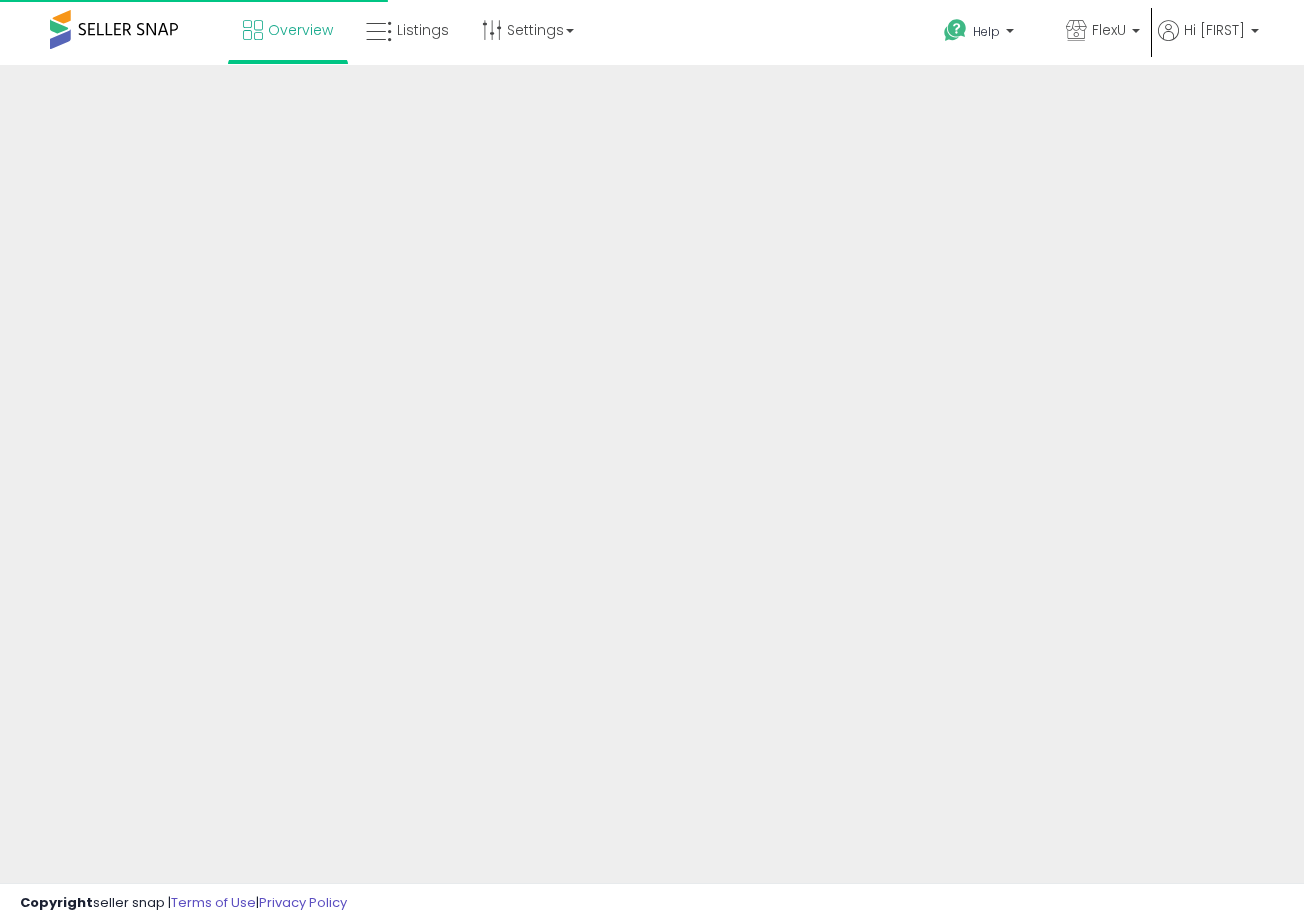 scroll, scrollTop: 0, scrollLeft: 0, axis: both 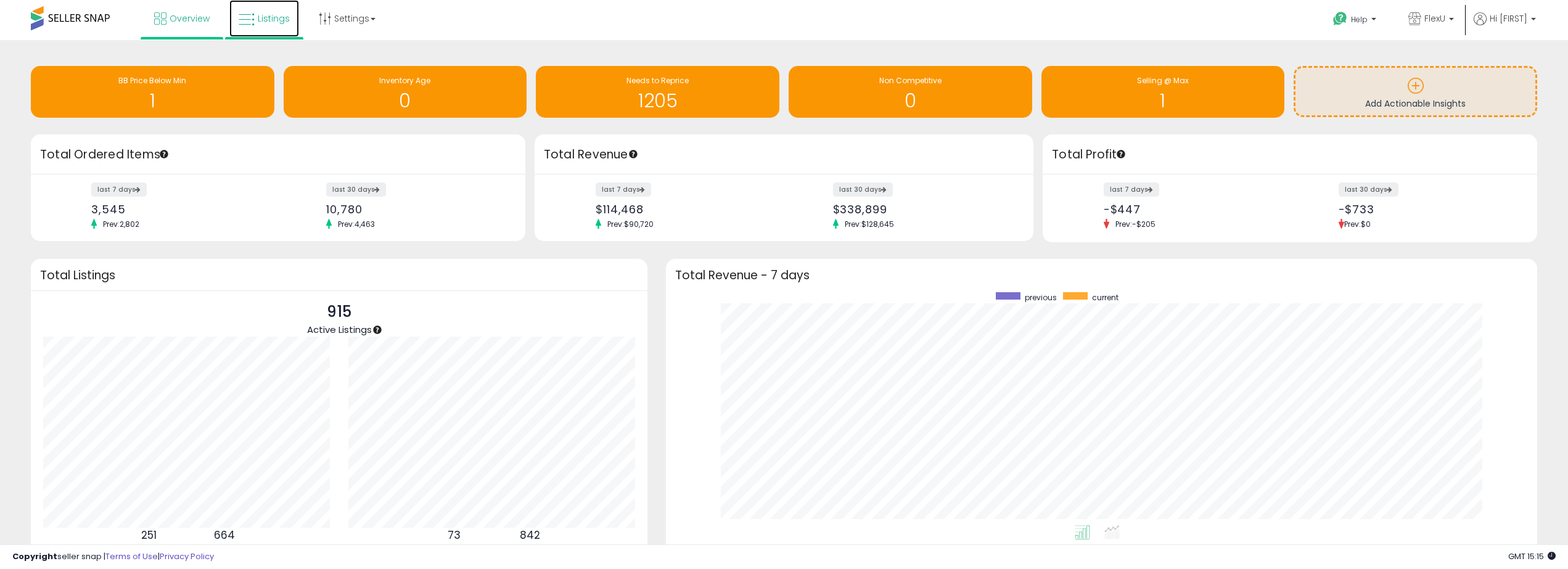 click on "Listings" at bounding box center (274, 18) 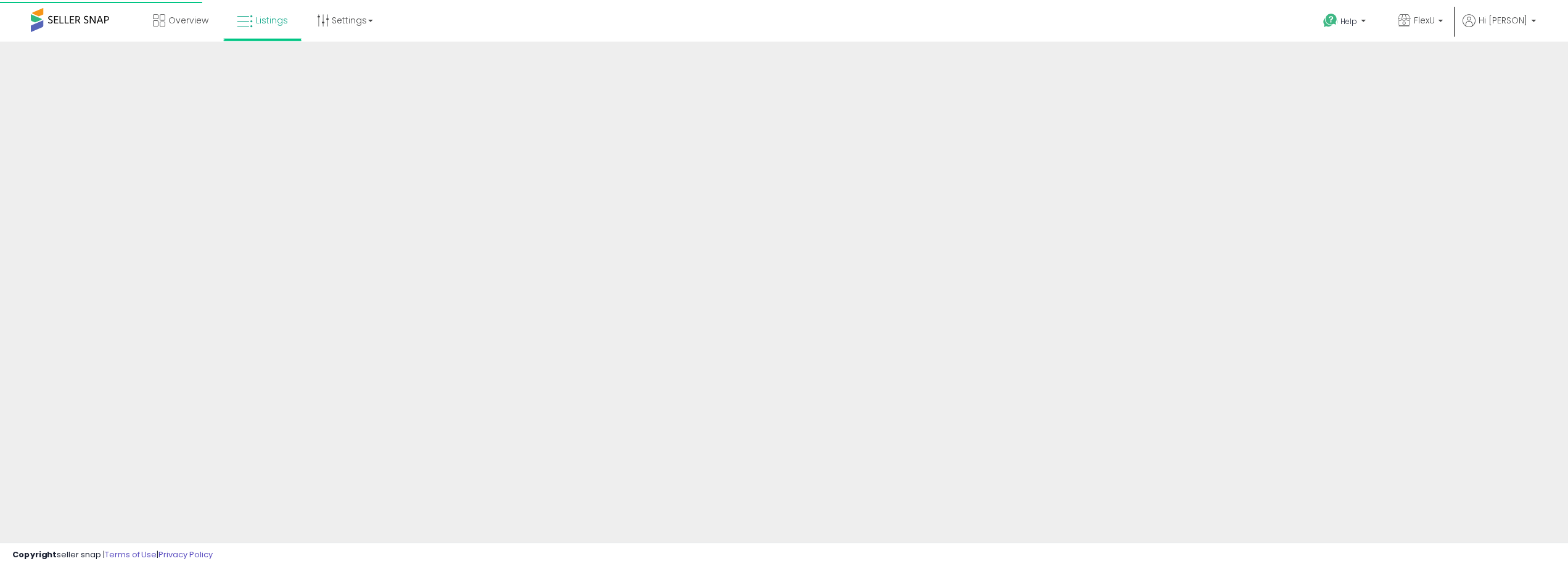 scroll, scrollTop: 0, scrollLeft: 0, axis: both 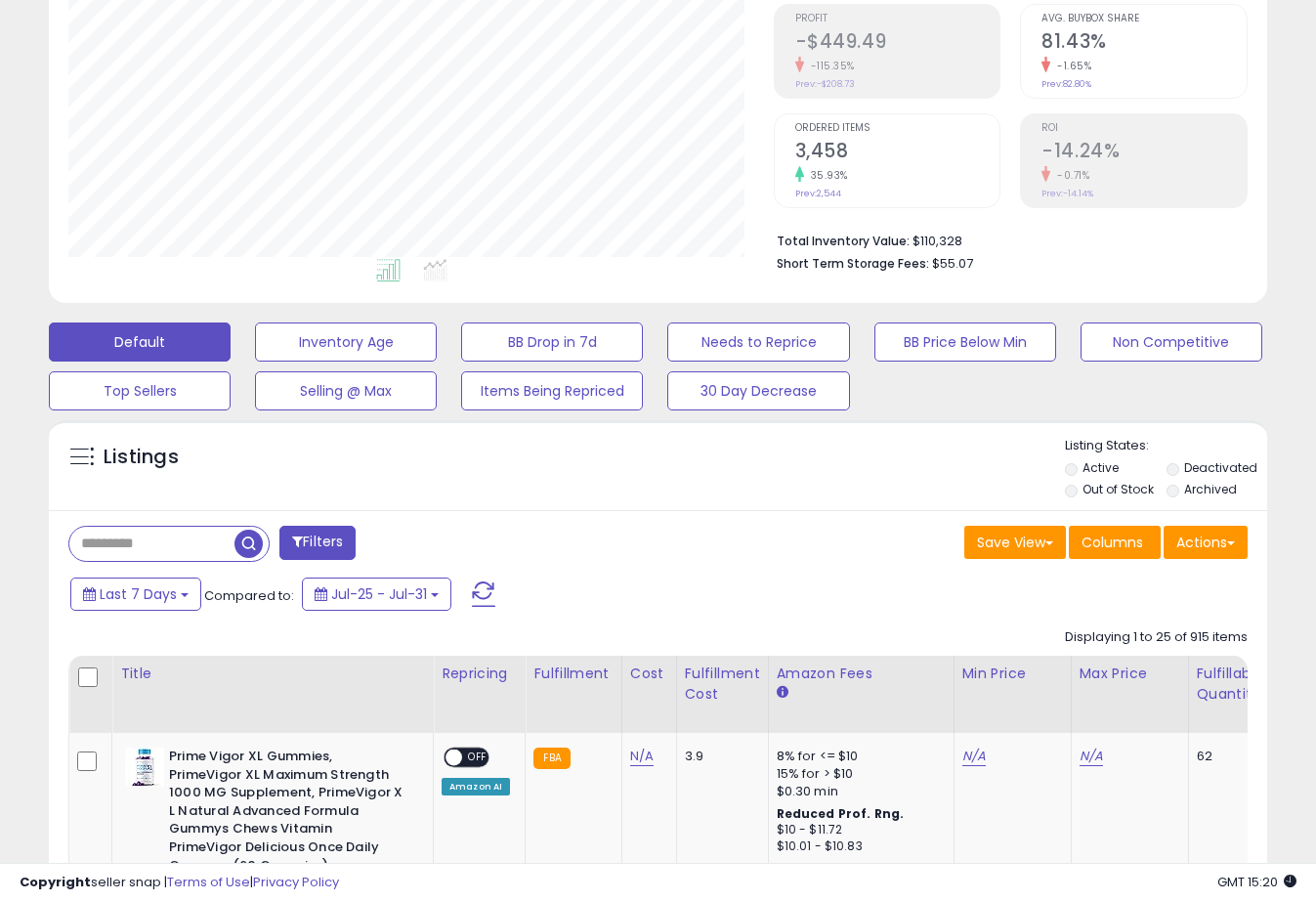 click at bounding box center (151, 543) 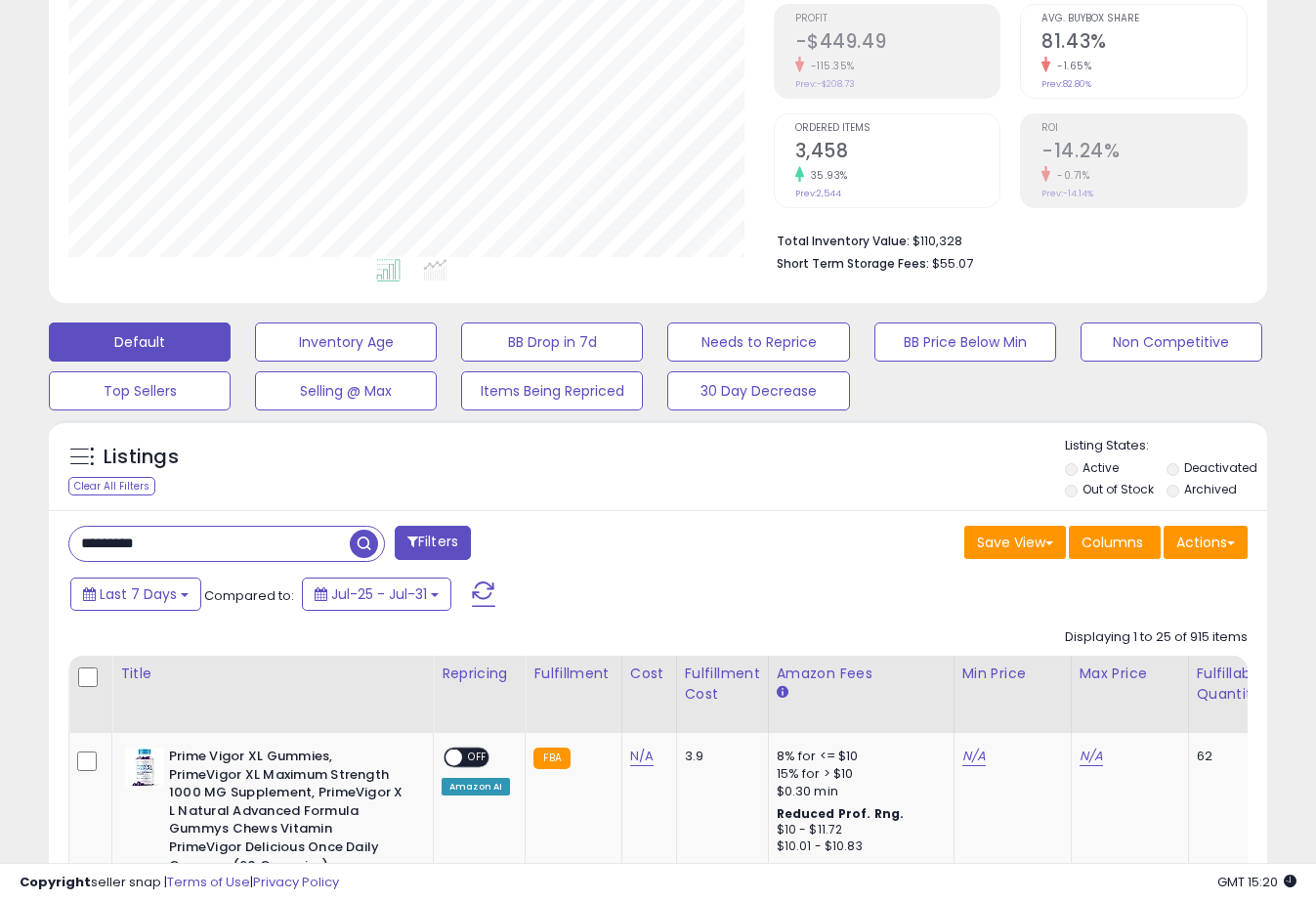 type on "*********" 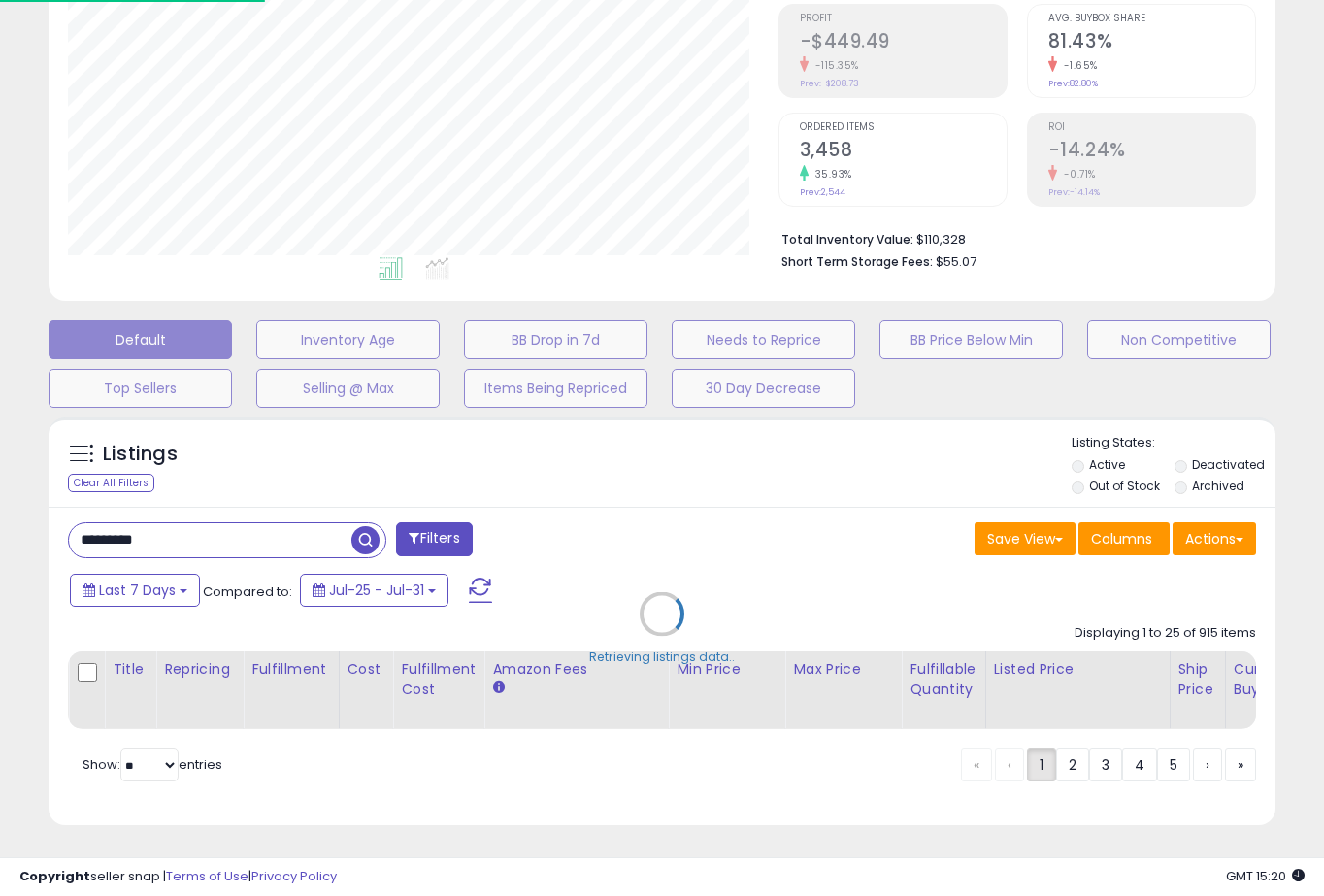 scroll, scrollTop: 970350, scrollLeft: 969964, axis: both 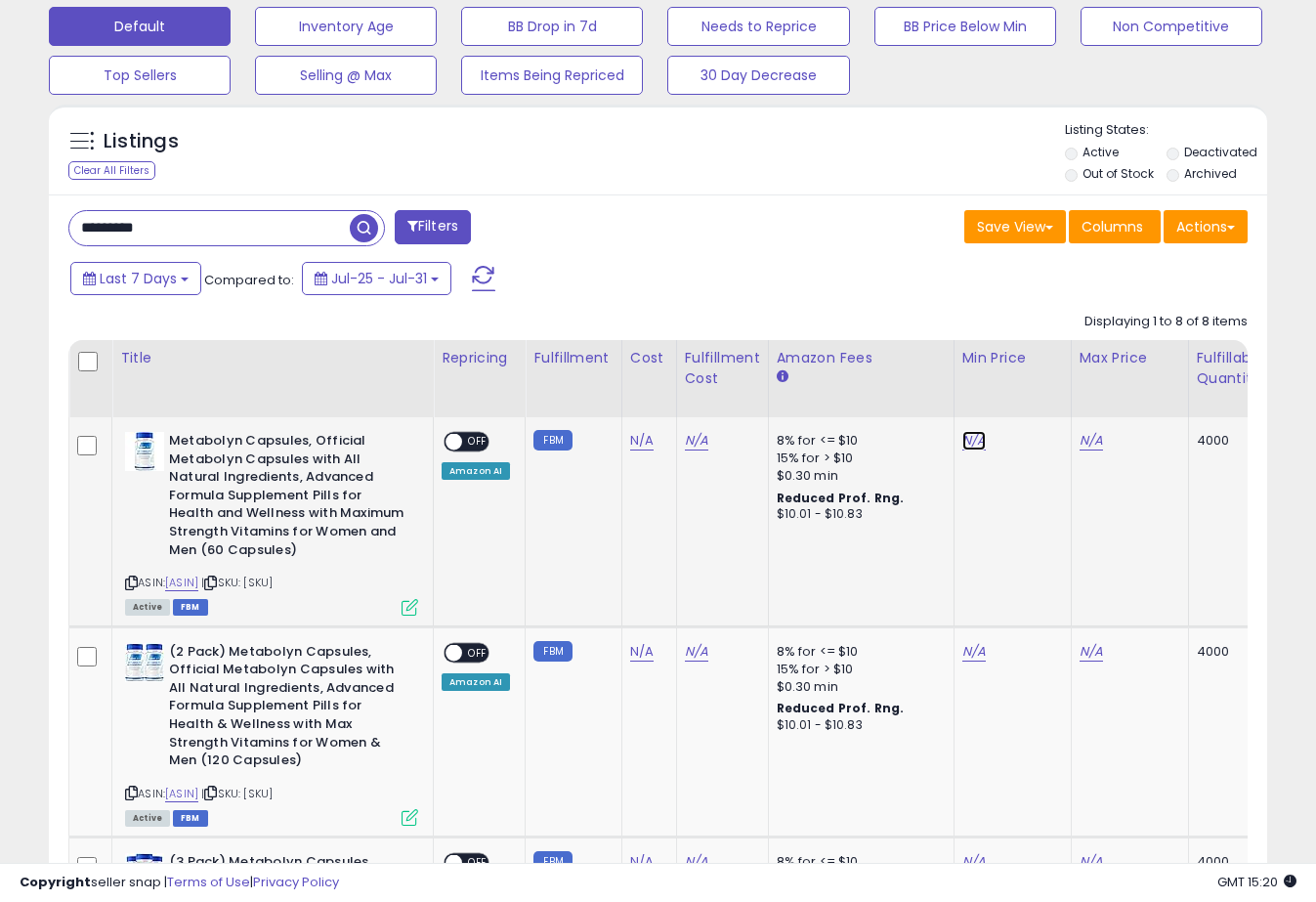 click on "N/A" at bounding box center [974, 441] 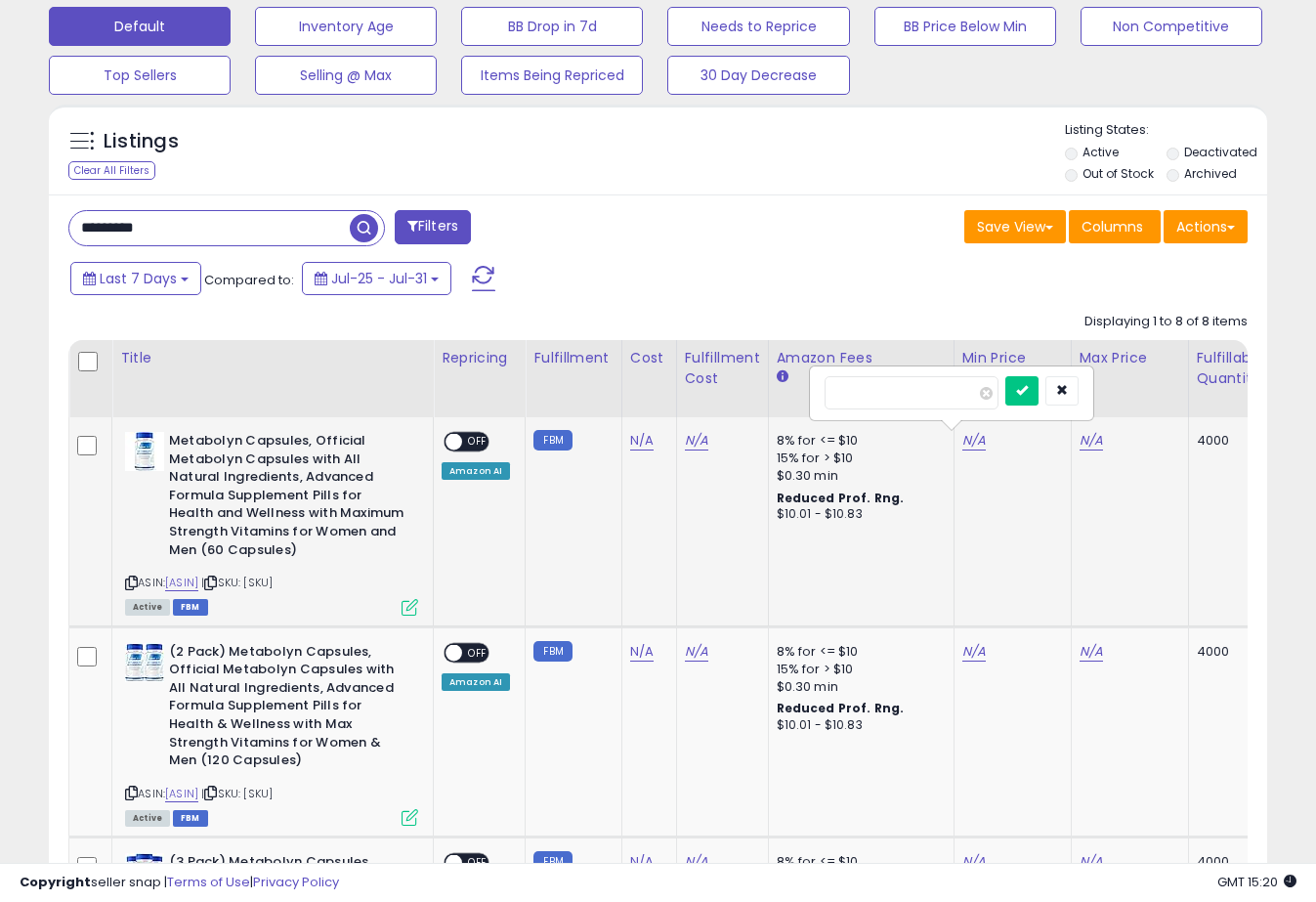 click at bounding box center [912, 393] 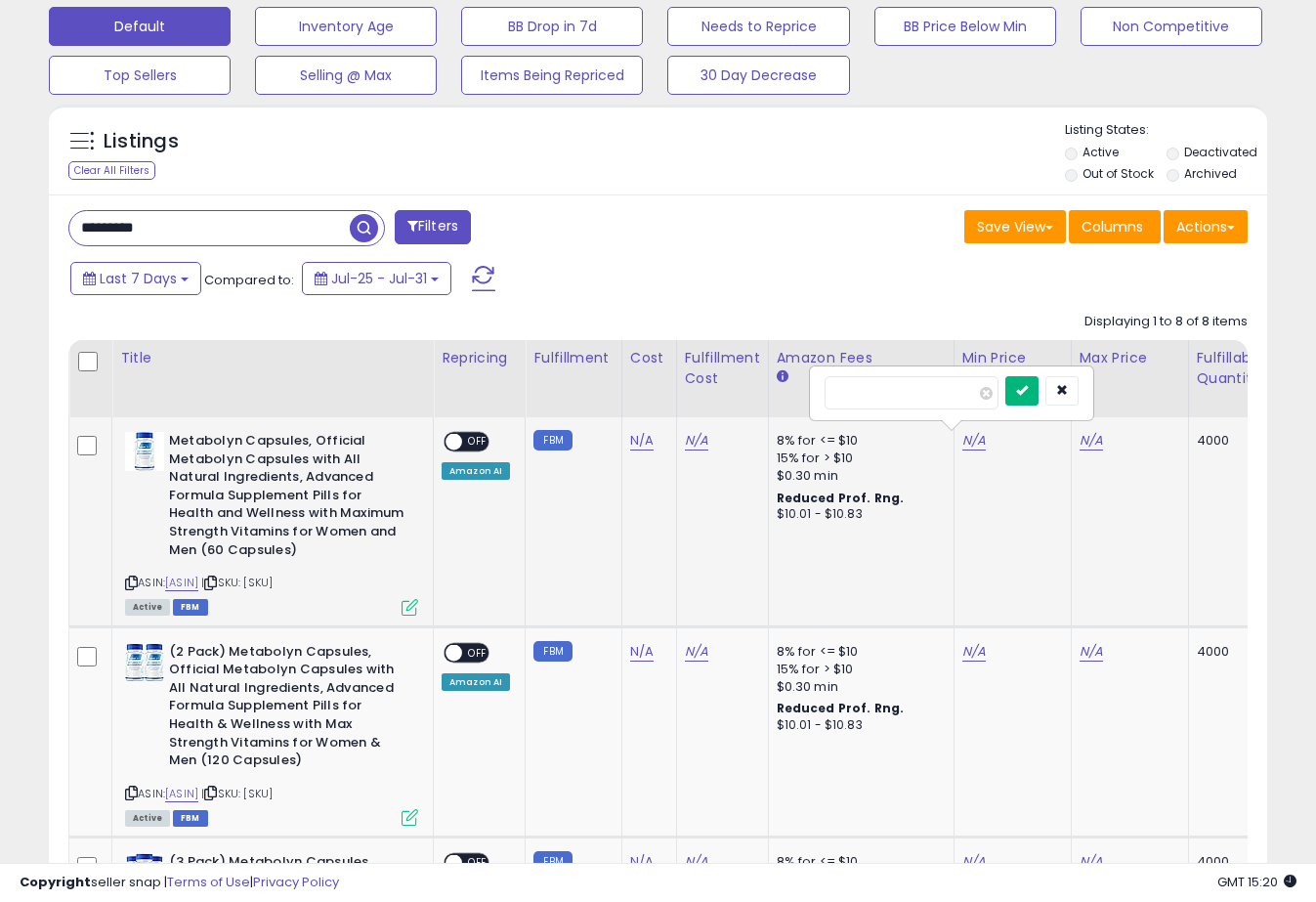 type on "*****" 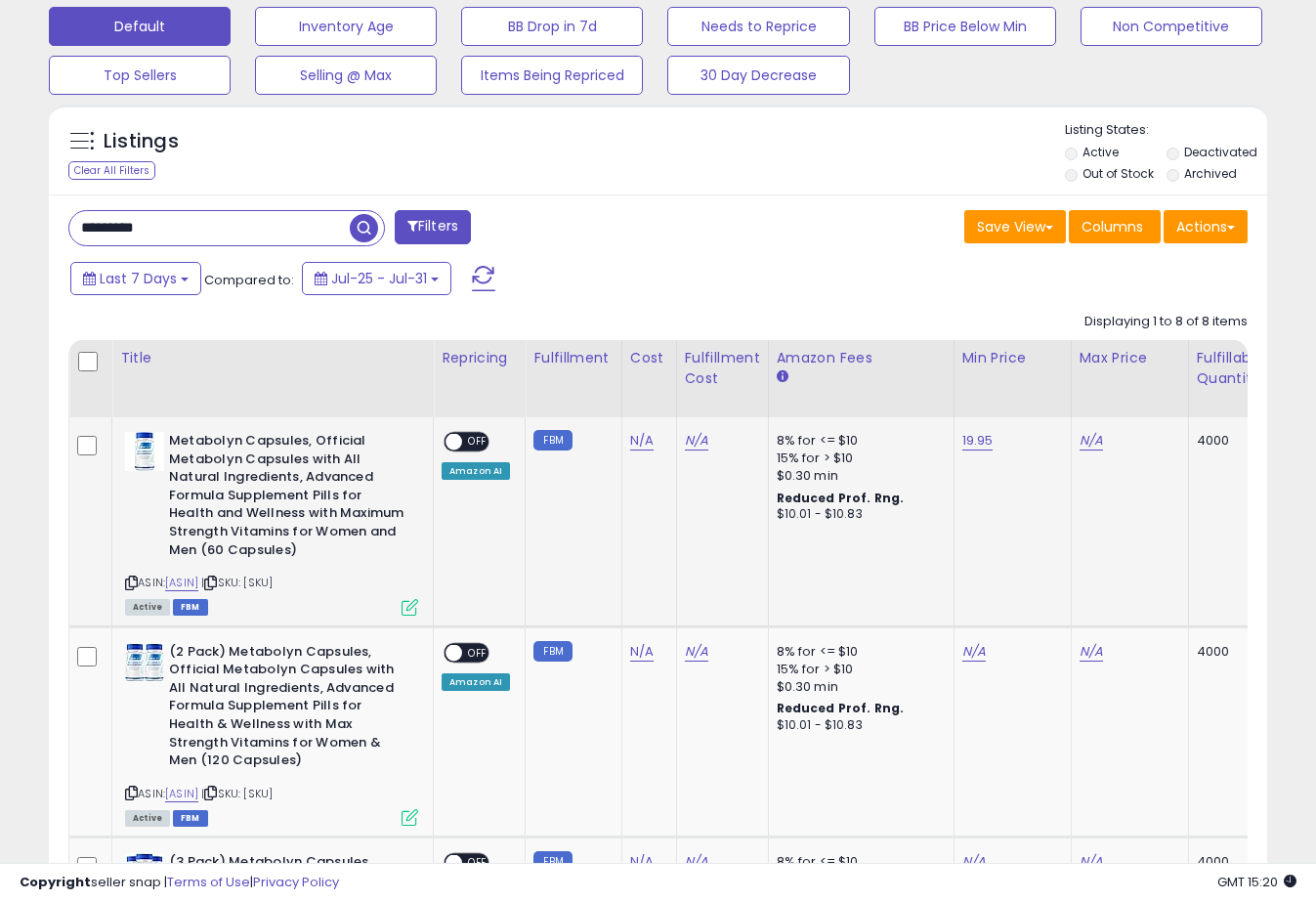 scroll, scrollTop: 0, scrollLeft: 86, axis: horizontal 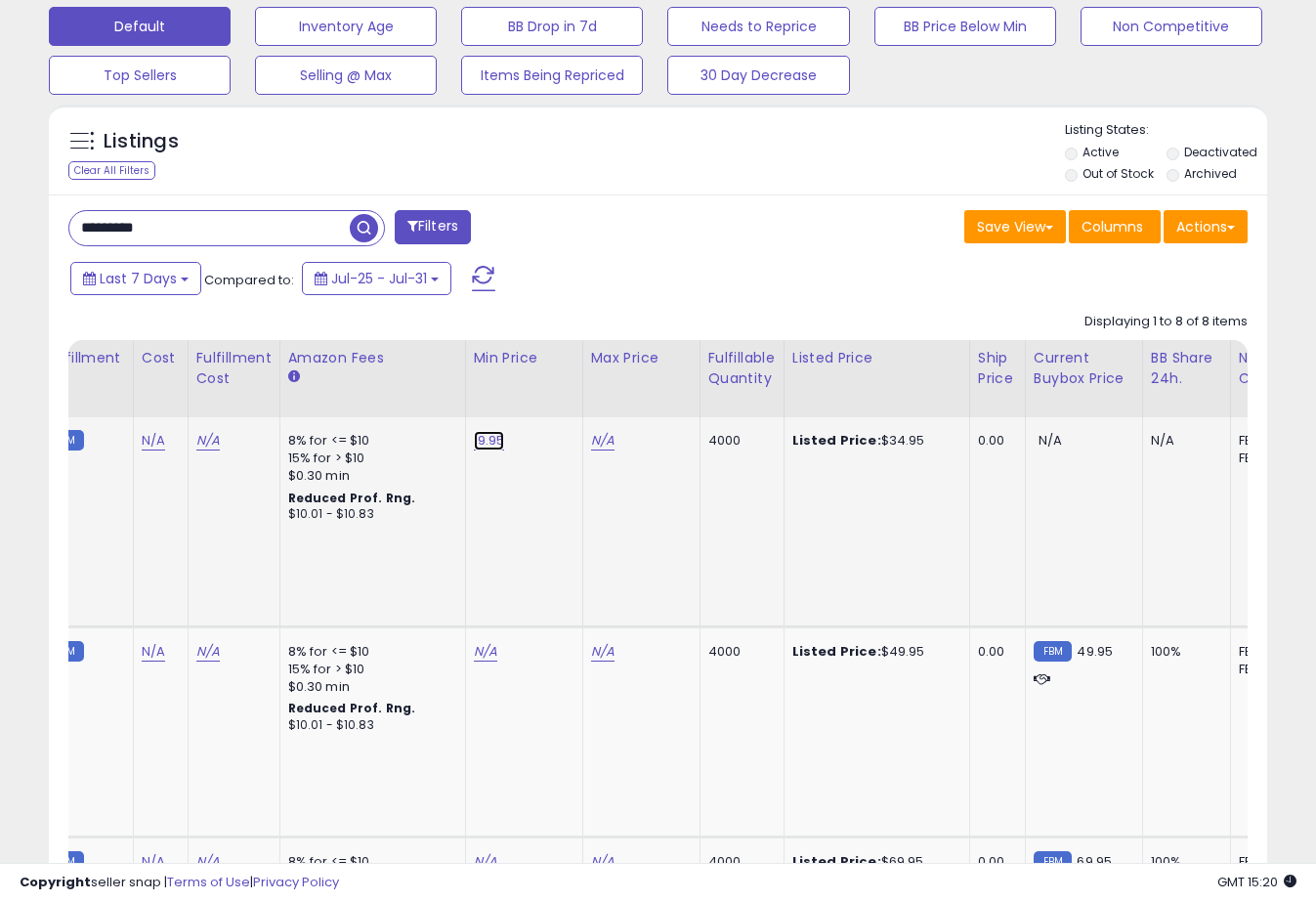 click on "19.95" at bounding box center (489, 441) 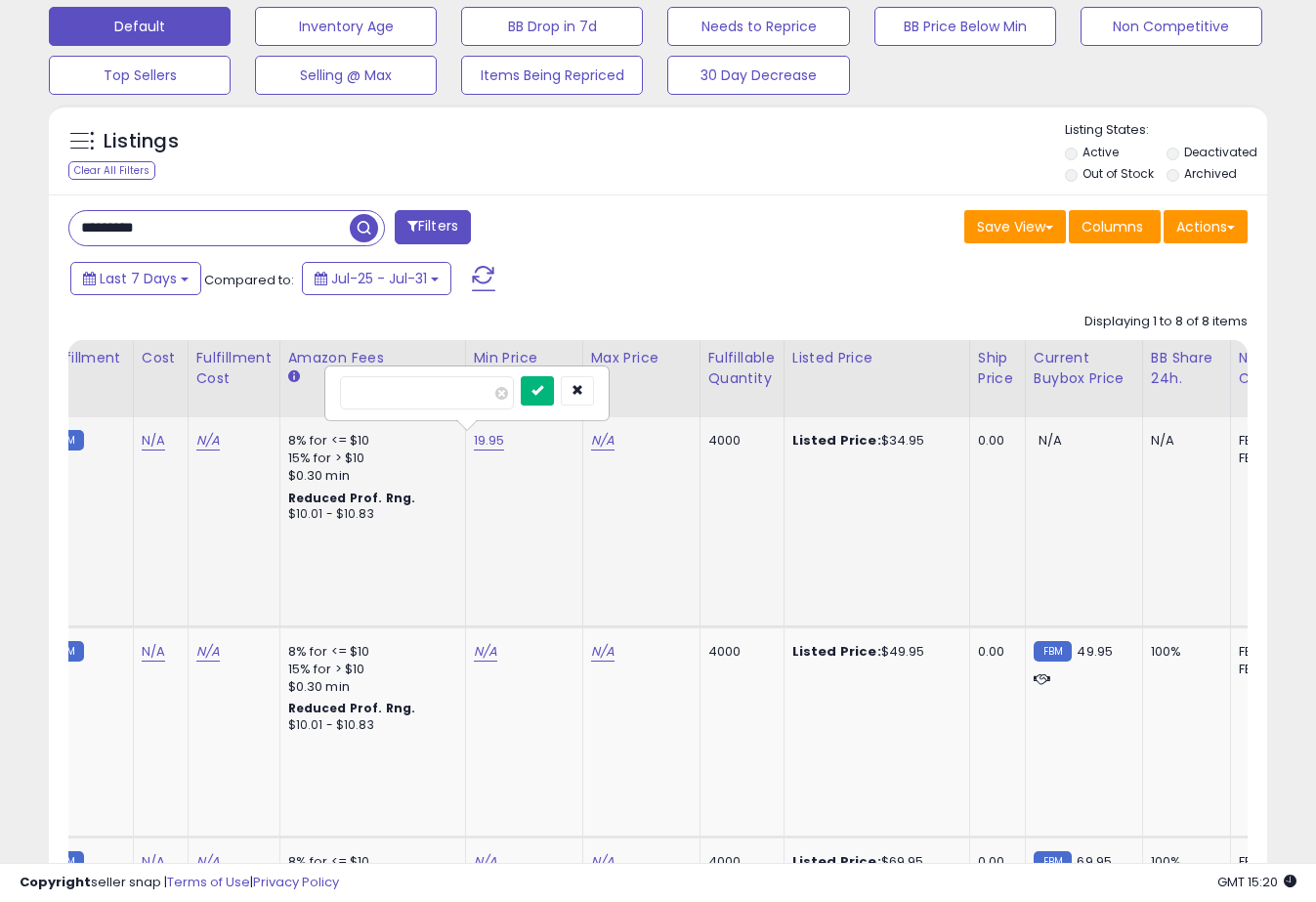 click at bounding box center [537, 391] 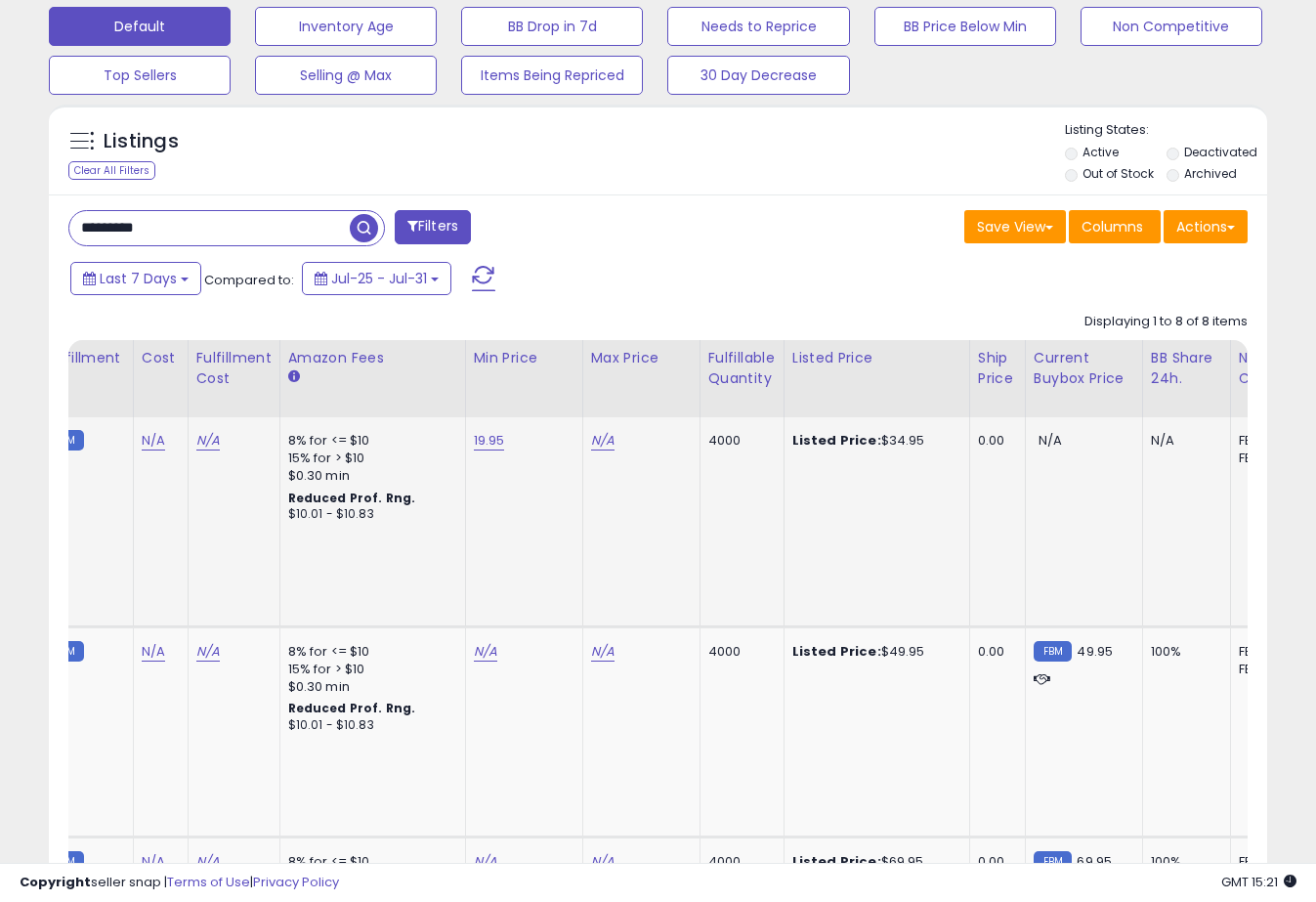 scroll, scrollTop: 0, scrollLeft: 222, axis: horizontal 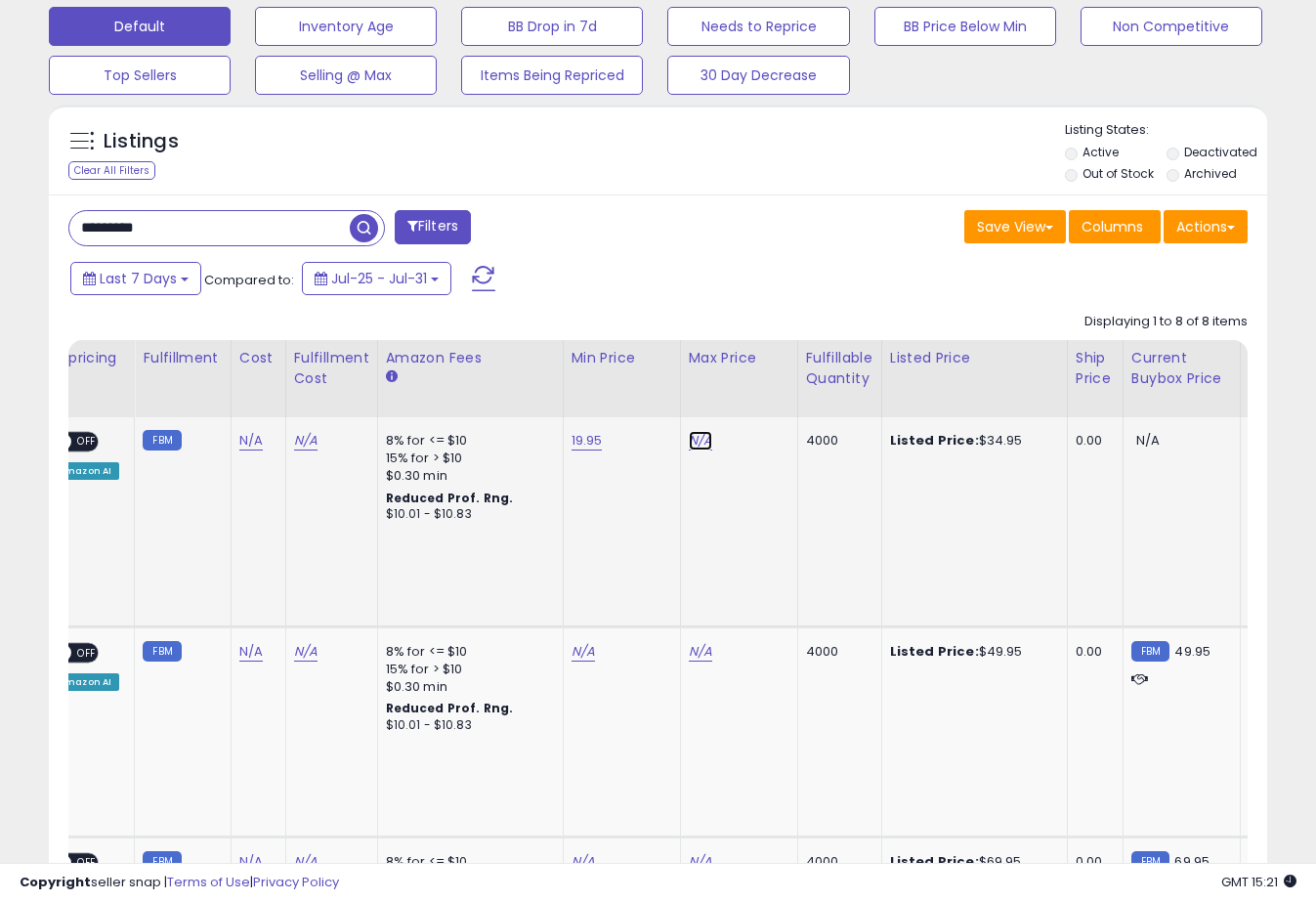 click on "N/A" at bounding box center (700, 441) 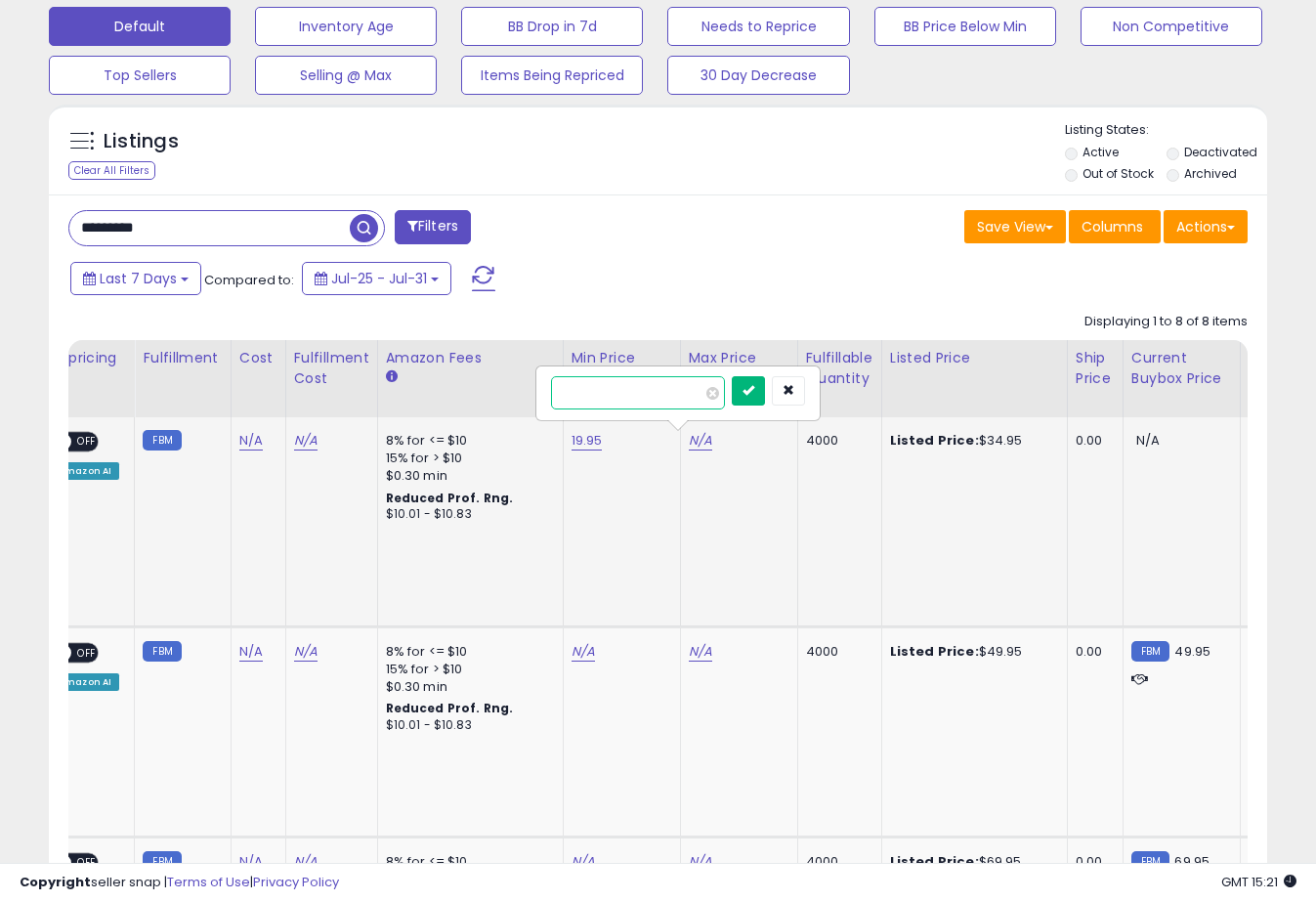 type on "*****" 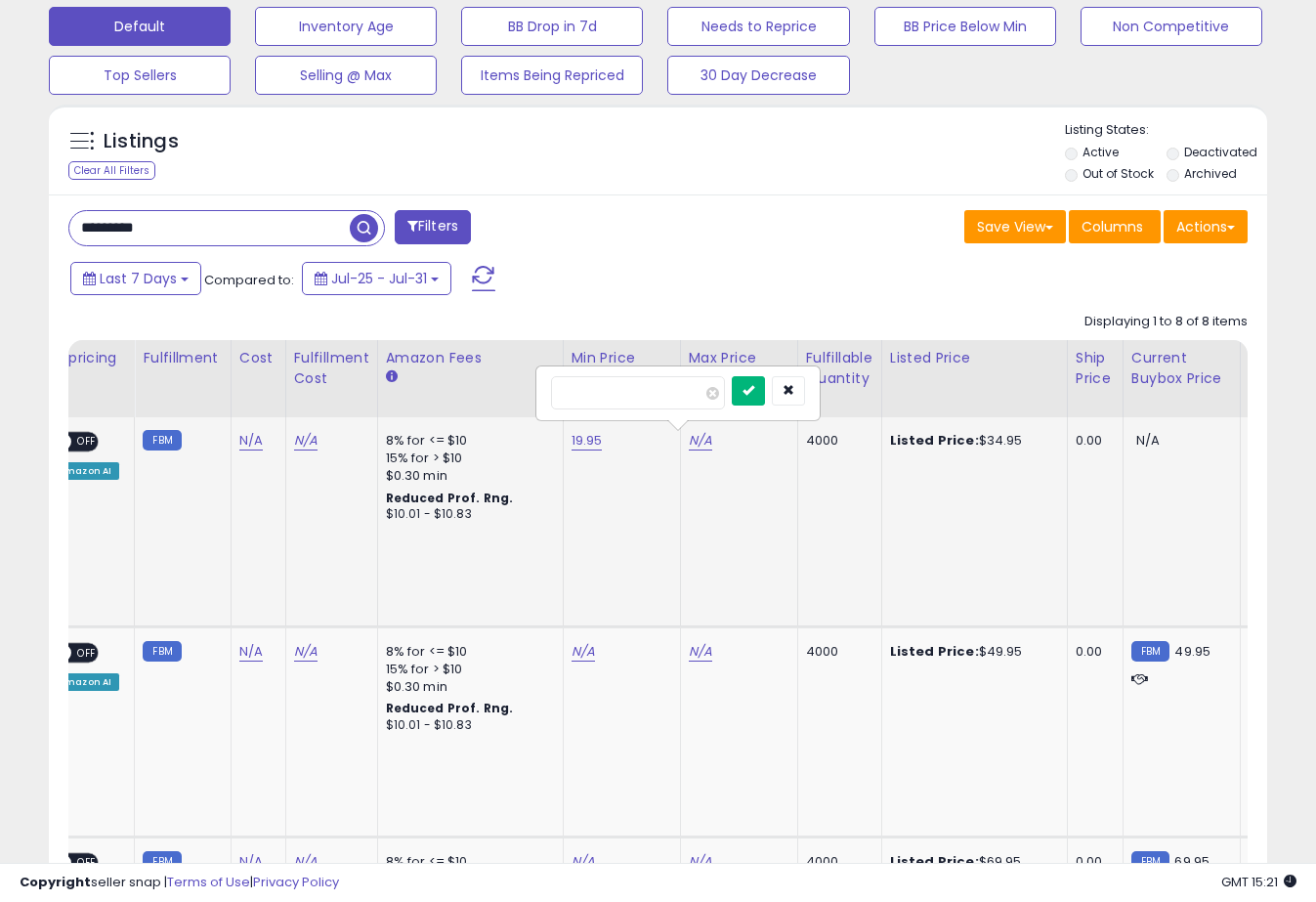 click at bounding box center [748, 390] 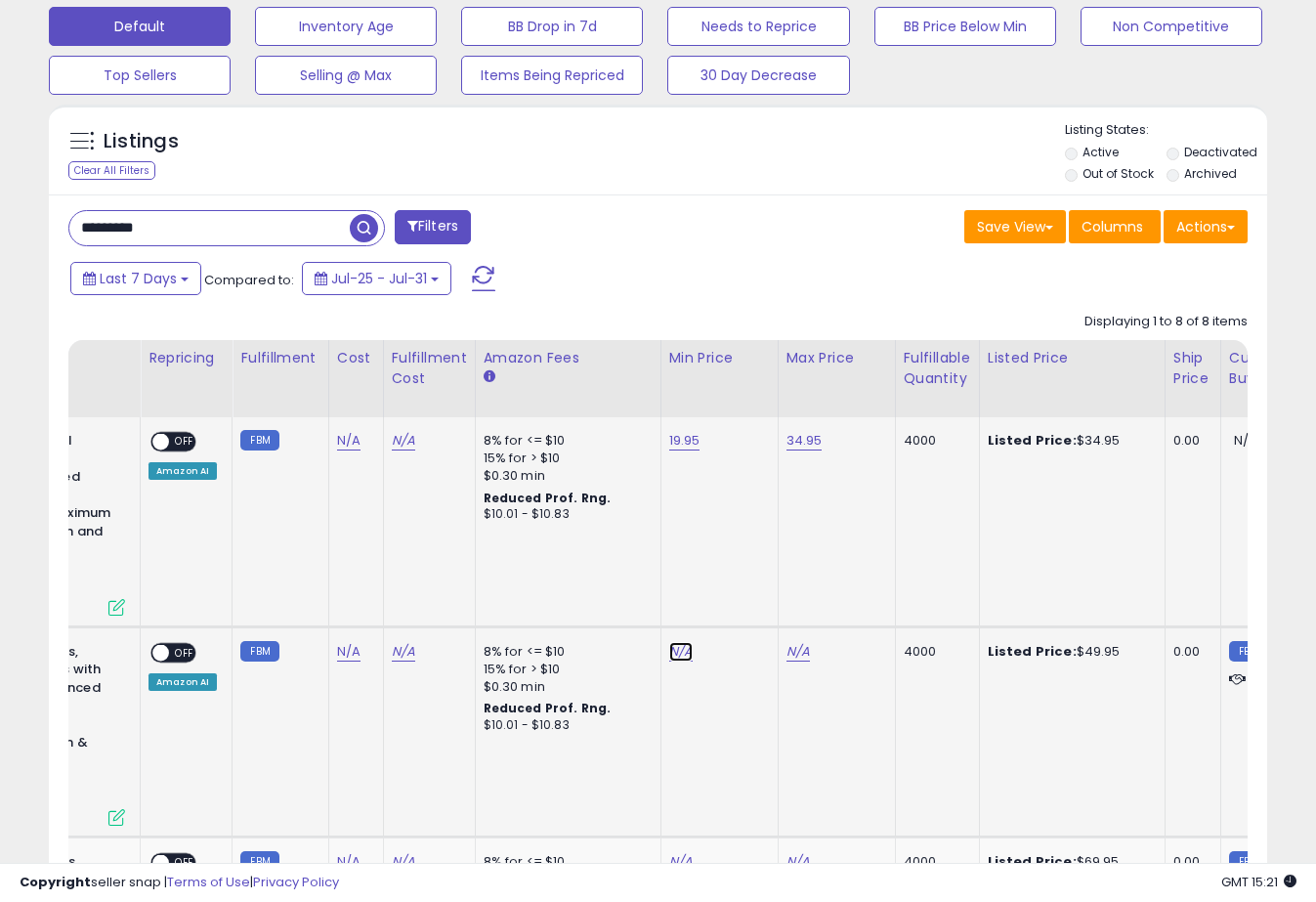 click on "N/A" at bounding box center [681, 652] 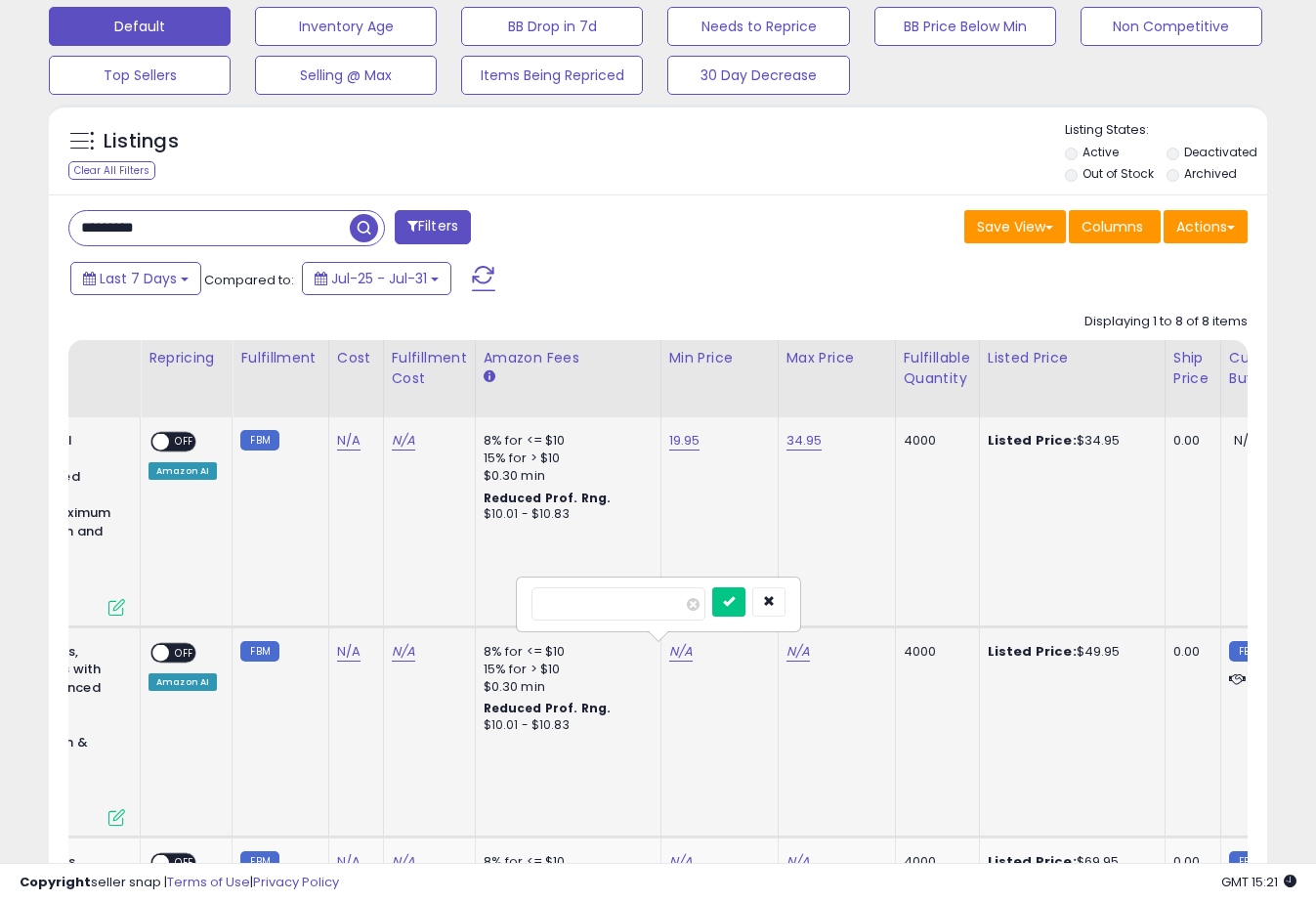 click at bounding box center (618, 604) 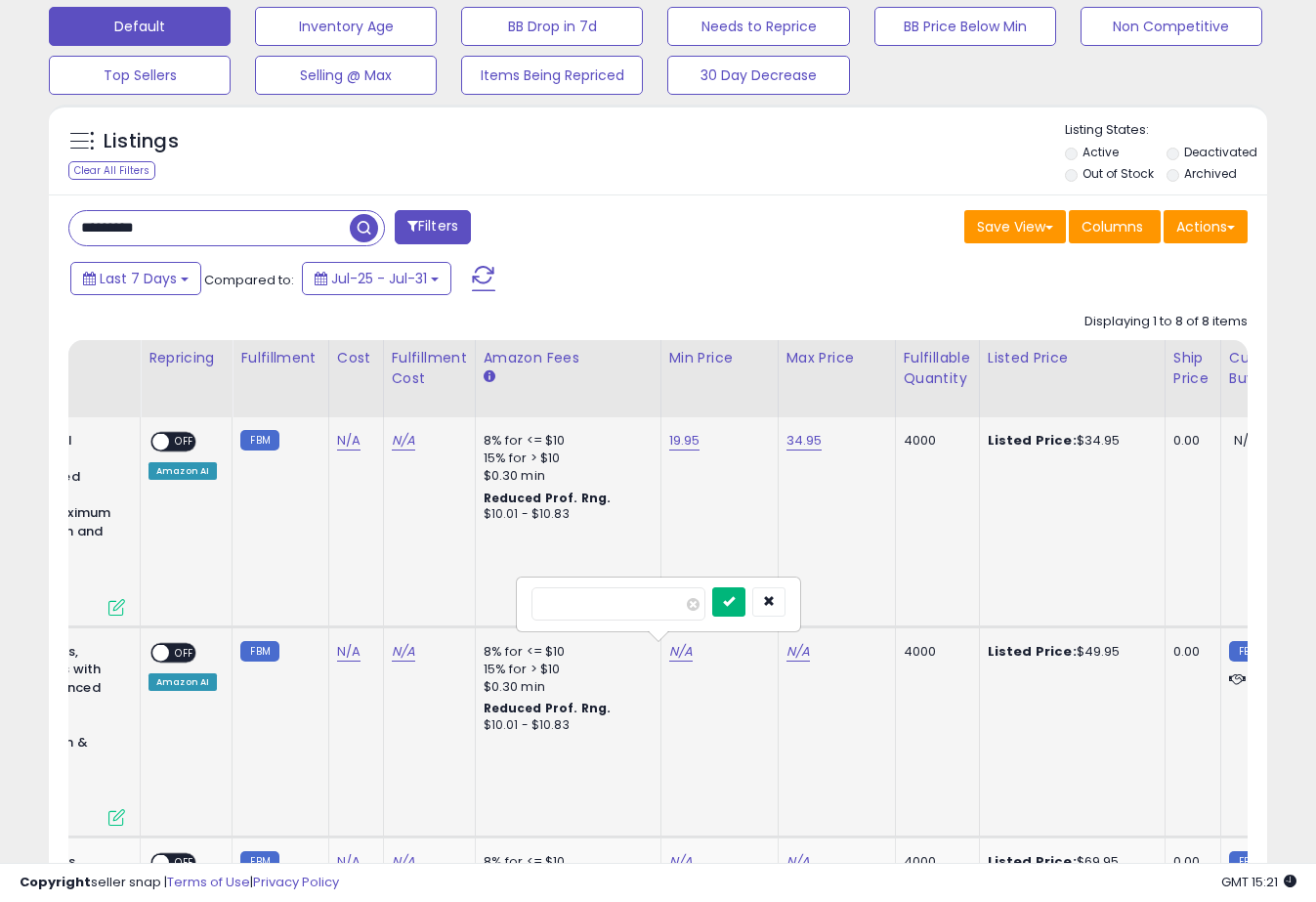 type on "*****" 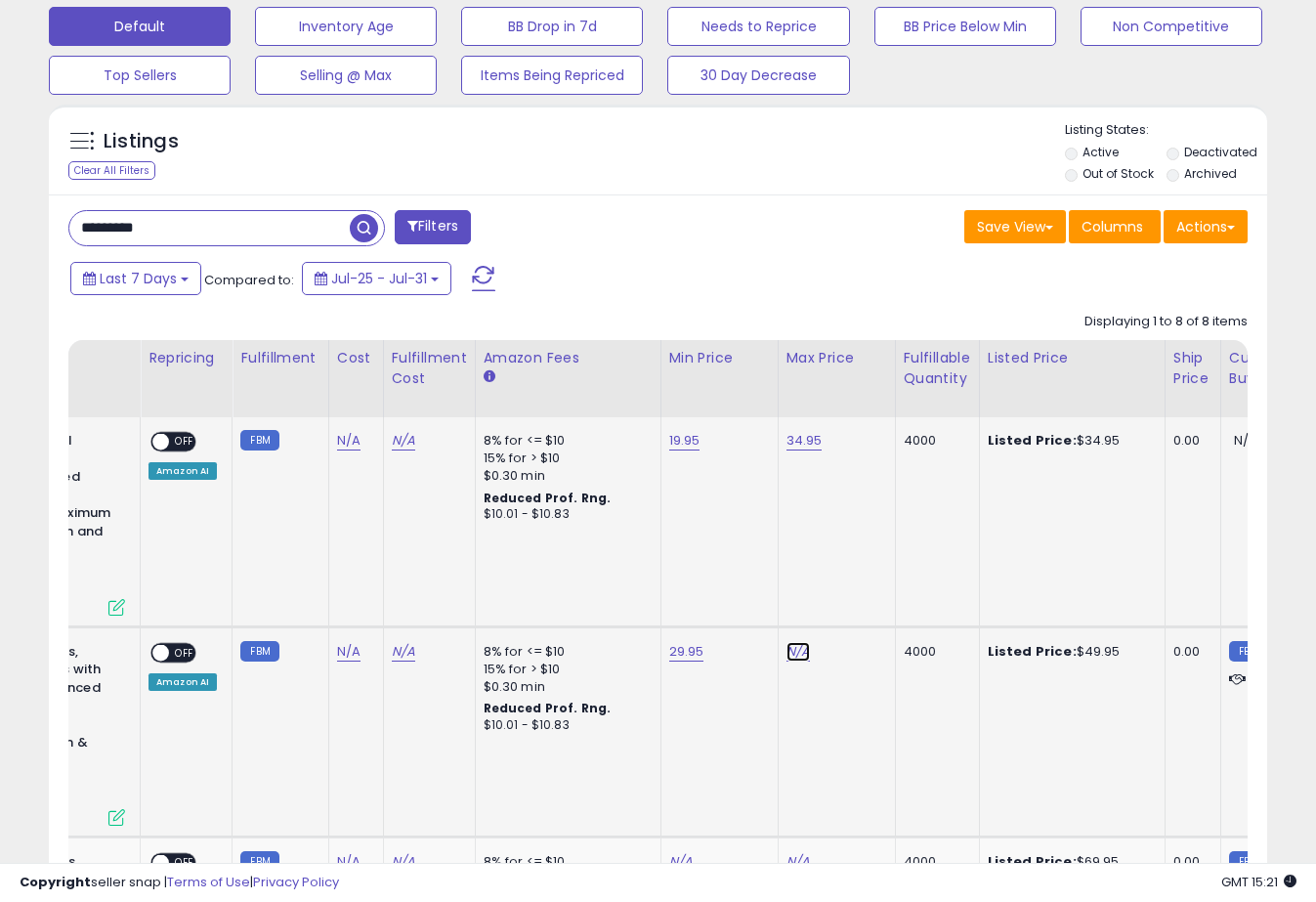 click on "N/A" at bounding box center (798, 652) 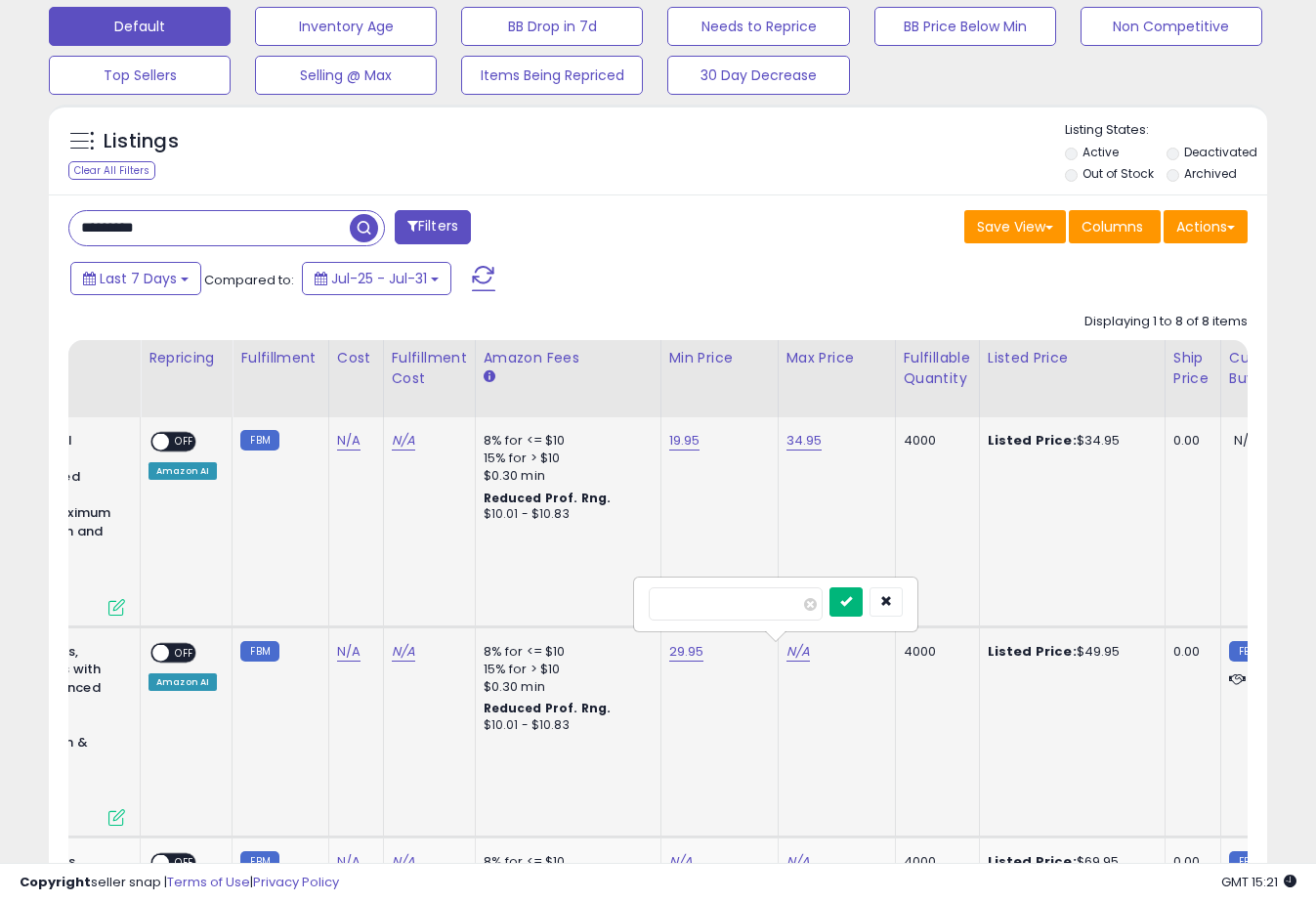 type on "*****" 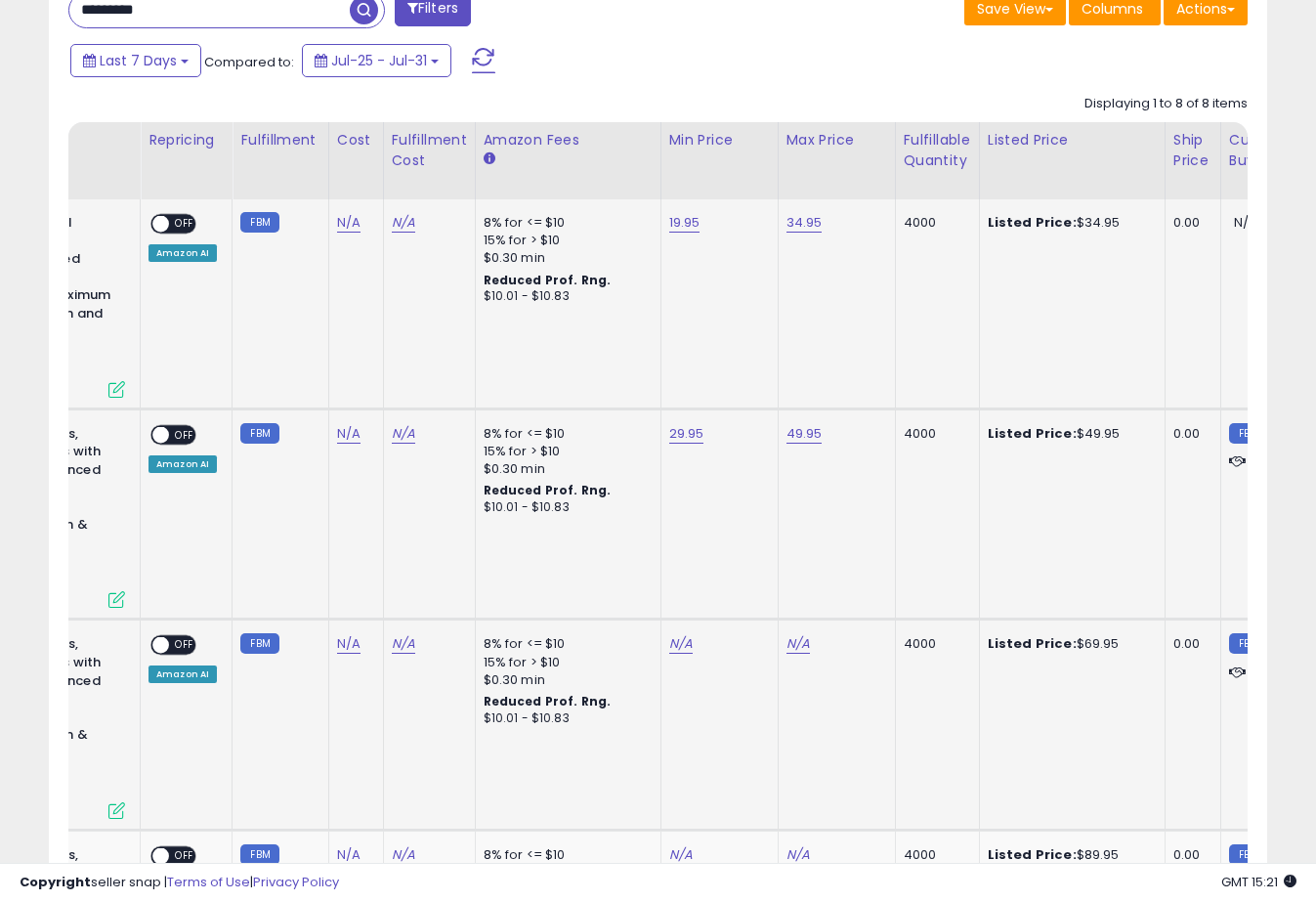 scroll, scrollTop: 902, scrollLeft: 0, axis: vertical 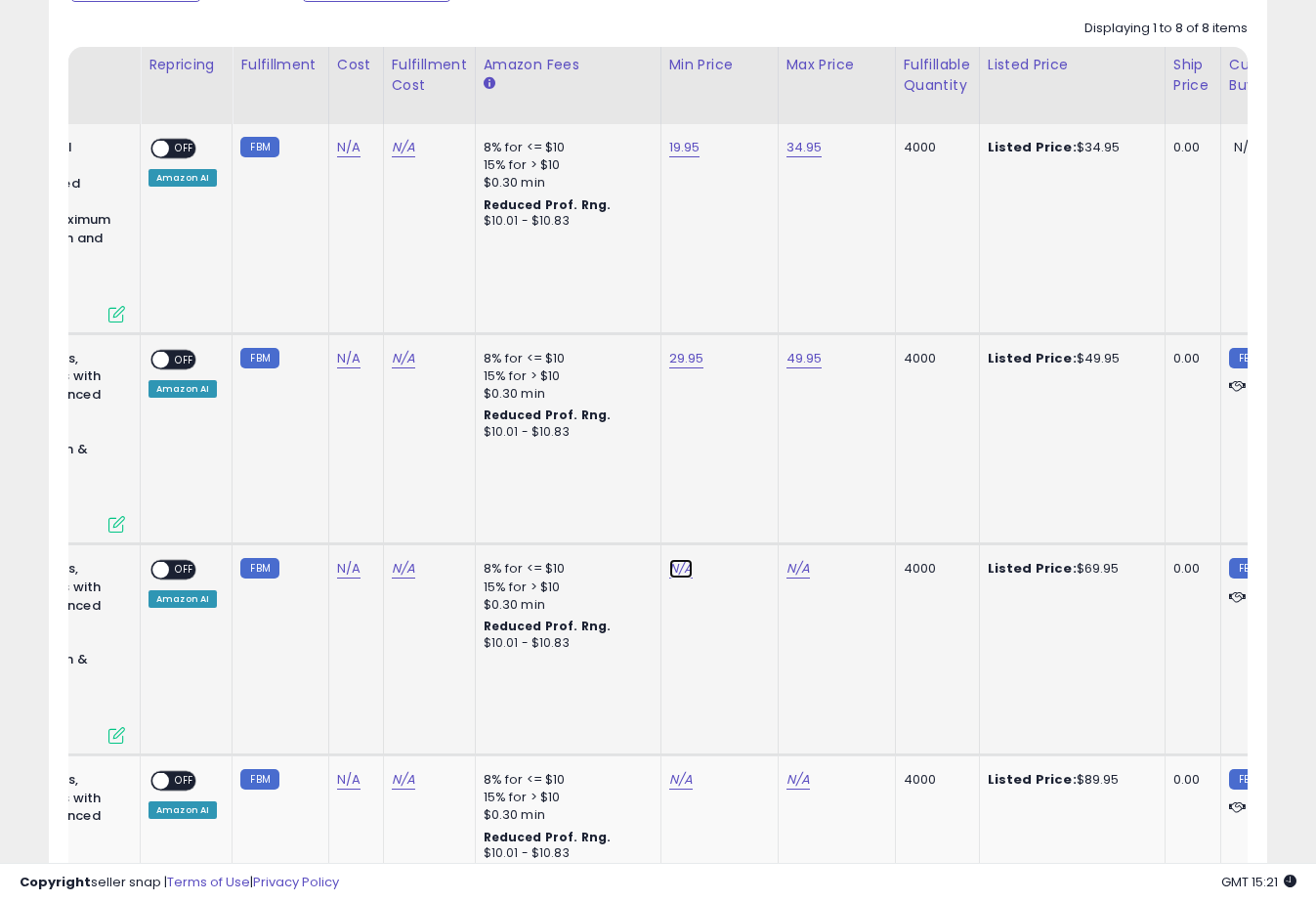 click on "N/A" at bounding box center [681, 569] 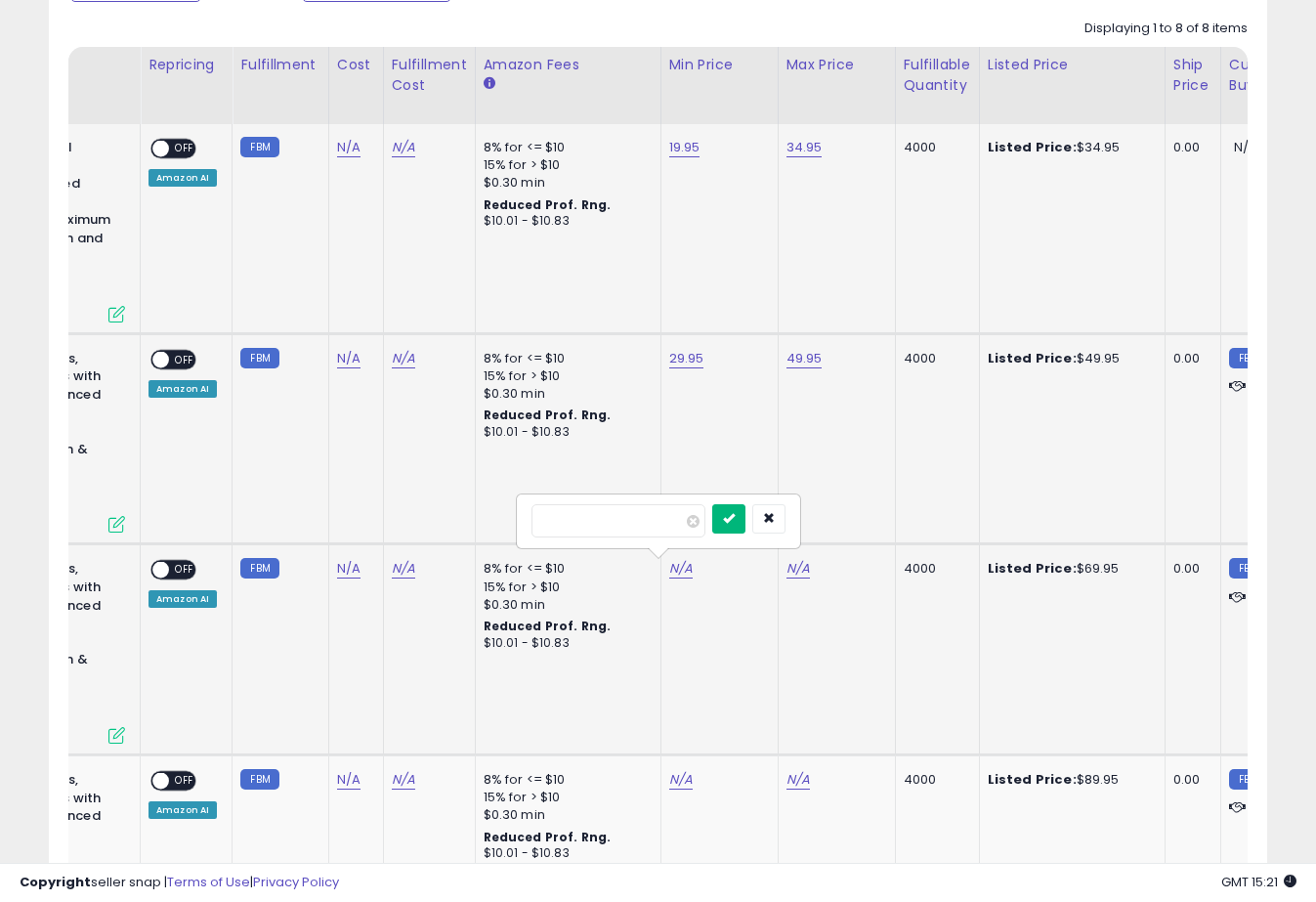 type on "*****" 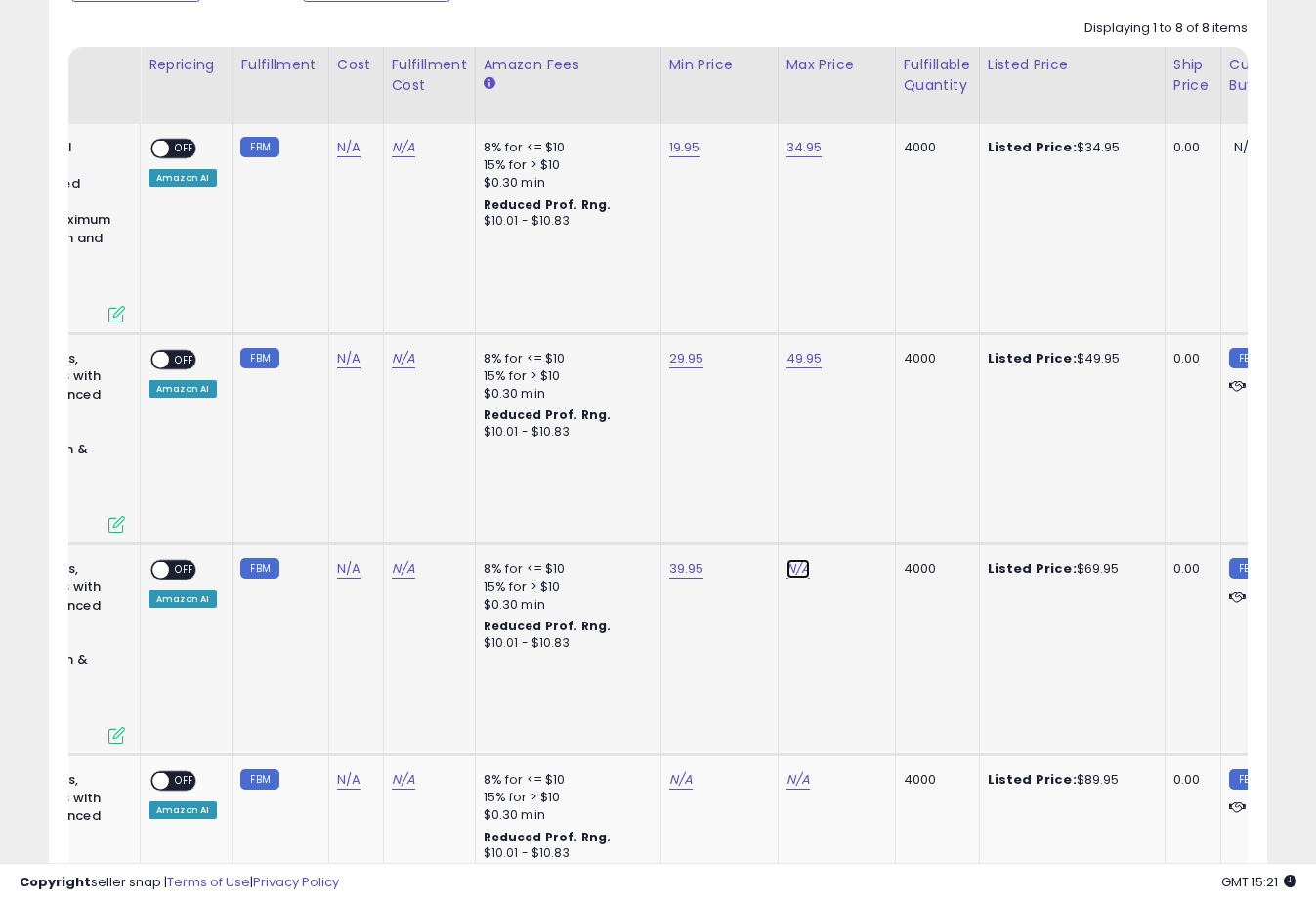 click on "N/A" at bounding box center (798, 569) 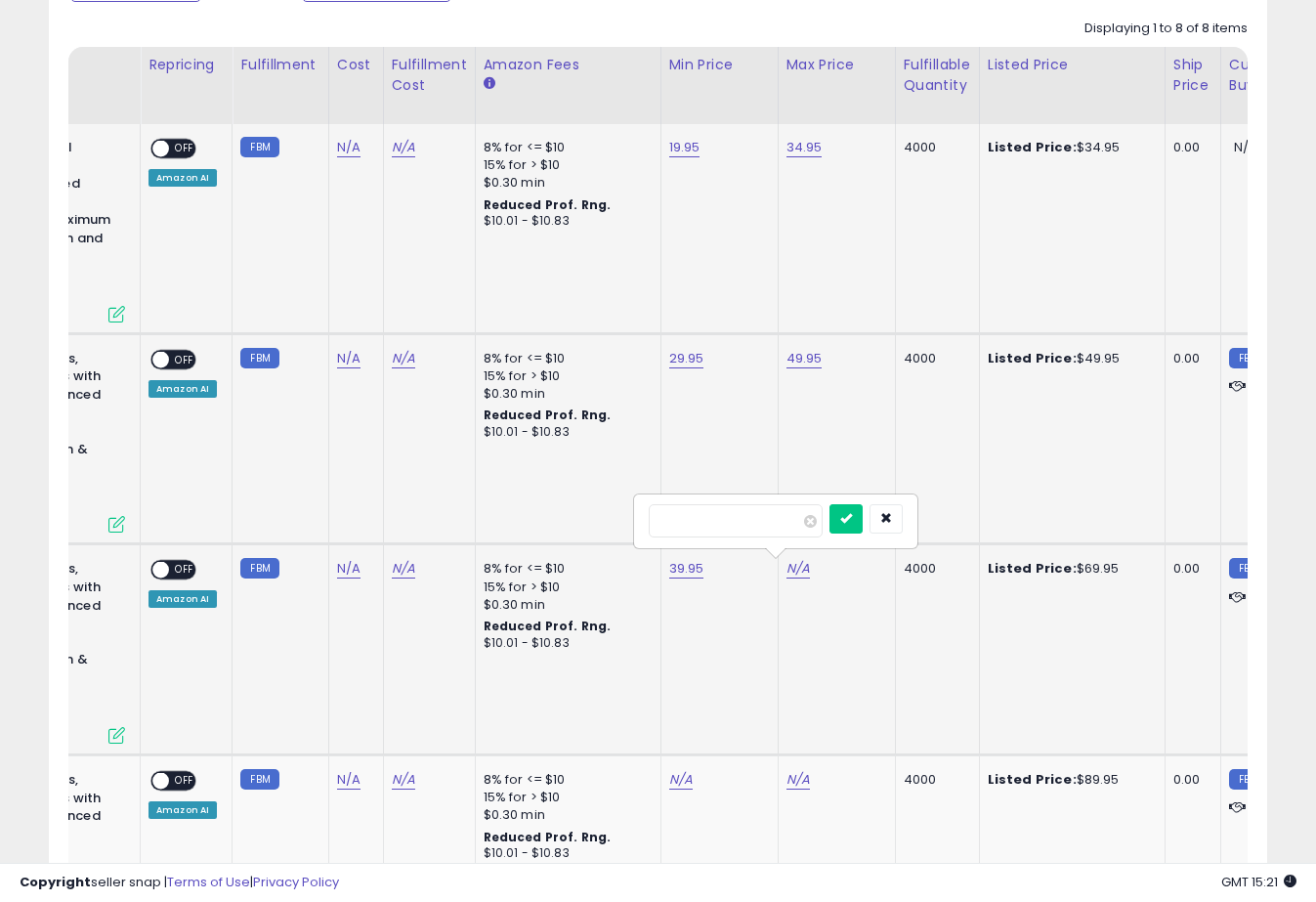 click at bounding box center [736, 521] 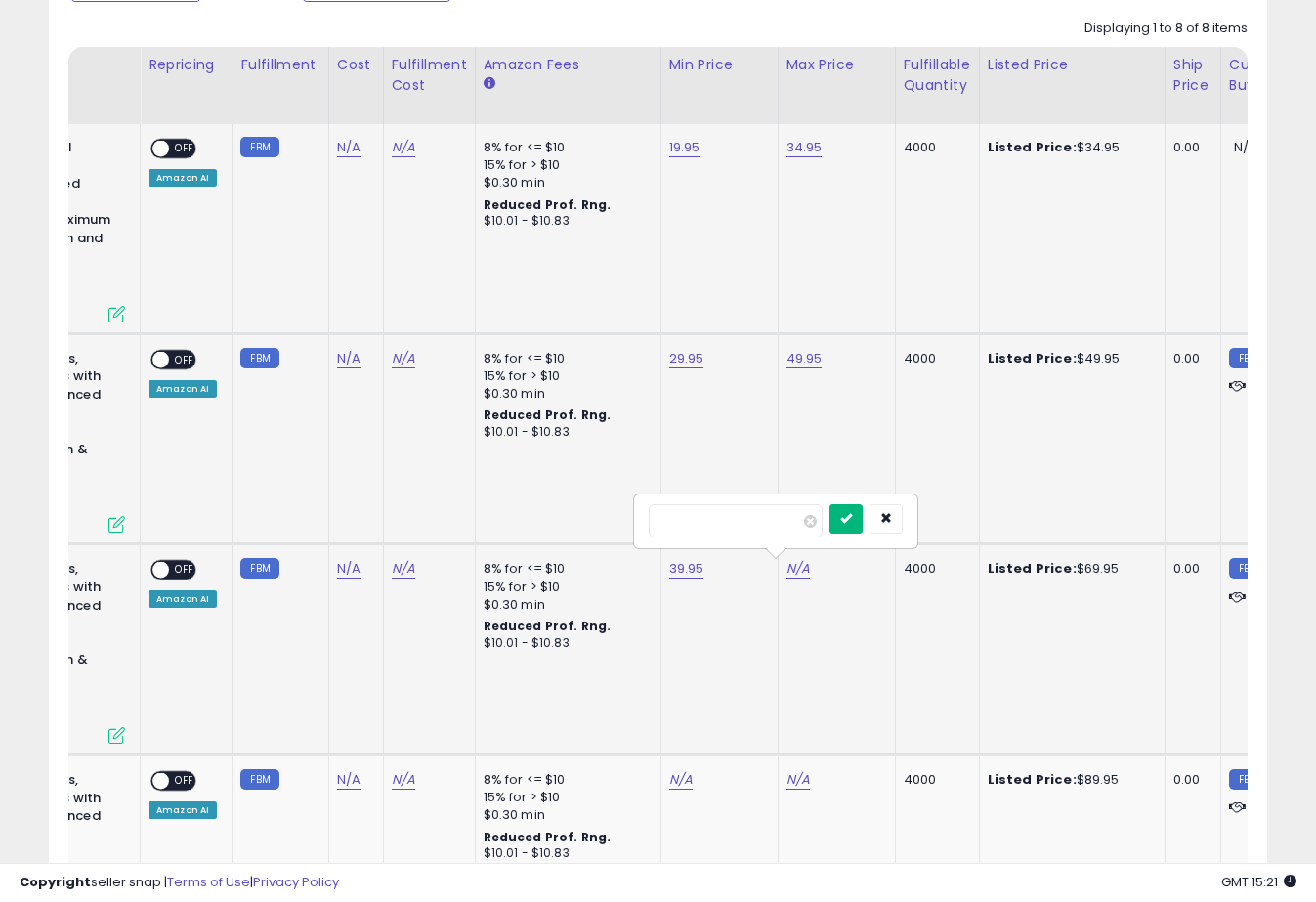 type on "*****" 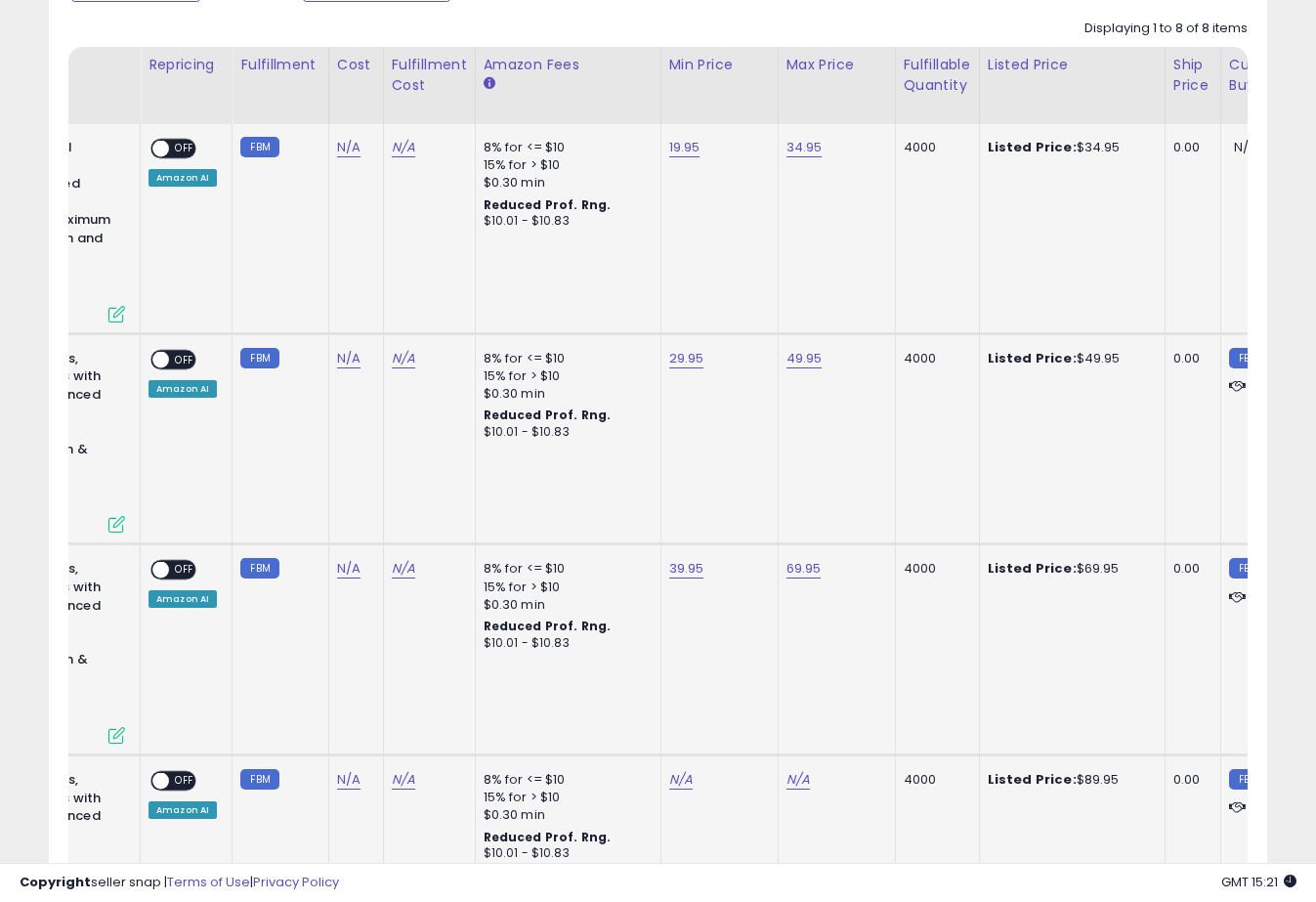 click on "N/A" 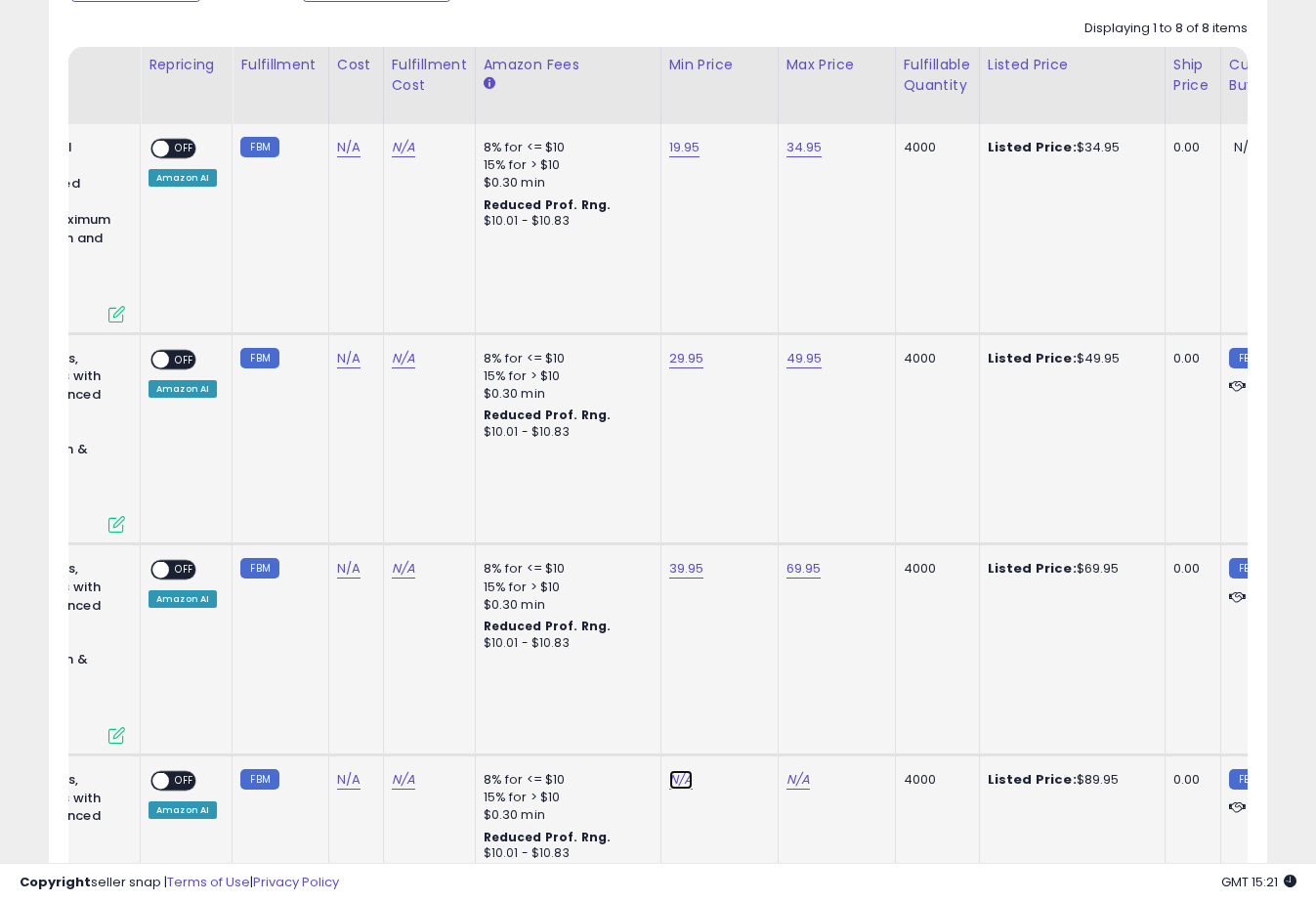 click on "N/A" at bounding box center [681, 780] 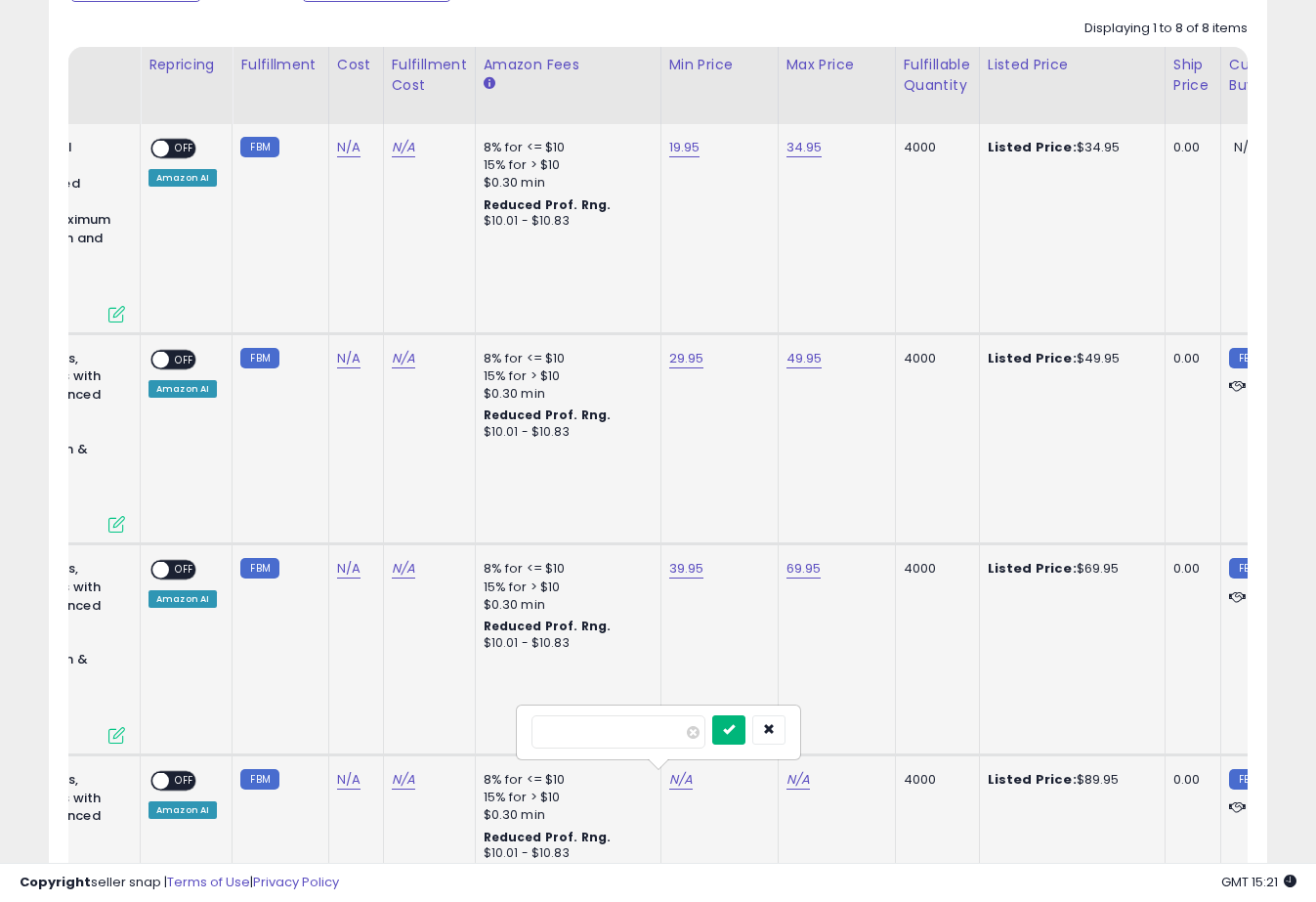 type on "*****" 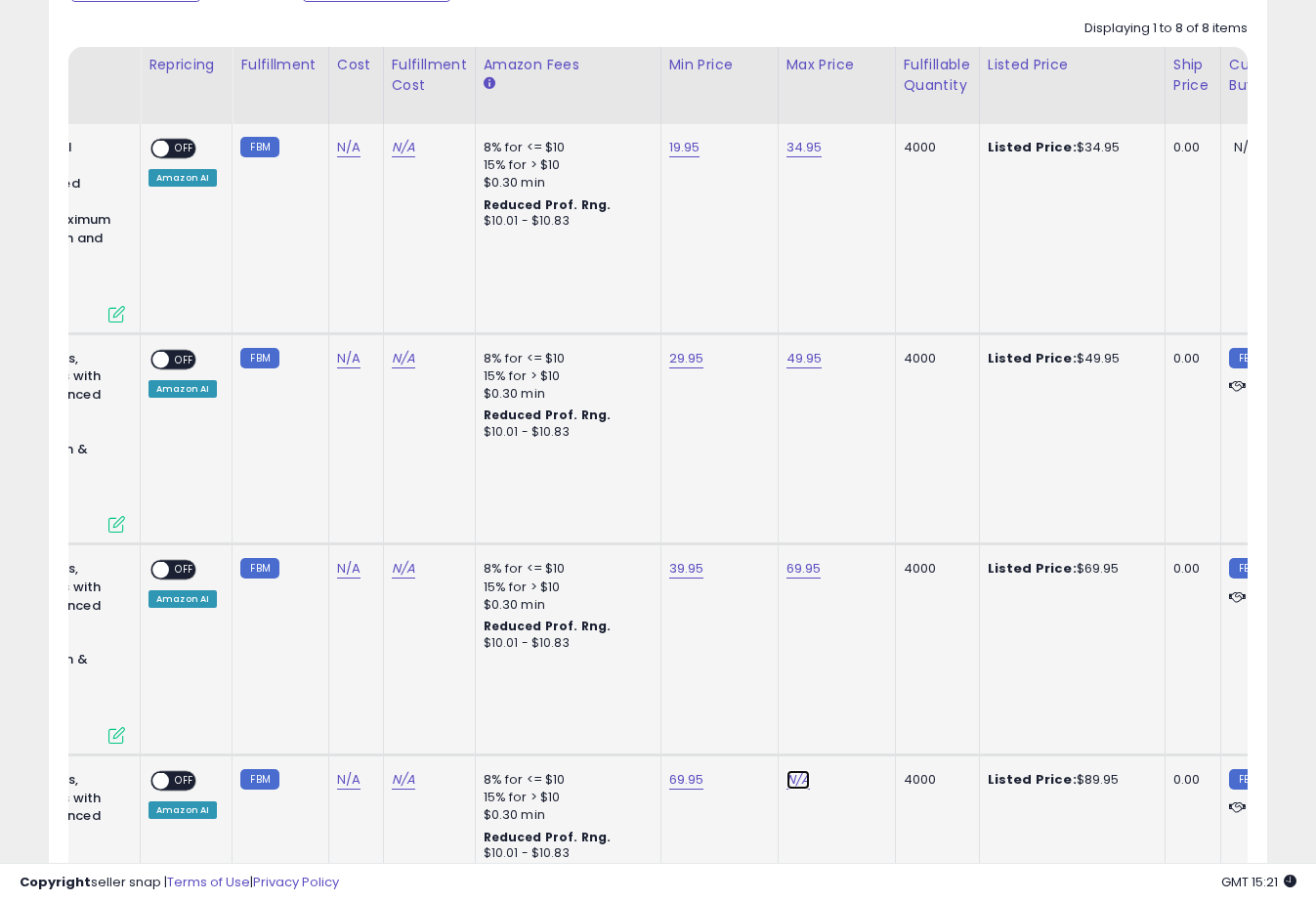 click on "N/A" at bounding box center [798, 780] 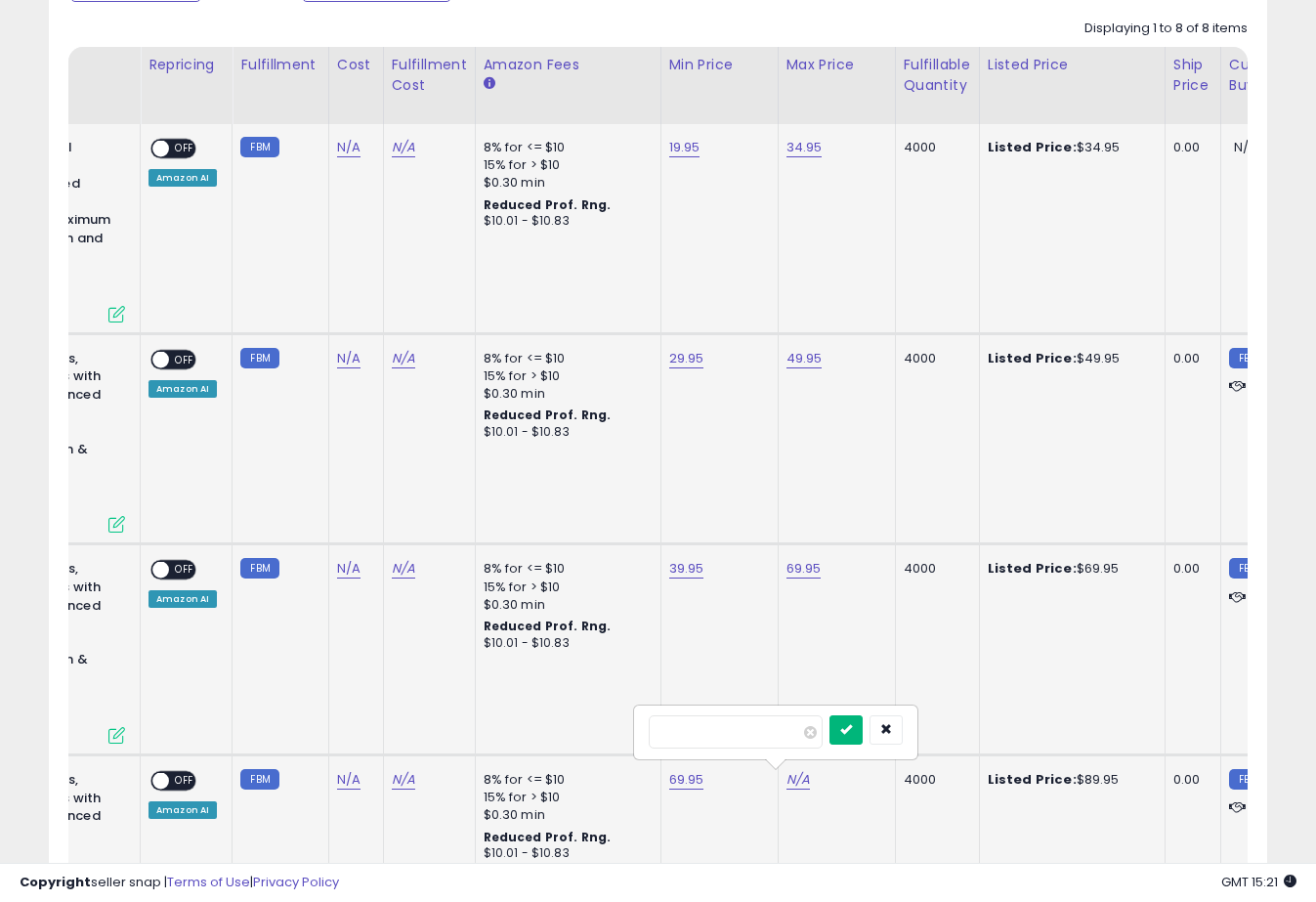 type on "*****" 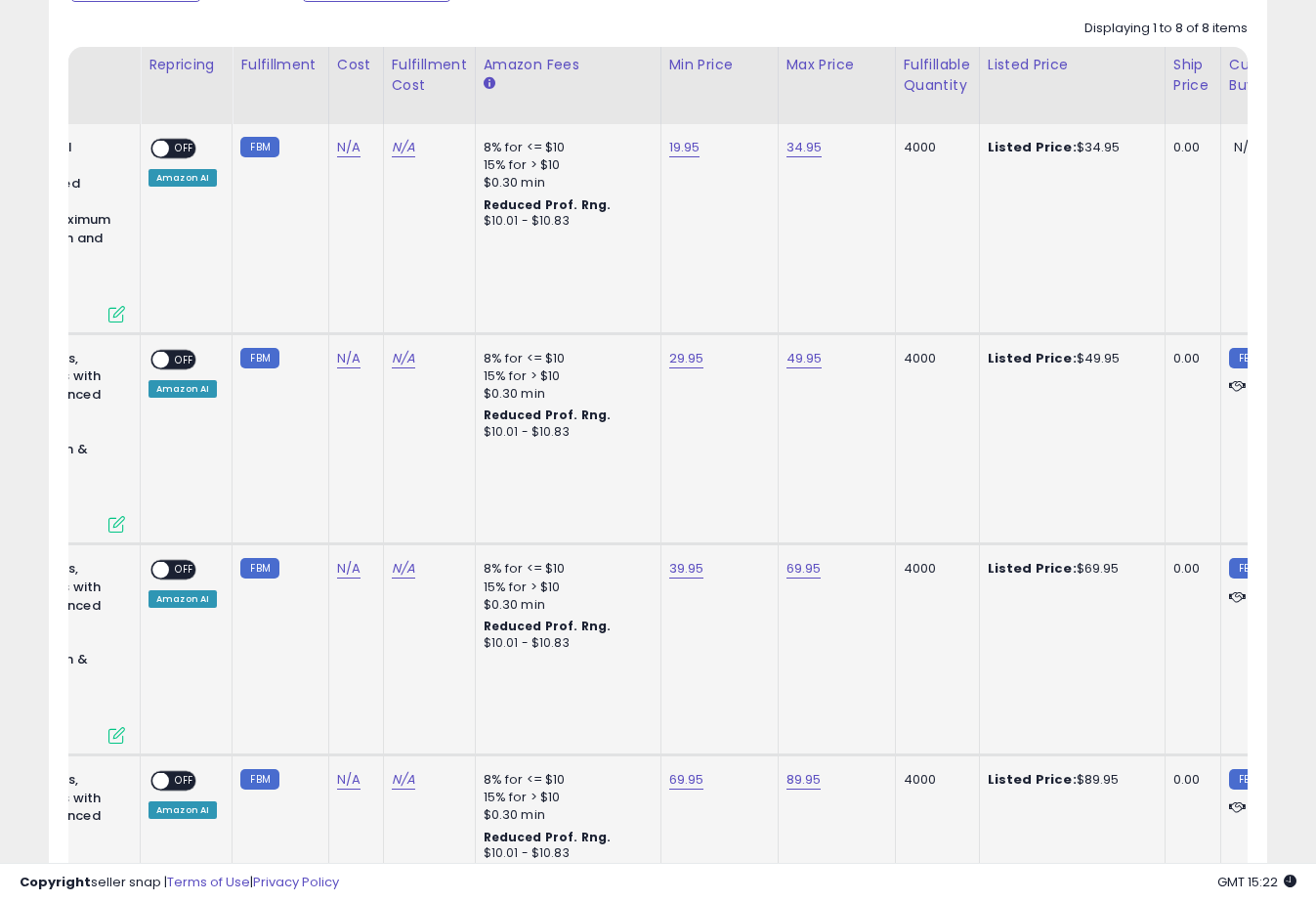 scroll, scrollTop: 0, scrollLeft: 190, axis: horizontal 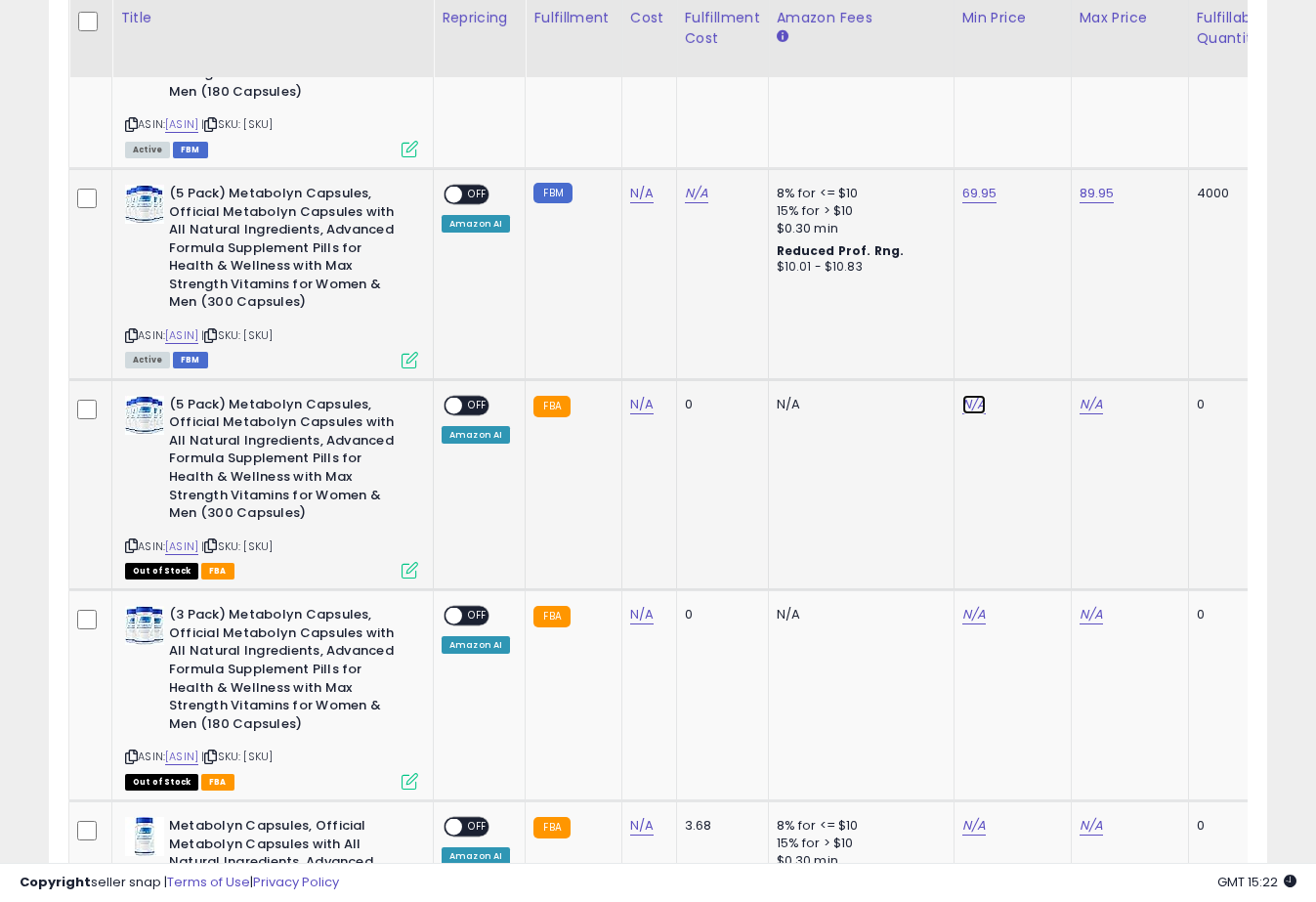 click on "N/A" at bounding box center [974, 405] 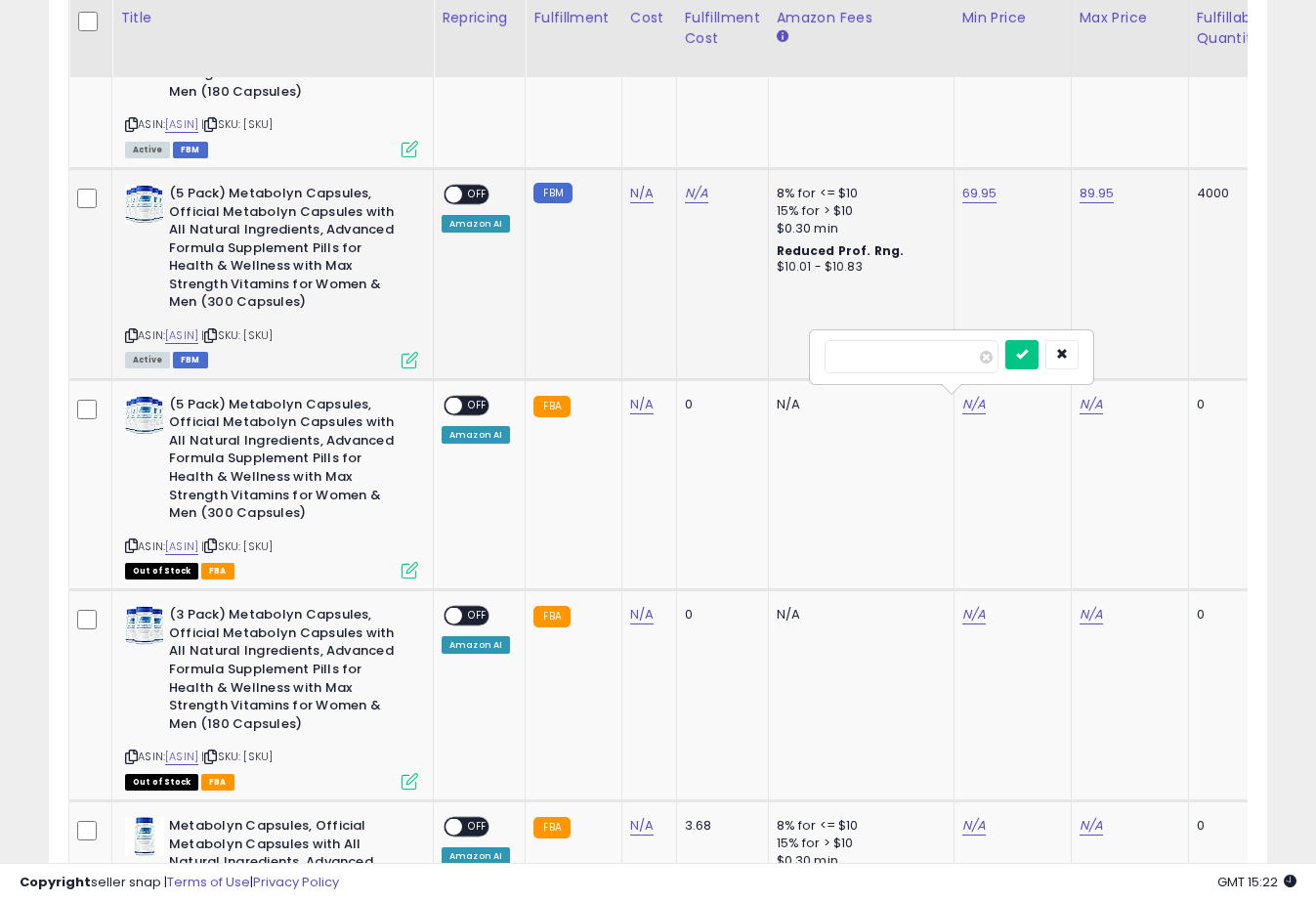 type on "*****" 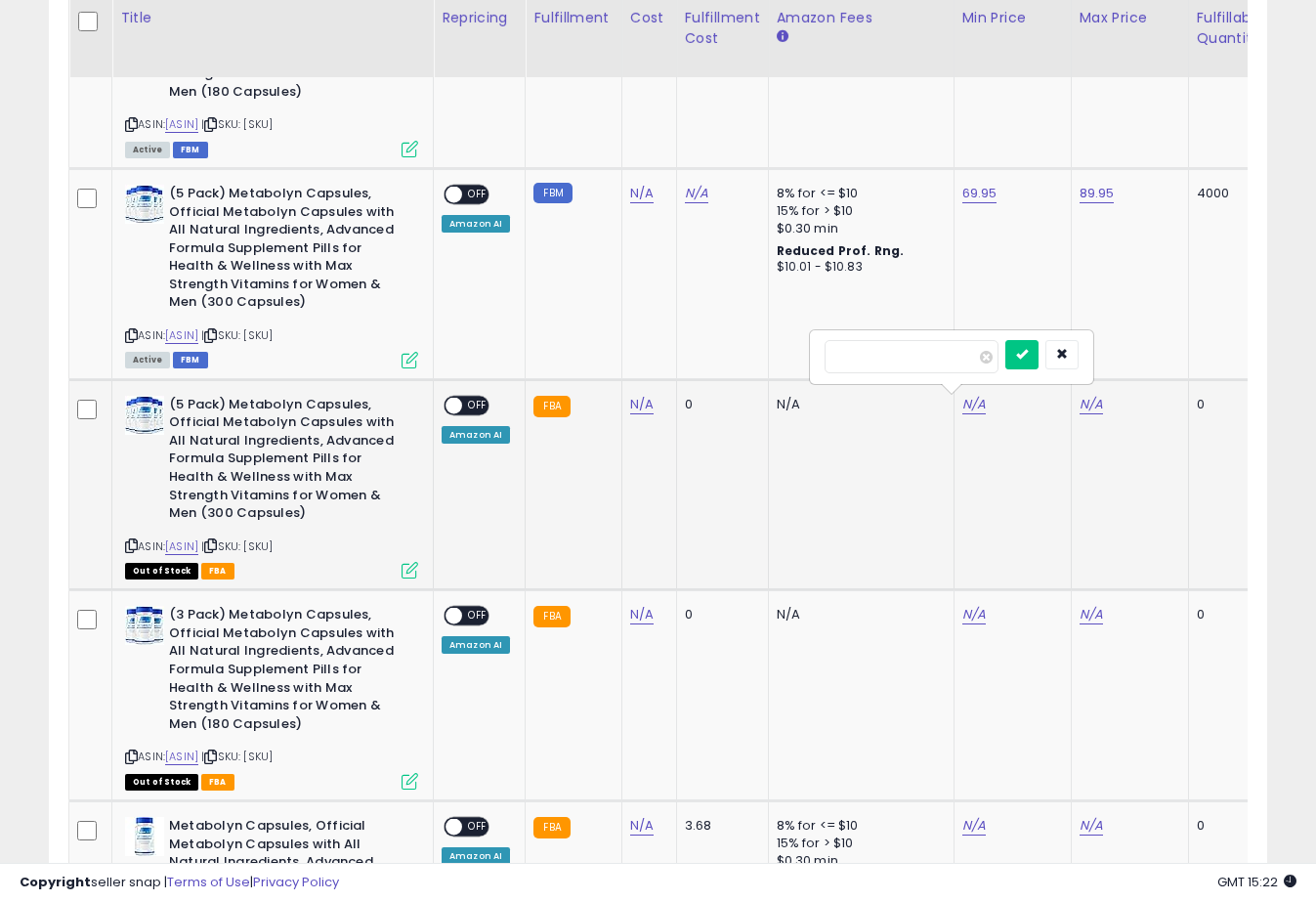 click at bounding box center [1022, 355] 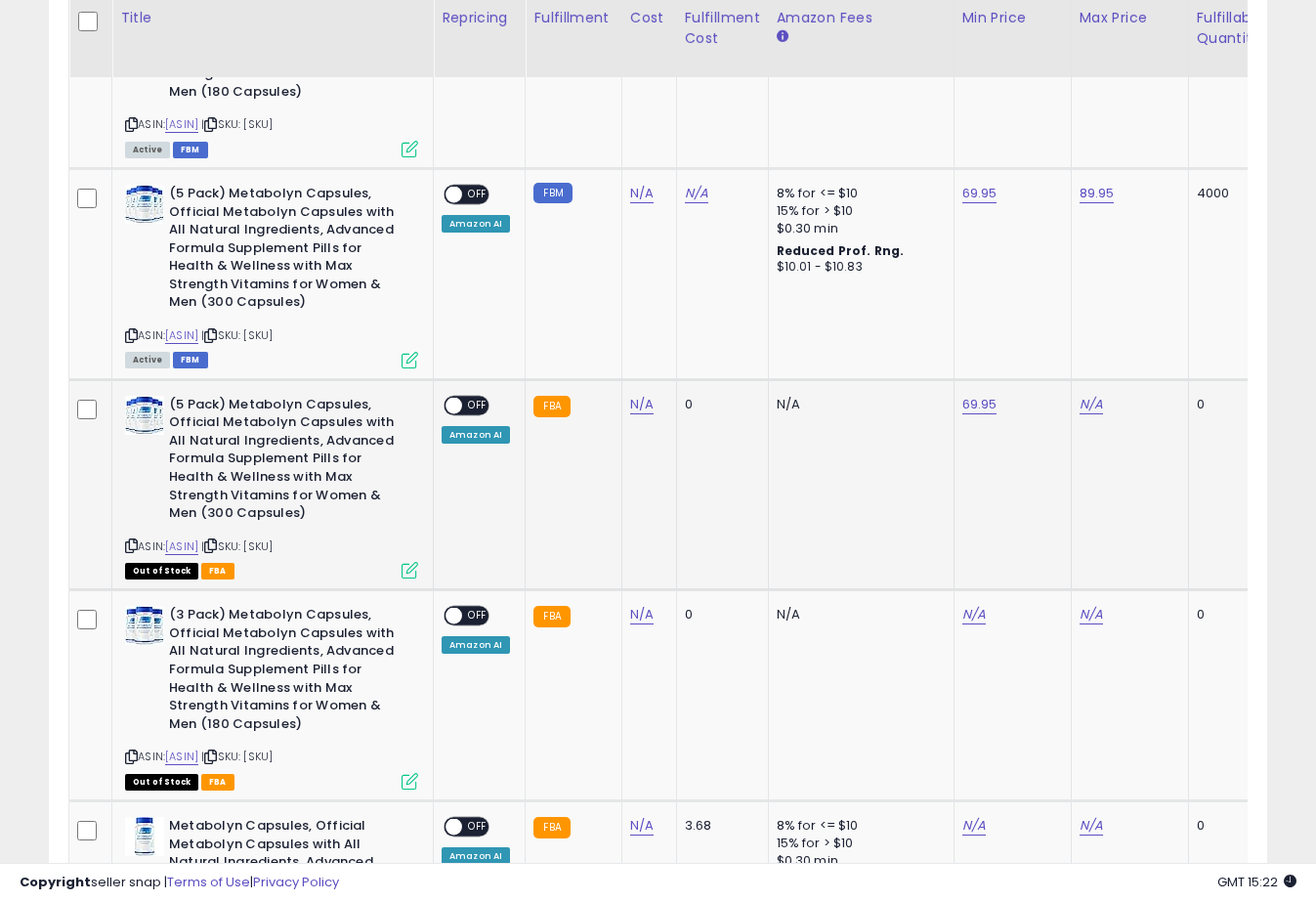 click on "N/A" 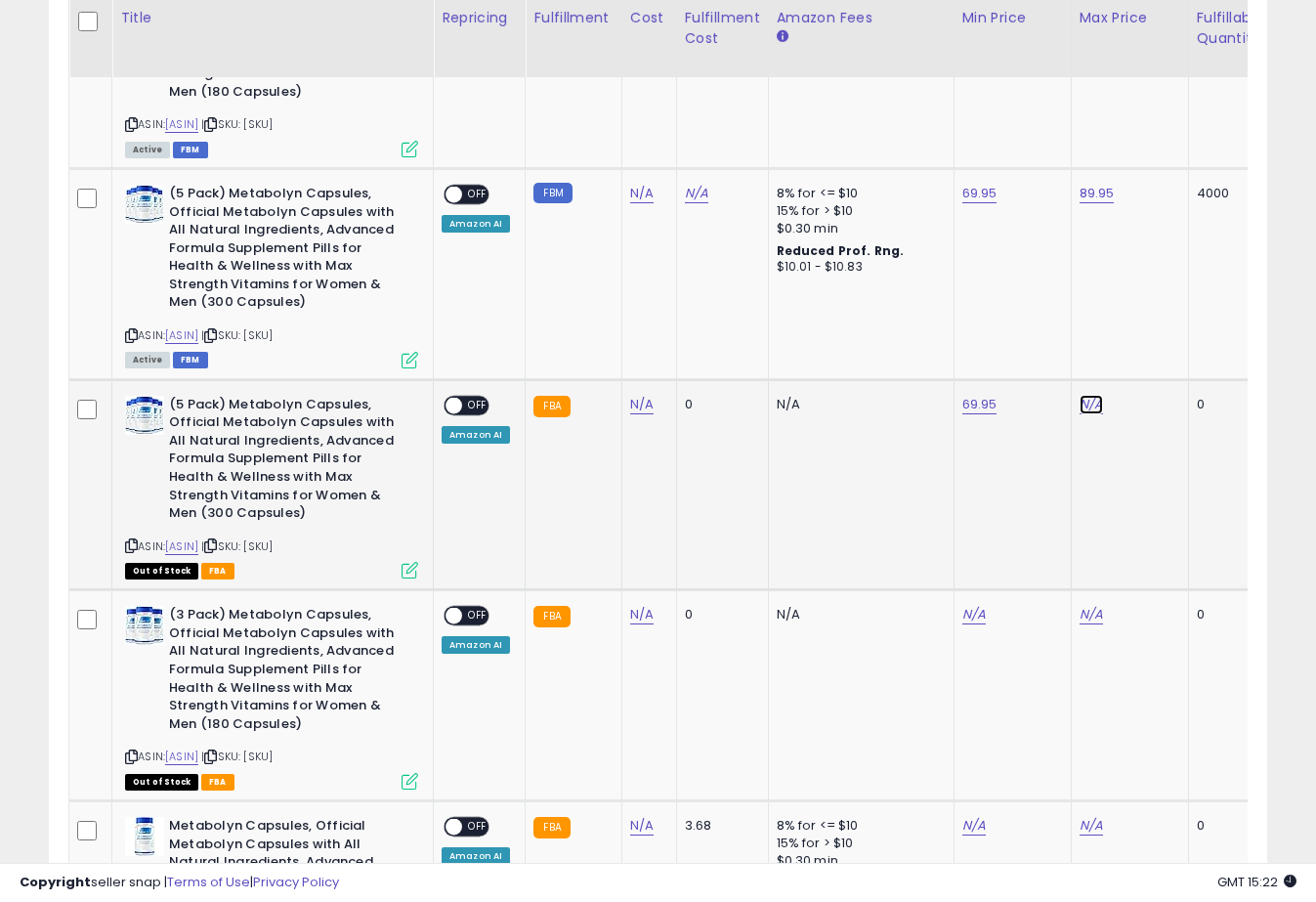 click on "N/A" at bounding box center [1091, 405] 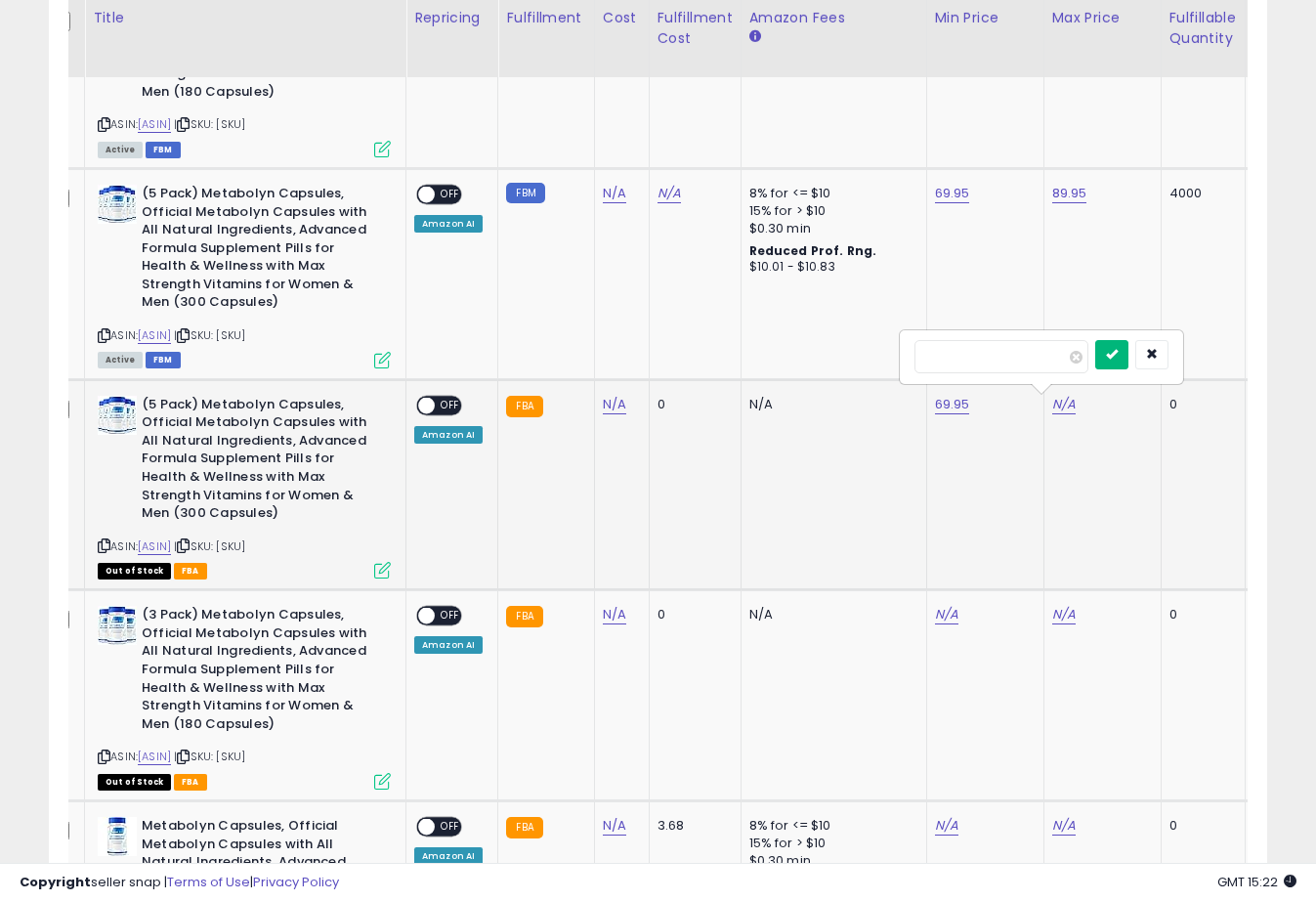 type on "*****" 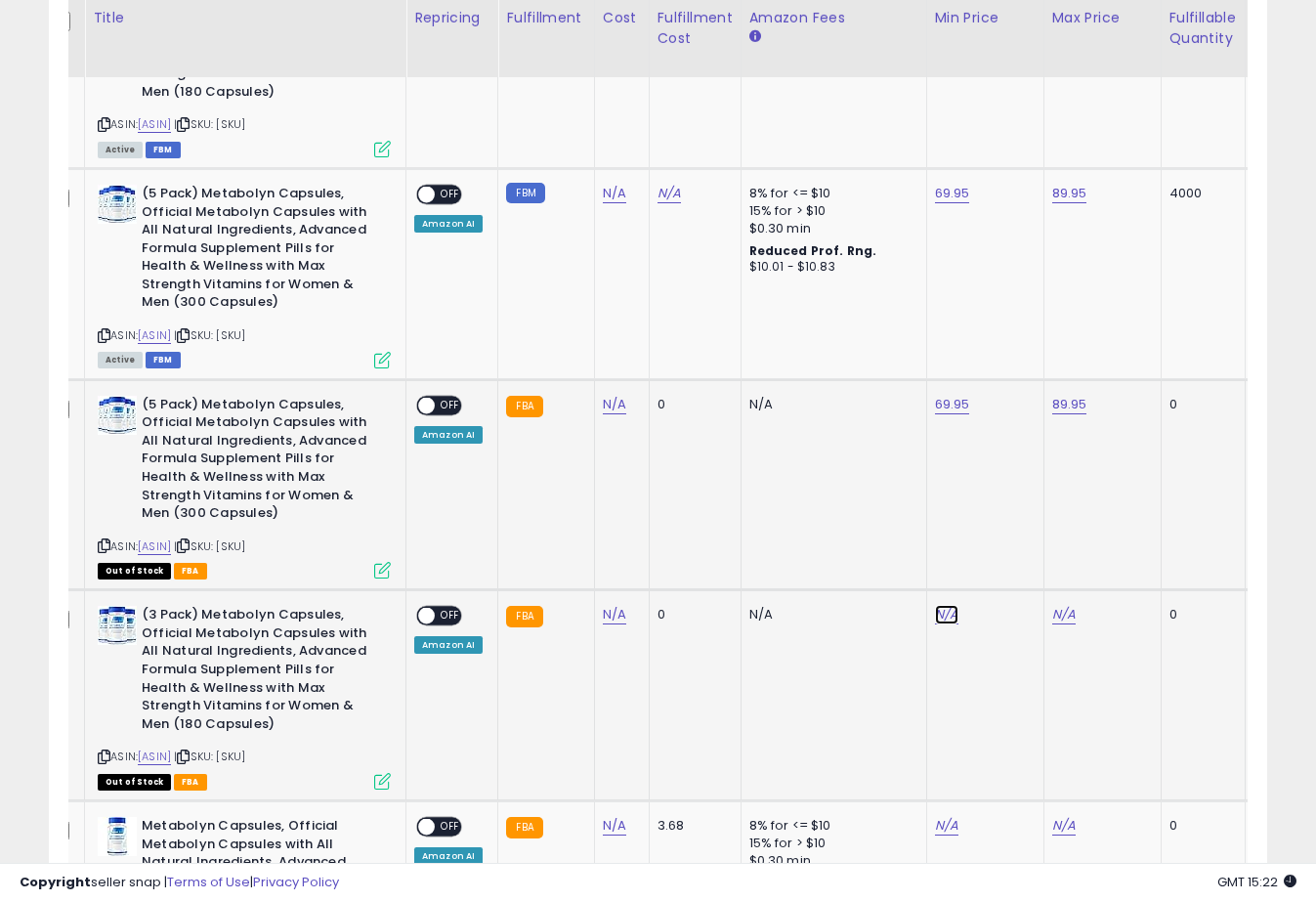 click on "N/A" at bounding box center (947, 615) 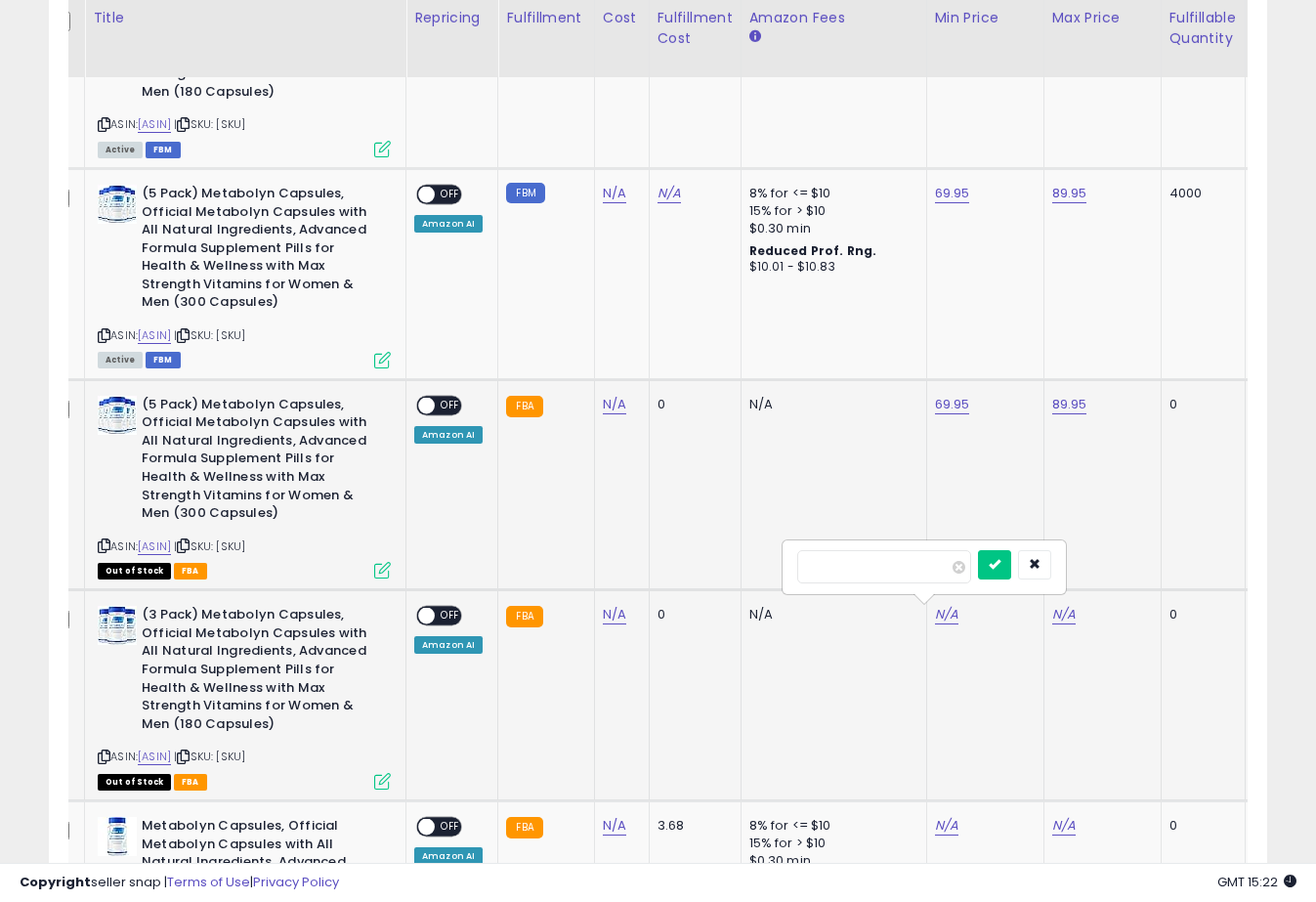click at bounding box center (884, 567) 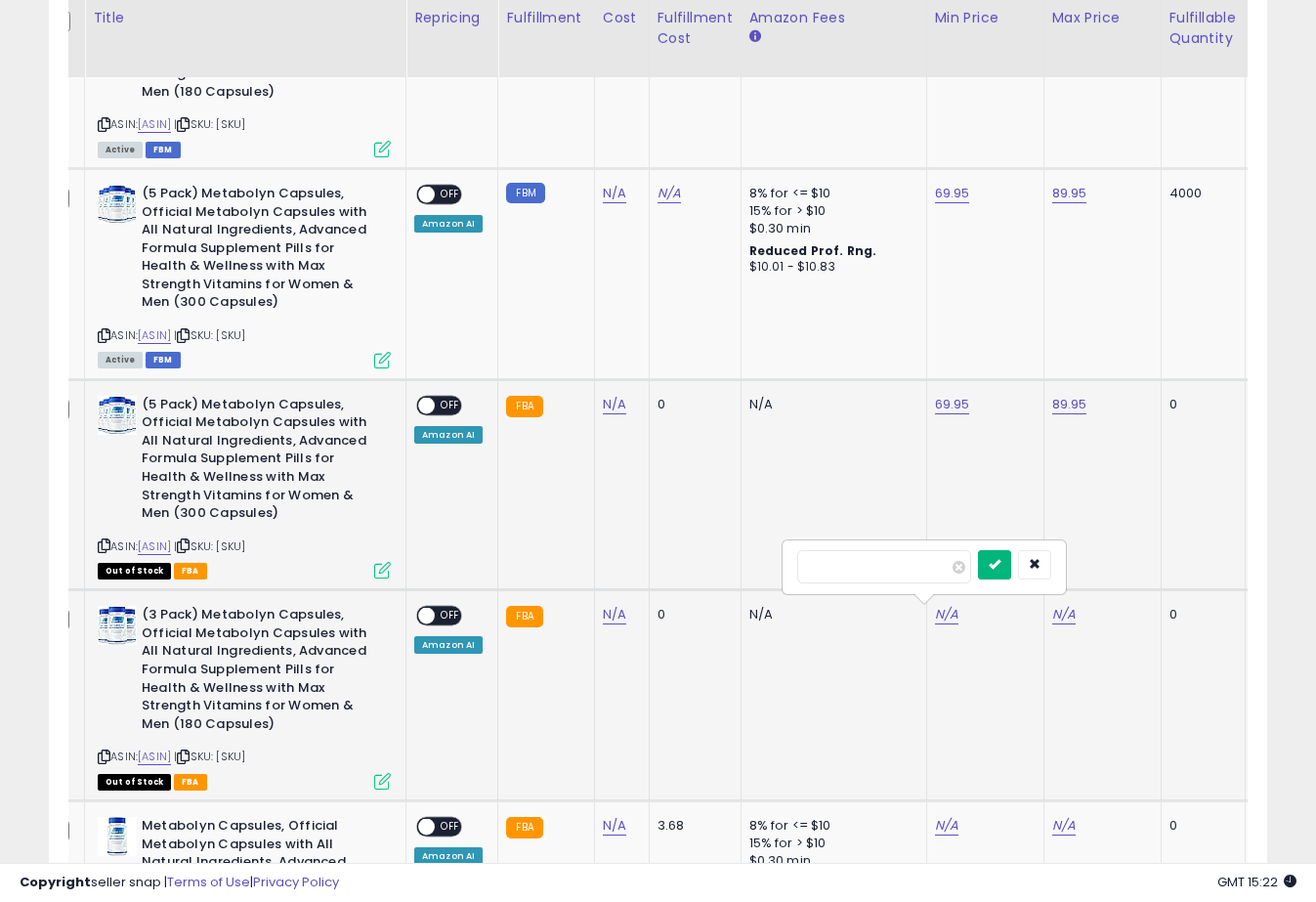 type on "*****" 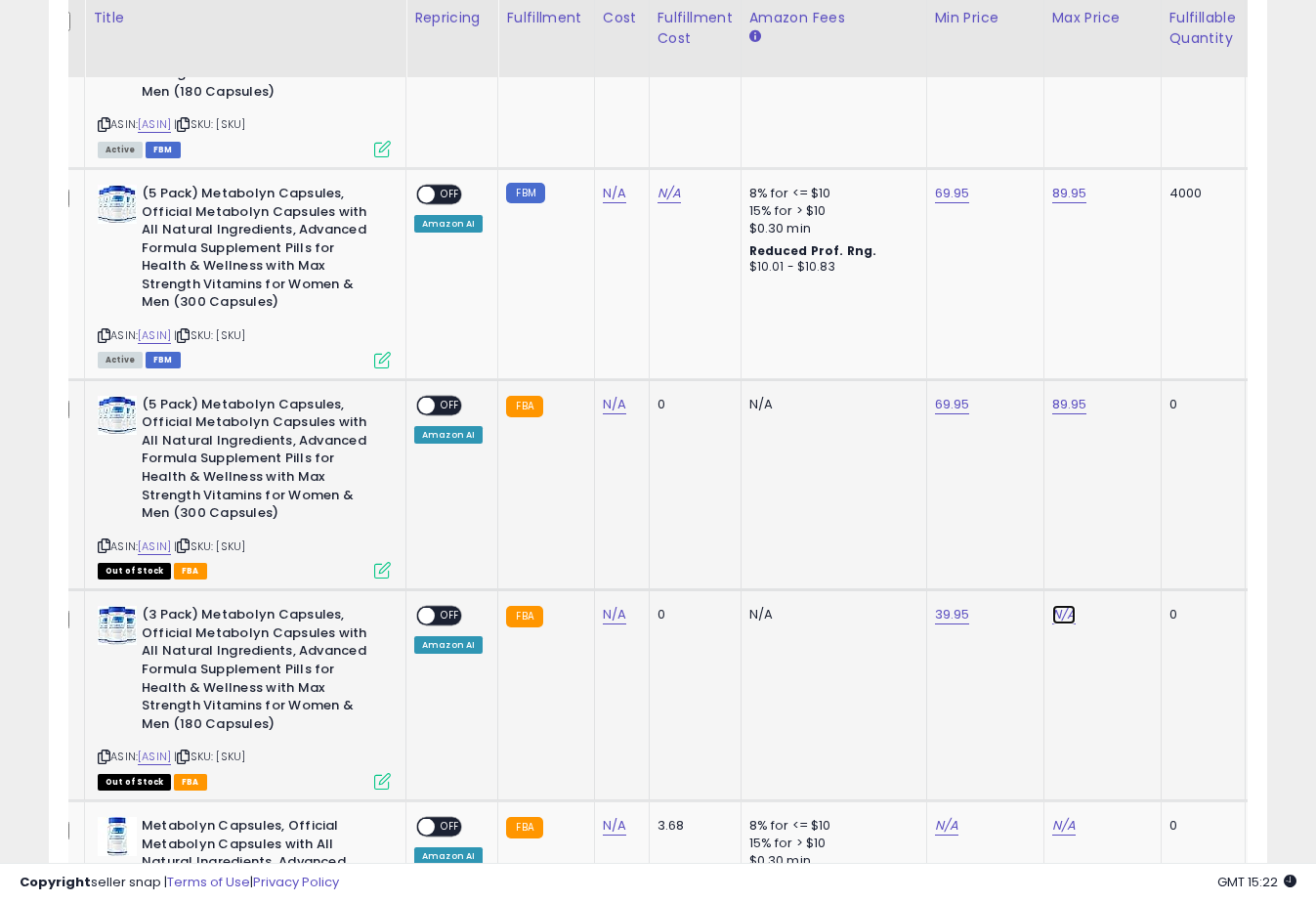 click on "N/A" at bounding box center (1064, 615) 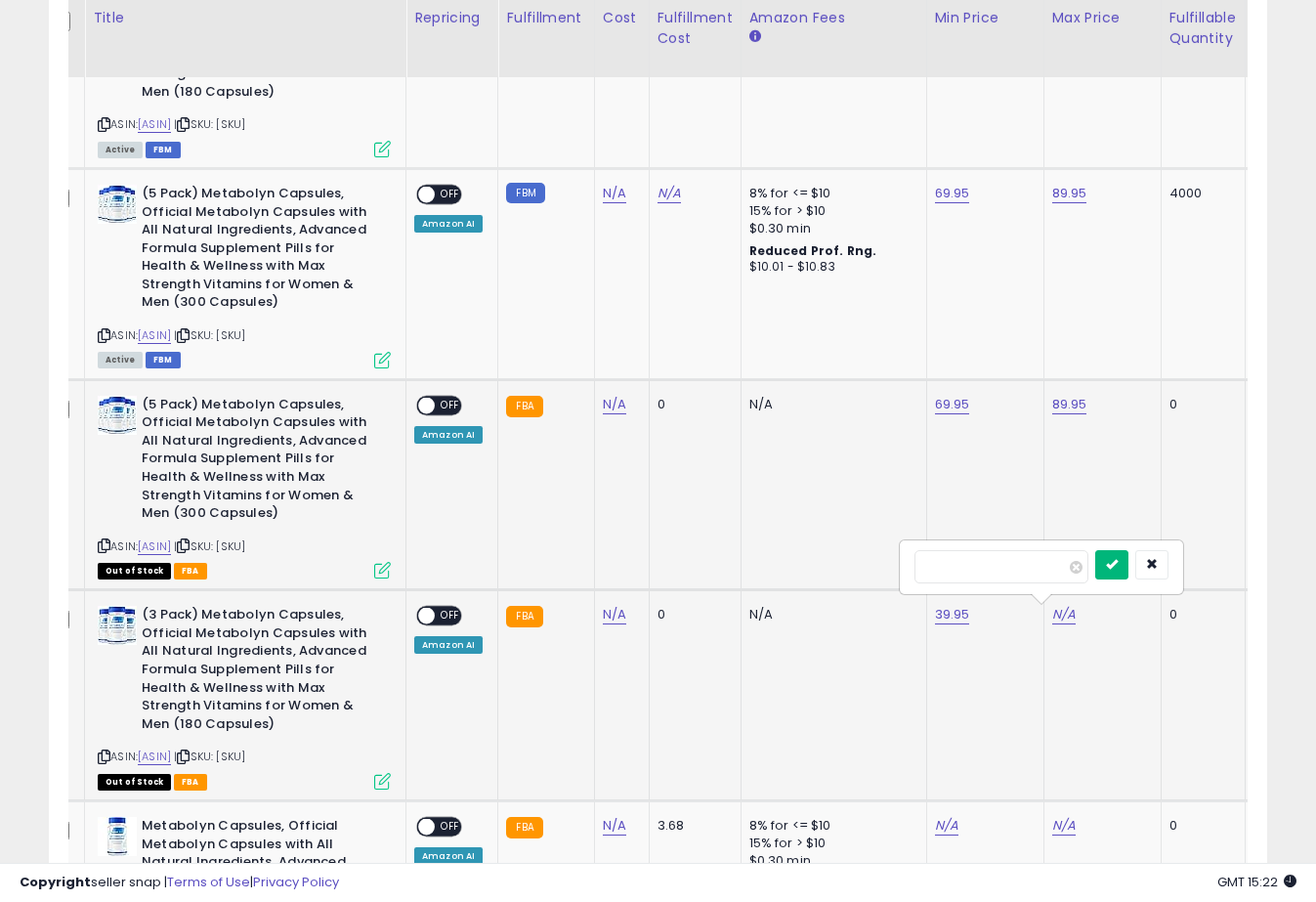 type on "*****" 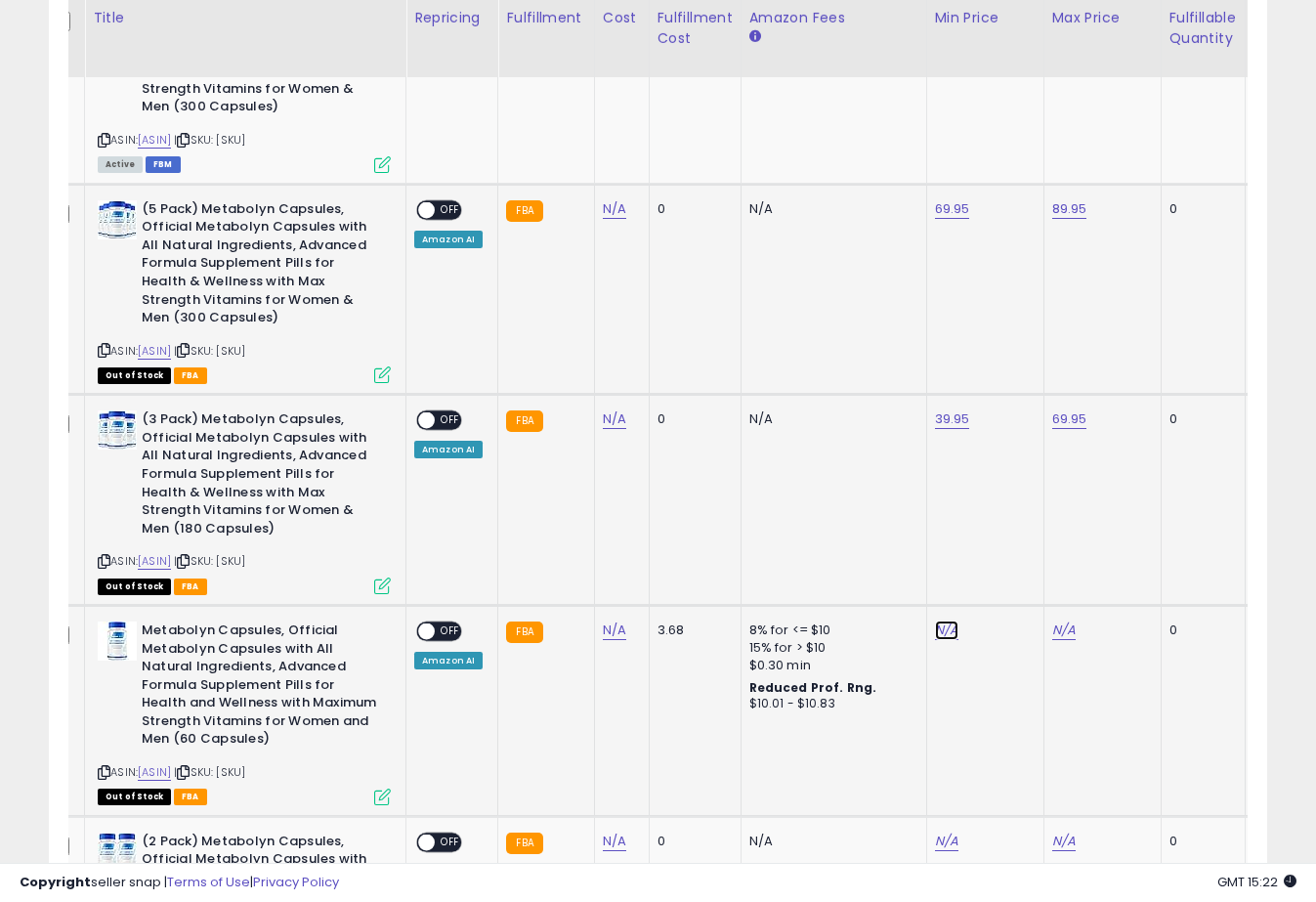 click on "N/A" at bounding box center (947, 630) 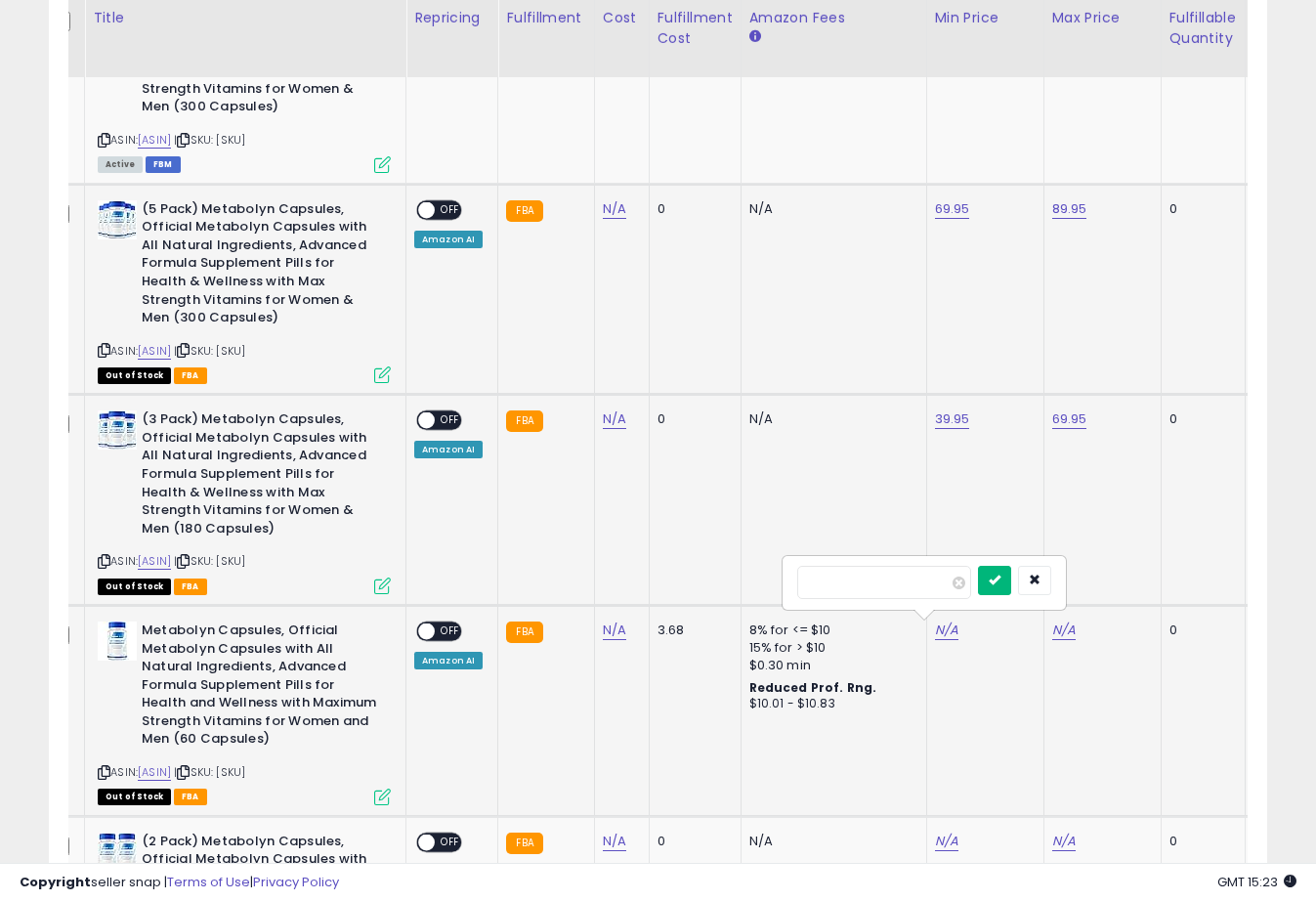 type on "*****" 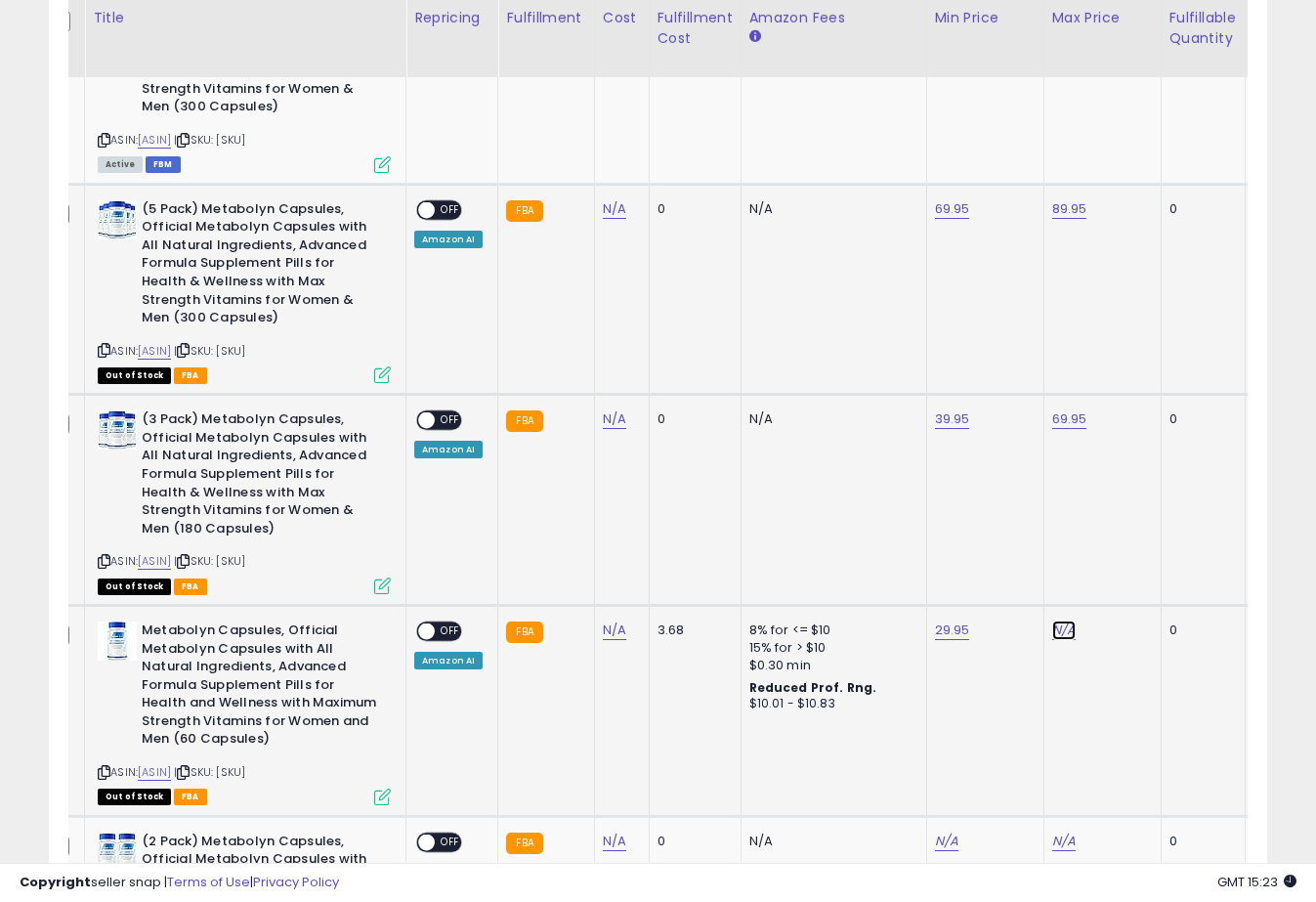 click on "N/A" at bounding box center [1064, 630] 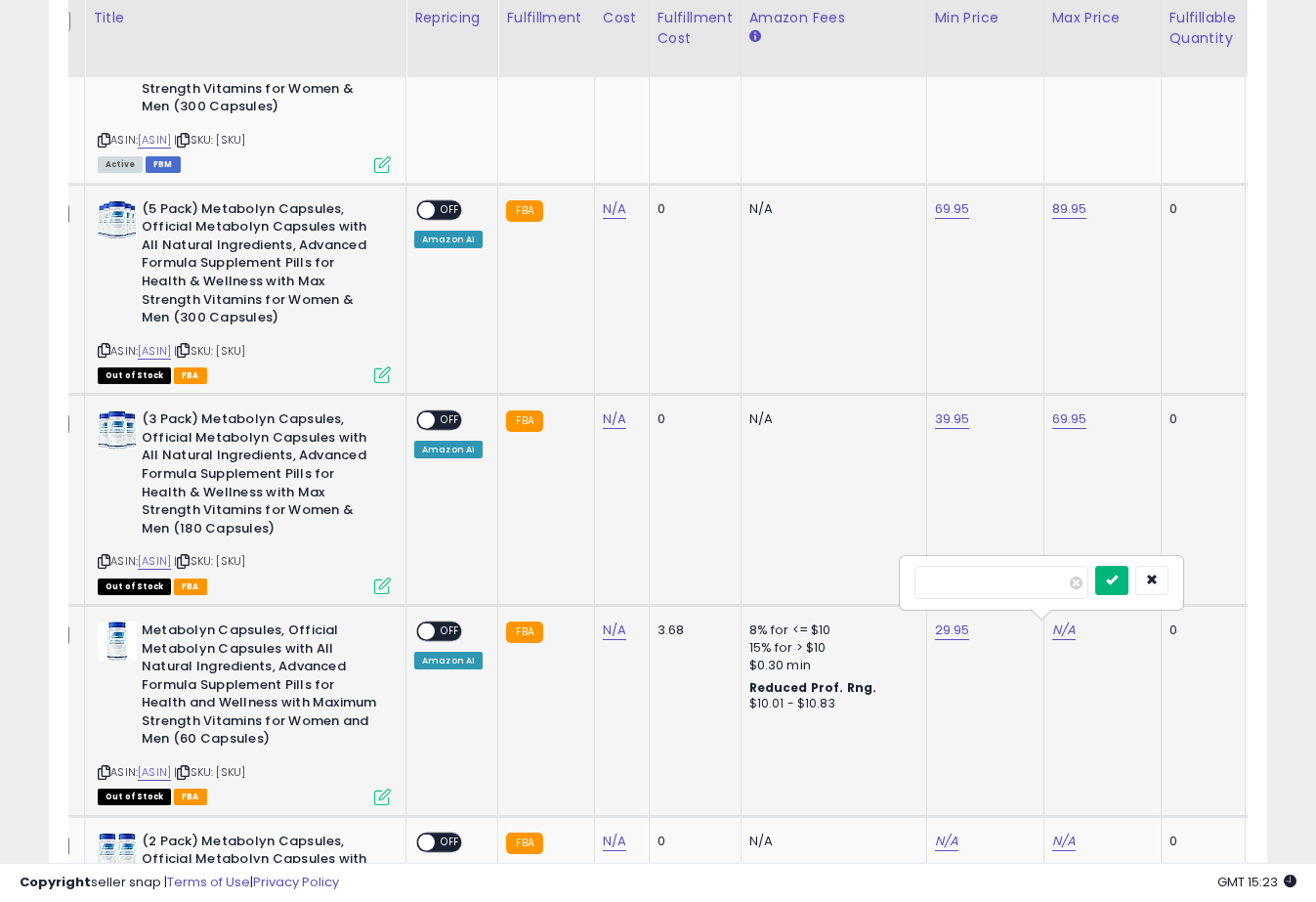 type on "*****" 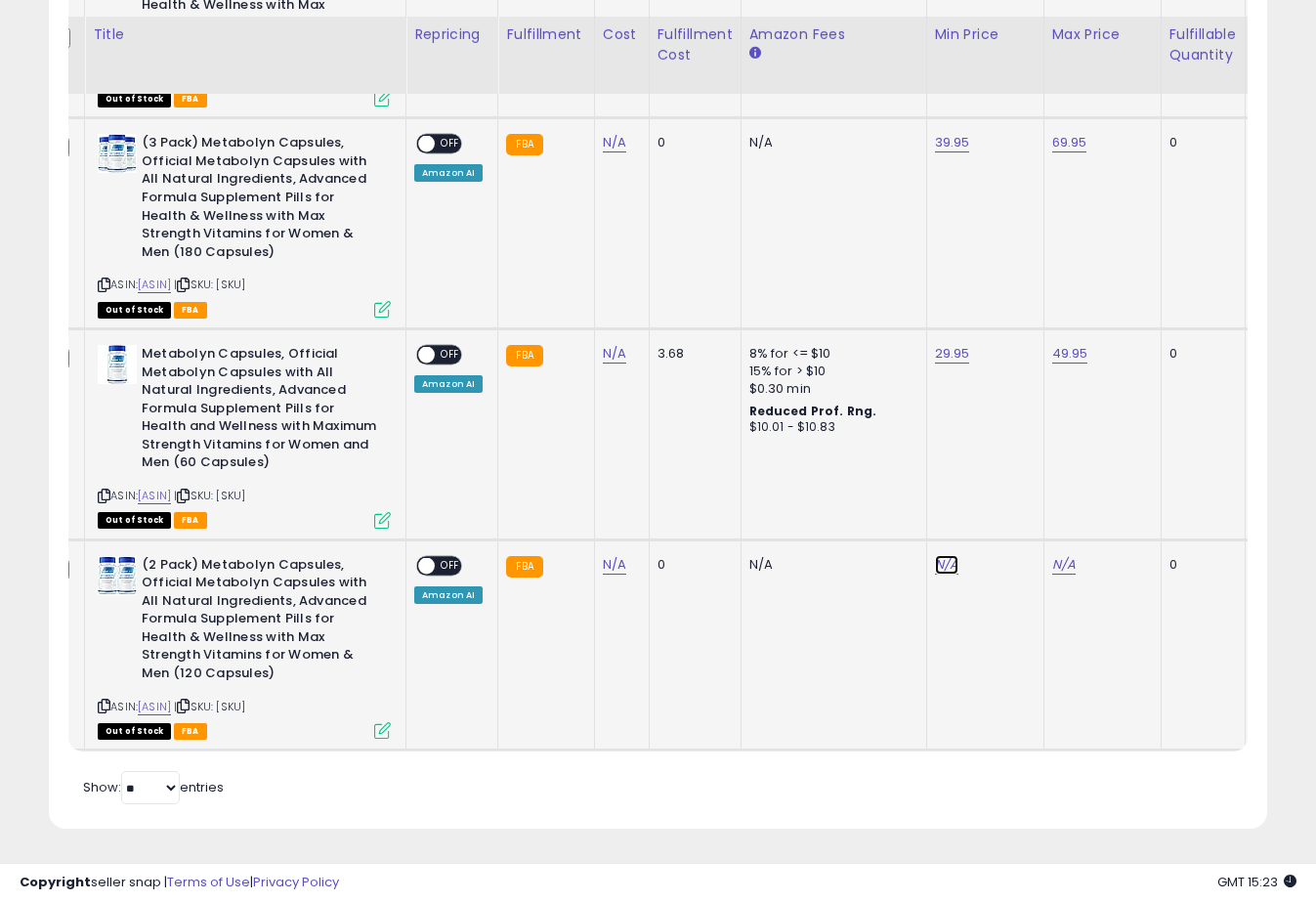click on "N/A" at bounding box center (947, 565) 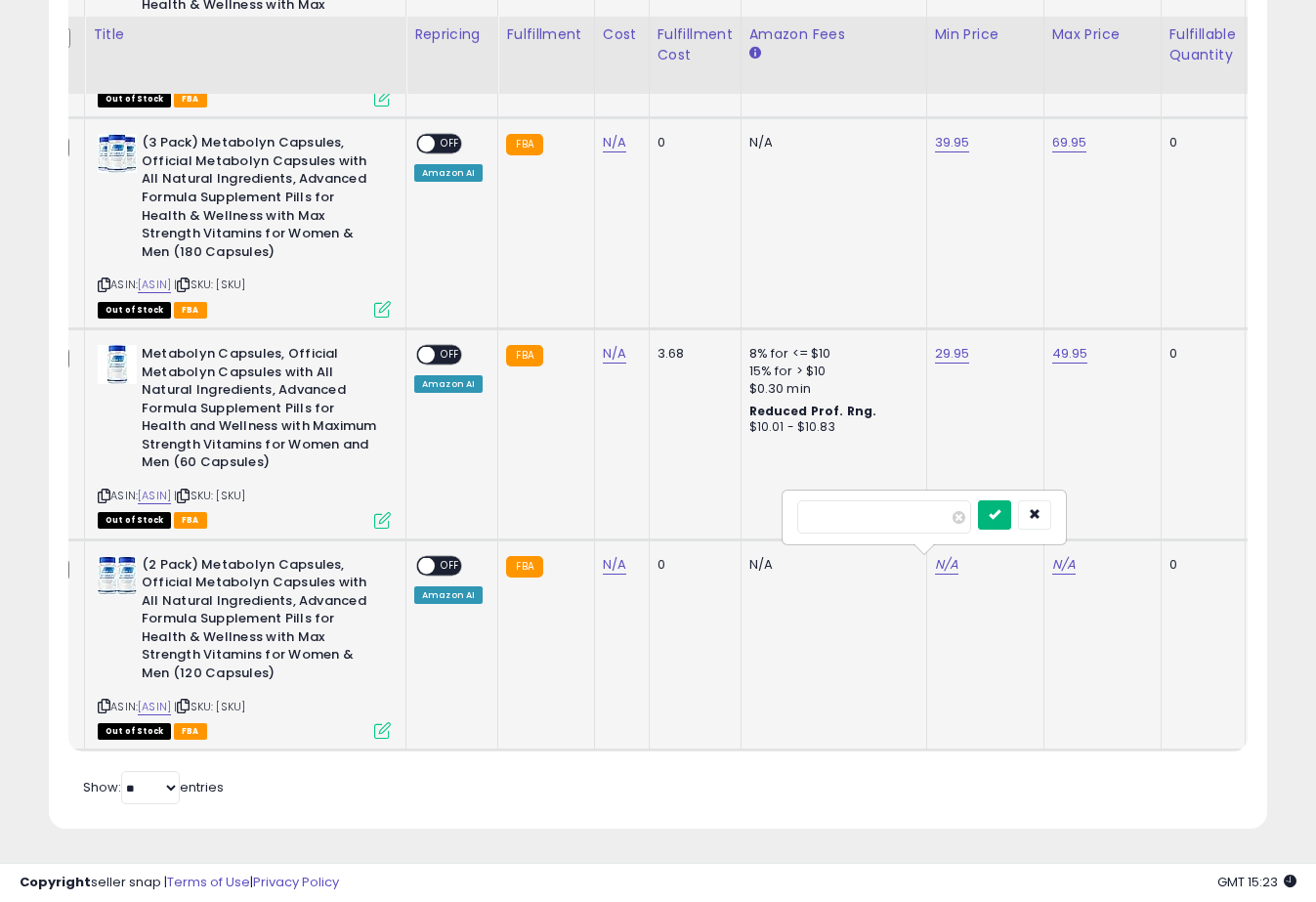 type on "*****" 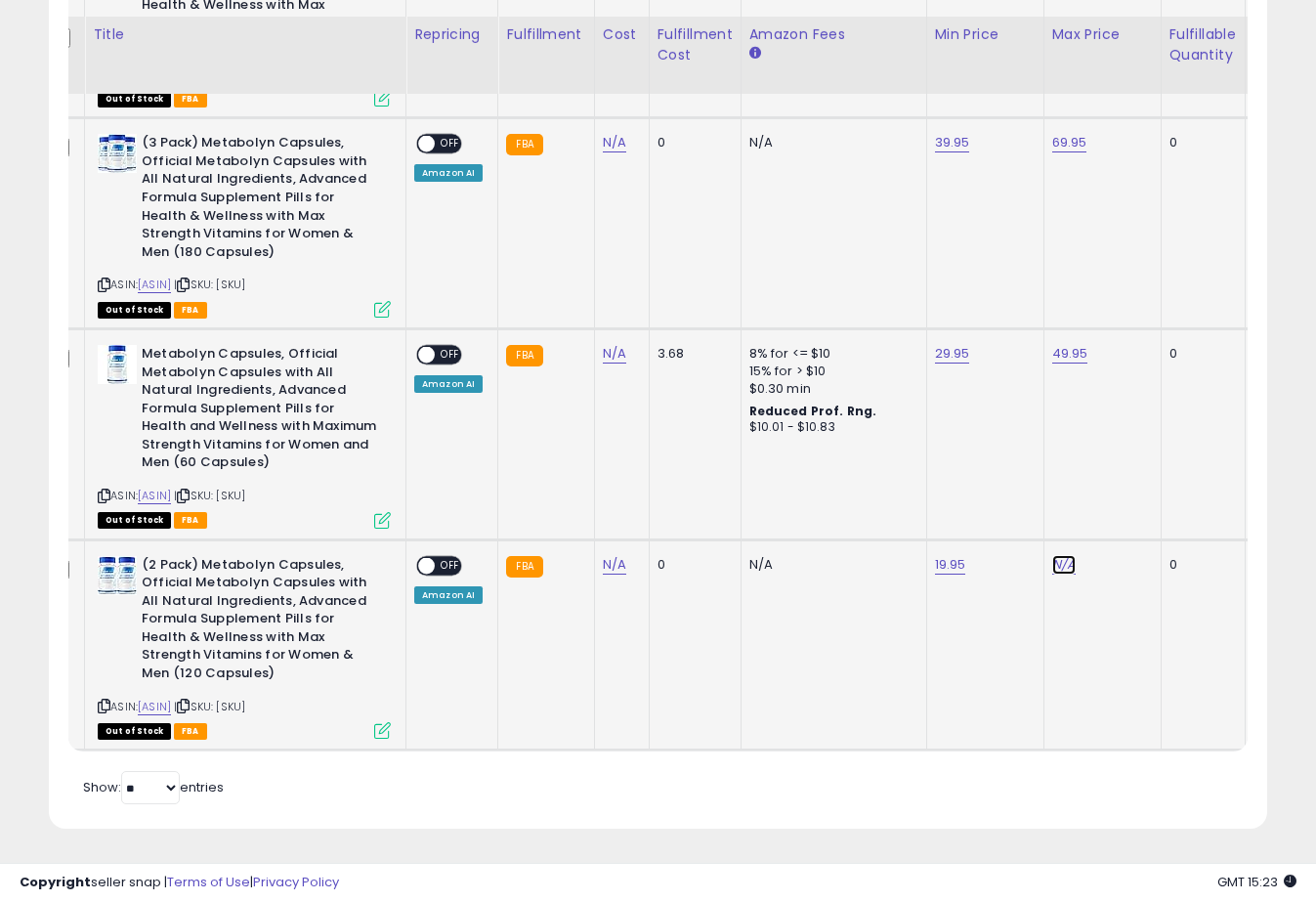 click on "N/A" at bounding box center (1064, 565) 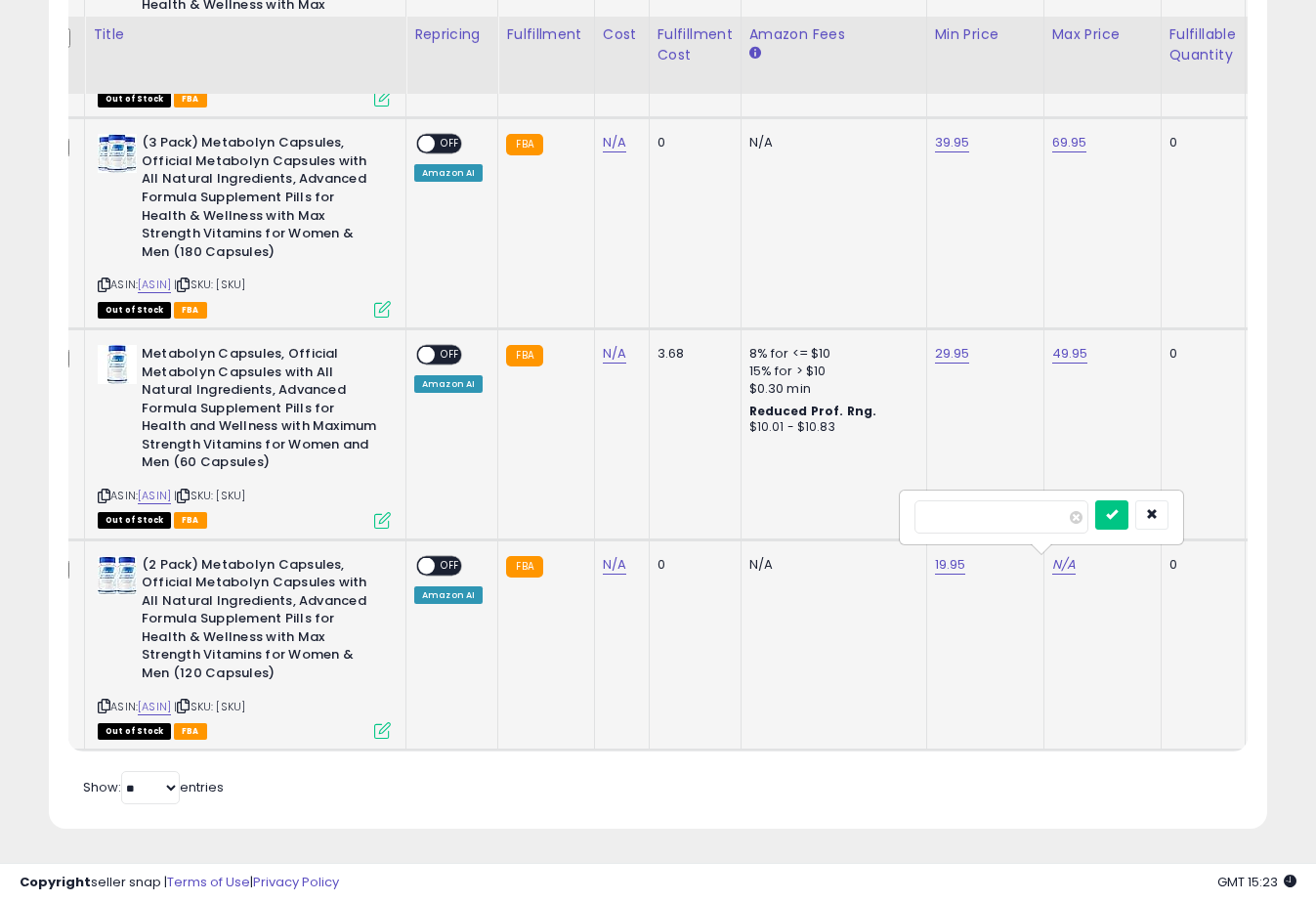 click at bounding box center [1001, 517] 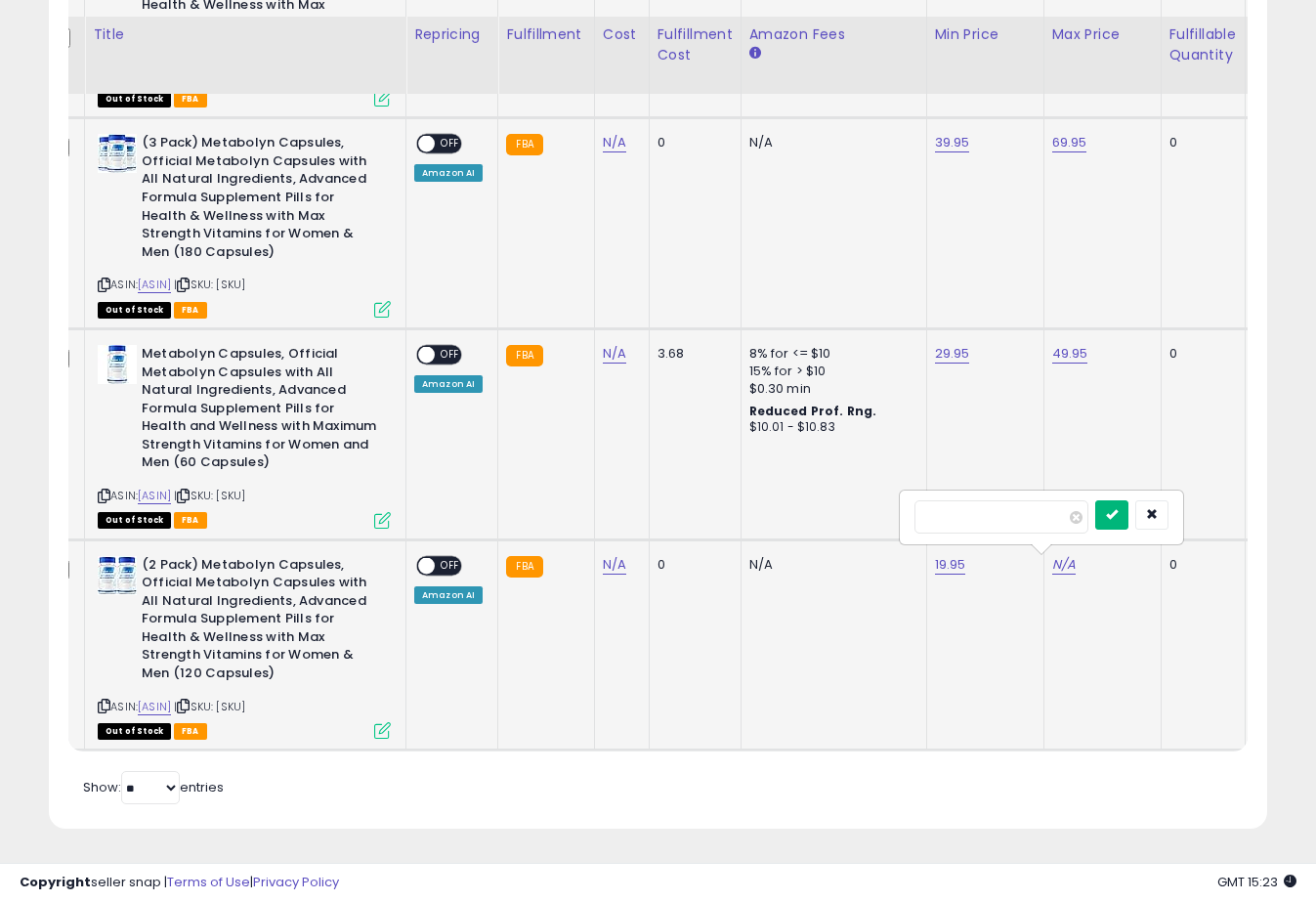type on "*****" 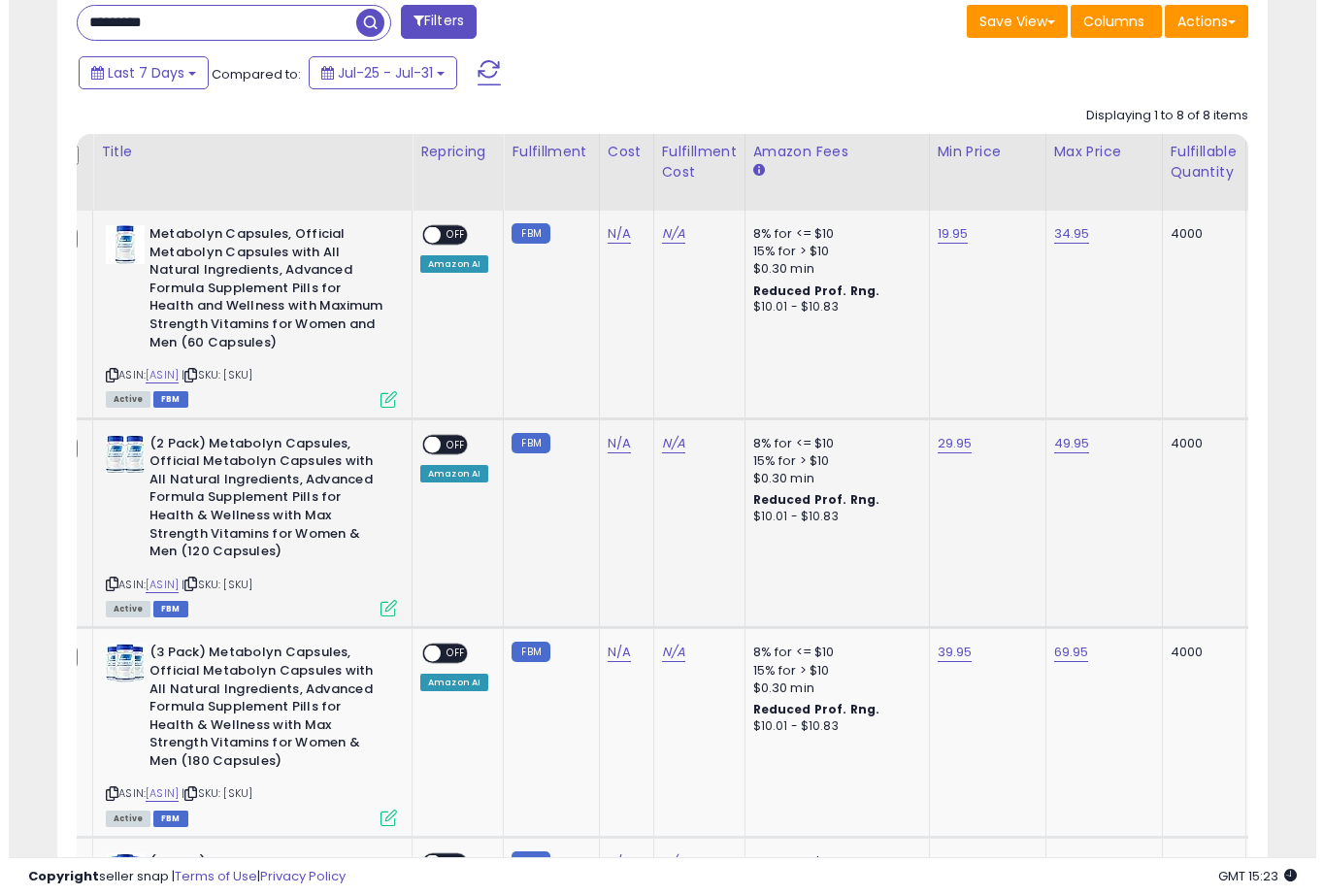 scroll, scrollTop: 799, scrollLeft: 0, axis: vertical 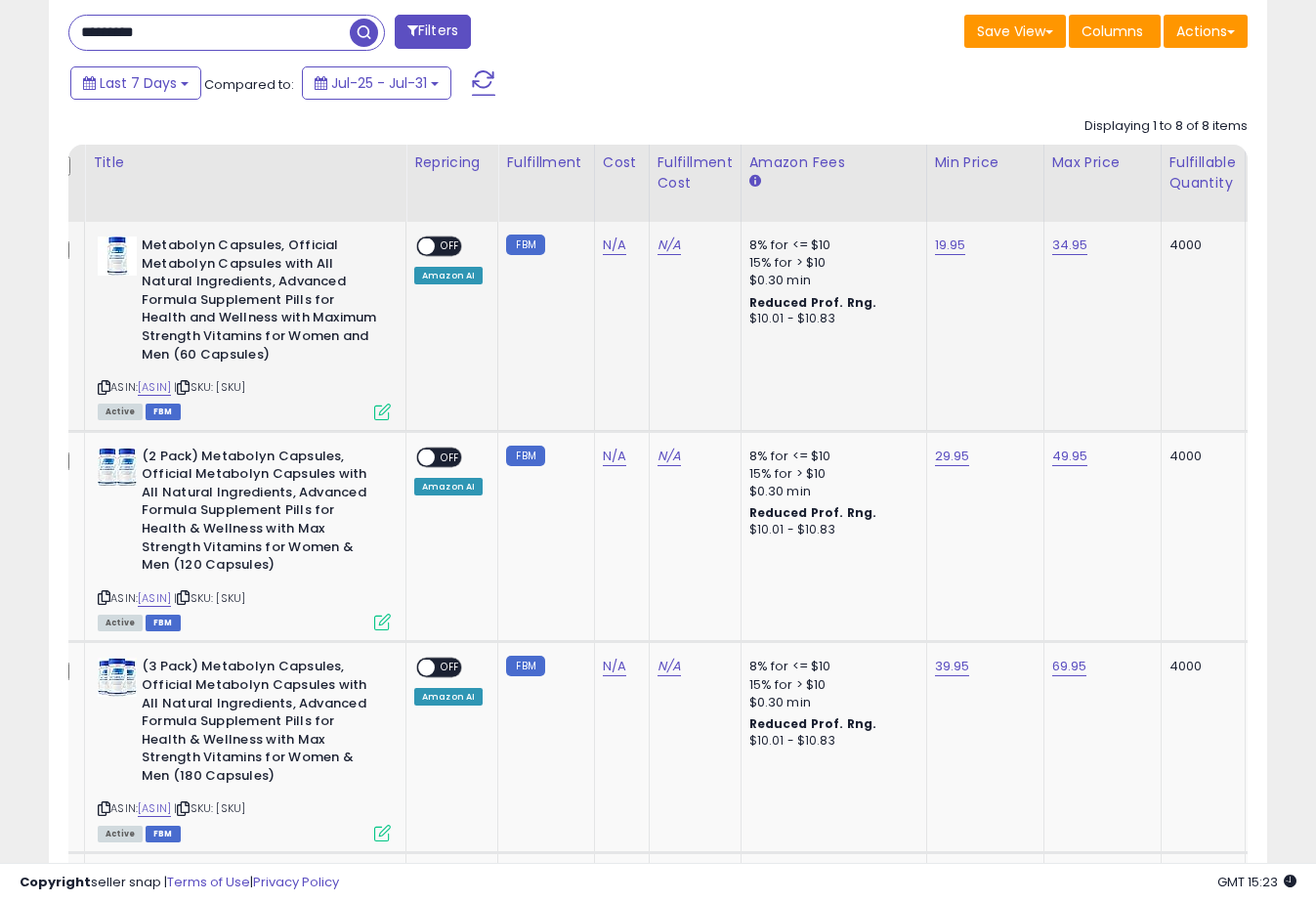 click at bounding box center [426, 246] 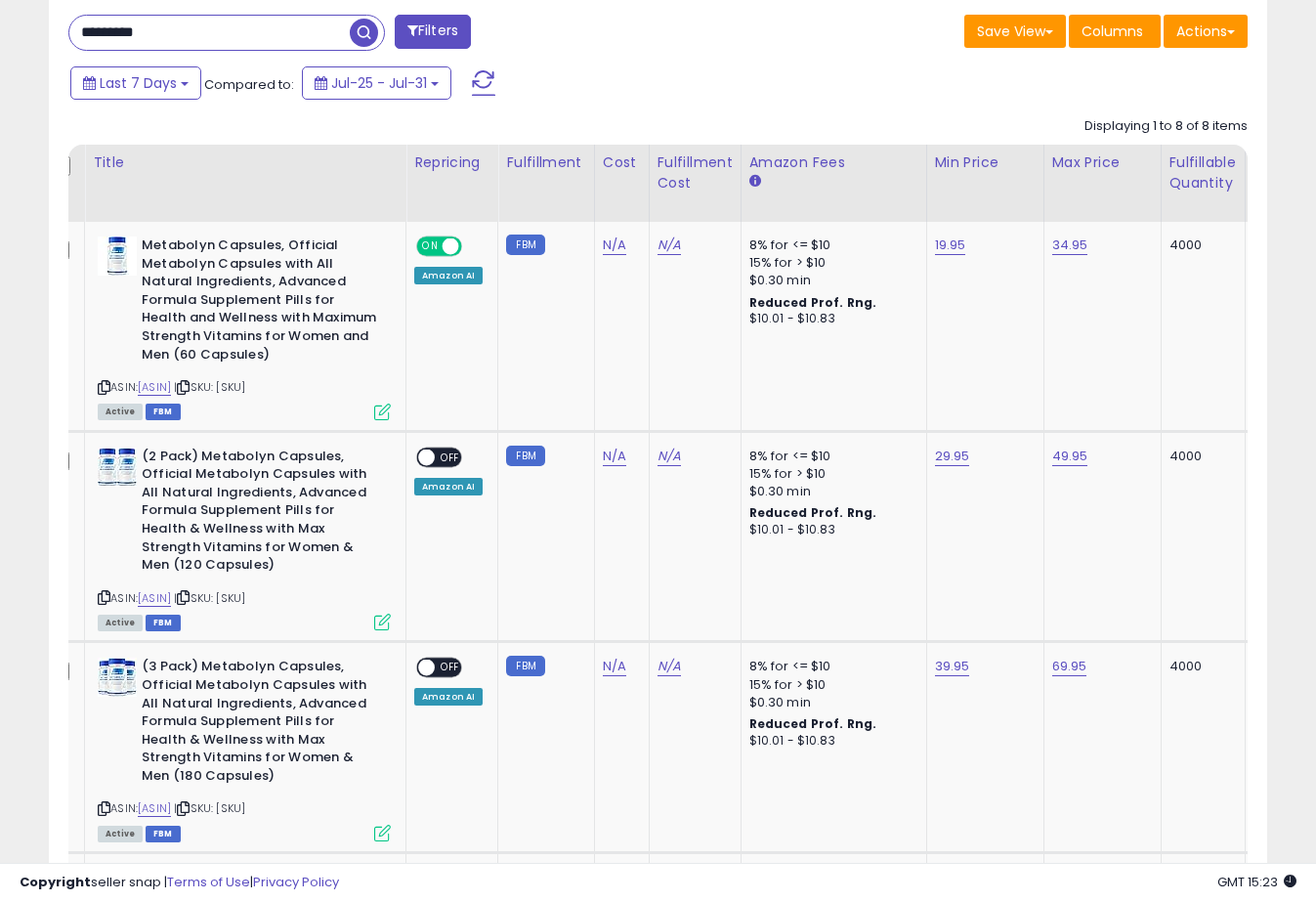 click on "19.95" 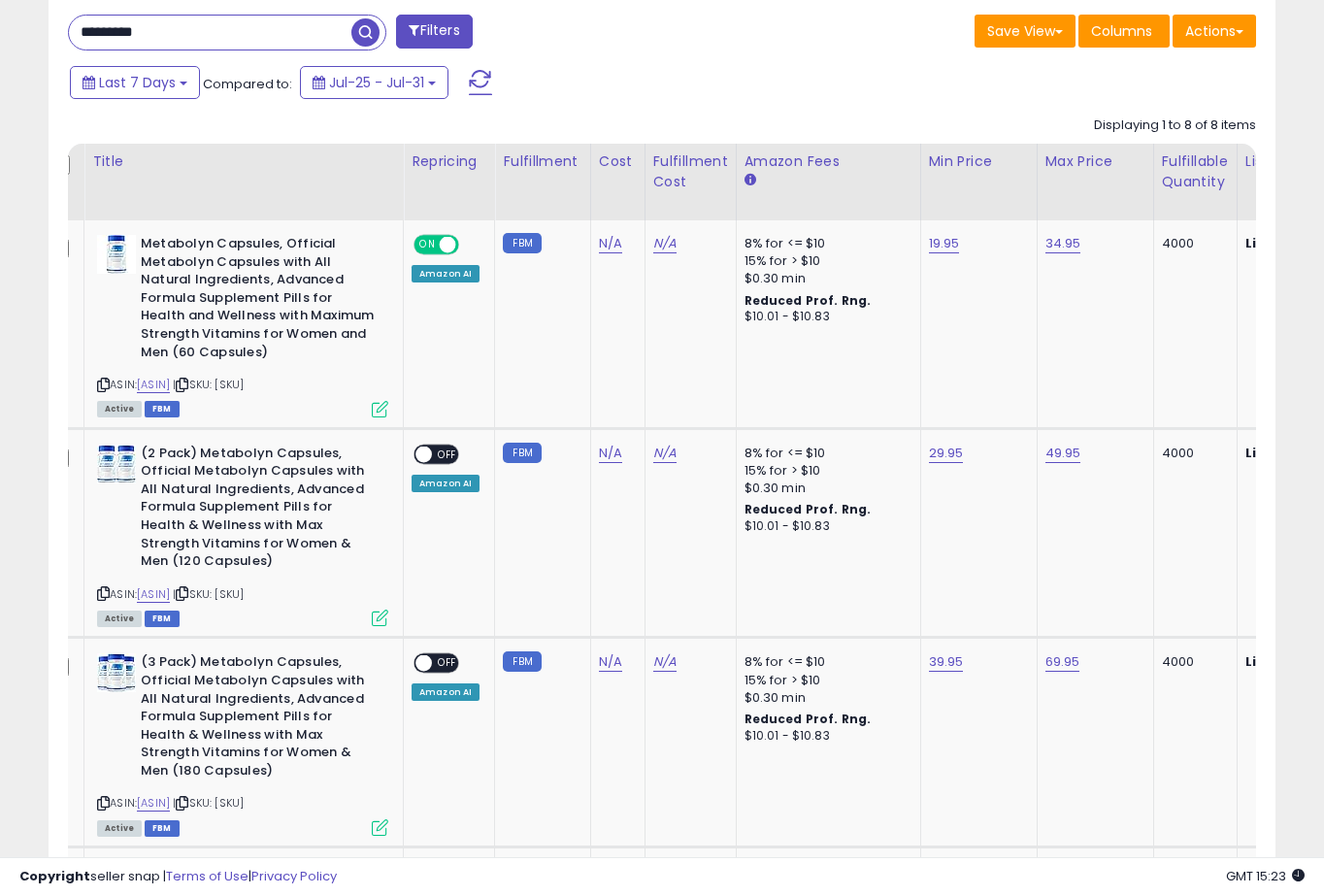 scroll, scrollTop: 970350, scrollLeft: 969964, axis: both 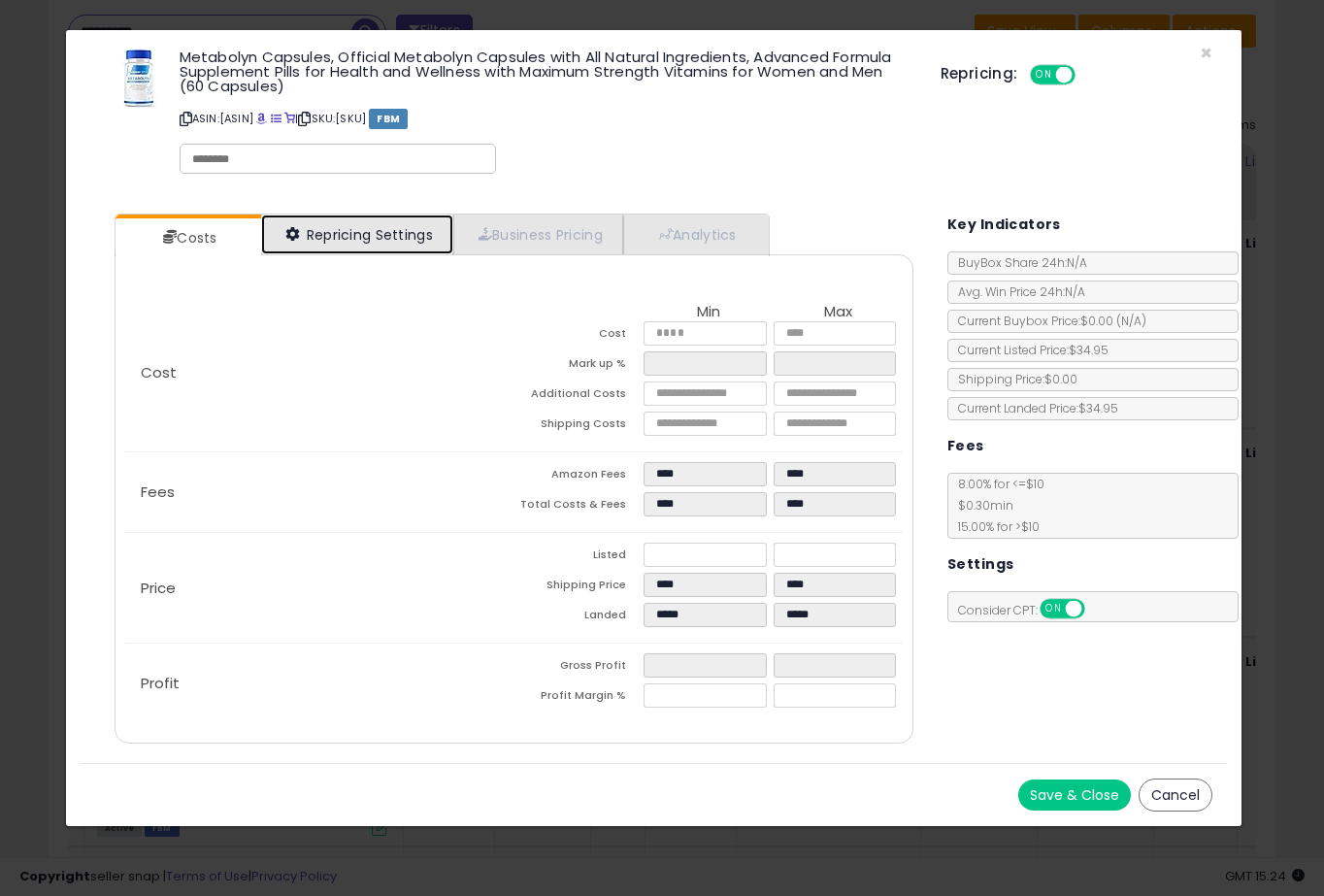 click on "Repricing Settings" at bounding box center [357, 234] 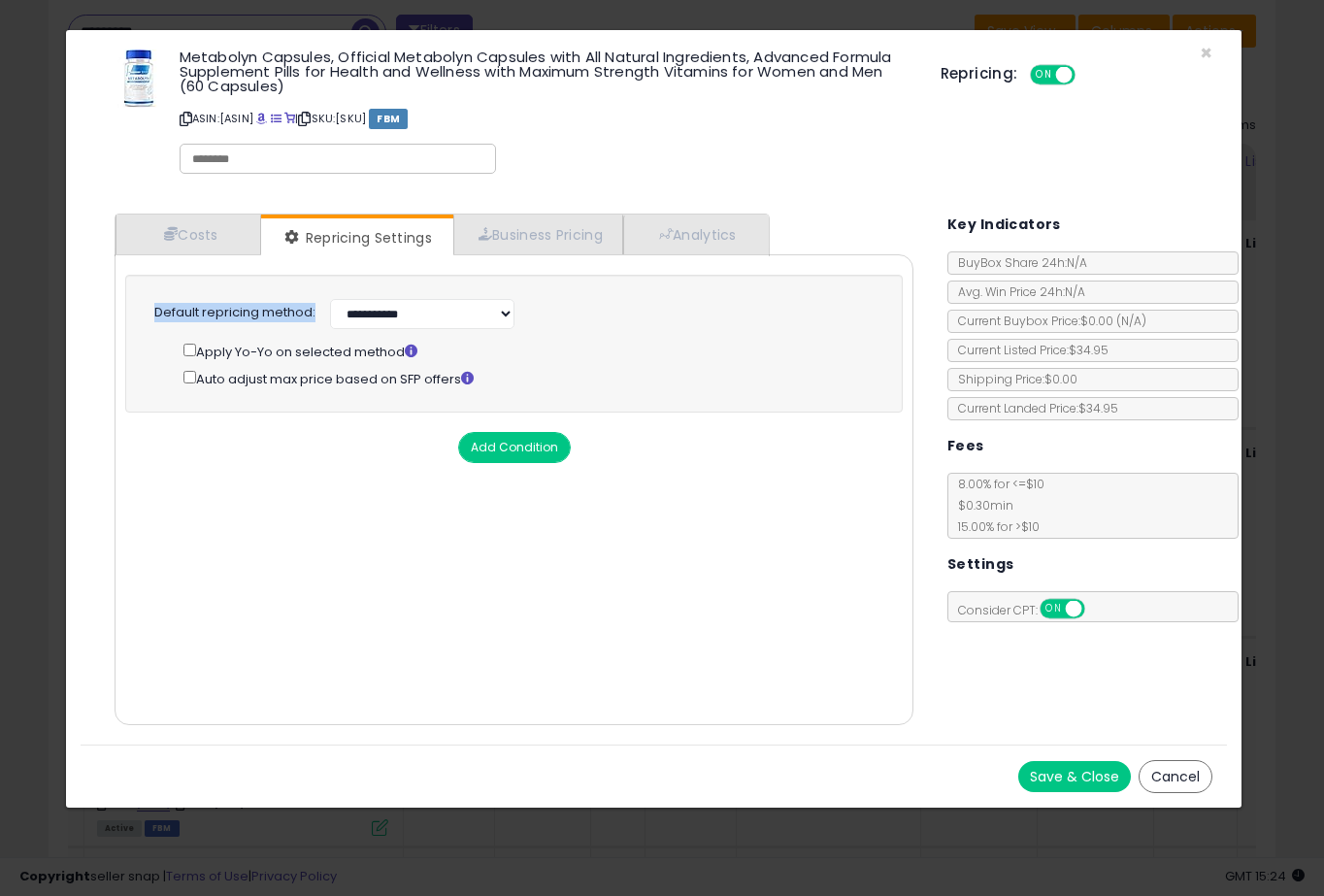 drag, startPoint x: 153, startPoint y: 314, endPoint x: 319, endPoint y: 308, distance: 166.1084 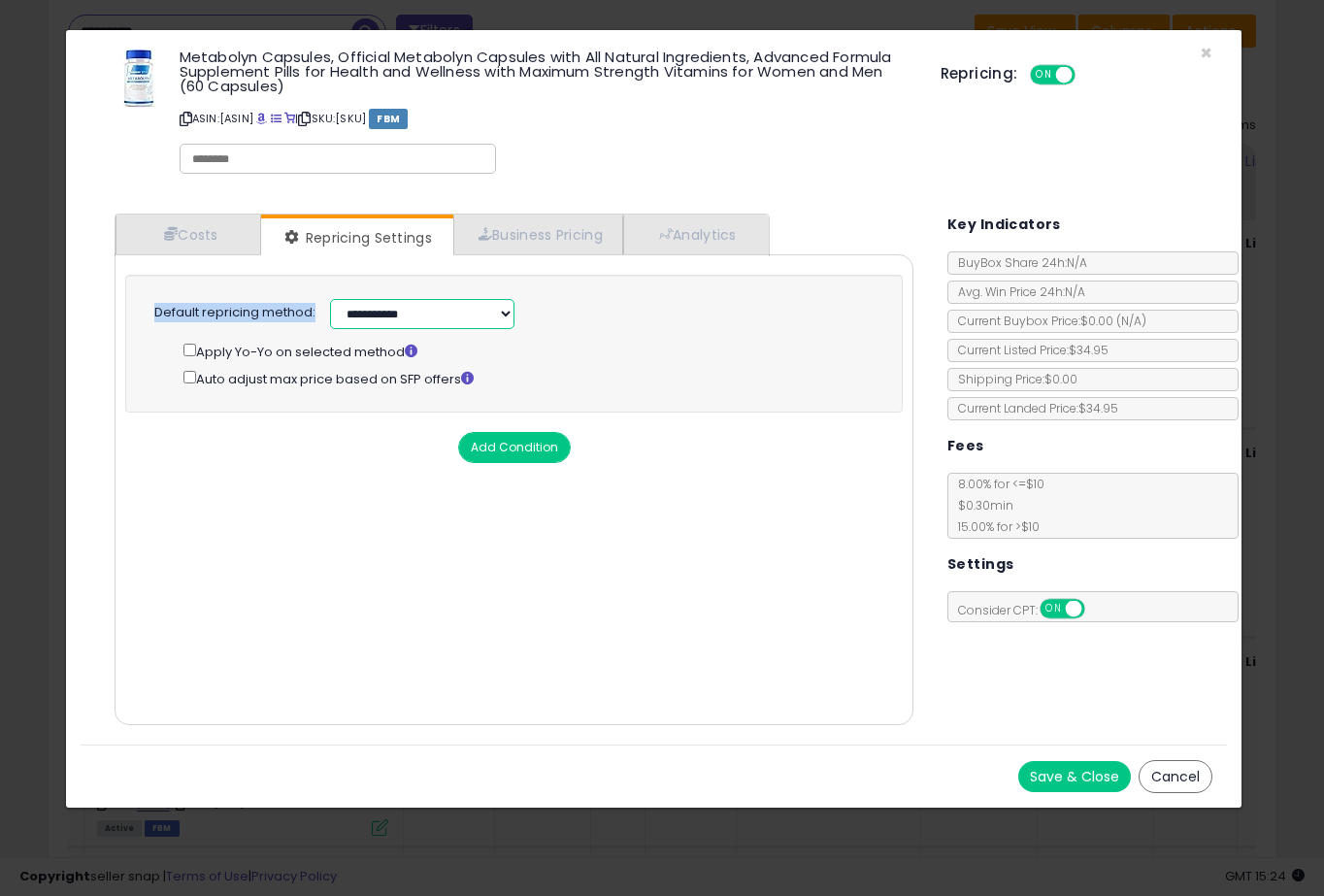 click on "**********" at bounding box center [422, 314] 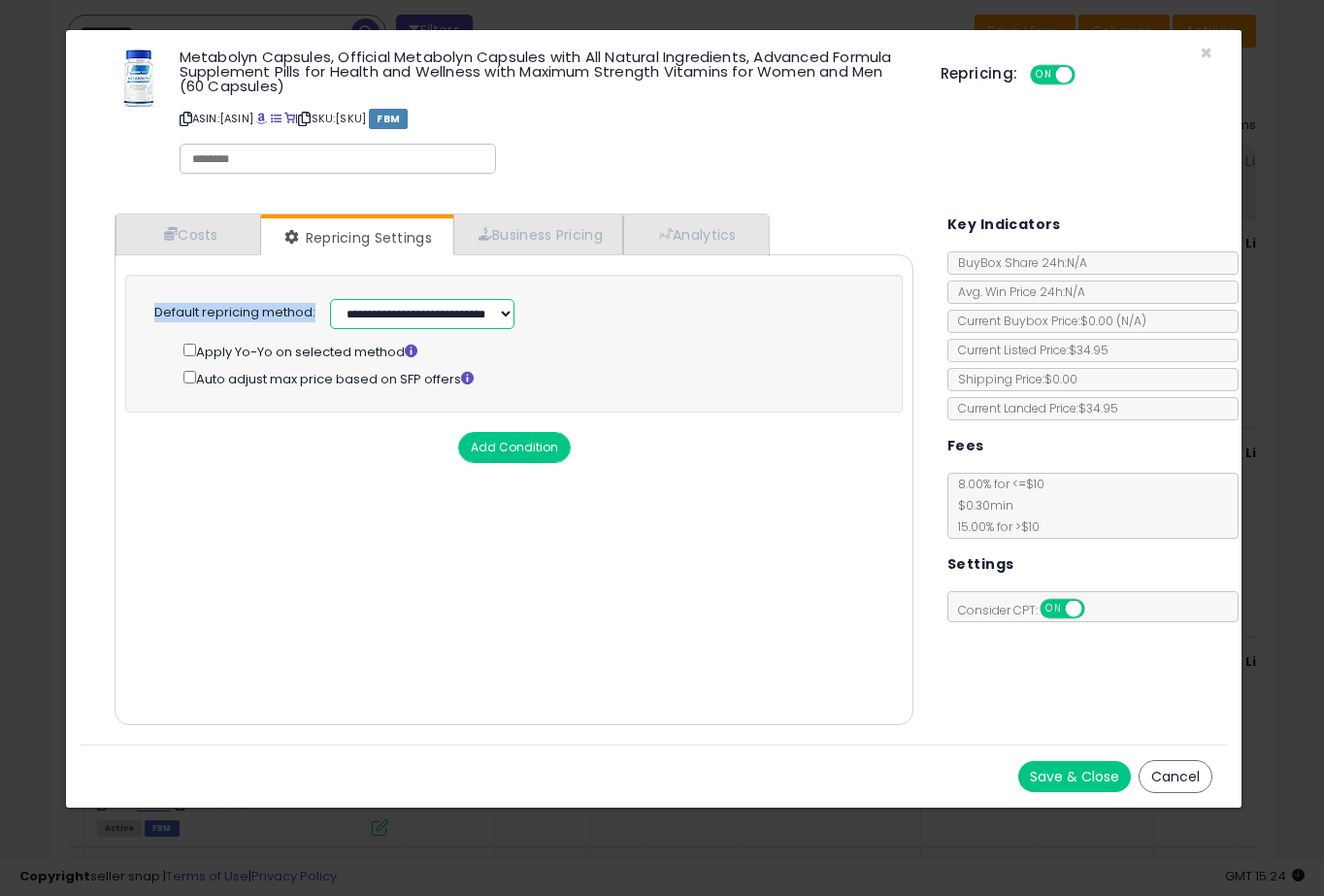 click on "**********" at bounding box center [422, 314] 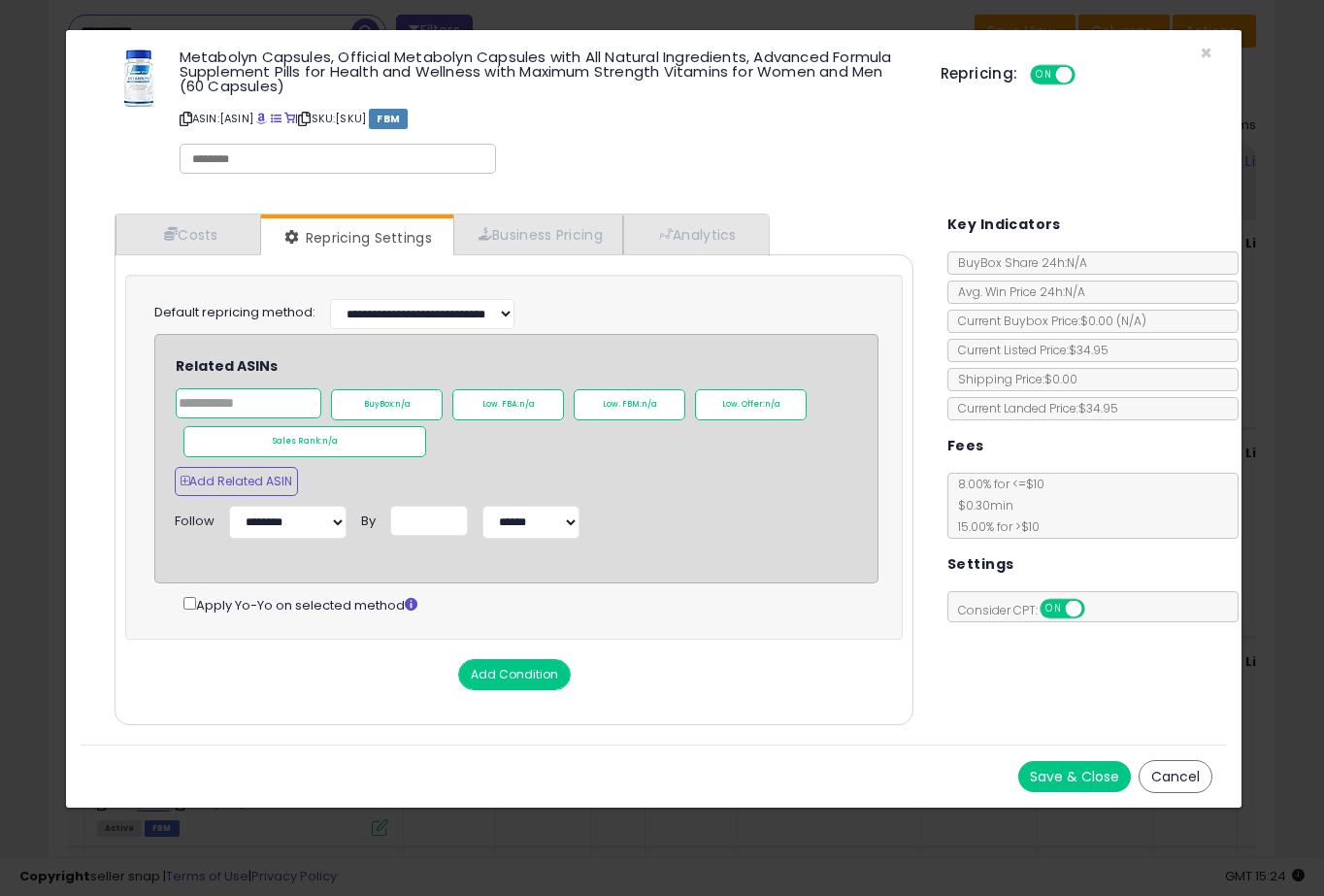 click 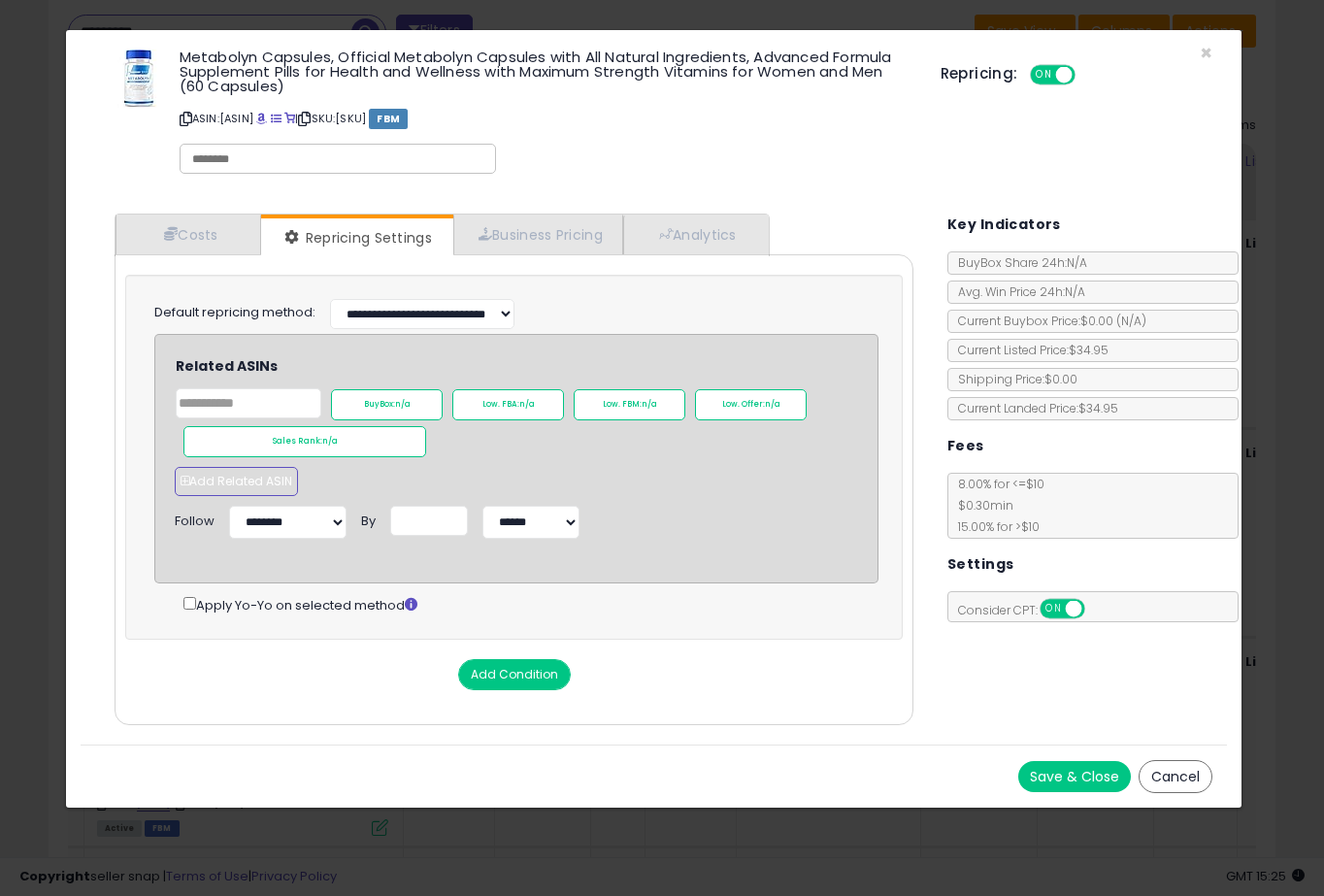 click on "Add Related ASIN" at bounding box center (236, 481) 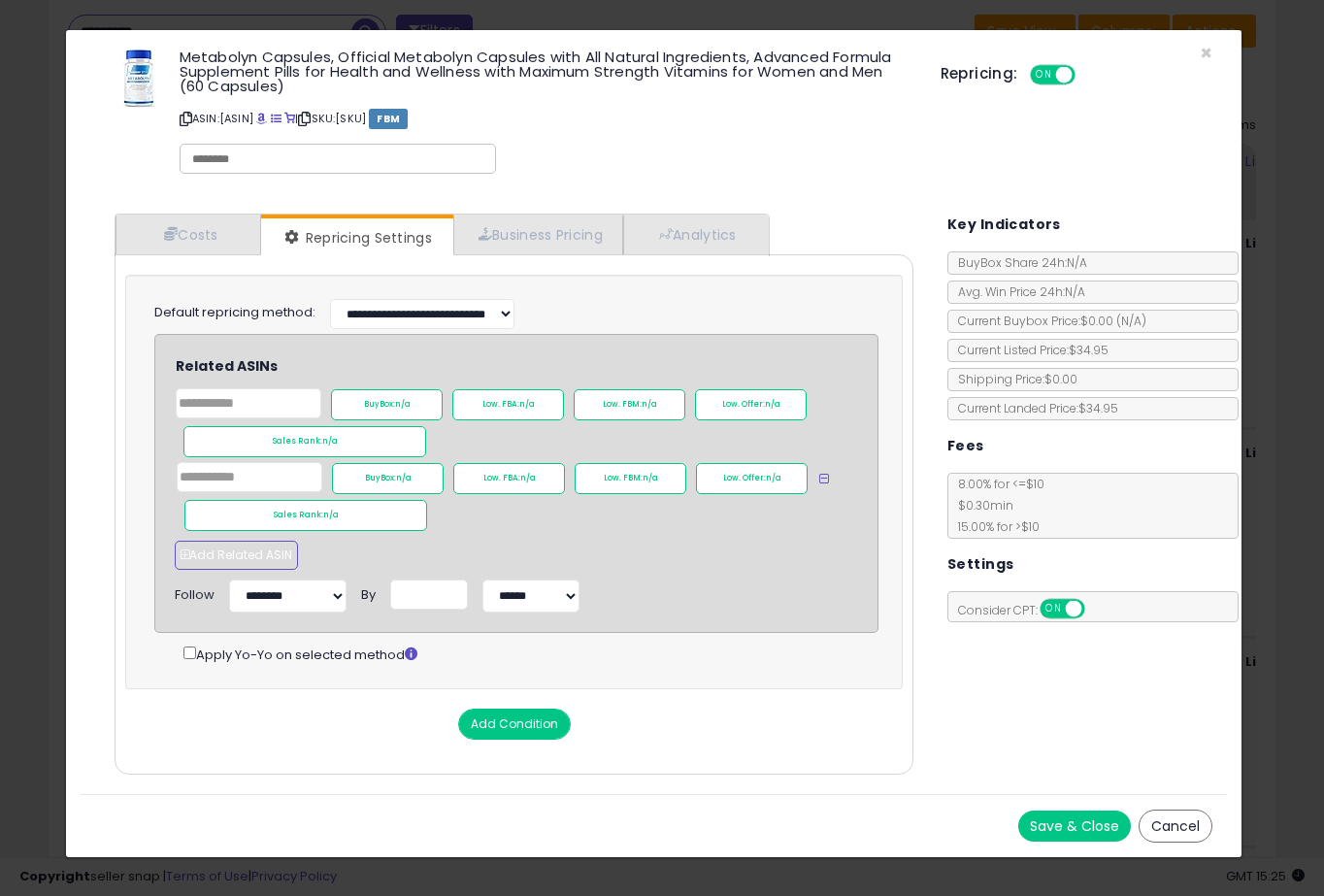 click on "Add Related ASIN" at bounding box center (236, 555) 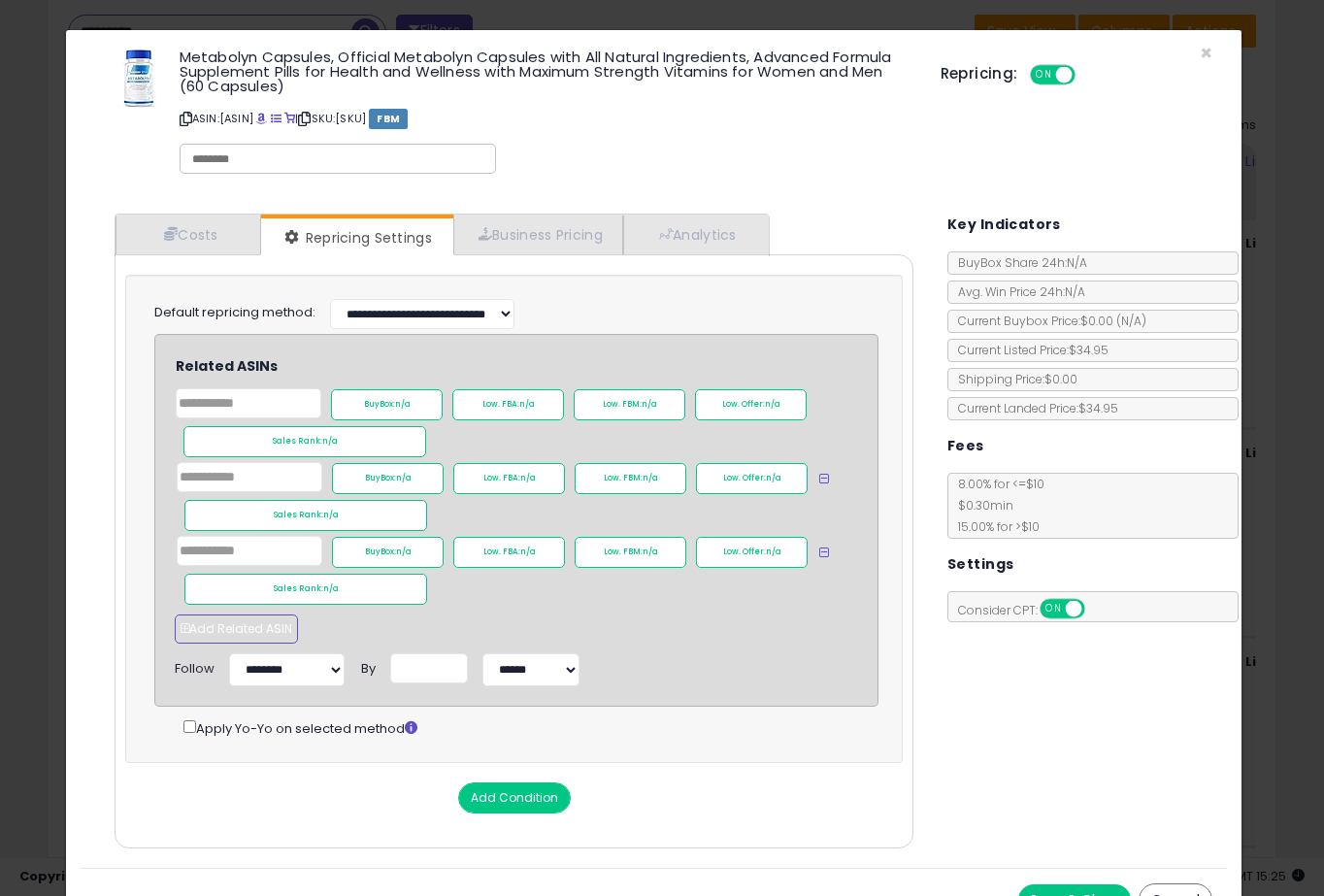 click on "Add Related ASIN" at bounding box center (236, 629) 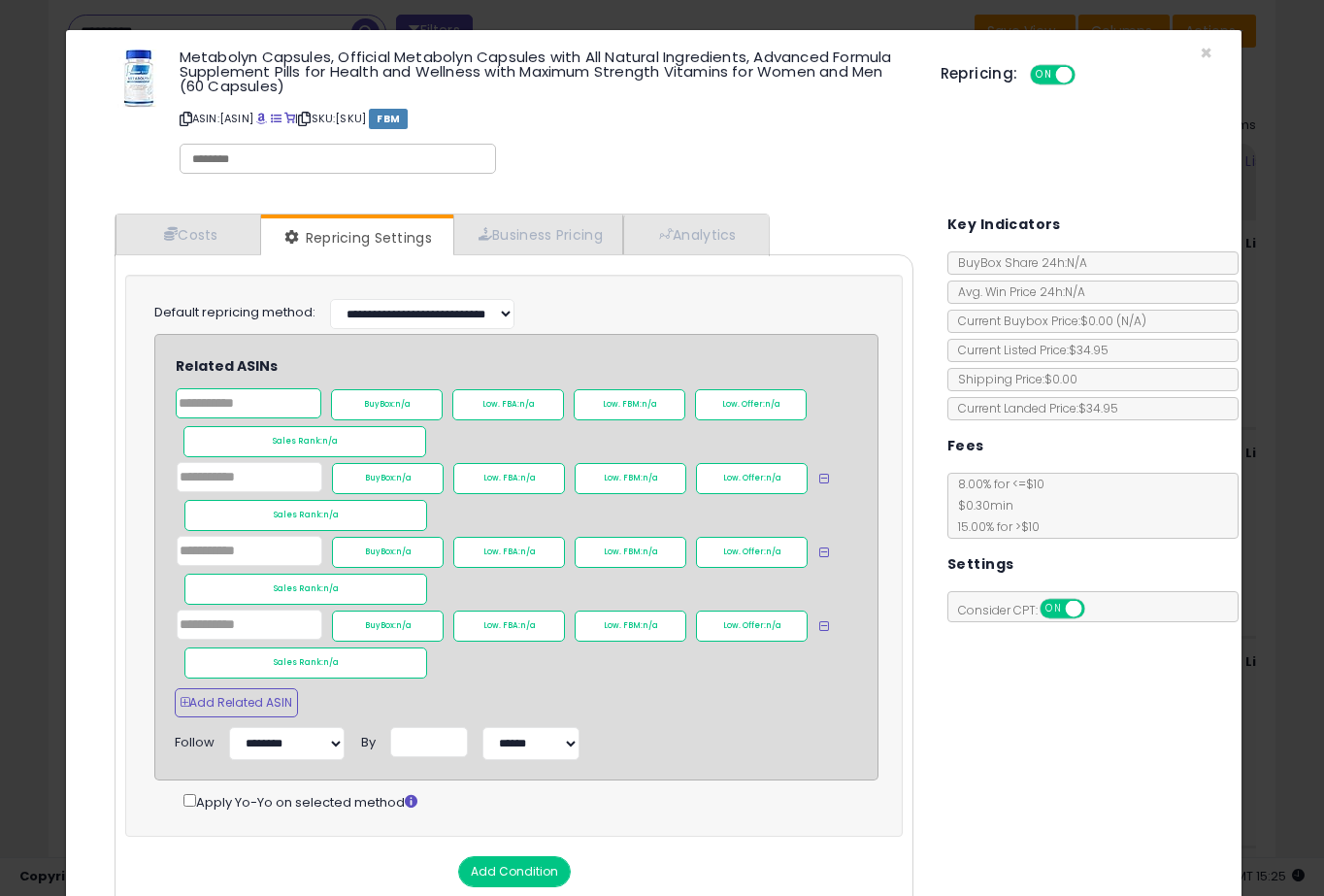 click 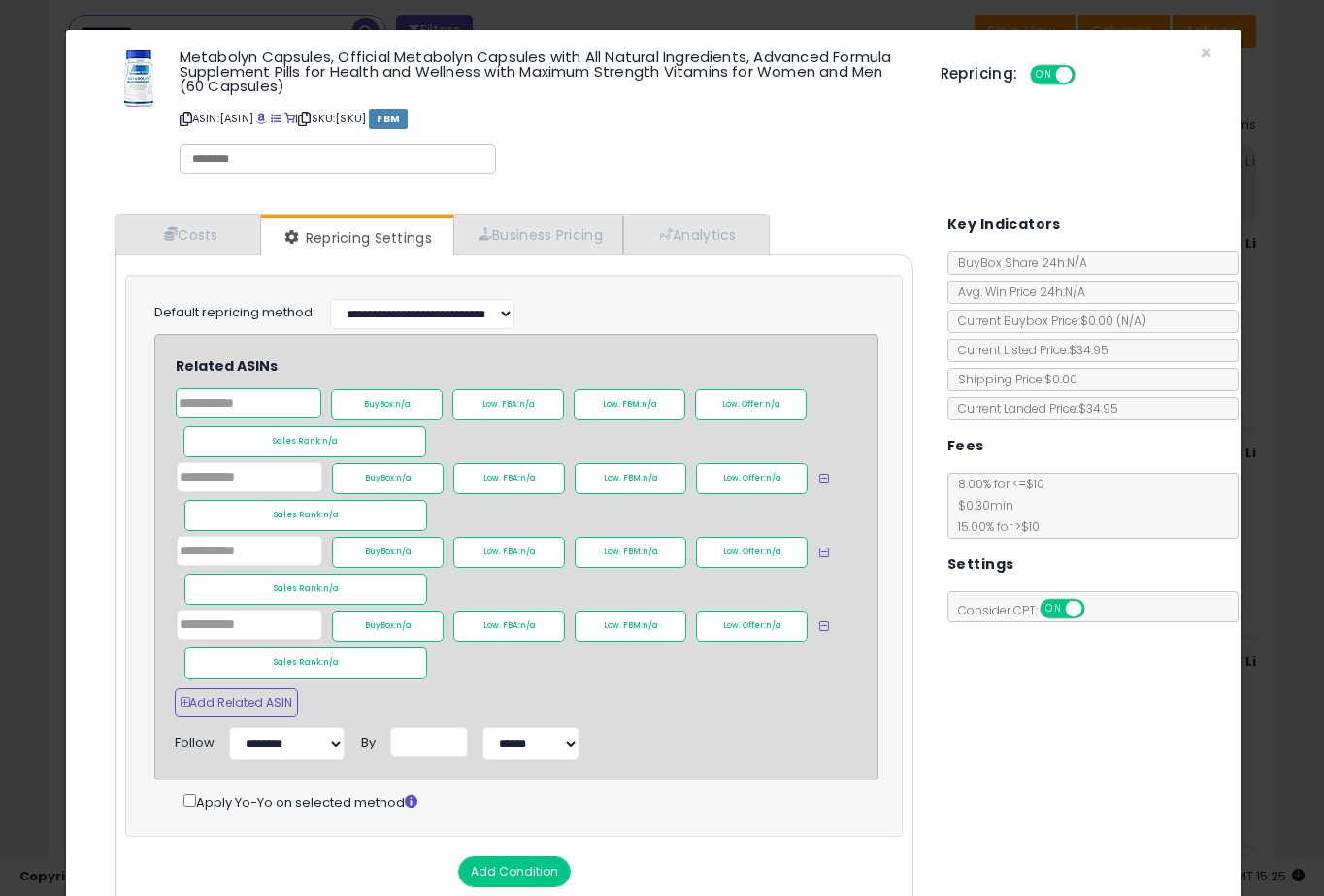 click 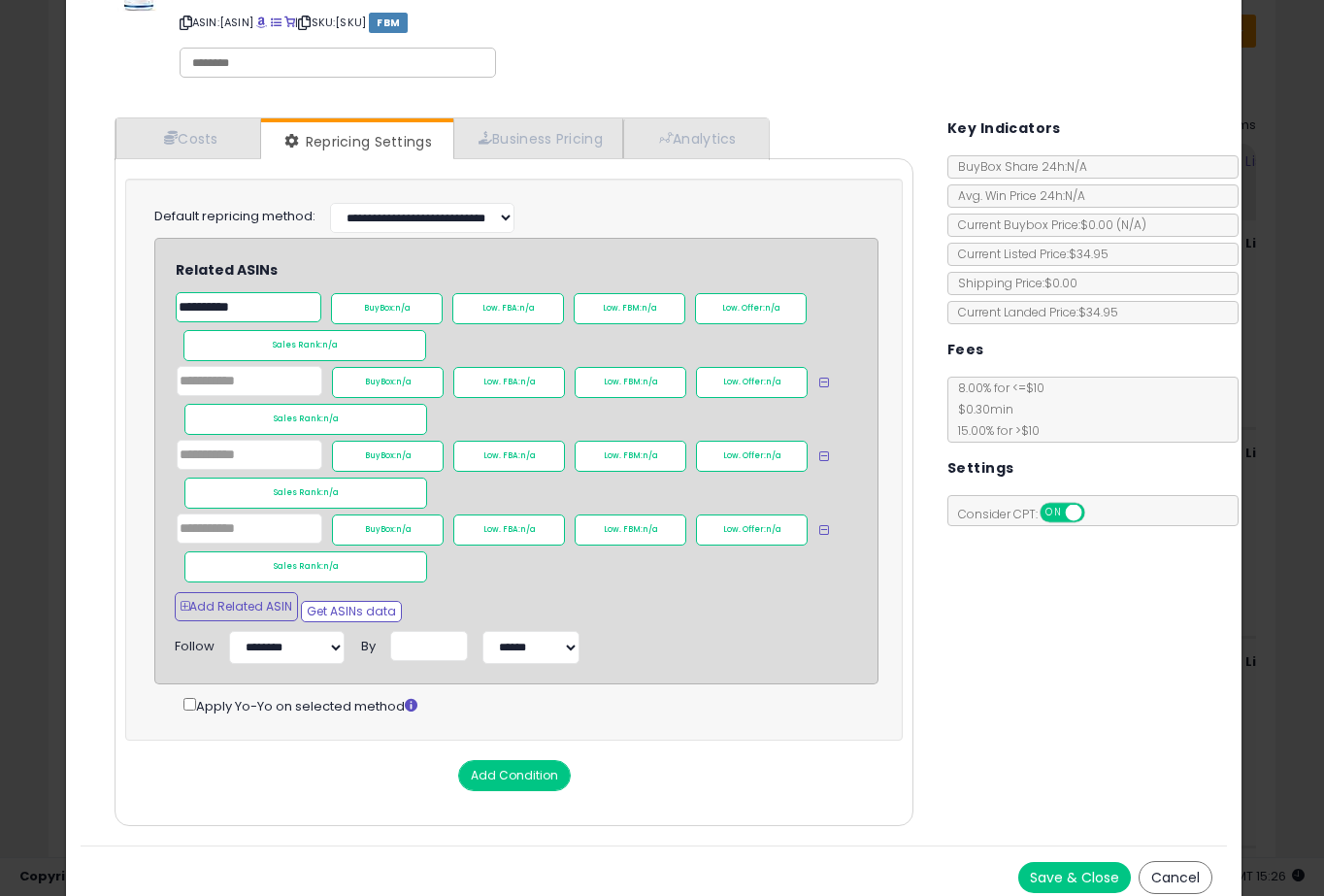 scroll, scrollTop: 97, scrollLeft: 0, axis: vertical 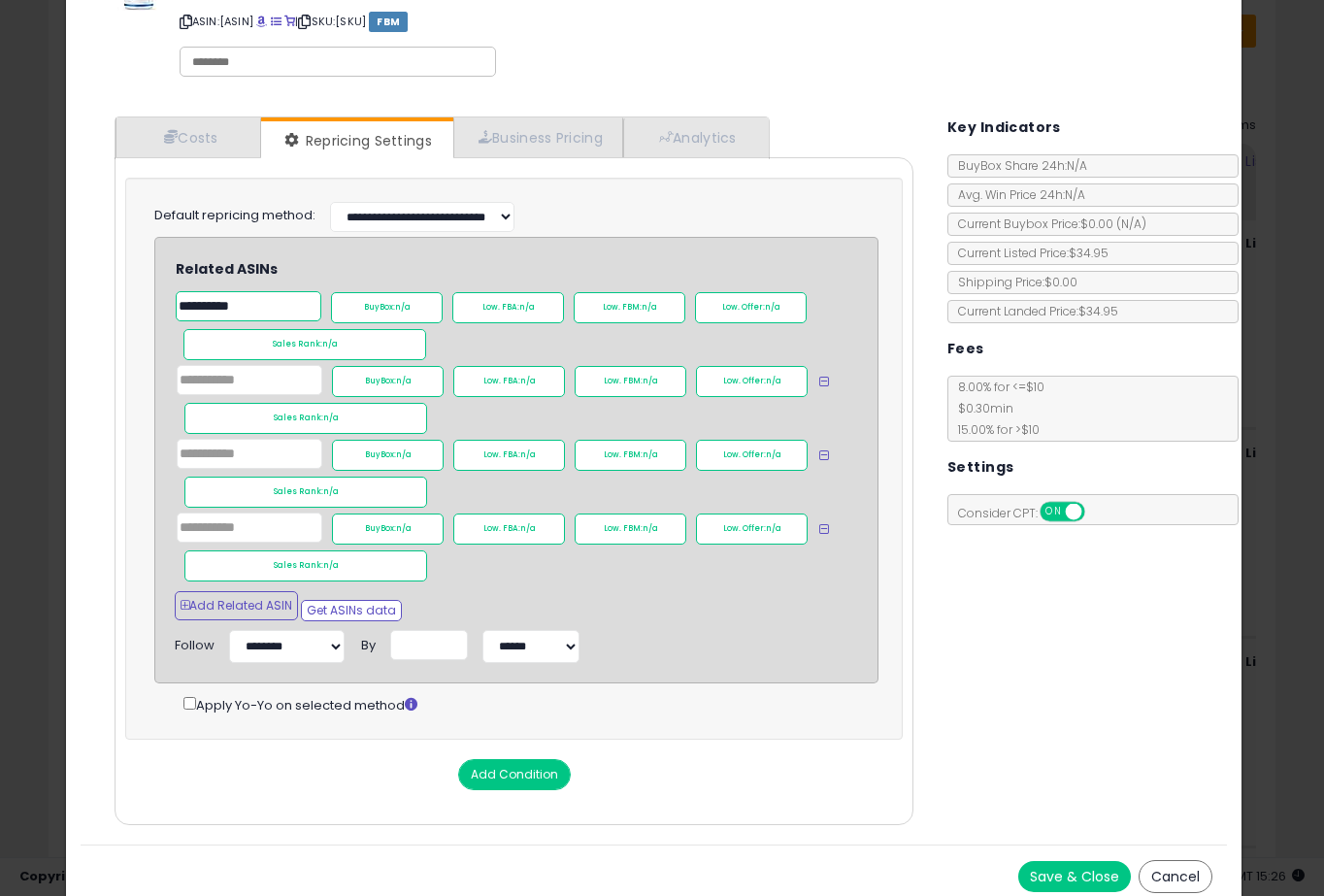 type on "**********" 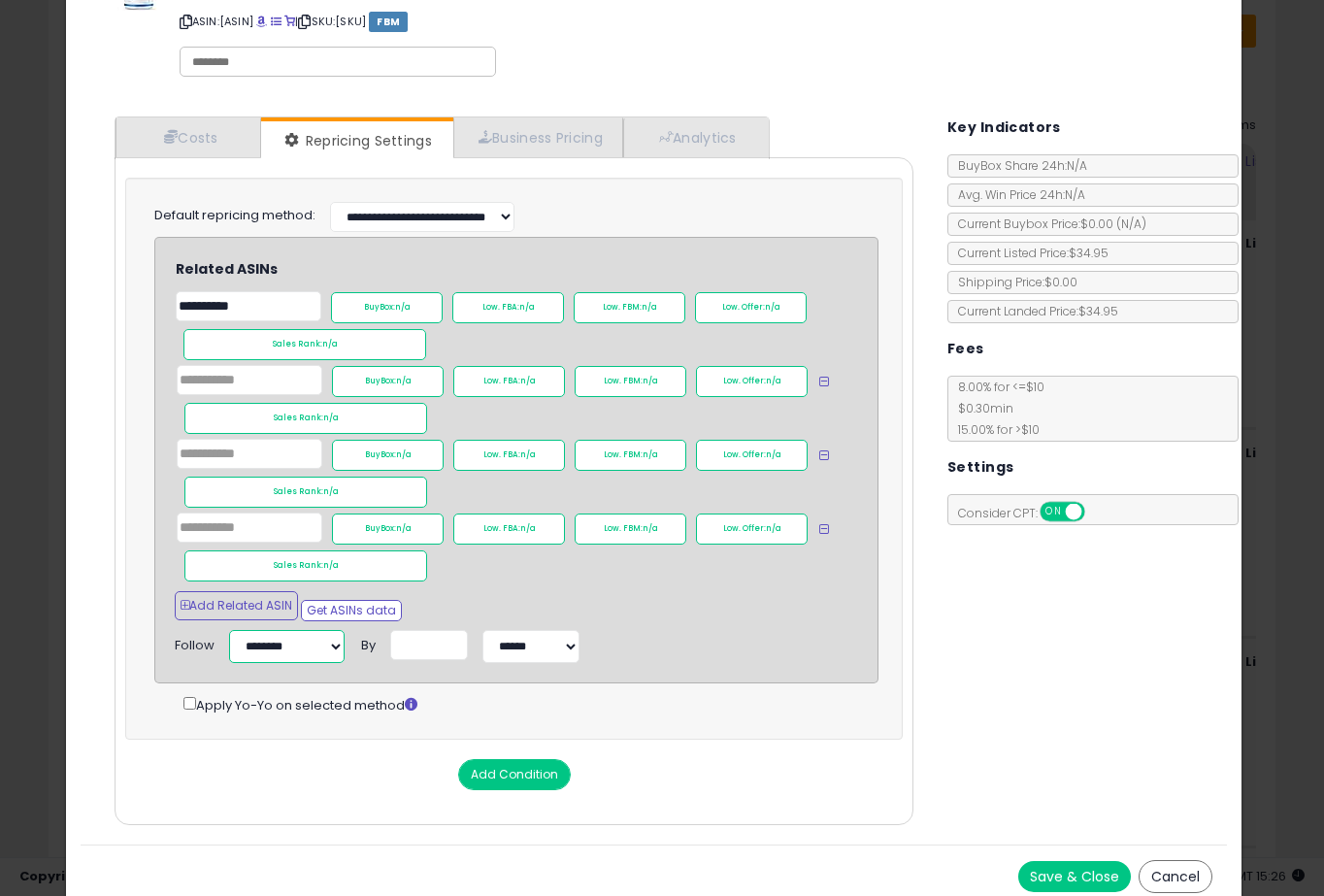 click on "**********" at bounding box center (286, 647) 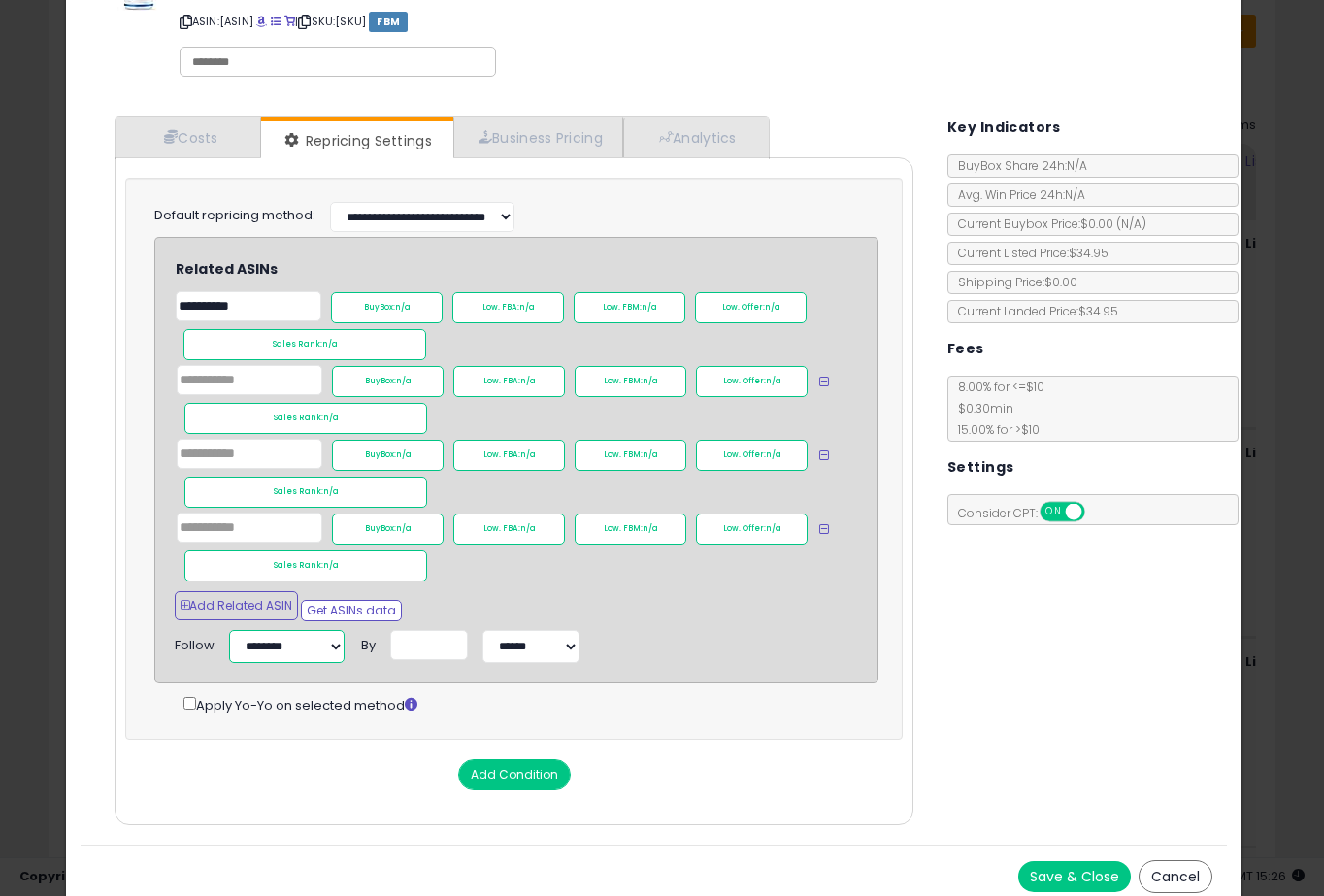 select on "**********" 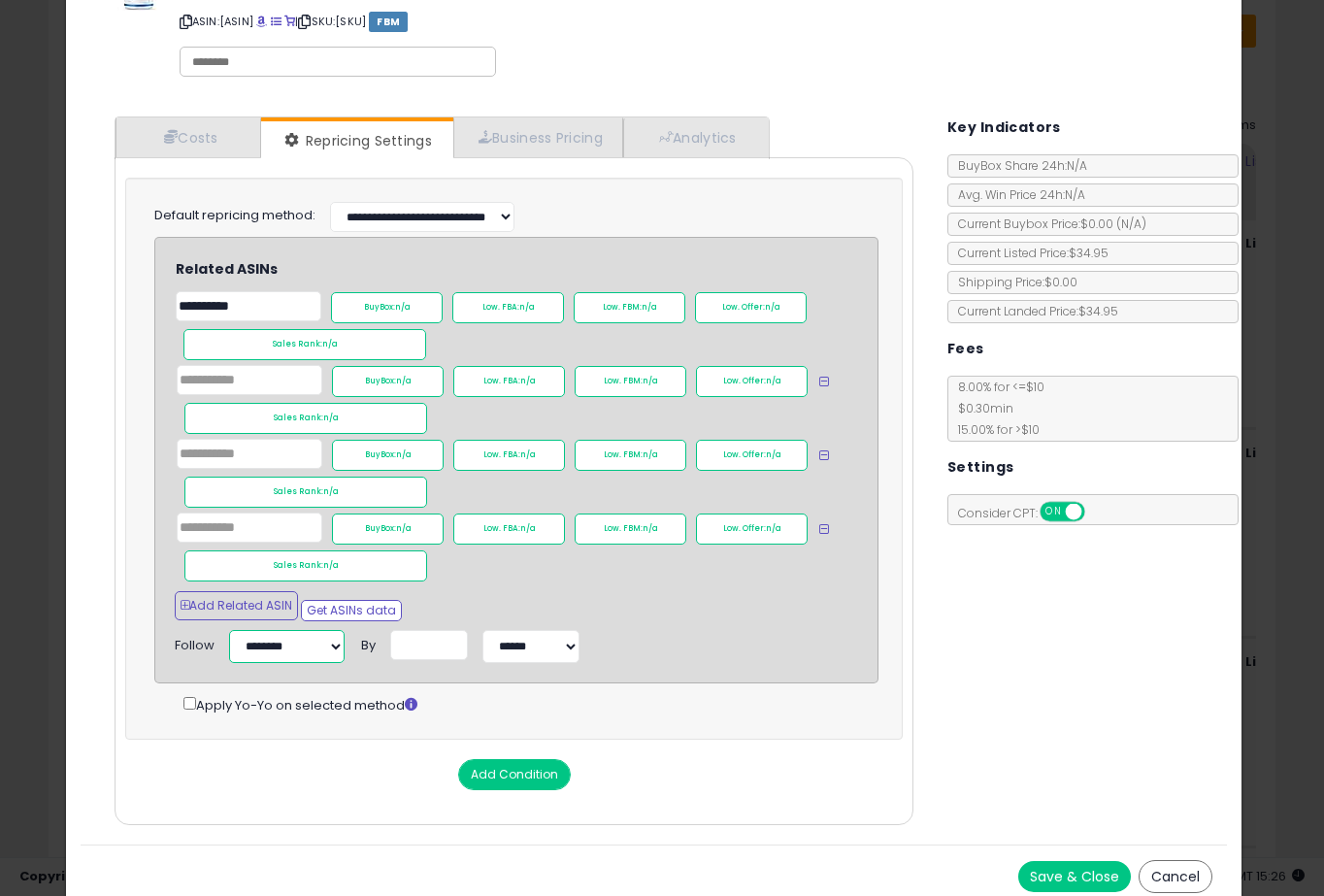 click on "**********" at bounding box center (286, 647) 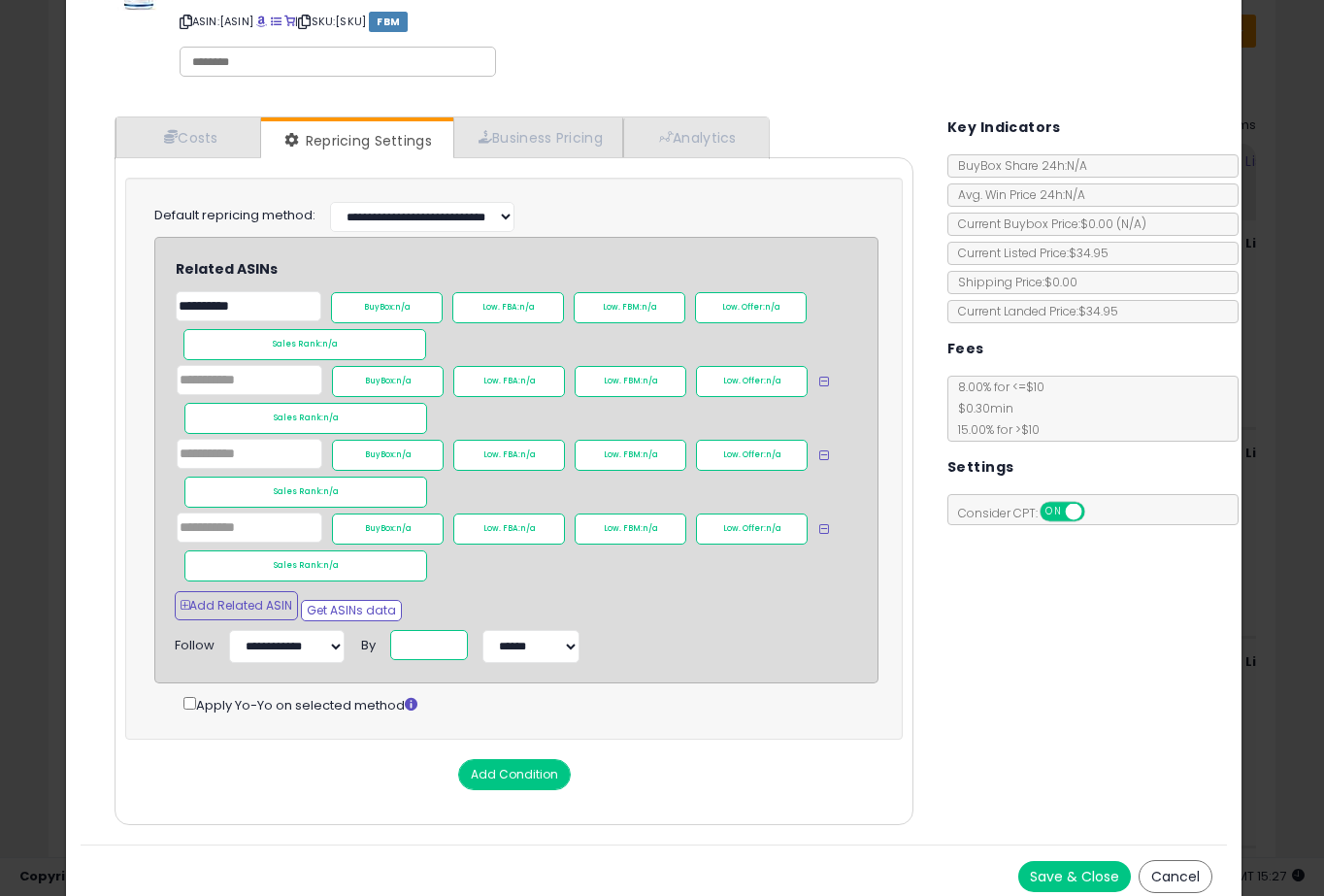 click on "*" at bounding box center (429, 645) 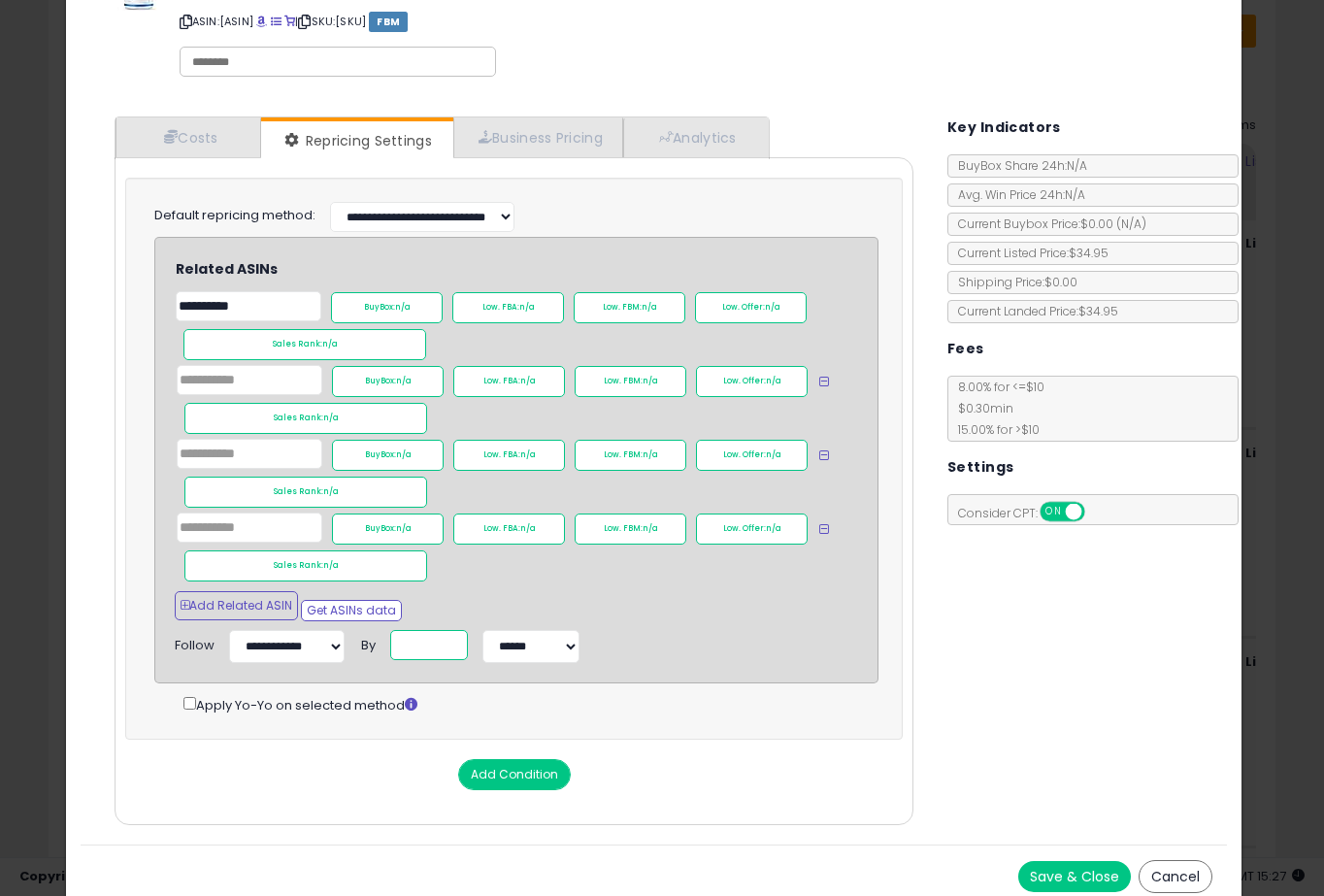 type on "*" 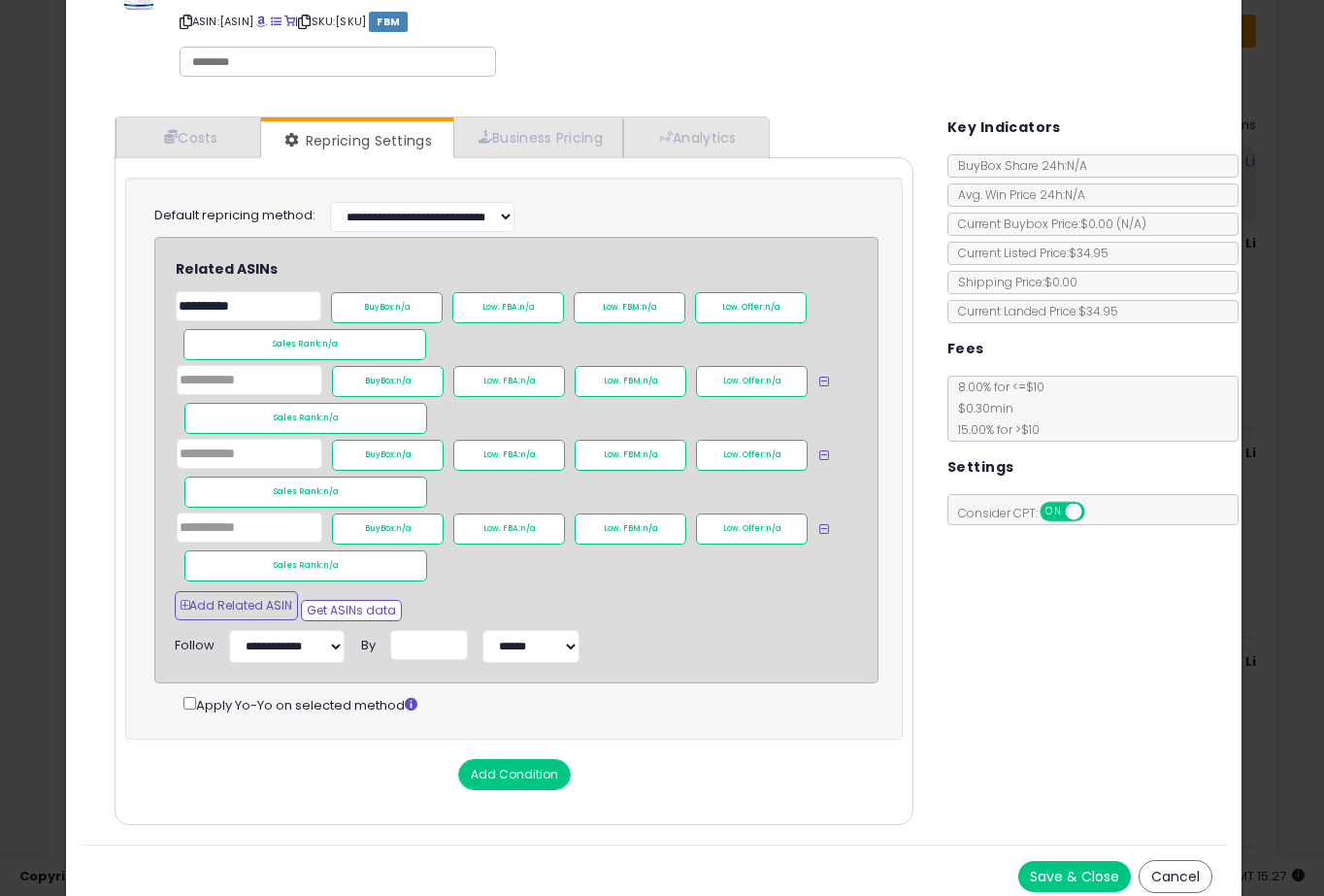 click on "**********" at bounding box center (516, 647) 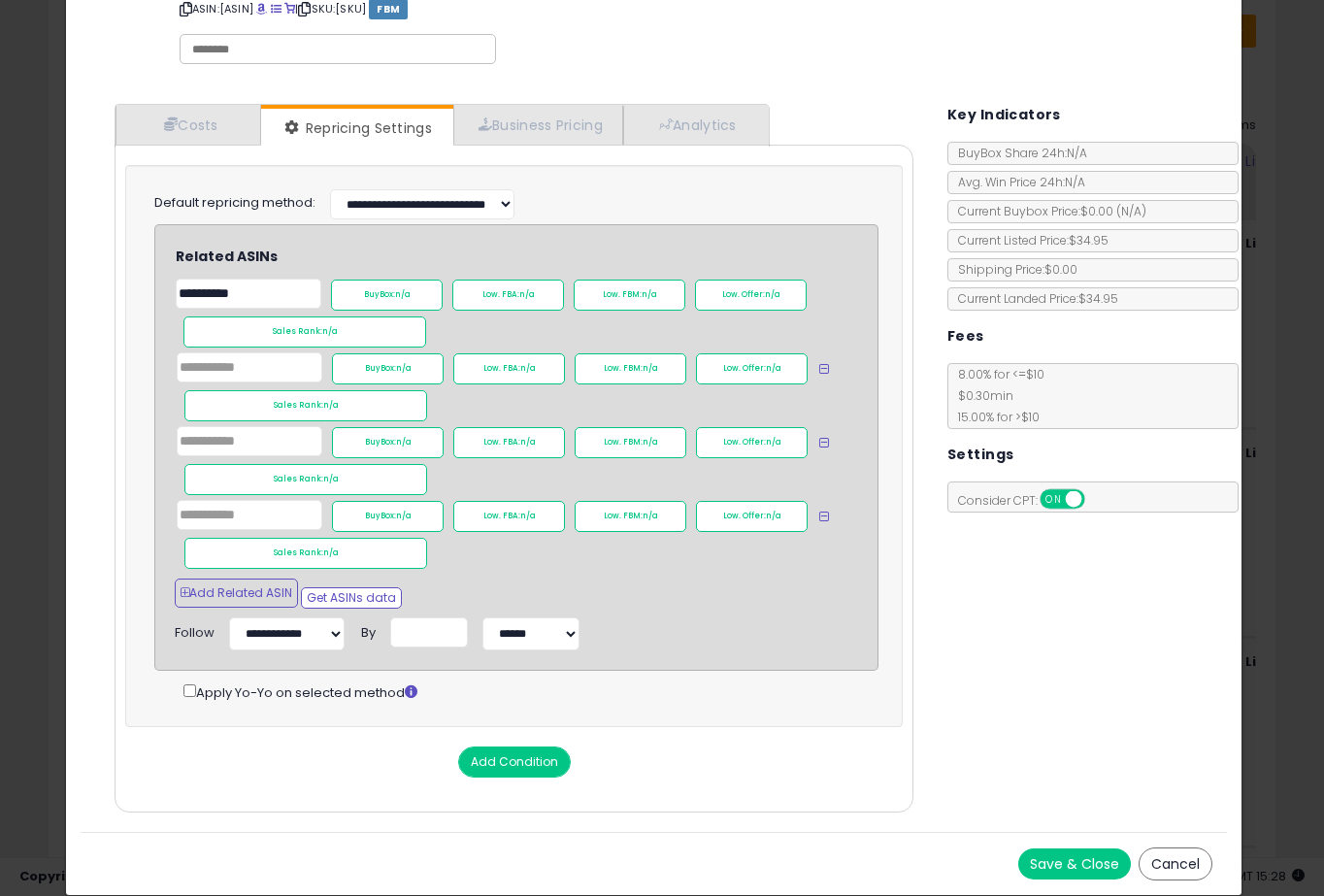 scroll, scrollTop: 125, scrollLeft: 0, axis: vertical 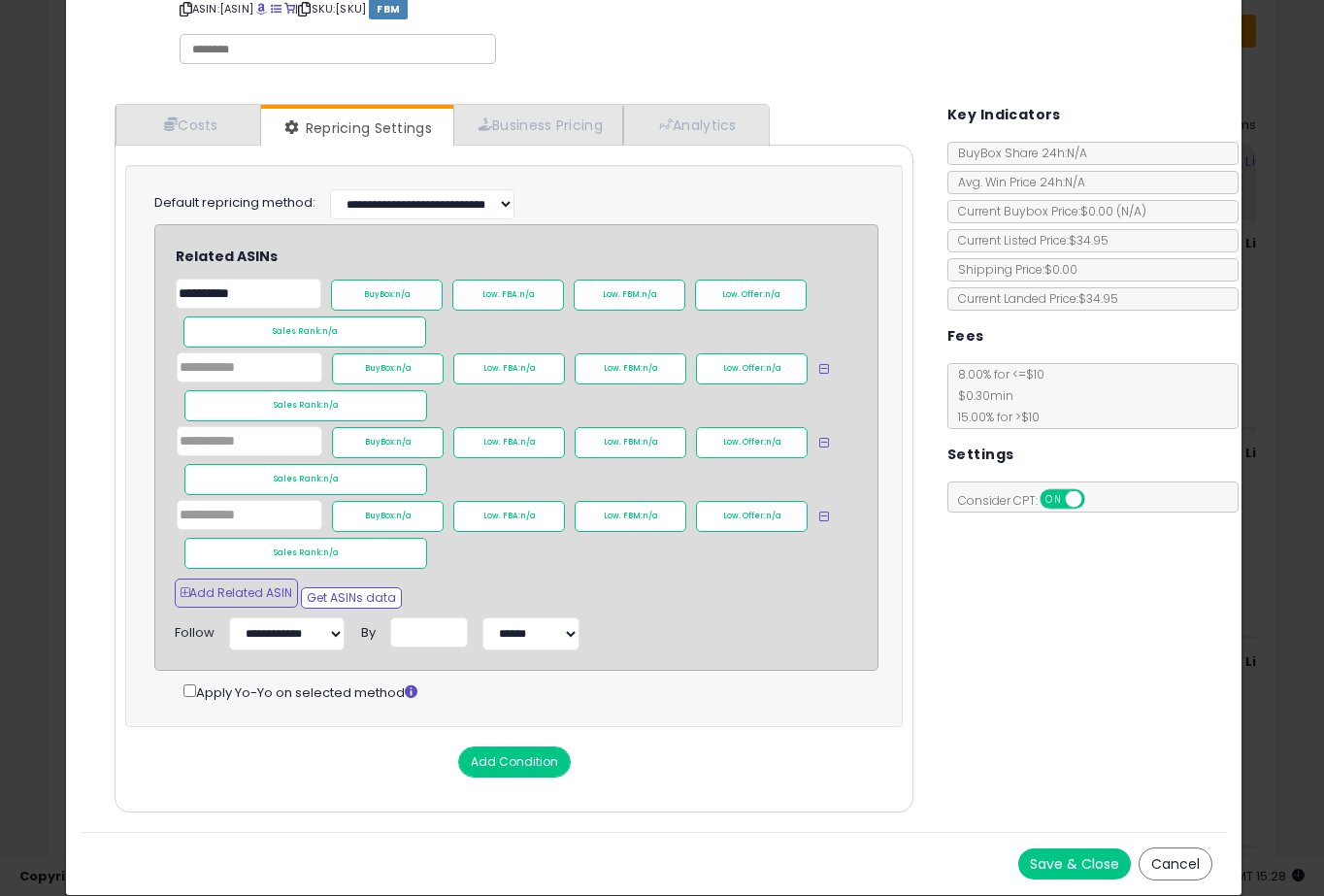 click on "Save & Close" at bounding box center [1075, 864] 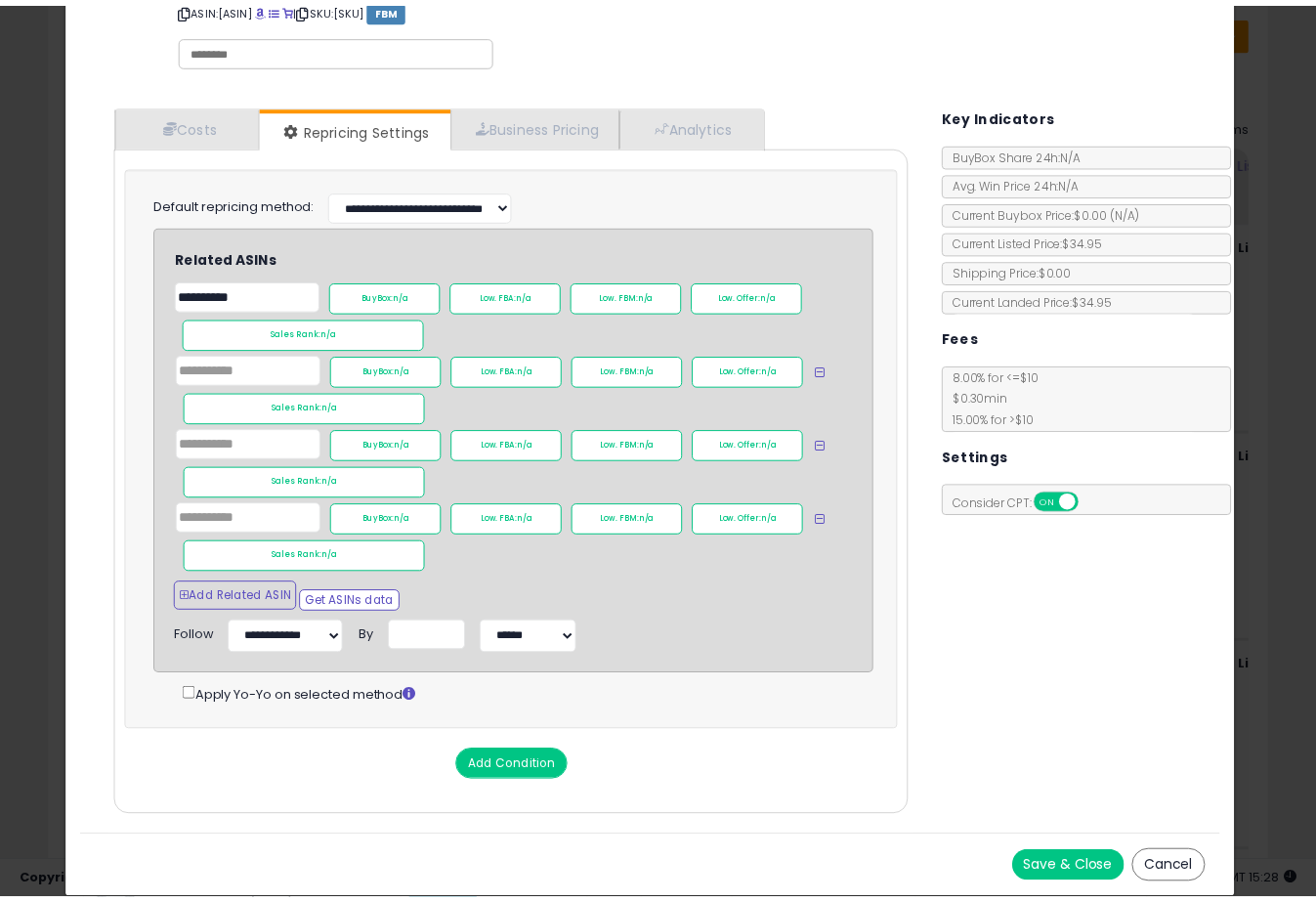 scroll, scrollTop: 0, scrollLeft: 0, axis: both 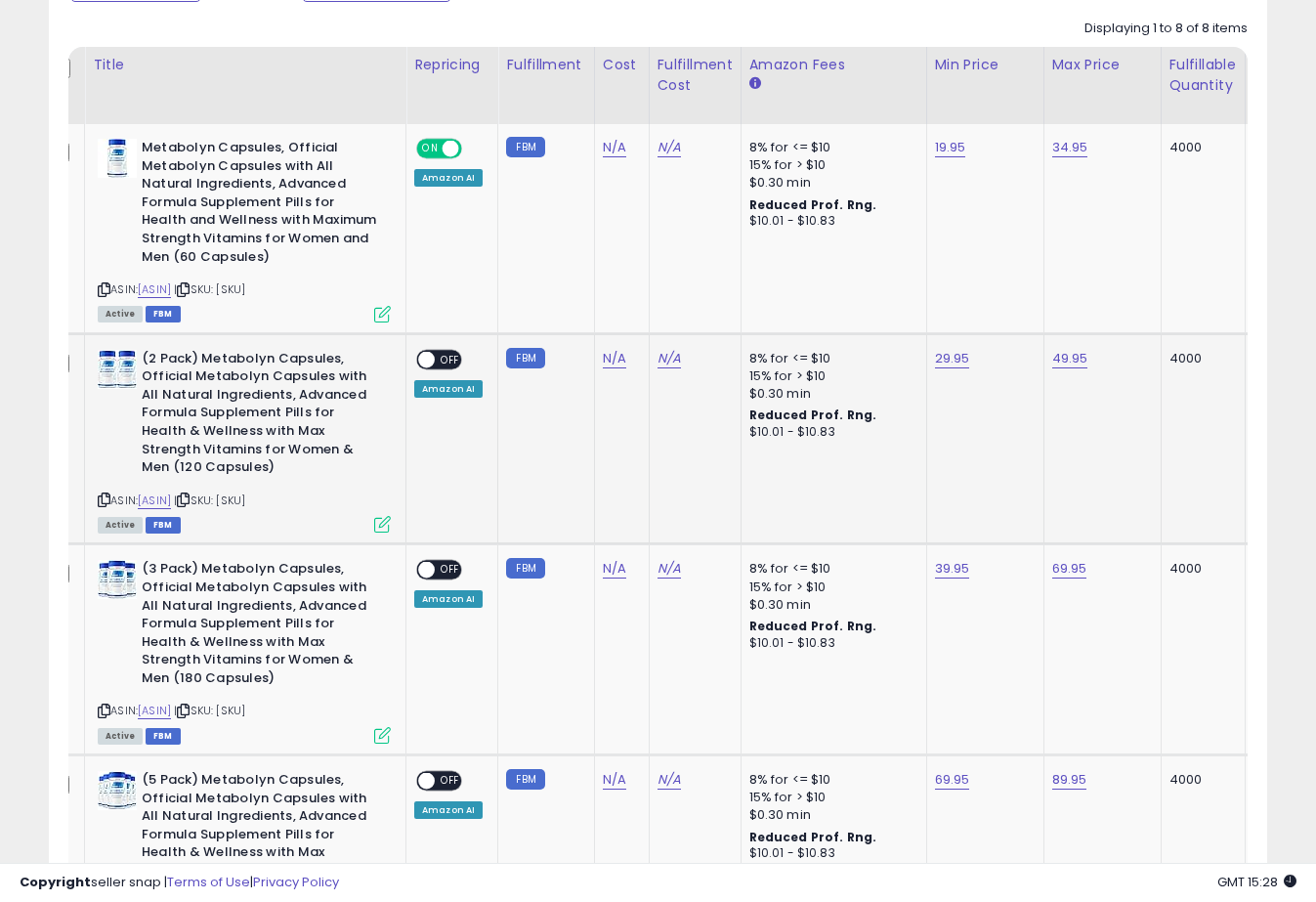 click at bounding box center [426, 359] 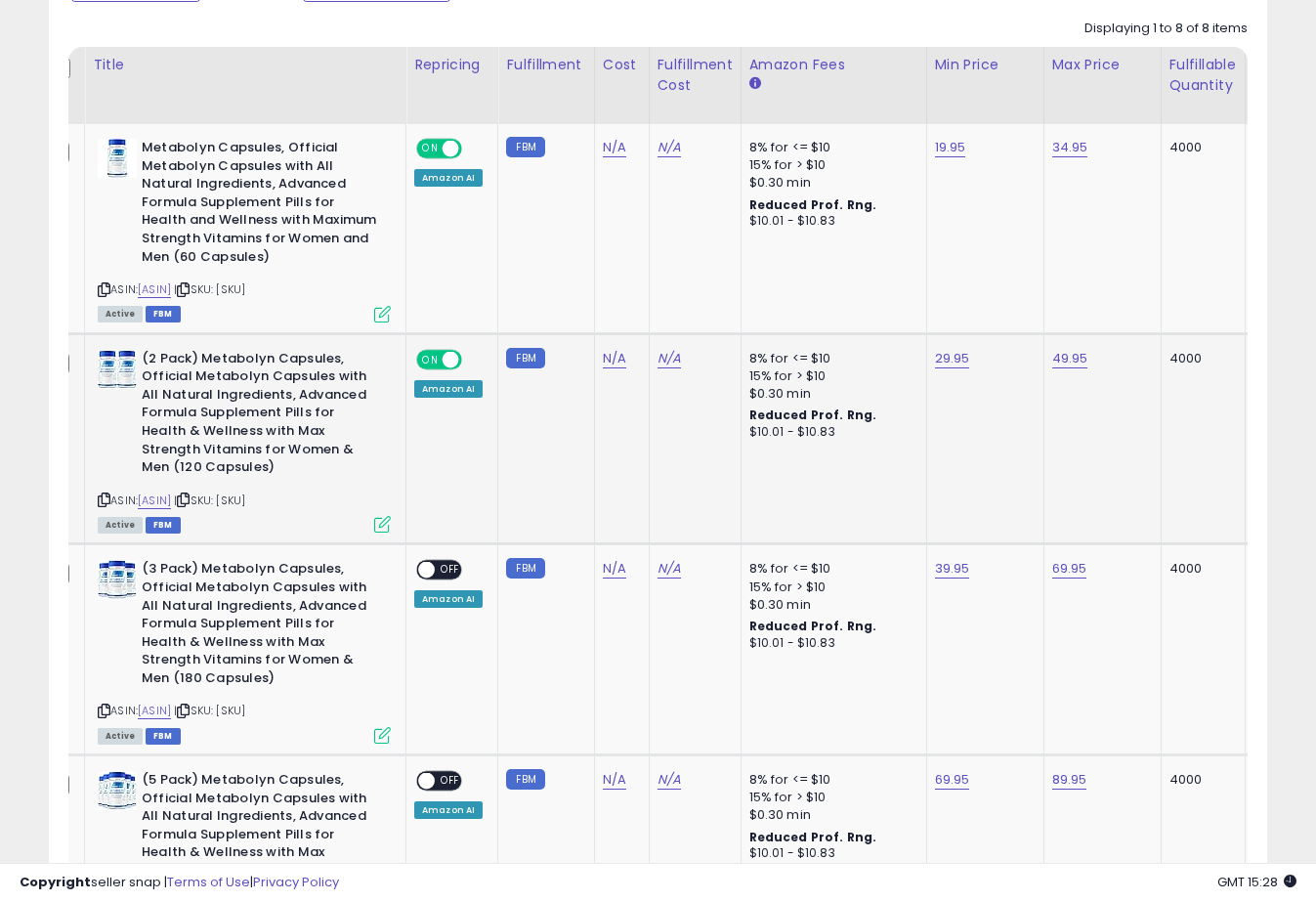 click at bounding box center (382, 524) 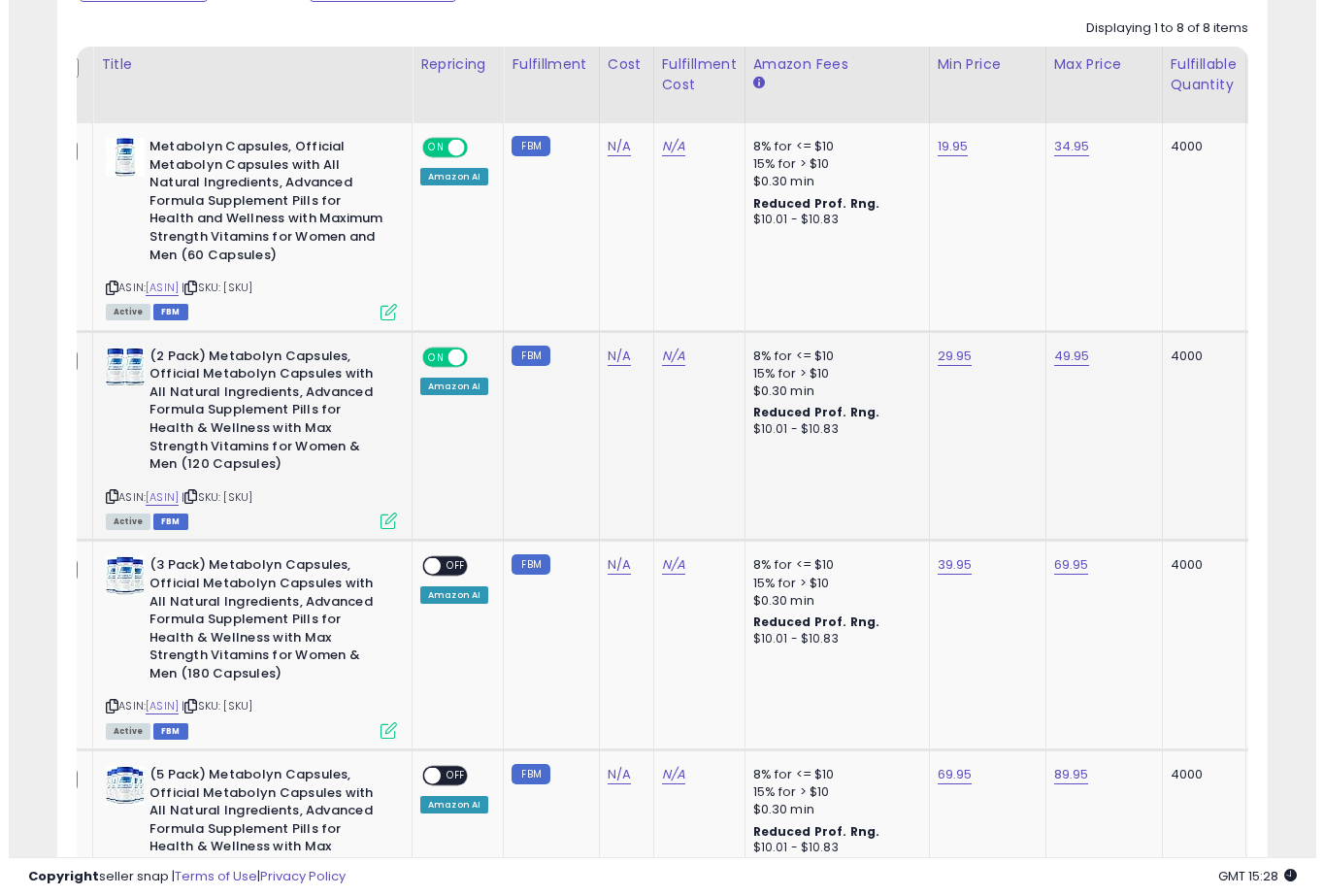 scroll, scrollTop: 970350, scrollLeft: 969964, axis: both 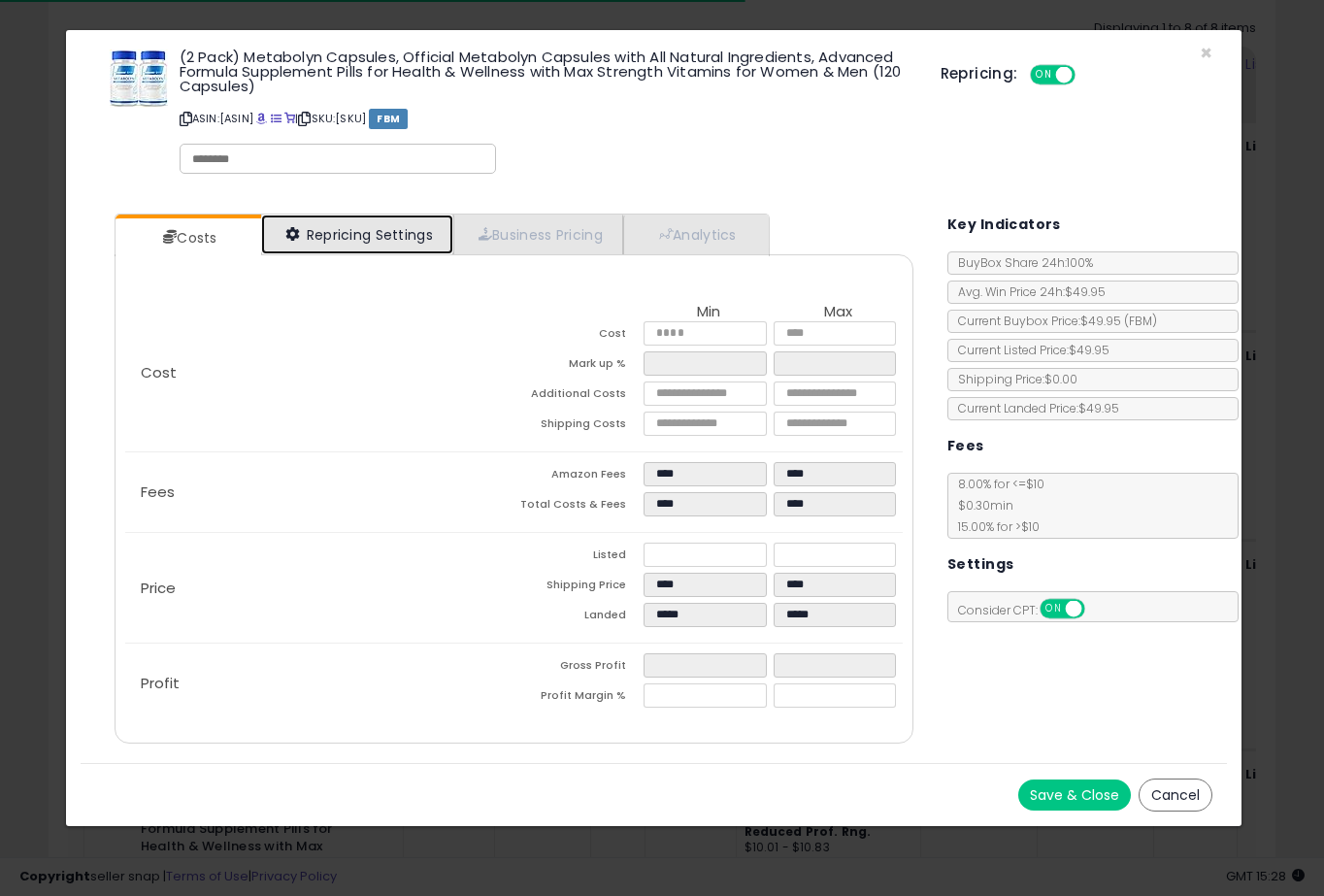 click on "Repricing Settings" at bounding box center (357, 234) 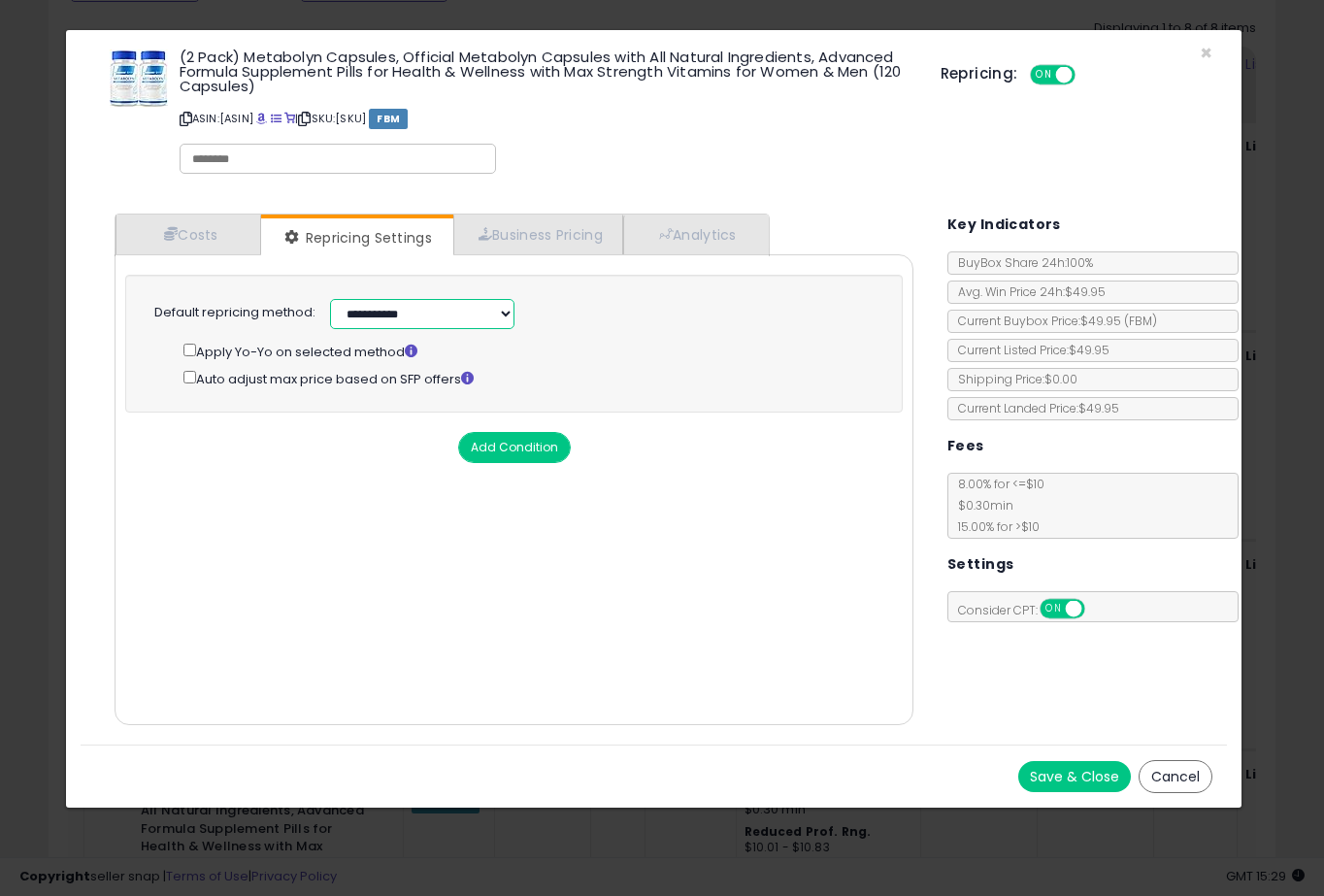 click on "**********" at bounding box center (422, 314) 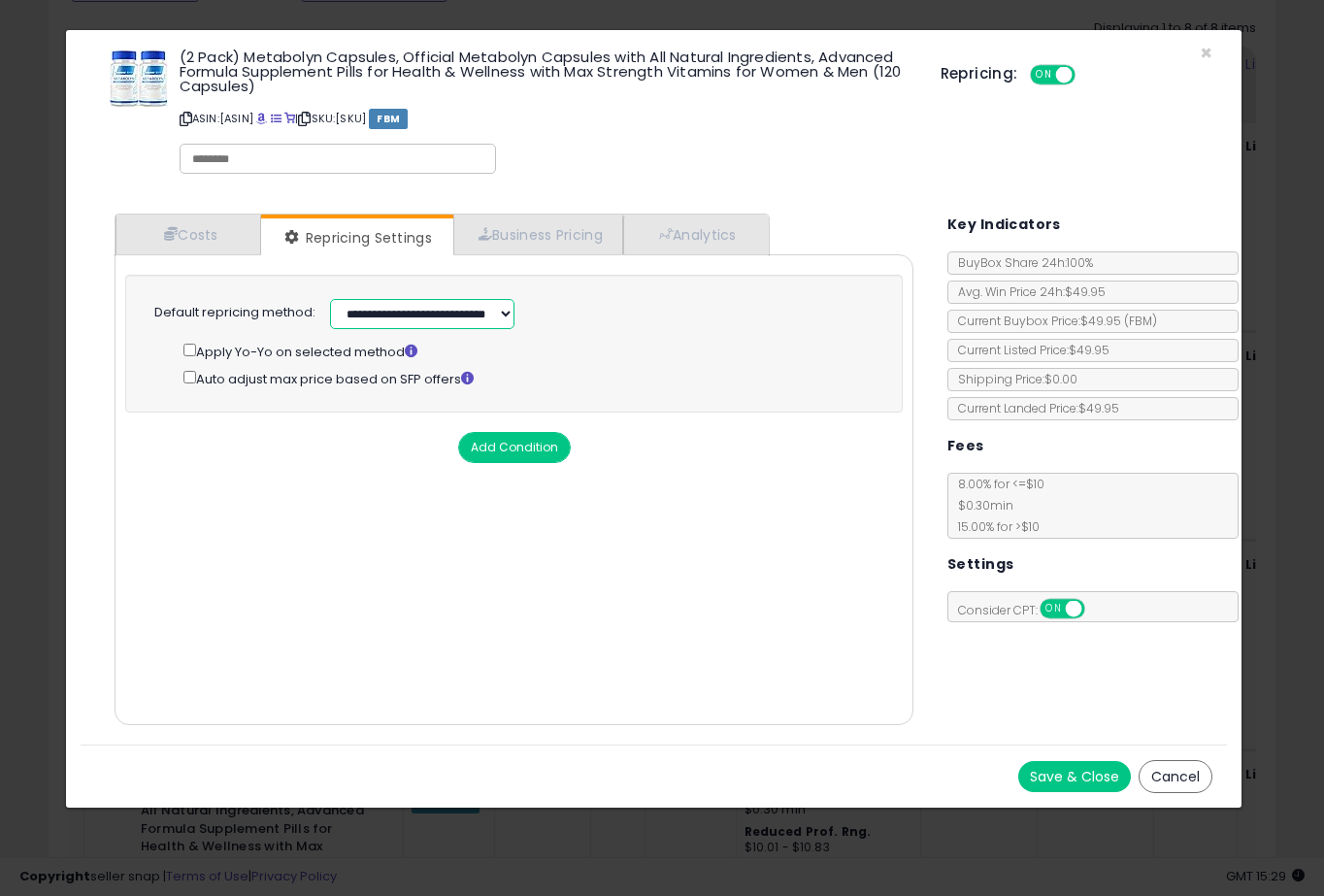 click on "**********" at bounding box center [422, 314] 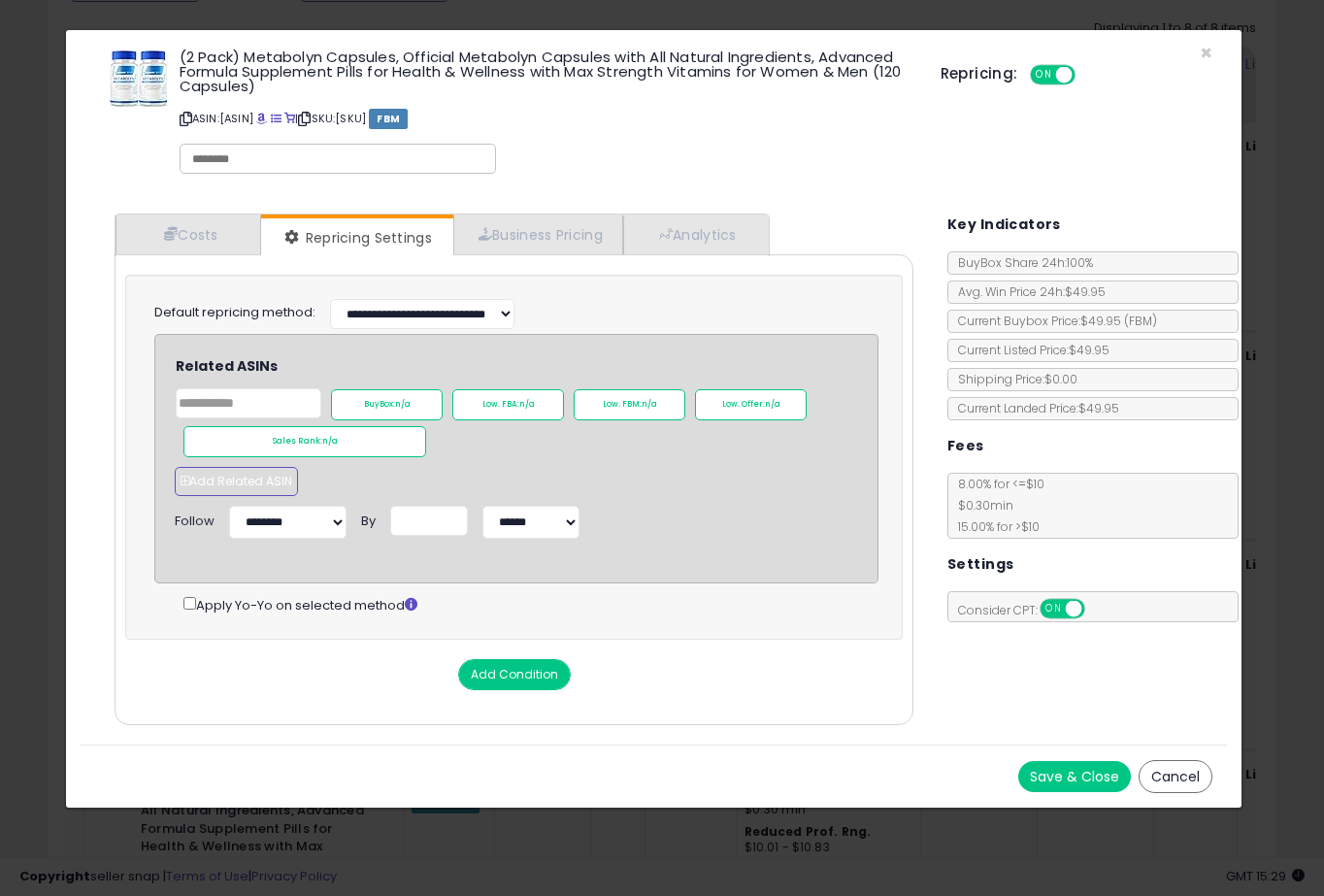 click on "Add Related ASIN" at bounding box center (236, 481) 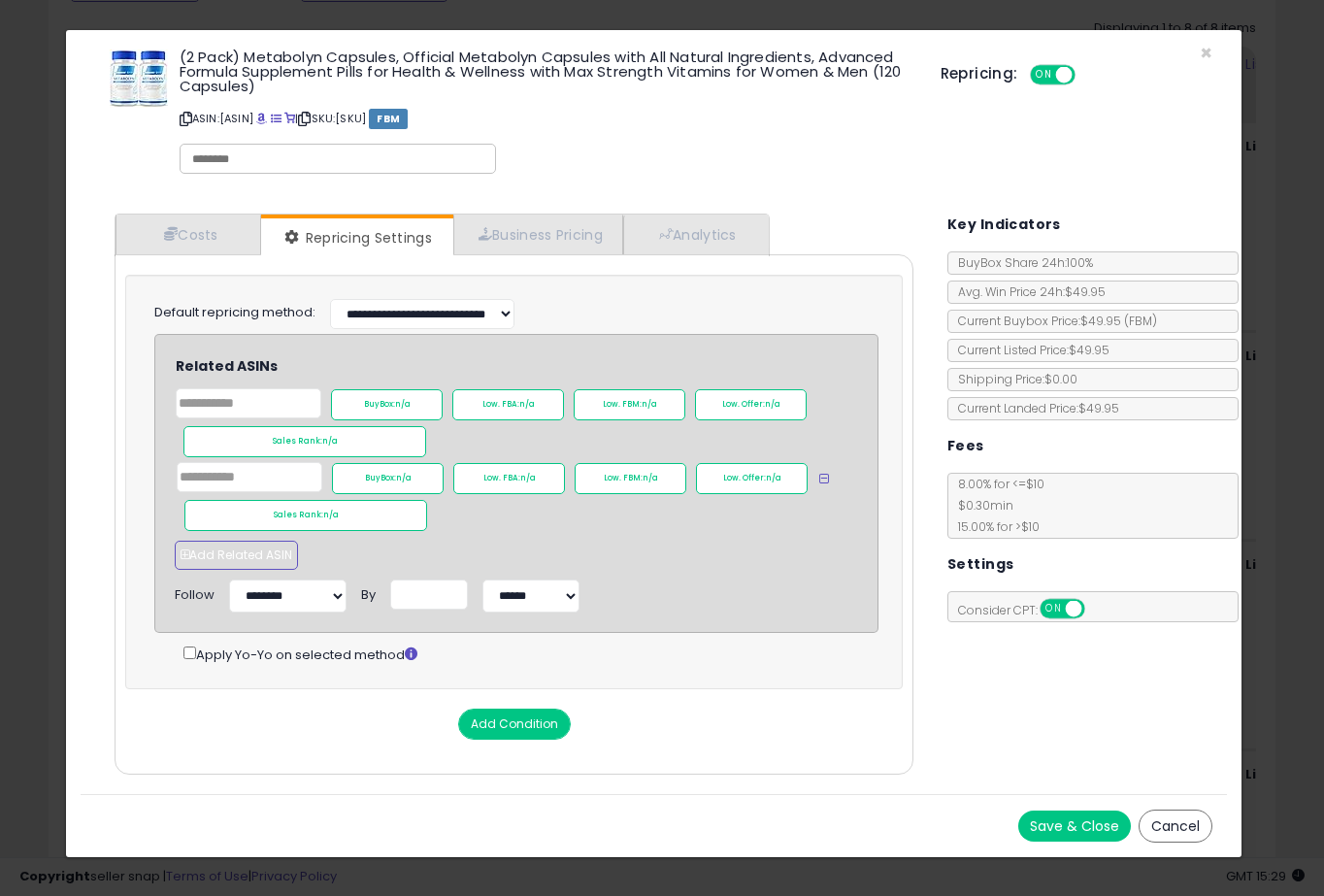 click on "Add Related ASIN" at bounding box center [236, 555] 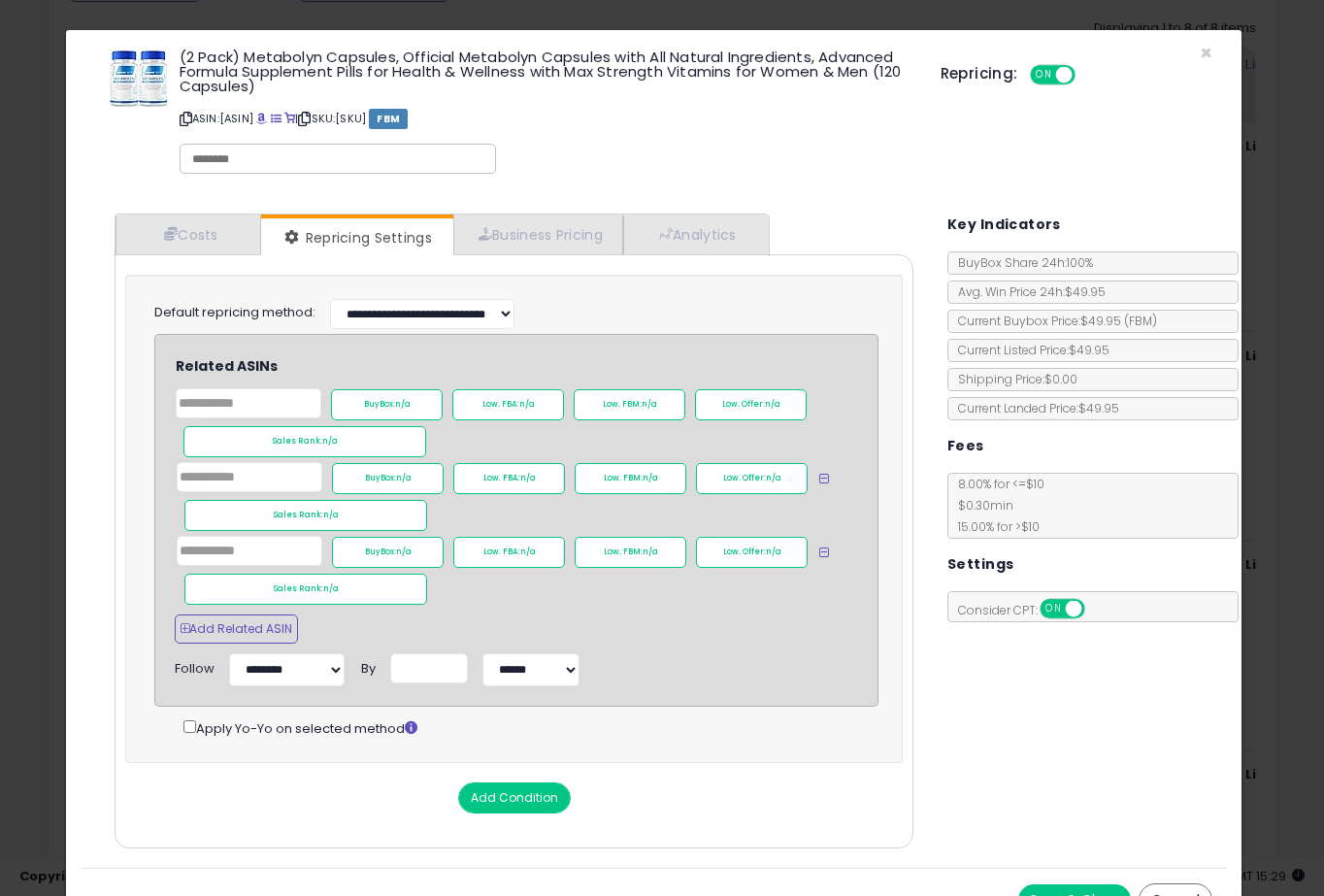 click on "Add Related ASIN" at bounding box center (516, 634) 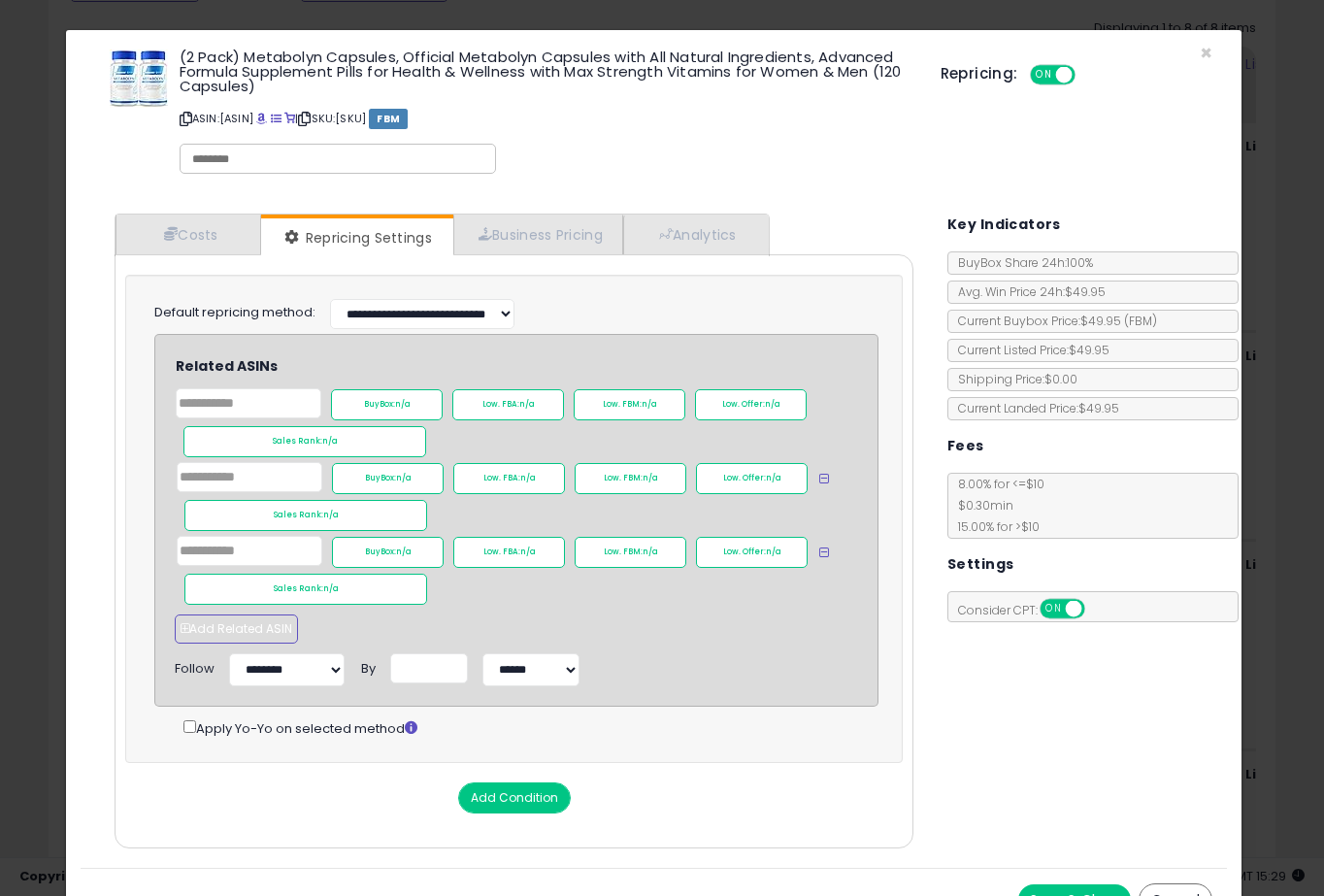 click on "Add Related ASIN" at bounding box center (236, 629) 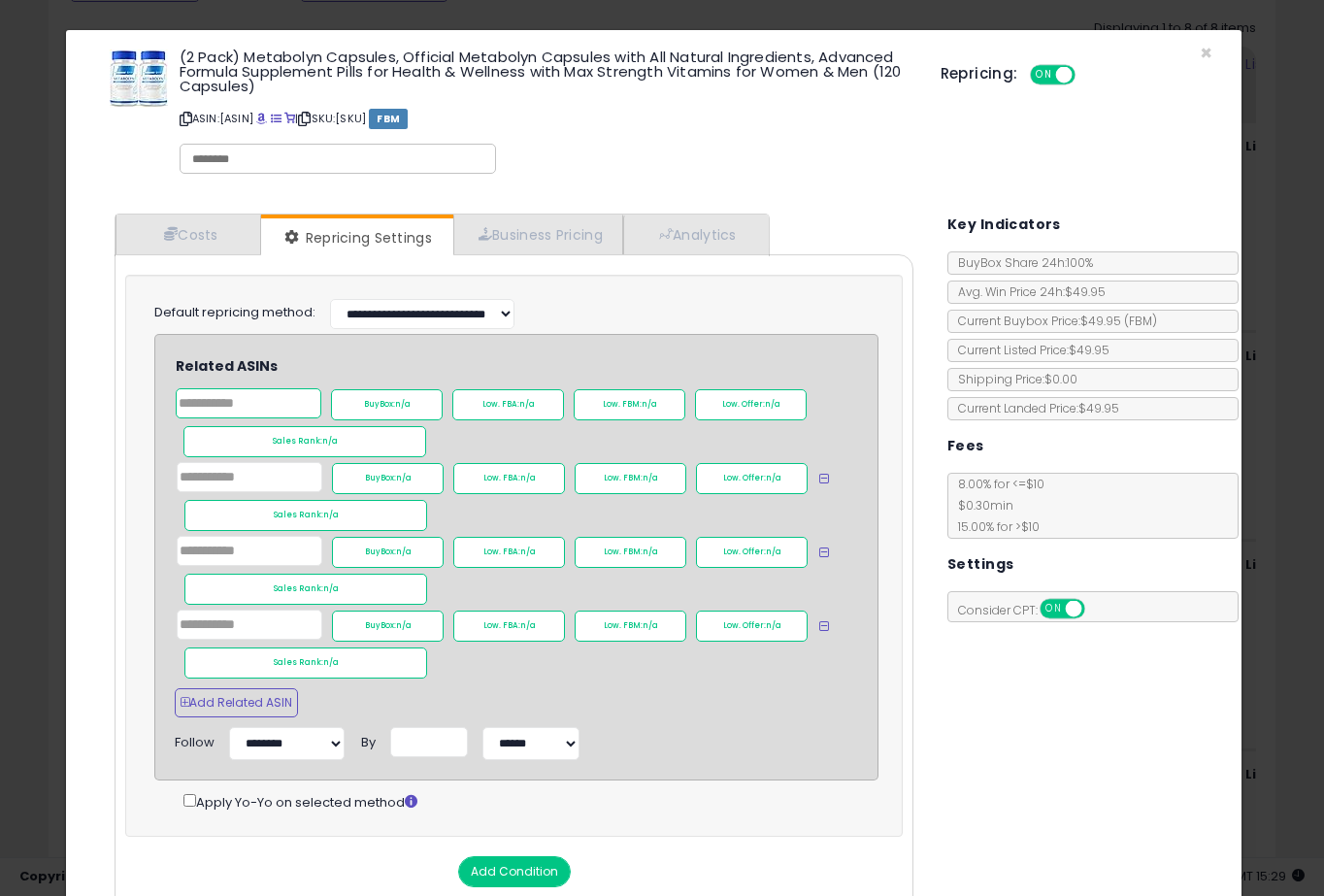 paste on "**********" 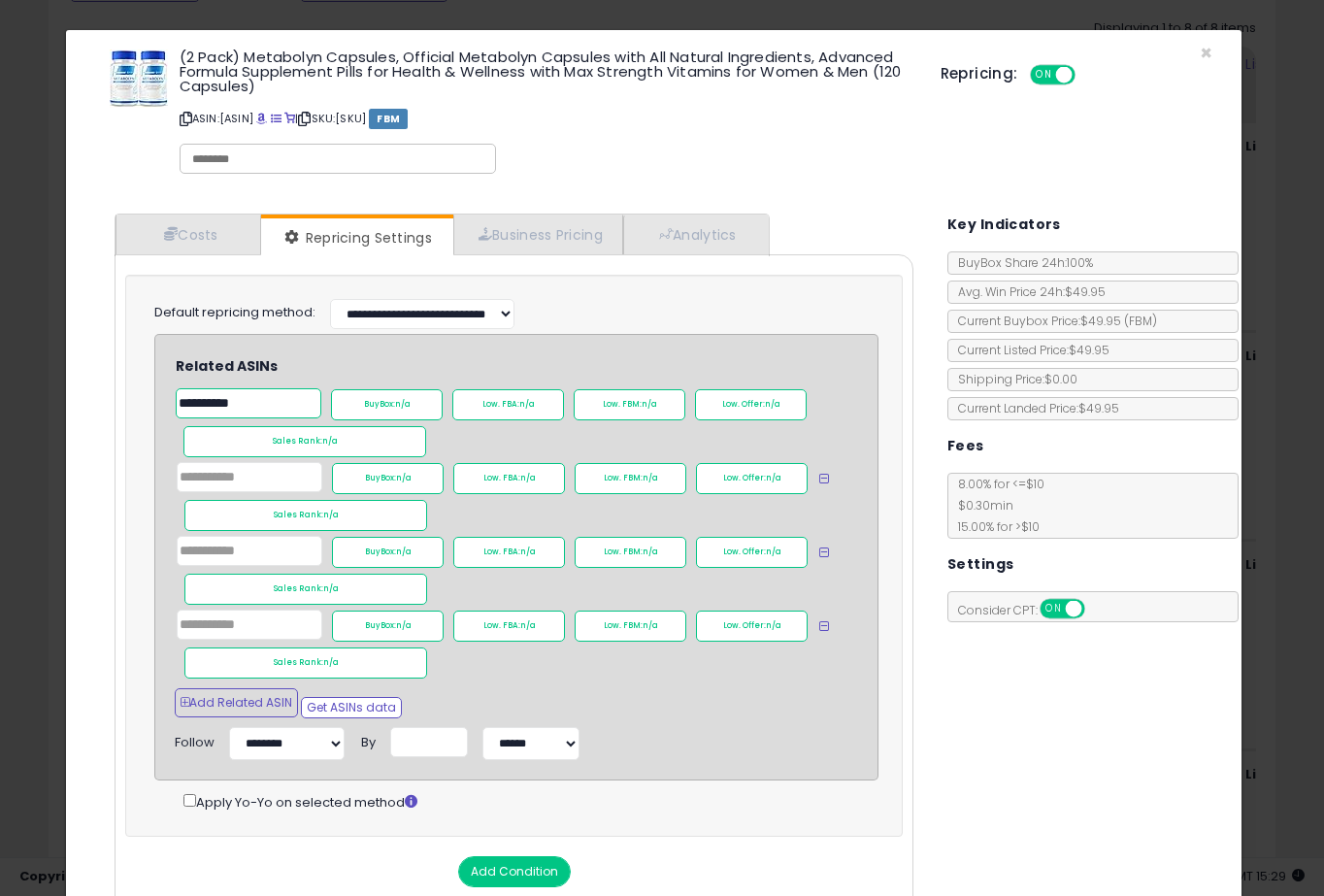 type on "**********" 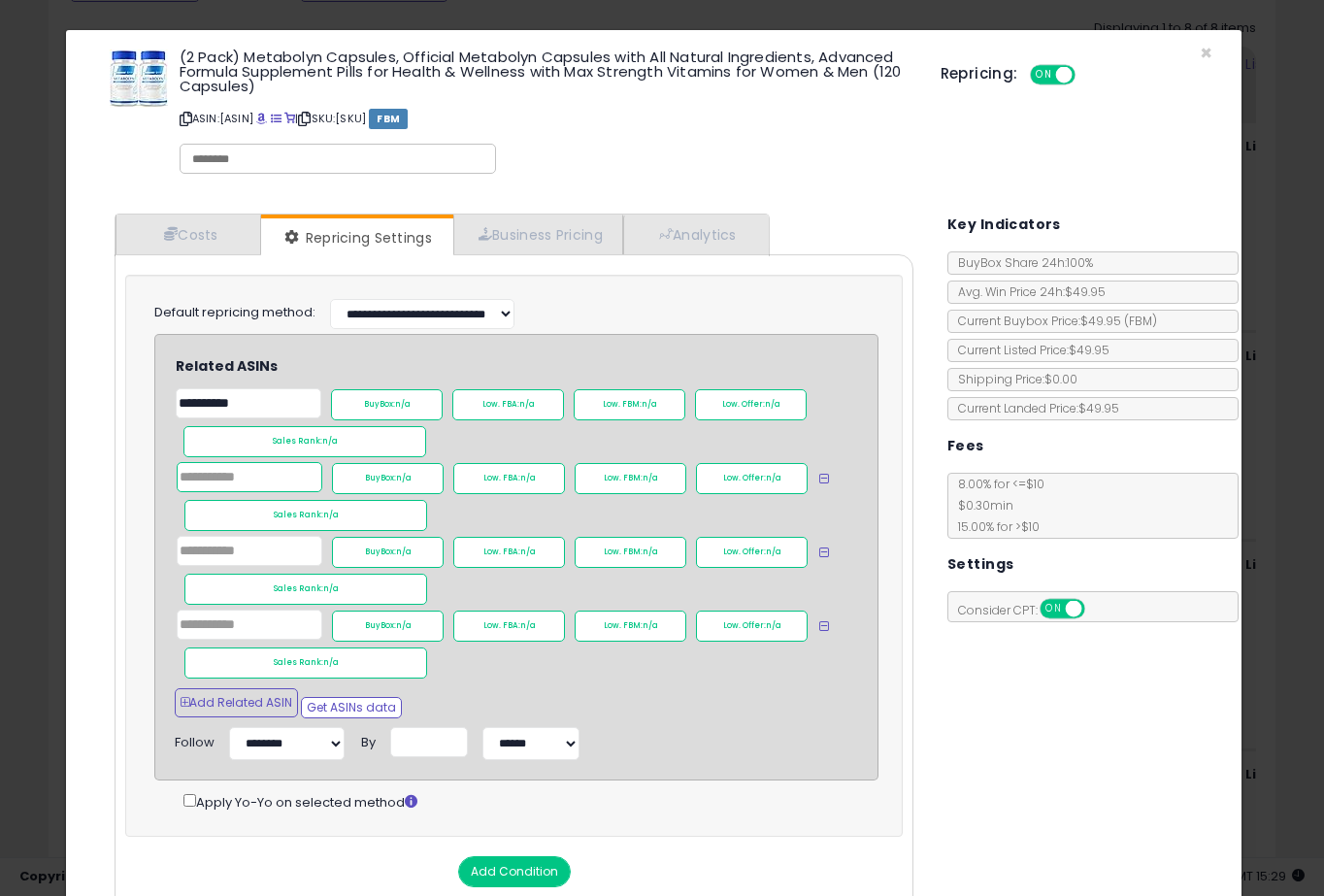 paste on "**********" 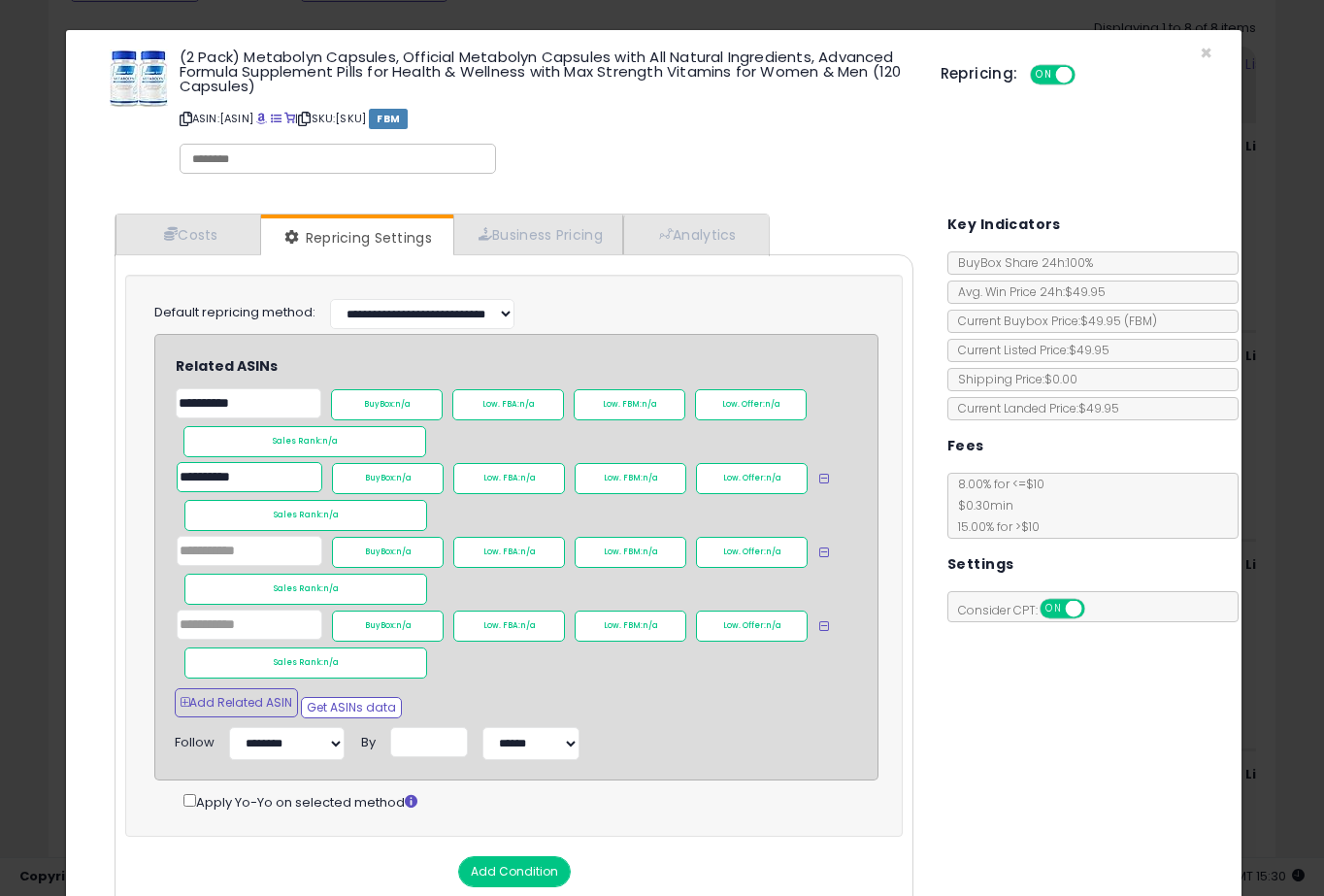 type on "**********" 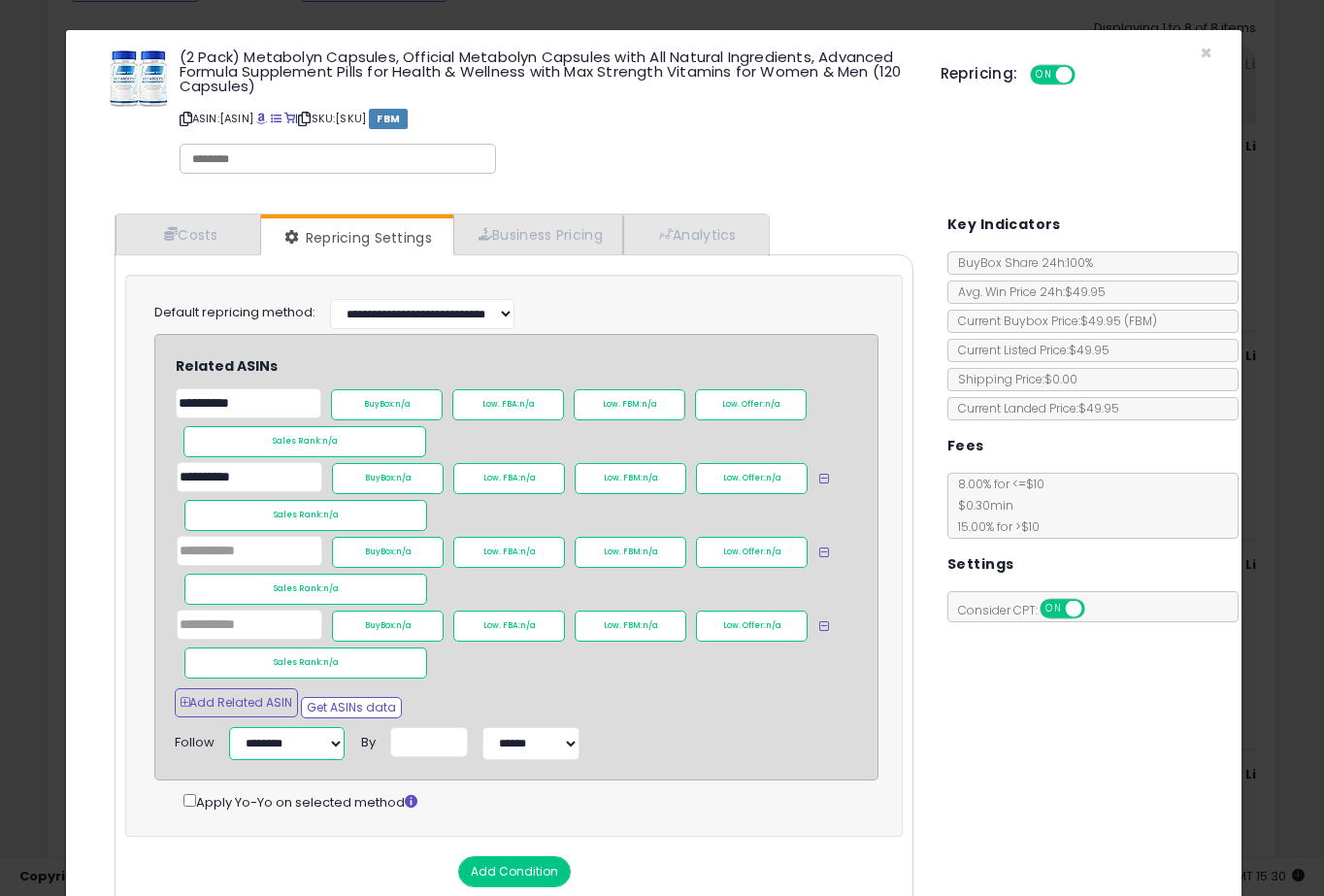 click on "**********" at bounding box center [286, 744] 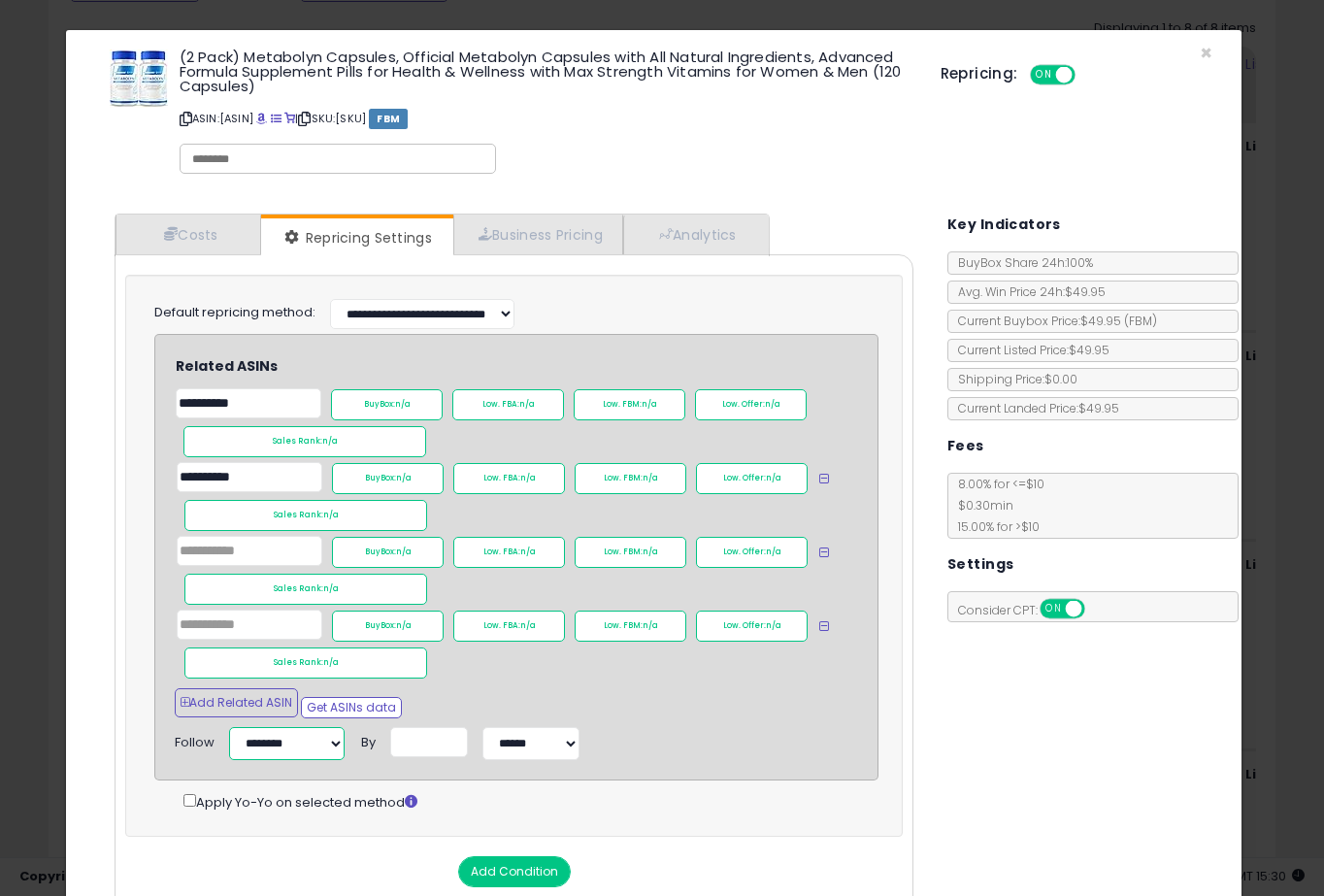 select on "**********" 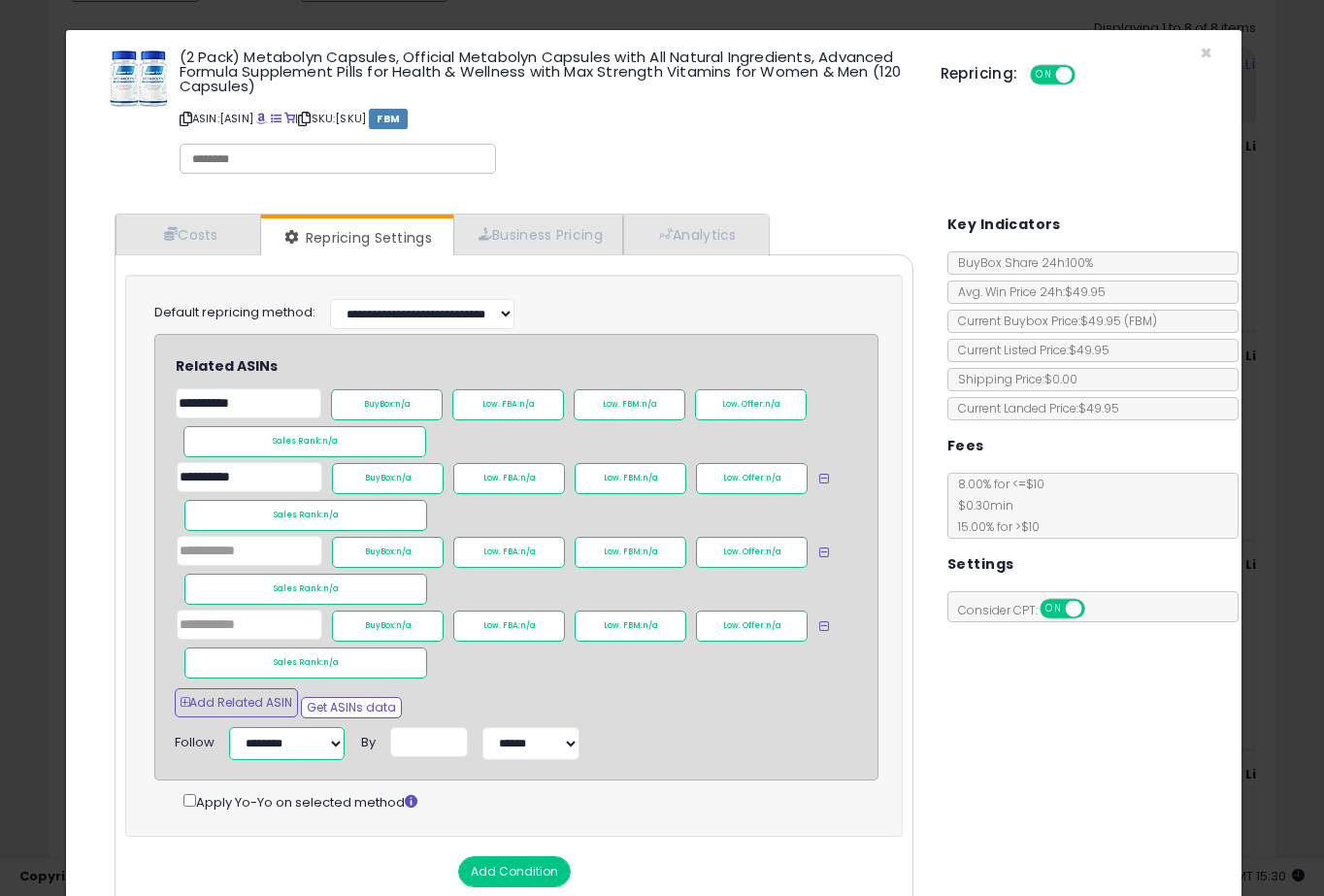 click on "**********" at bounding box center (286, 744) 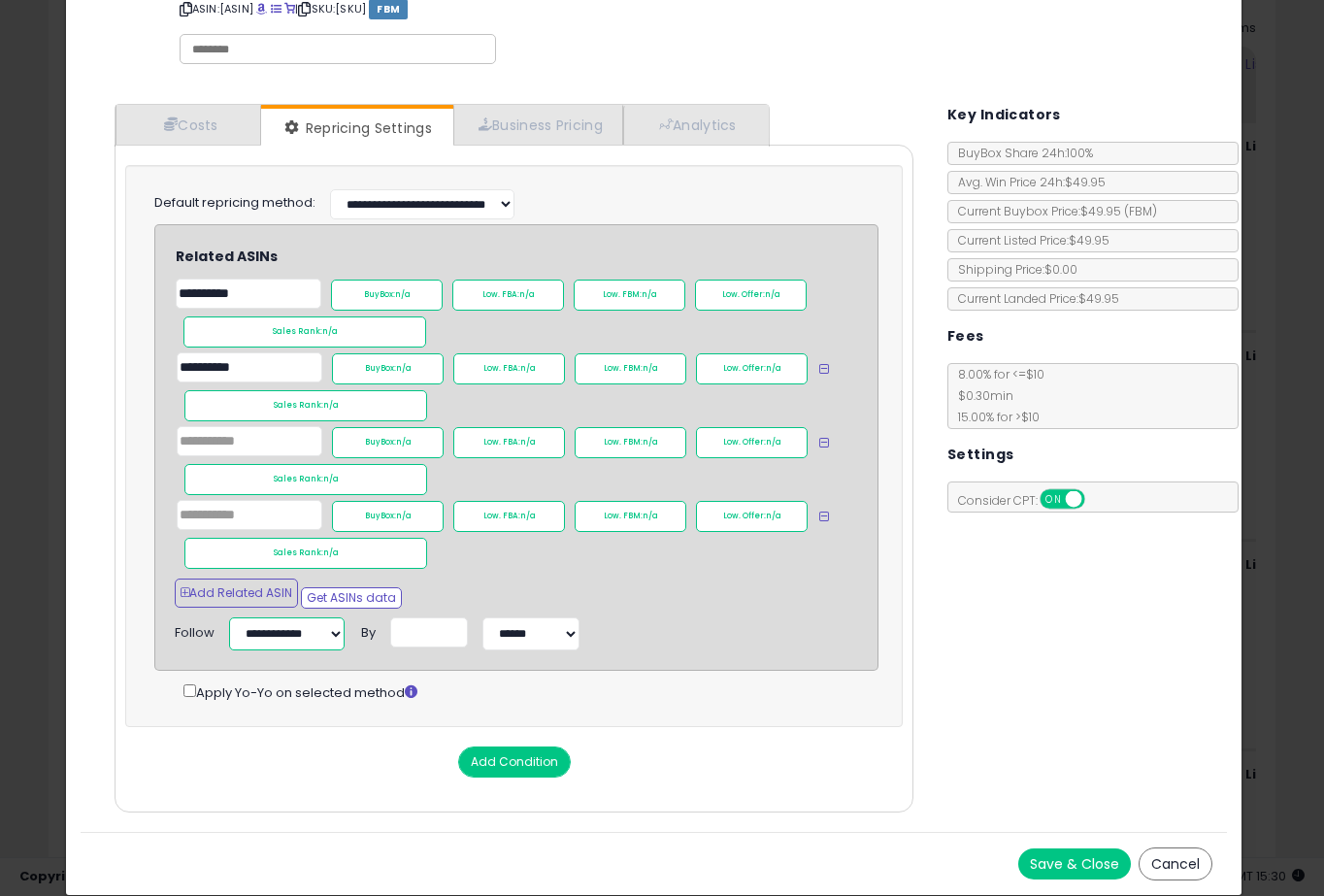 scroll, scrollTop: 125, scrollLeft: 0, axis: vertical 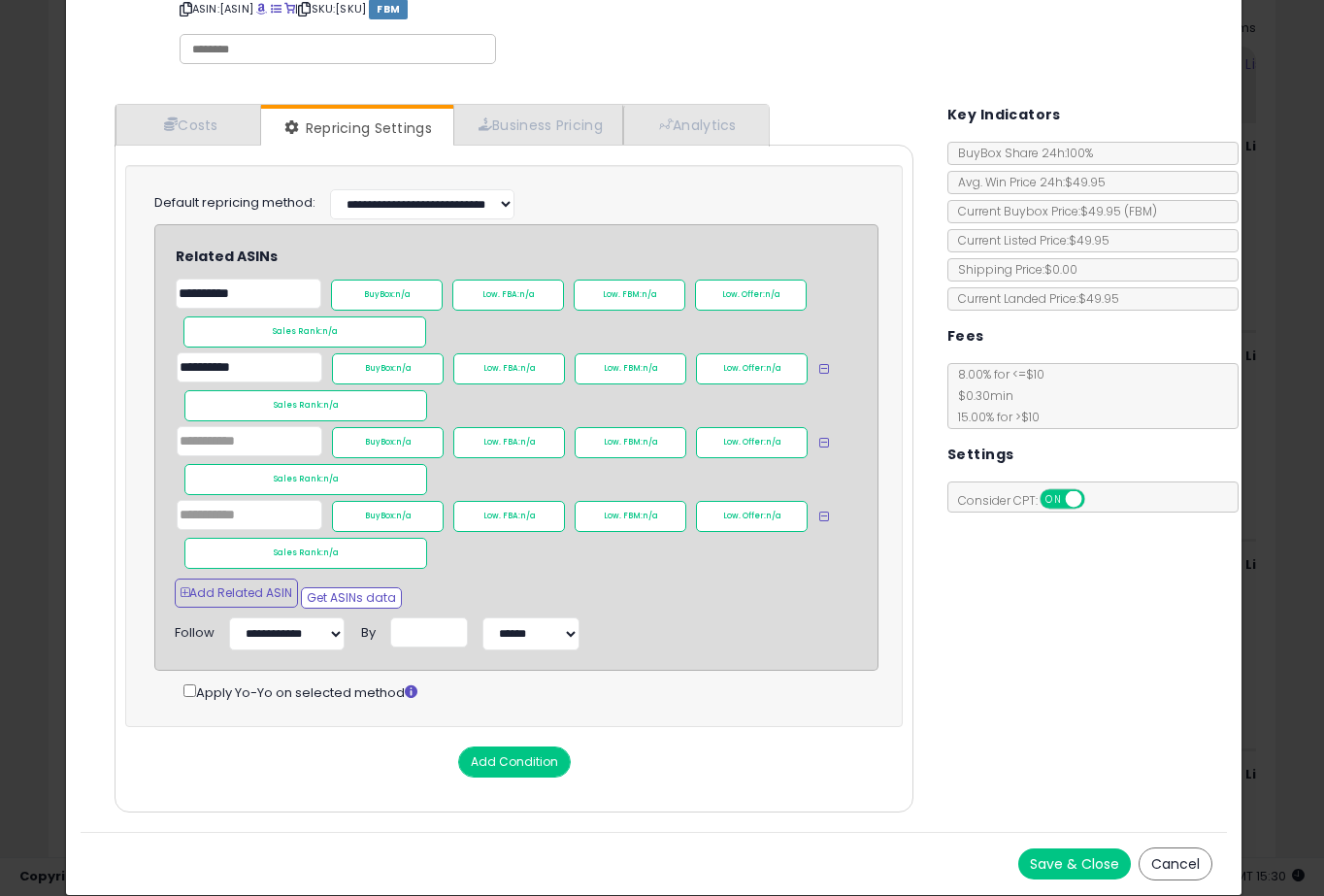 click on "Save & Close" at bounding box center (1075, 864) 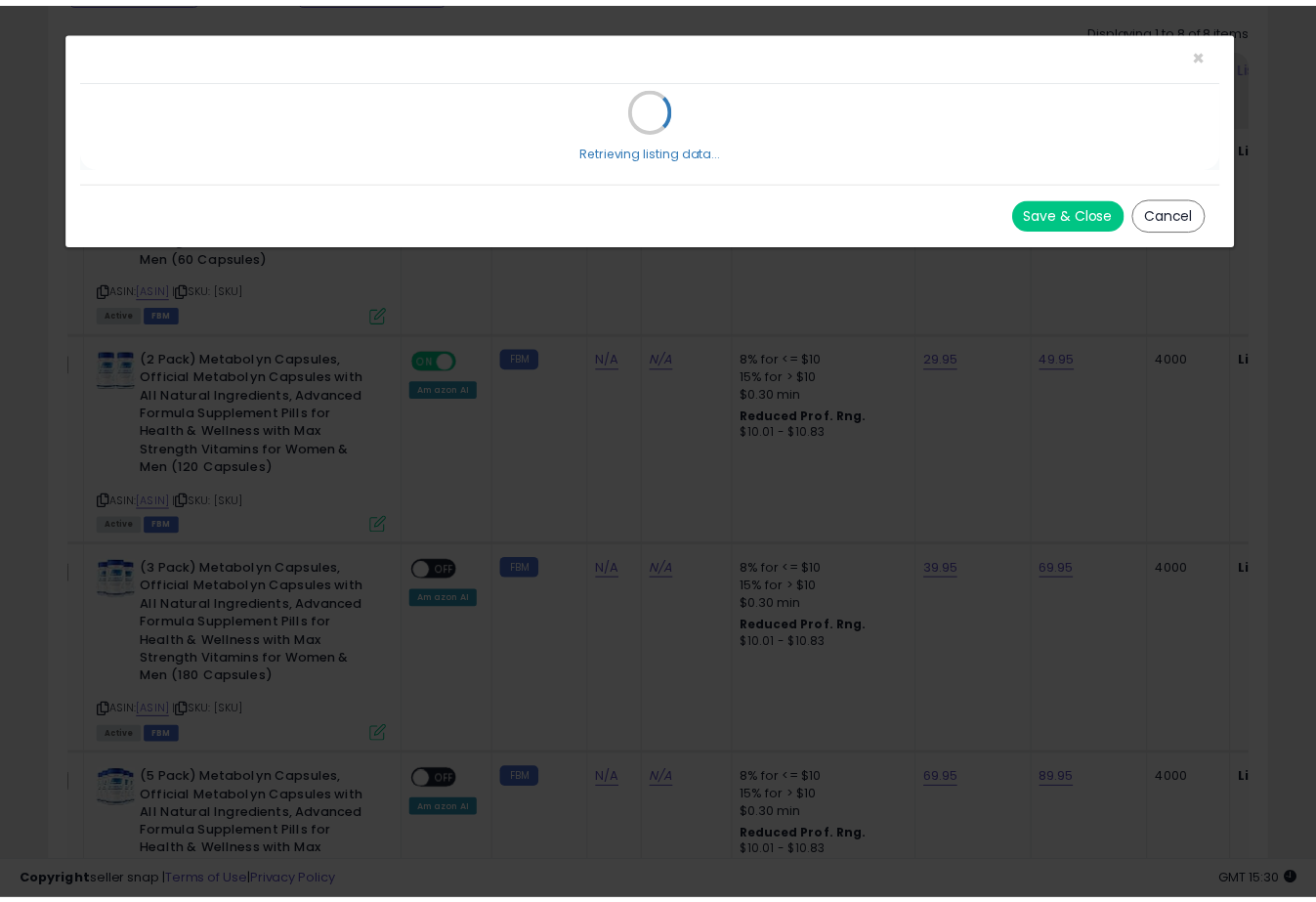 scroll, scrollTop: 0, scrollLeft: 0, axis: both 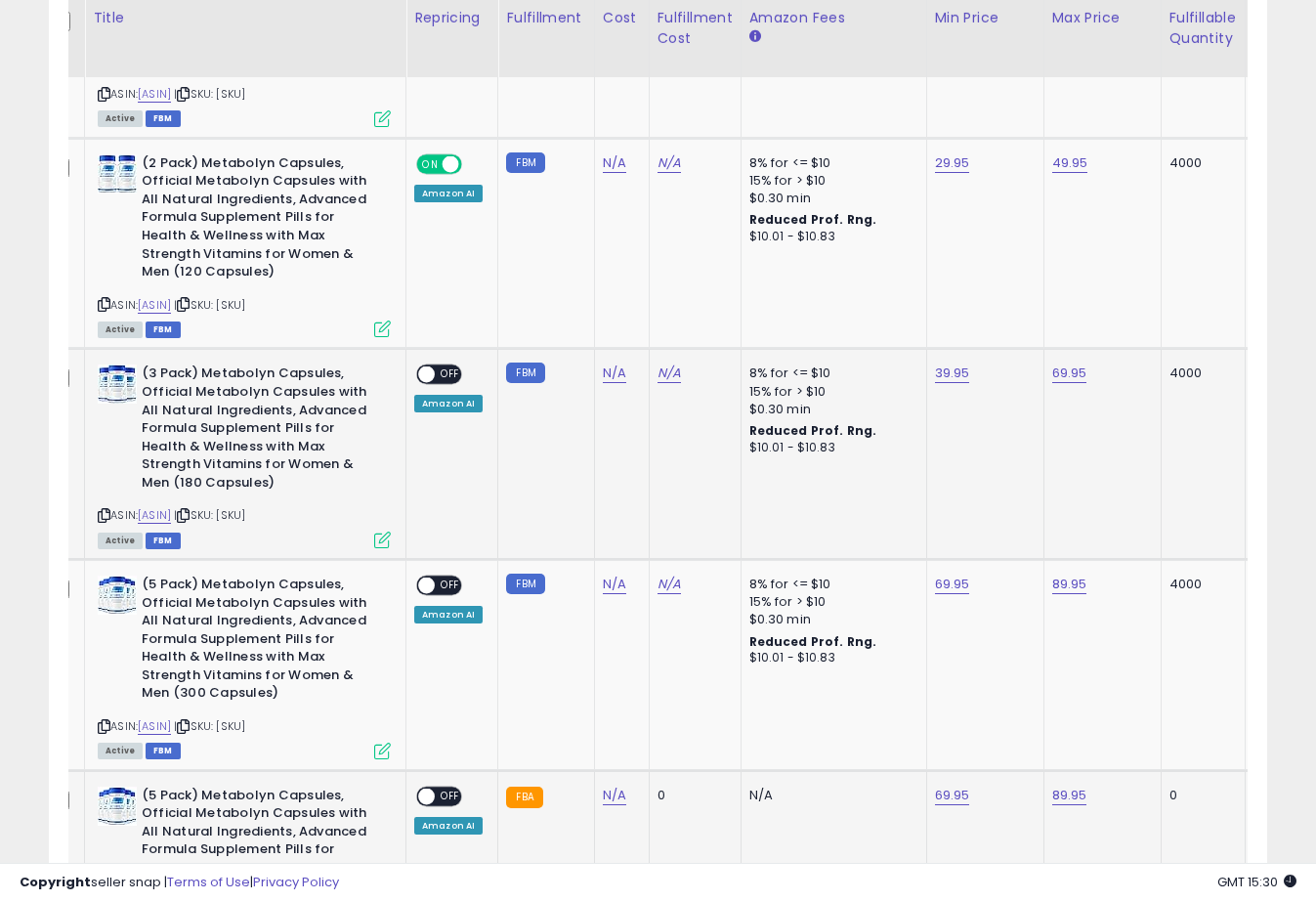 click at bounding box center (426, 374) 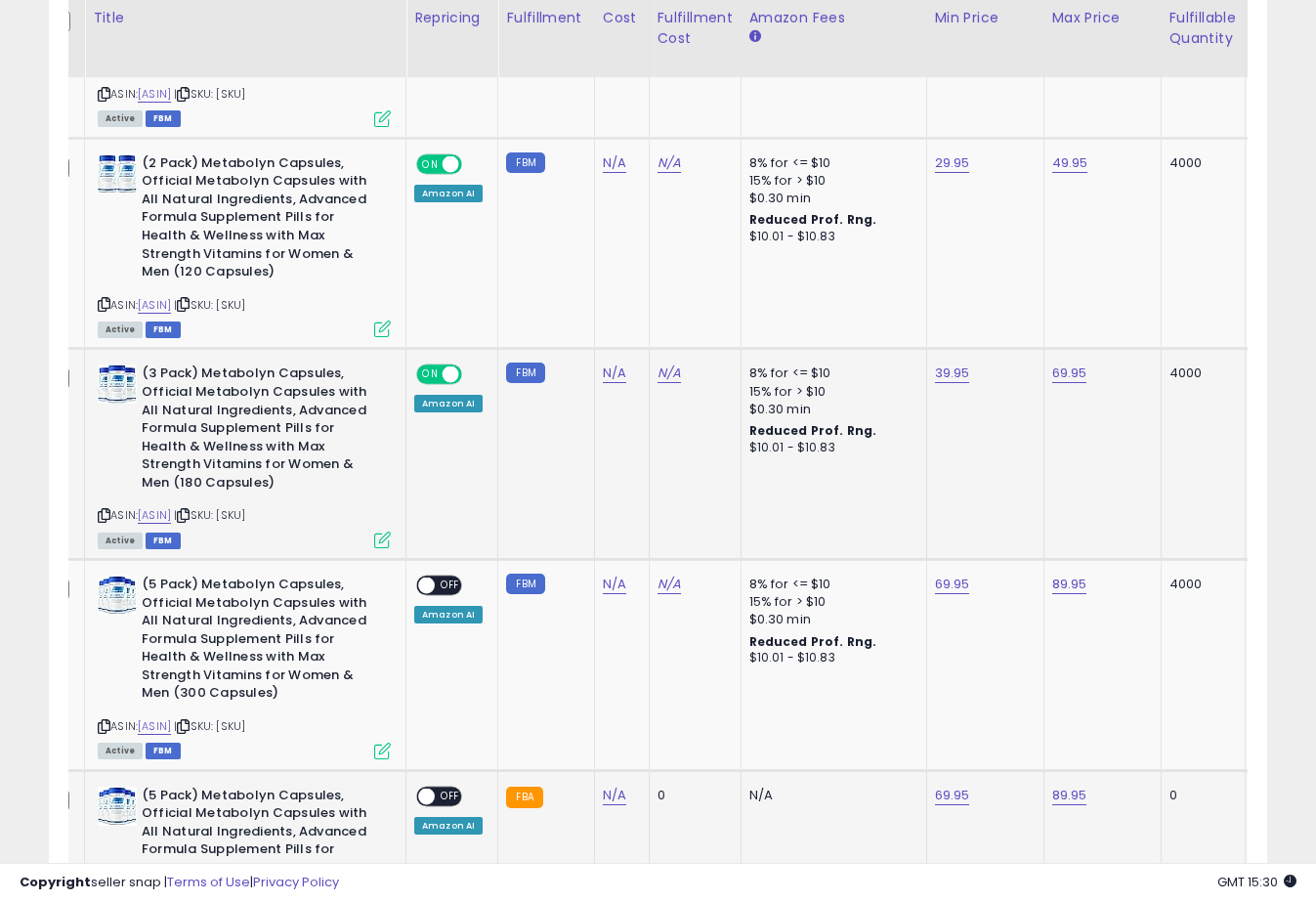 click at bounding box center [382, 539] 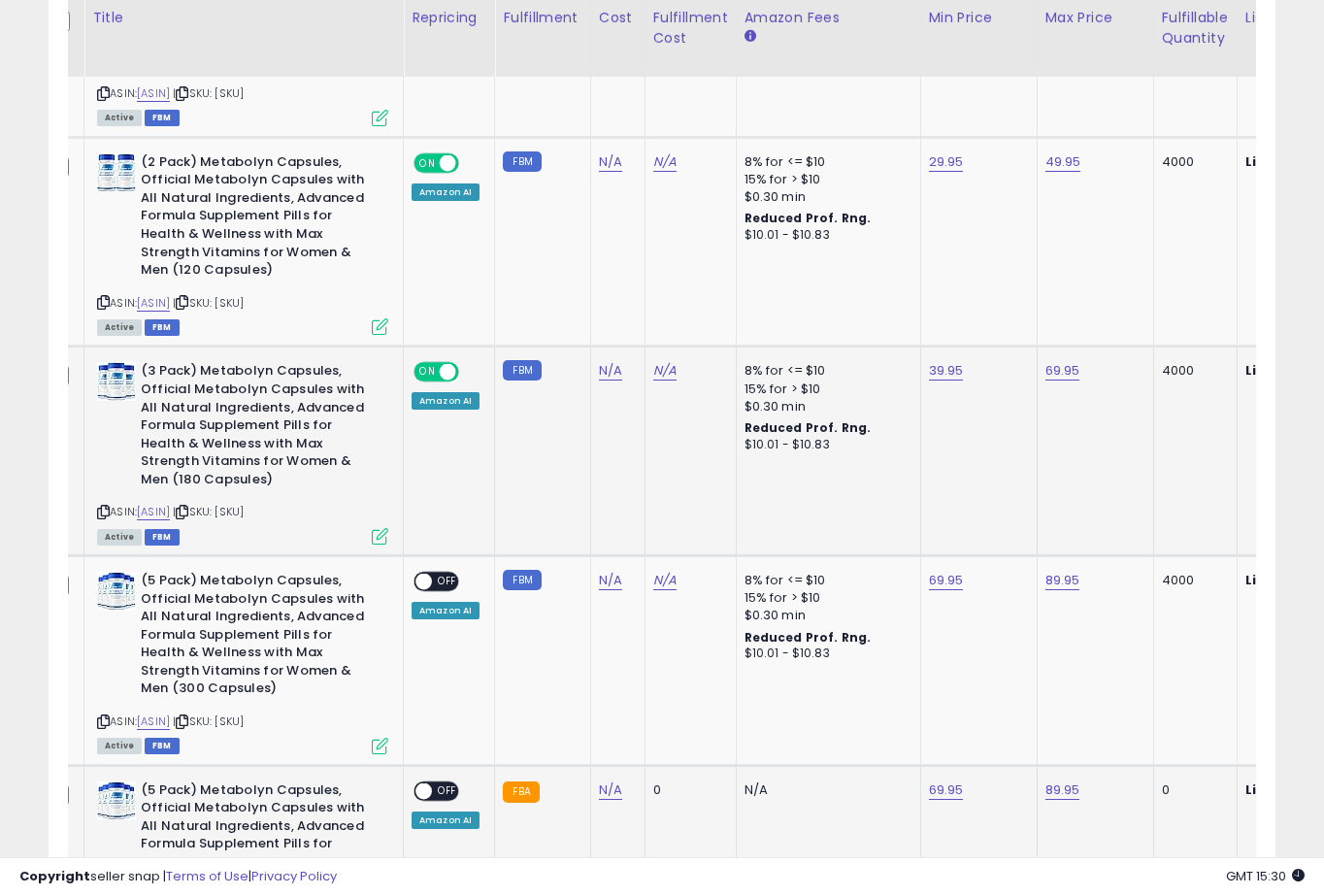 scroll, scrollTop: 970350, scrollLeft: 969964, axis: both 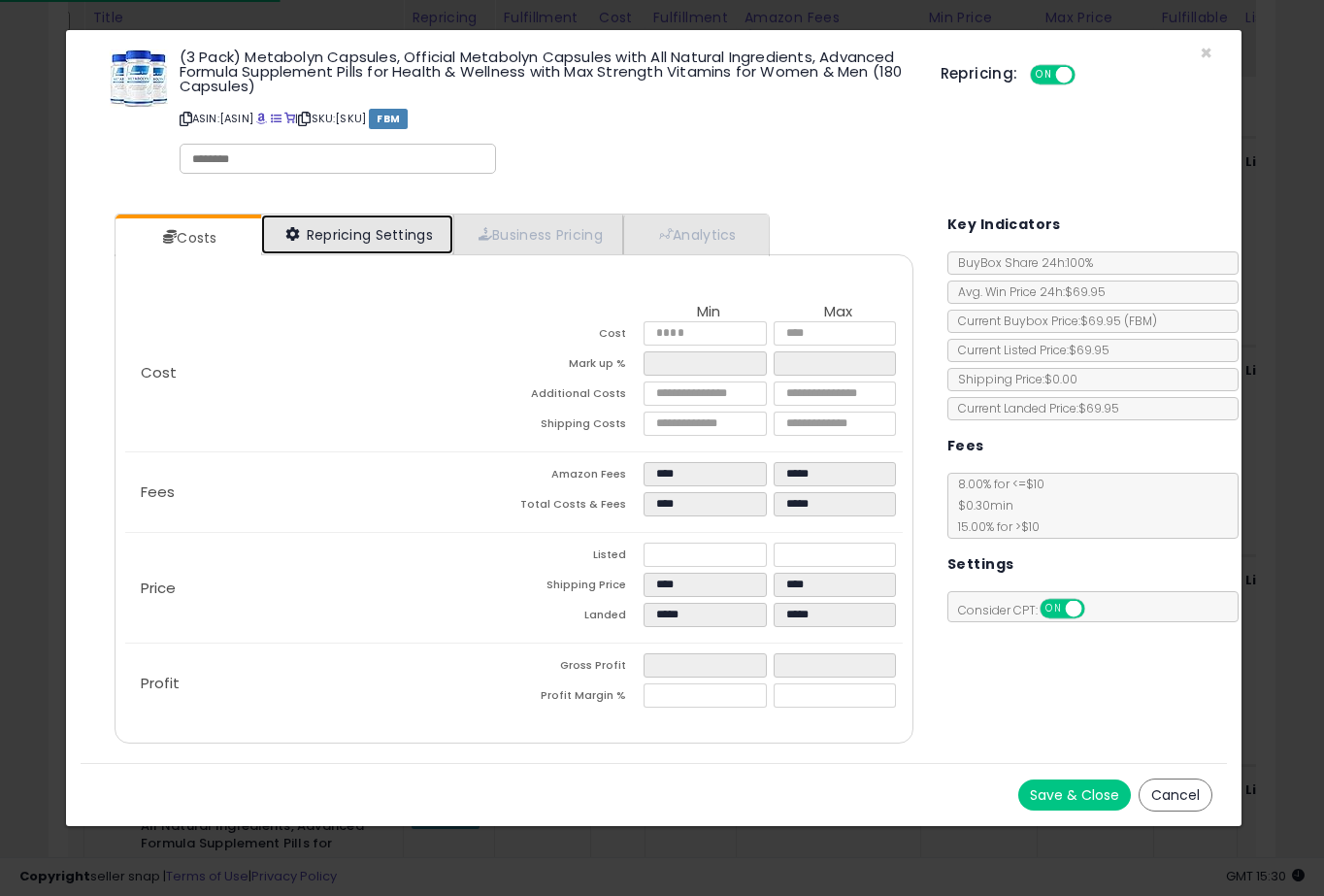 click on "Repricing Settings" at bounding box center [357, 234] 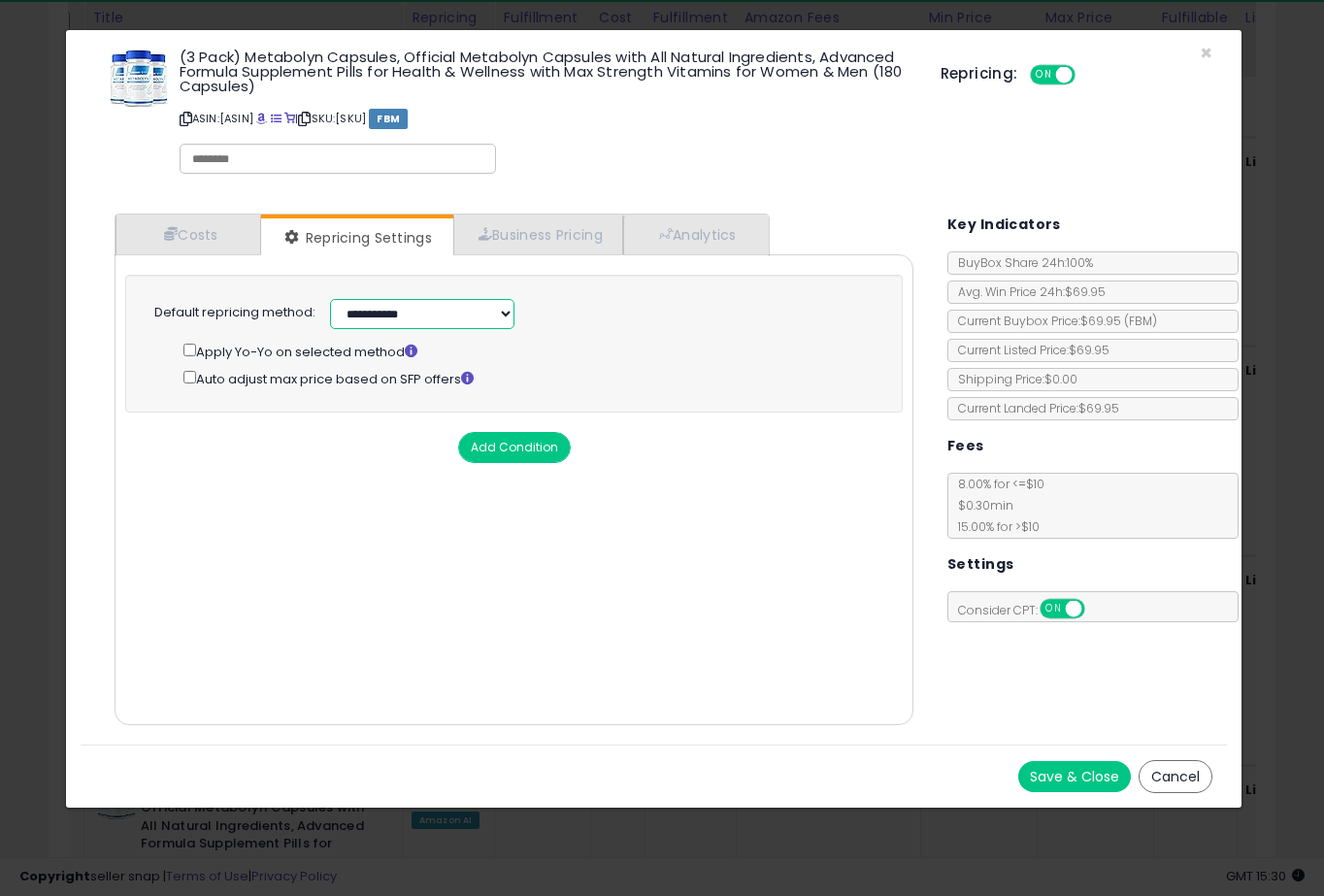 click on "**********" at bounding box center [422, 314] 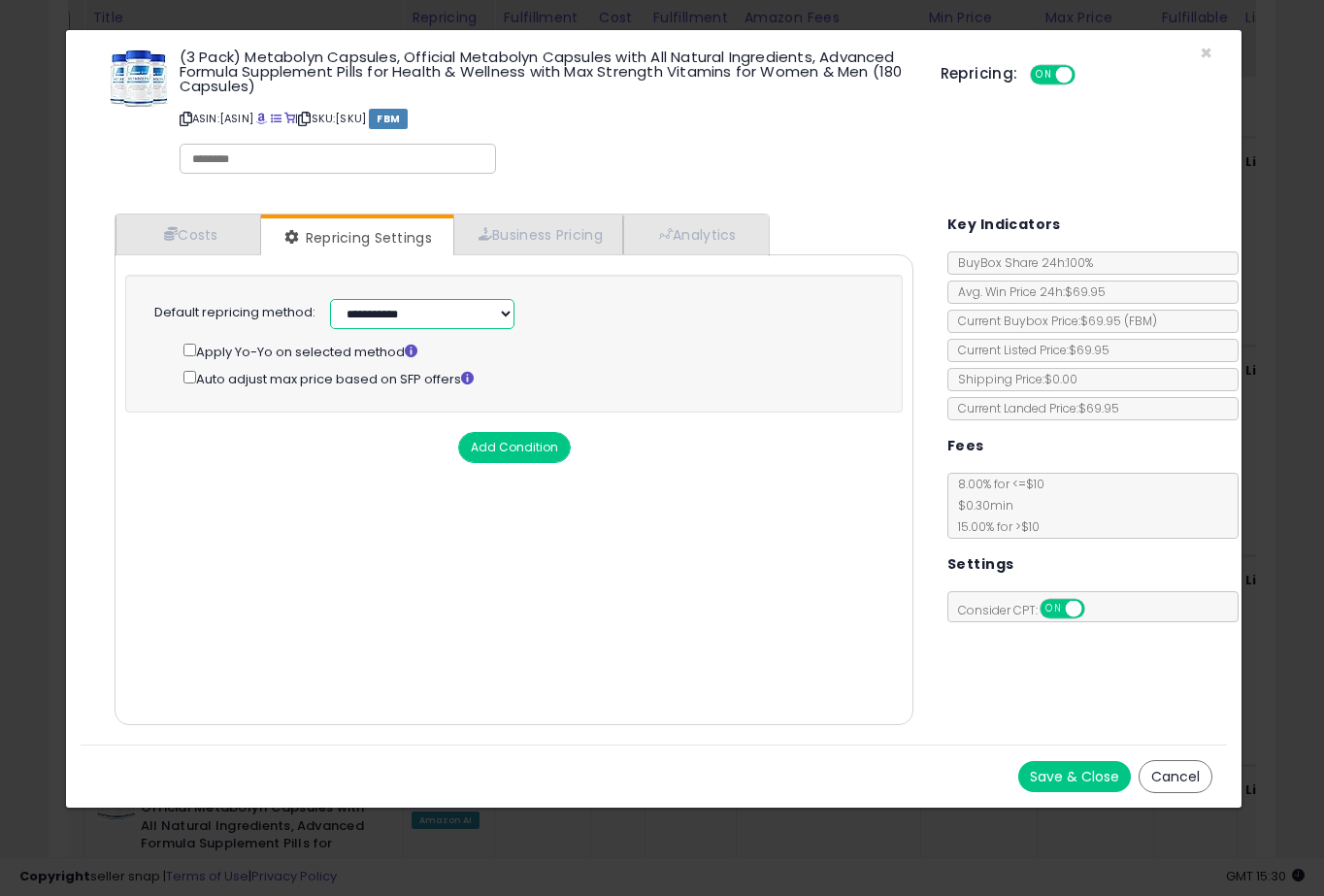 select on "**********" 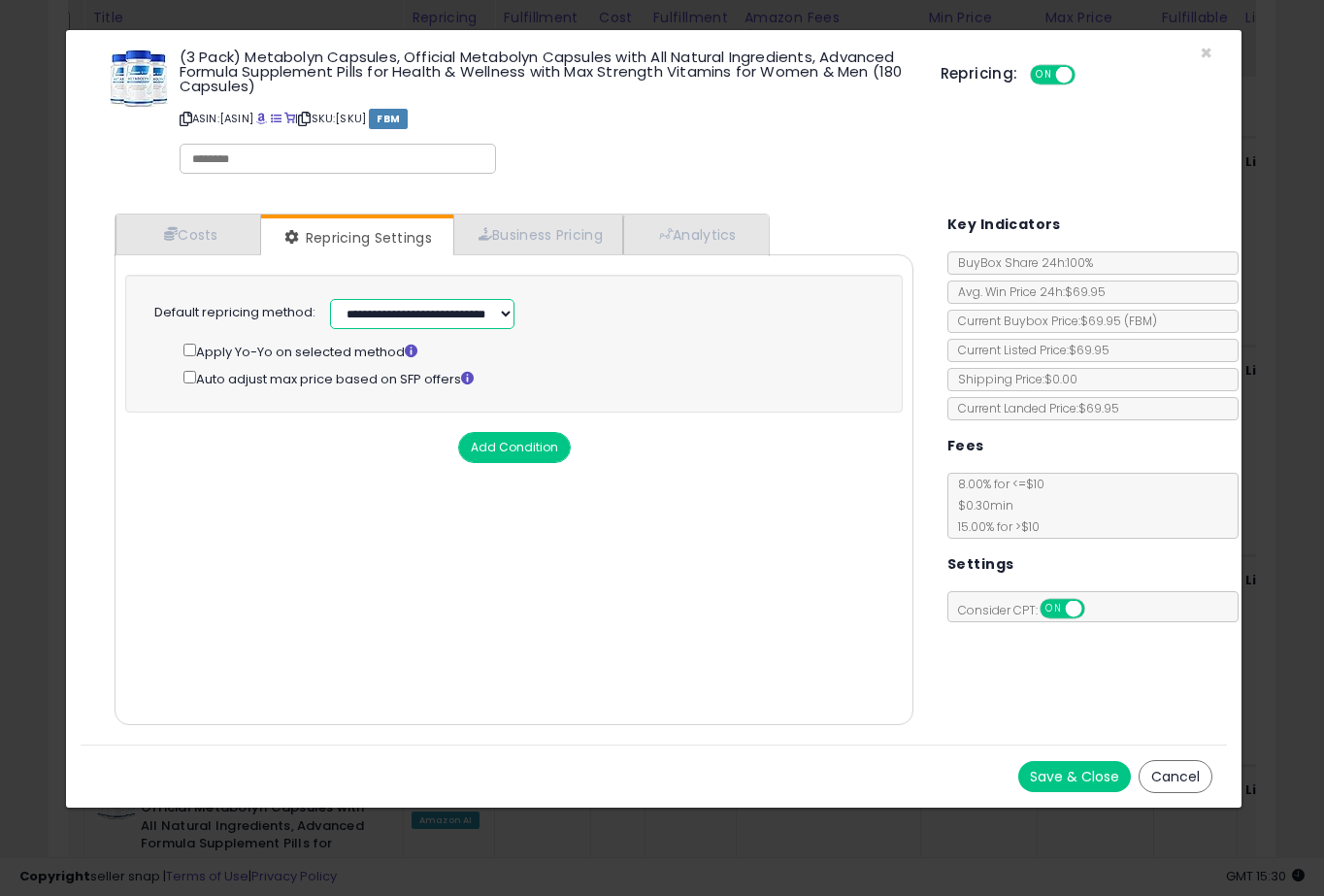 click on "**********" at bounding box center [422, 314] 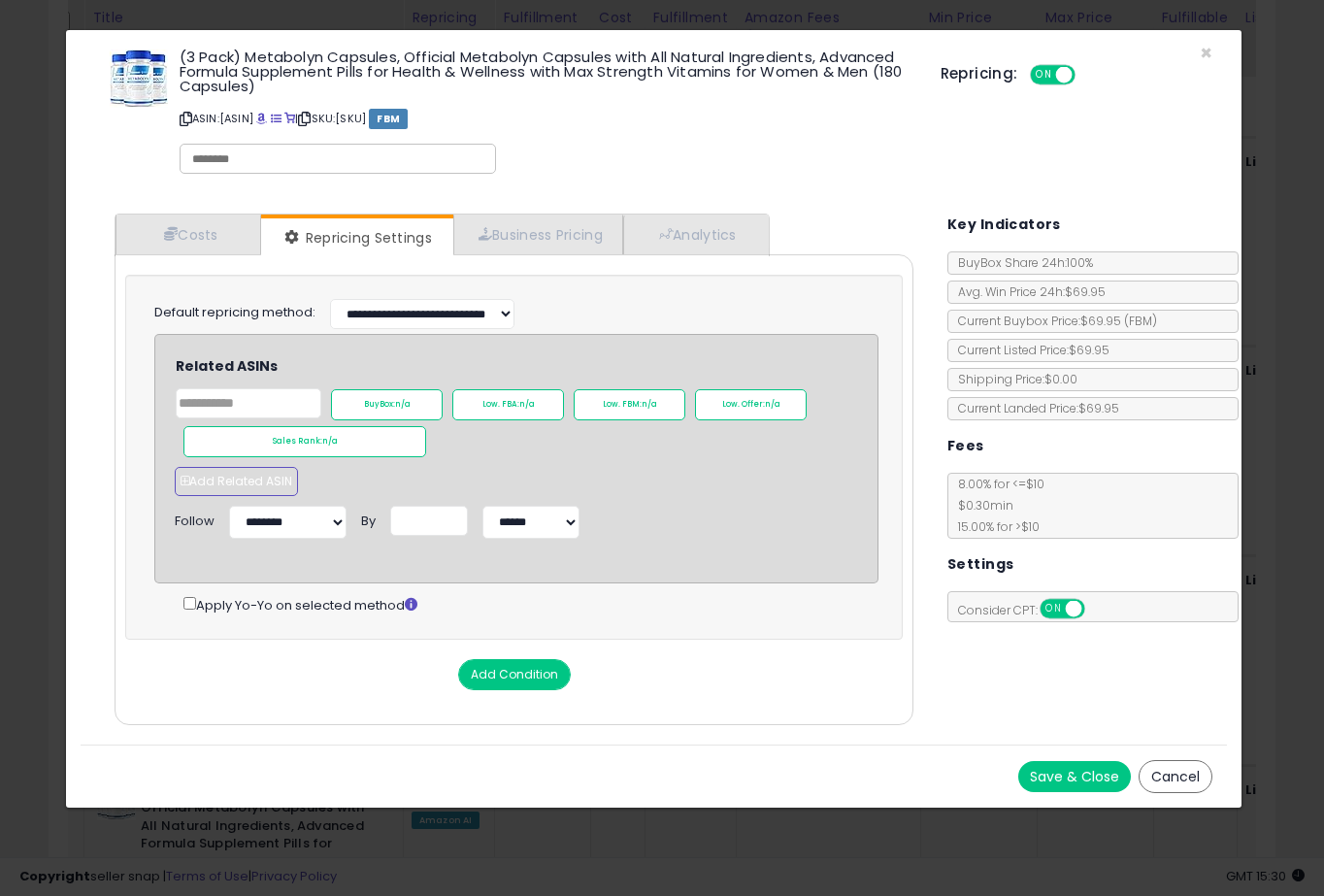 click on "Add Related ASIN" at bounding box center [236, 481] 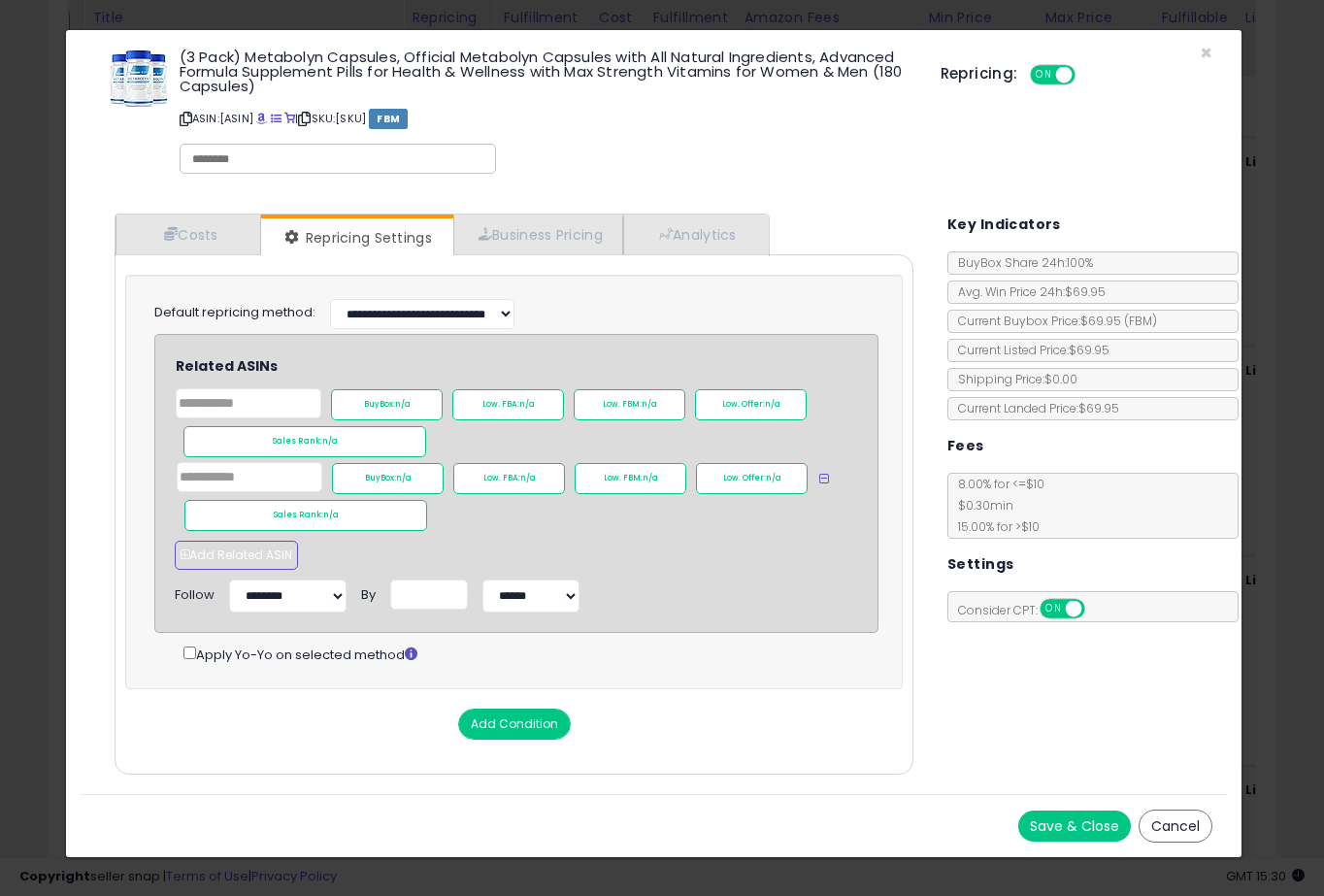 click on "Add Related ASIN" at bounding box center (236, 555) 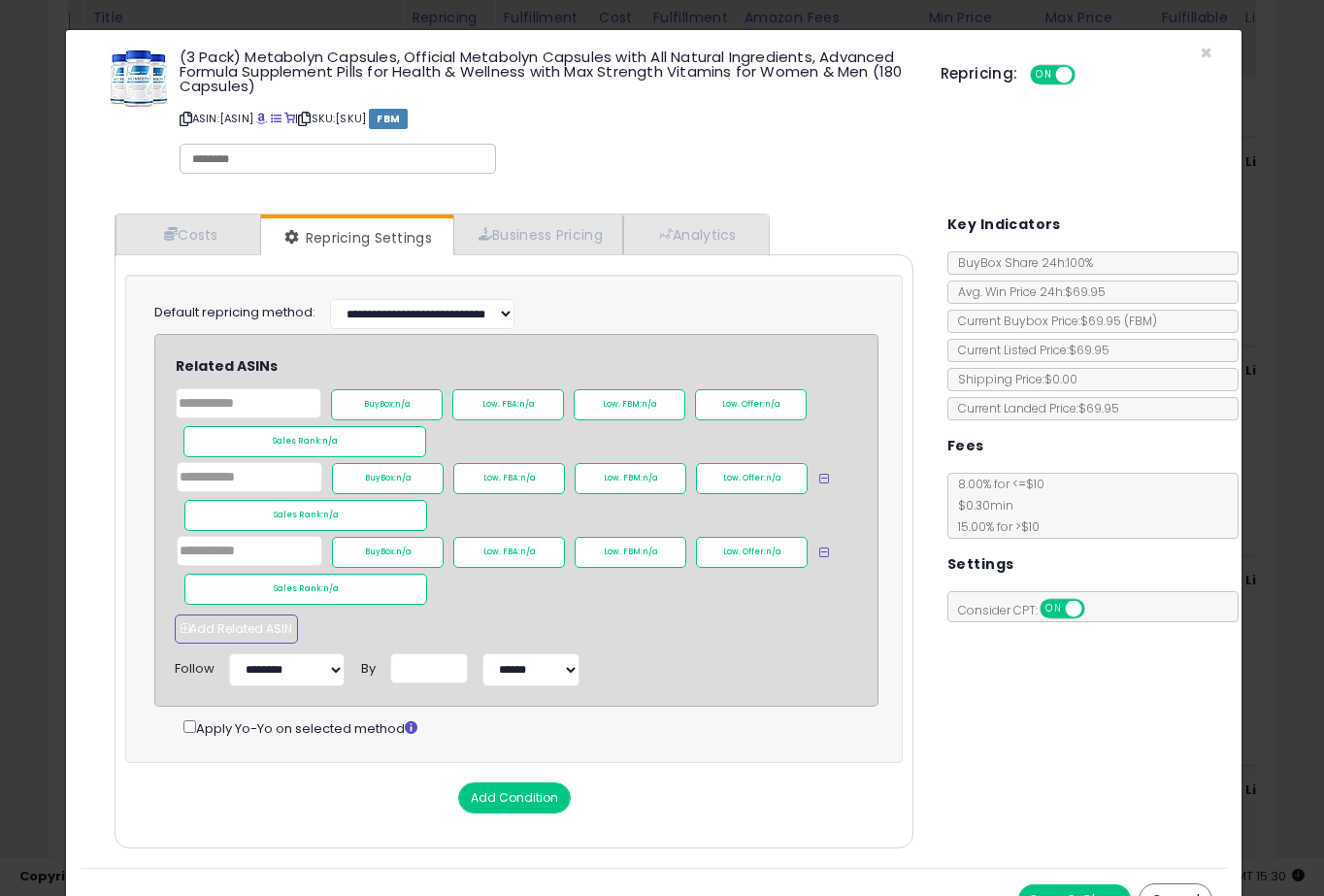 click on "Add Related ASIN" at bounding box center [236, 629] 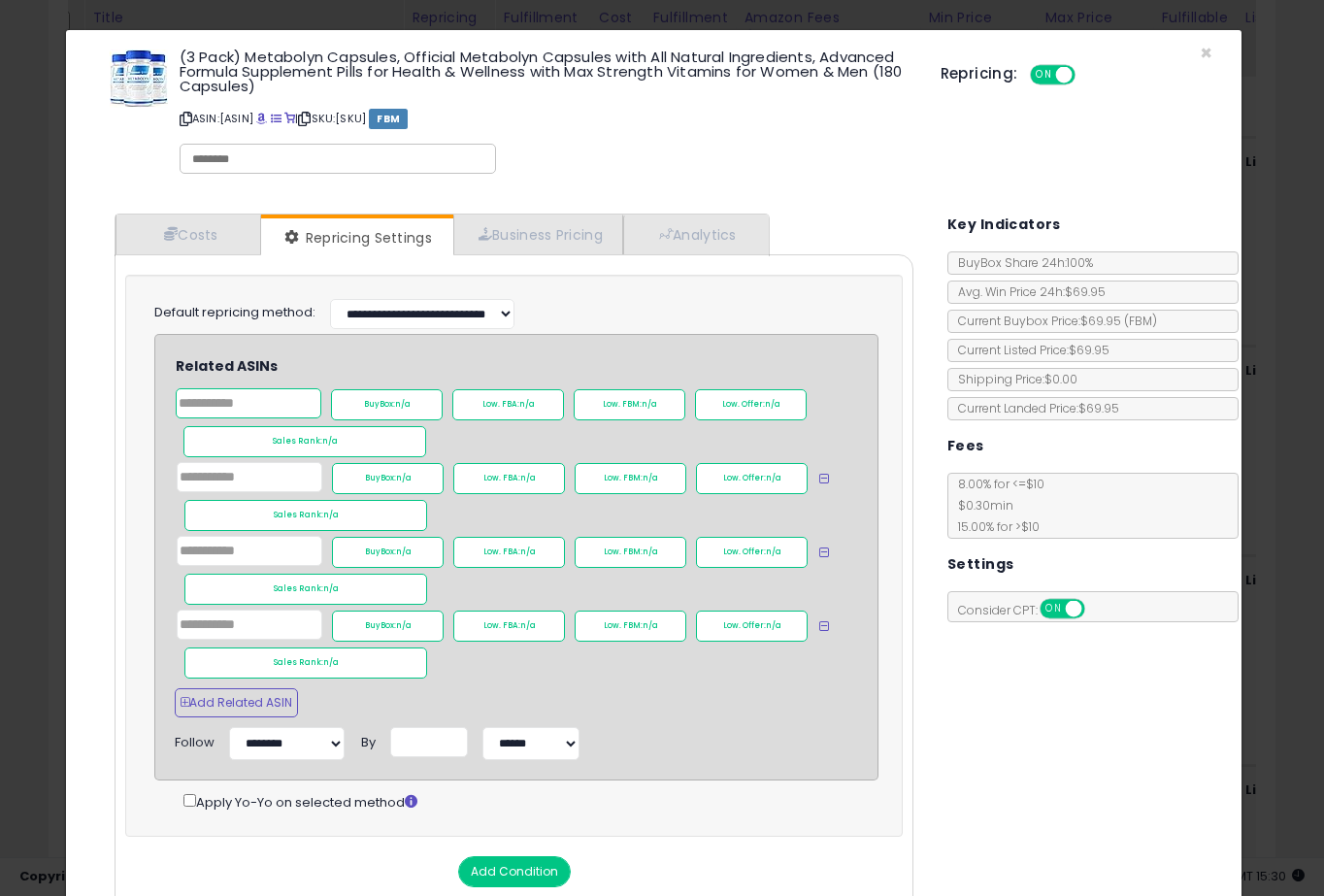click 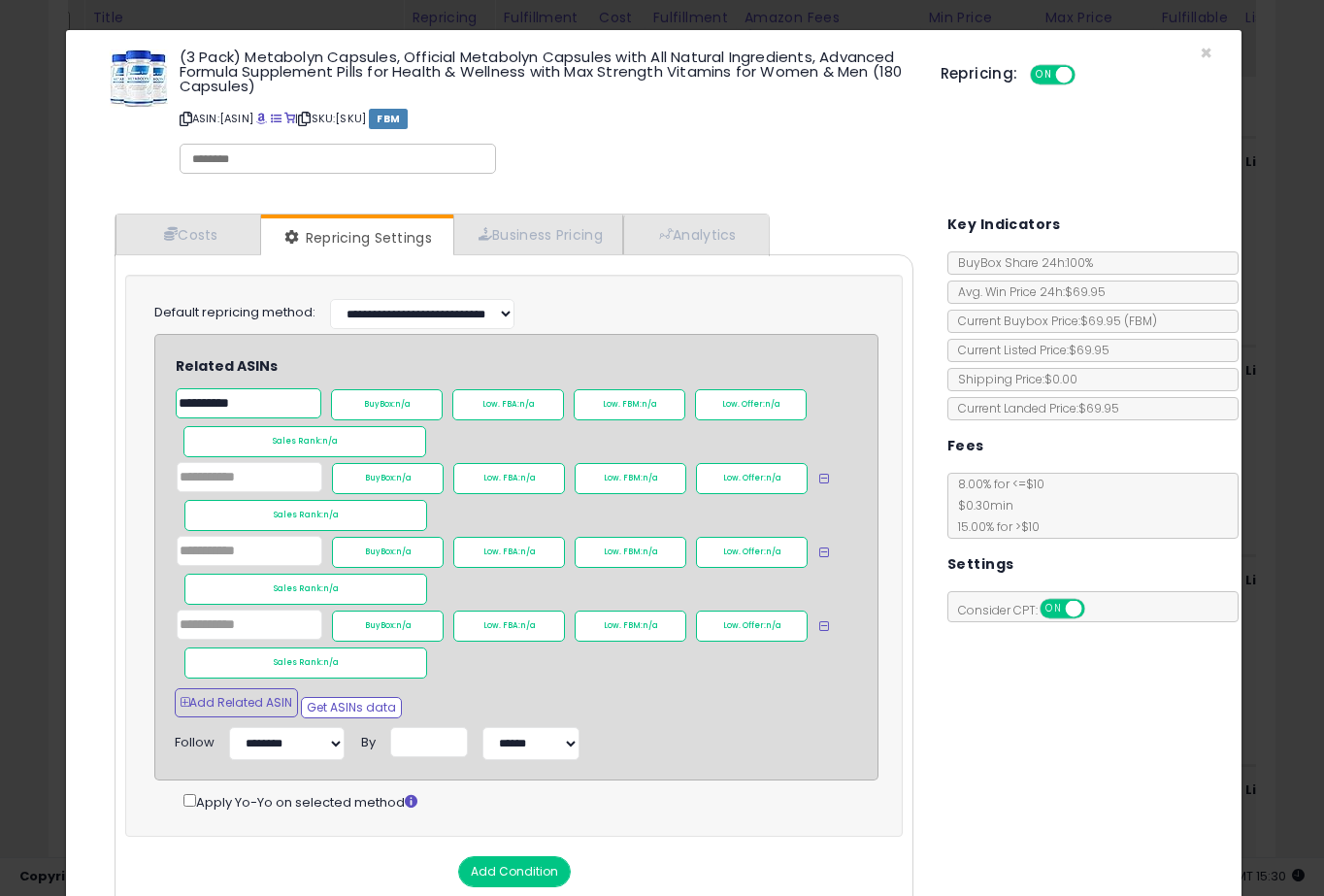 type on "**********" 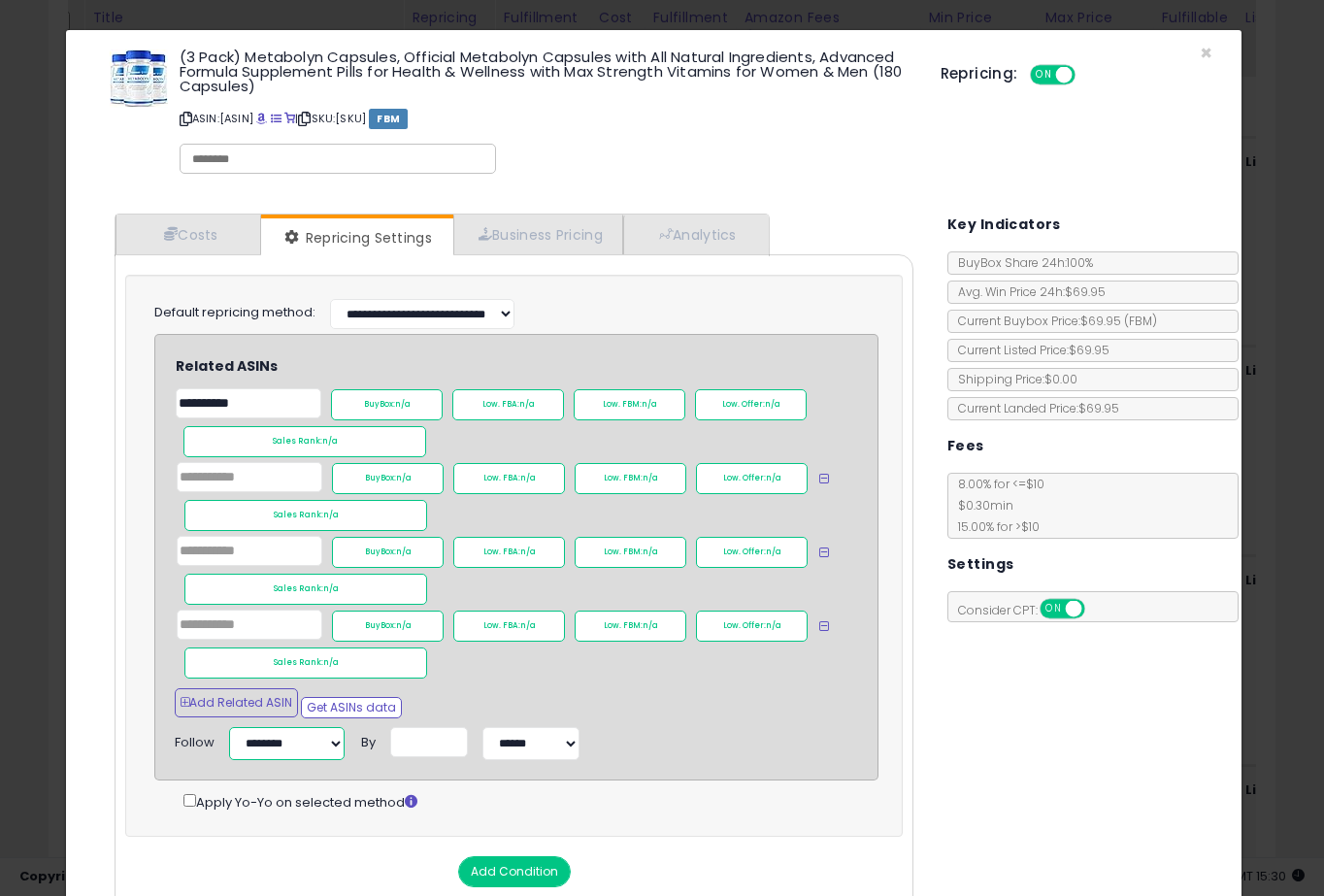 click on "**********" at bounding box center (286, 744) 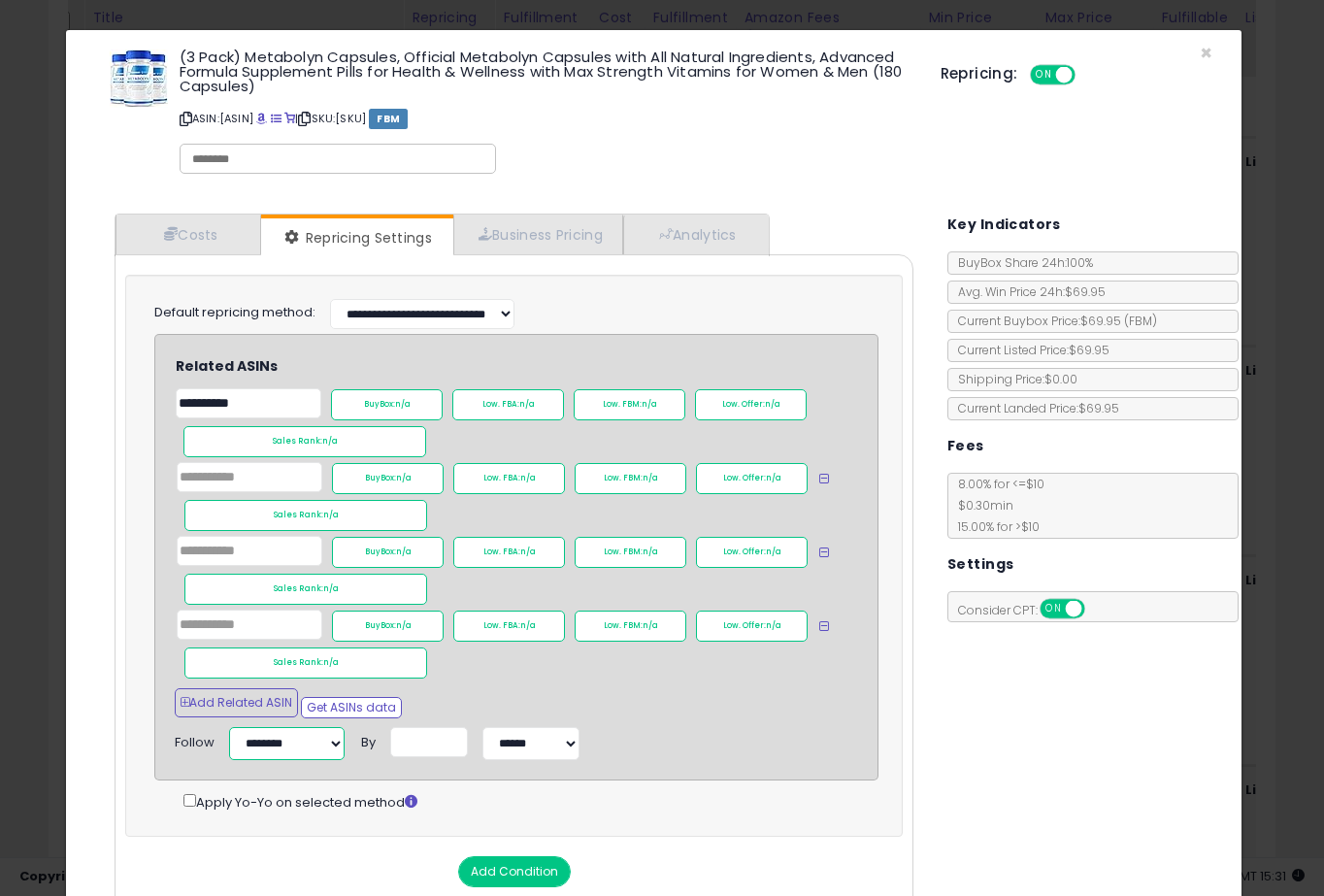 select on "**********" 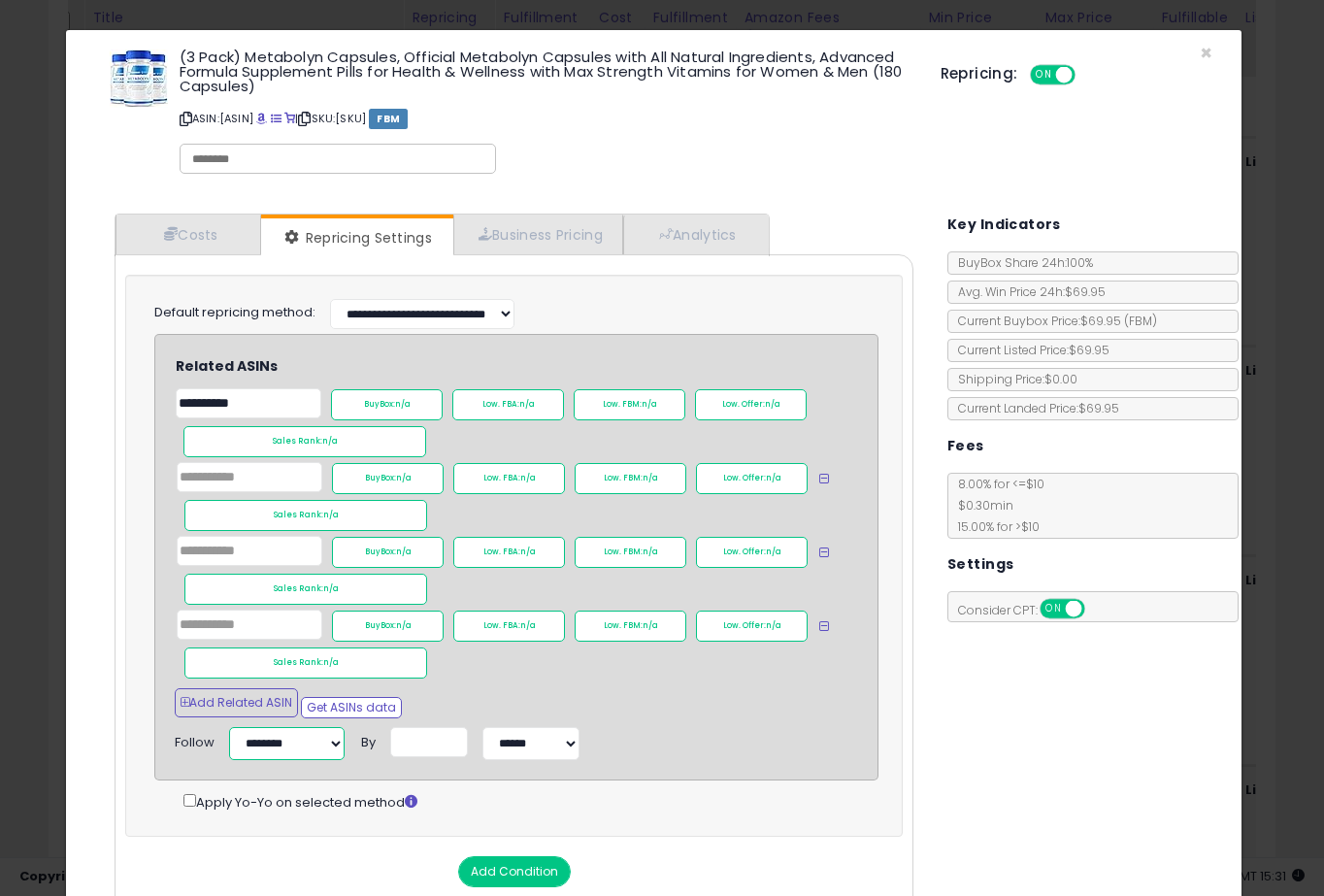 click on "**********" at bounding box center [286, 744] 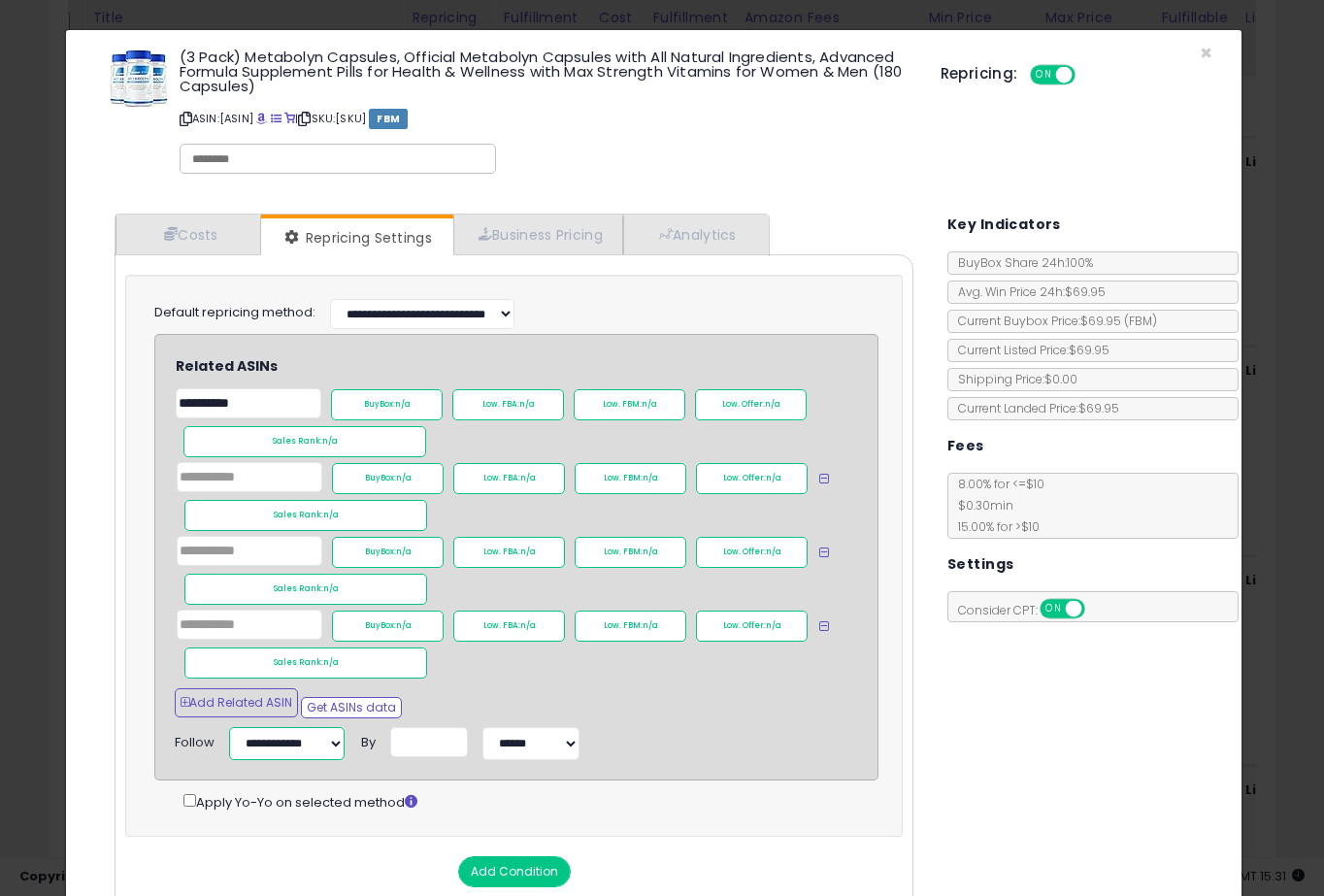 scroll, scrollTop: 125, scrollLeft: 0, axis: vertical 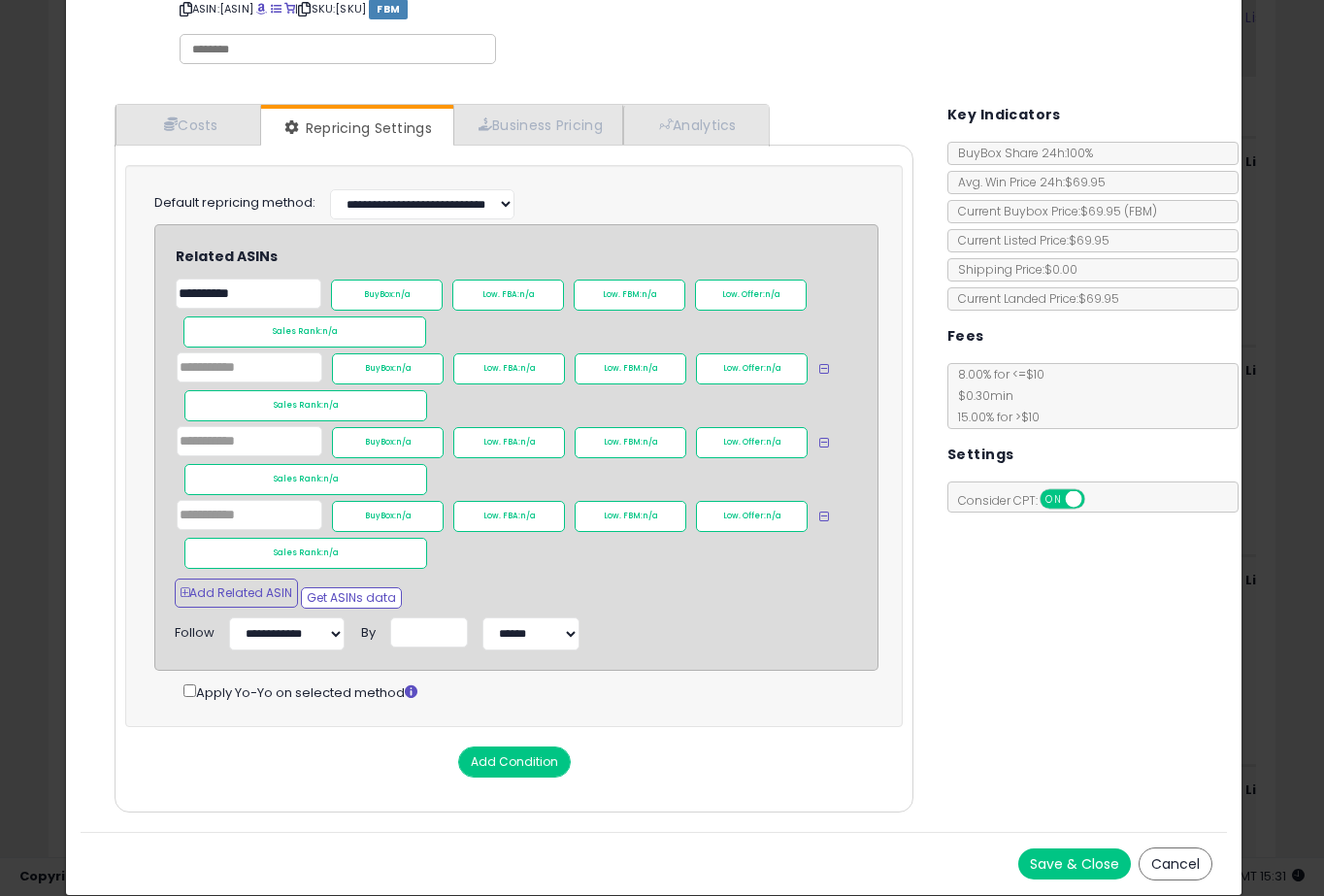 click on "Save & Close" at bounding box center [1075, 864] 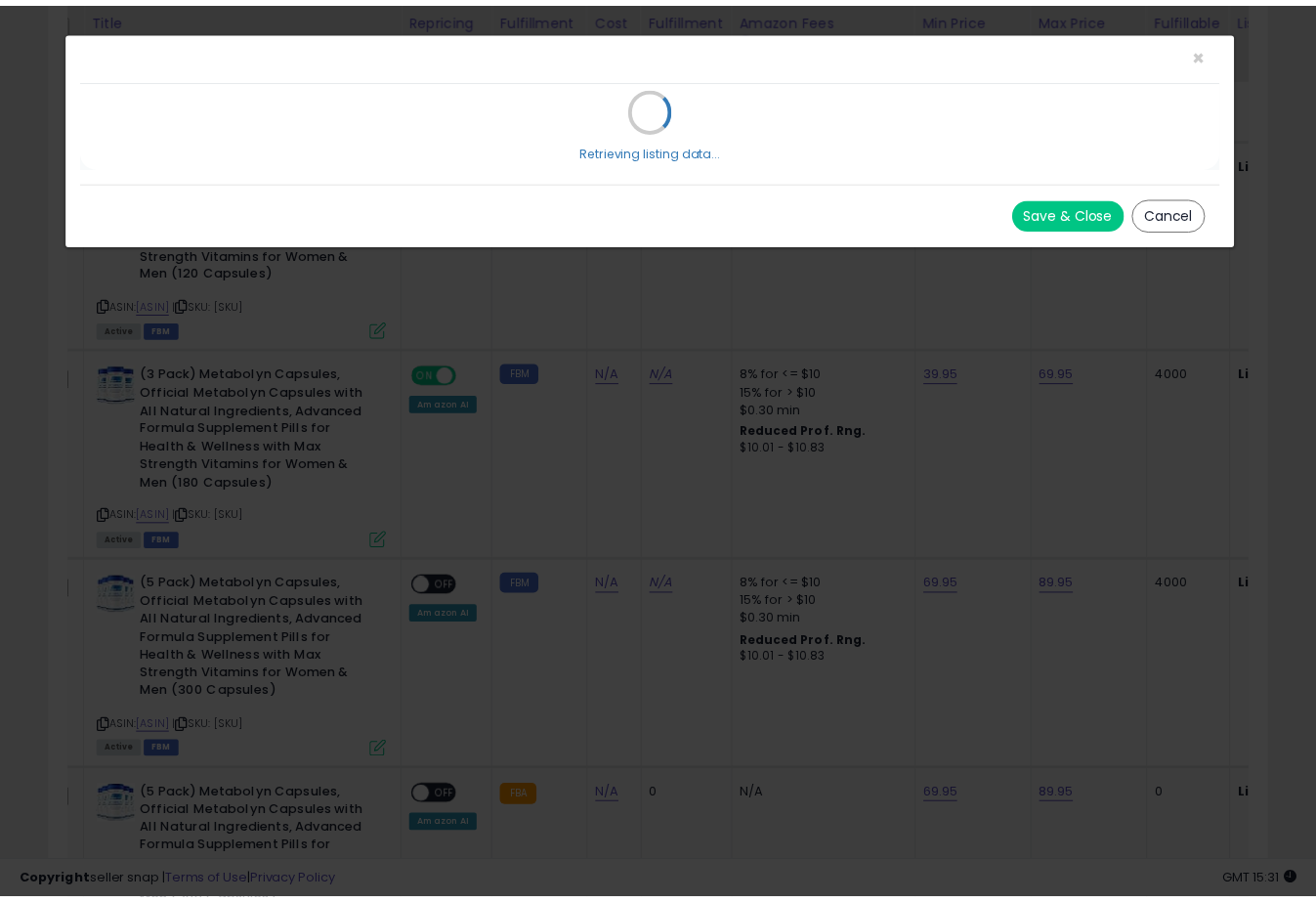 scroll, scrollTop: 0, scrollLeft: 0, axis: both 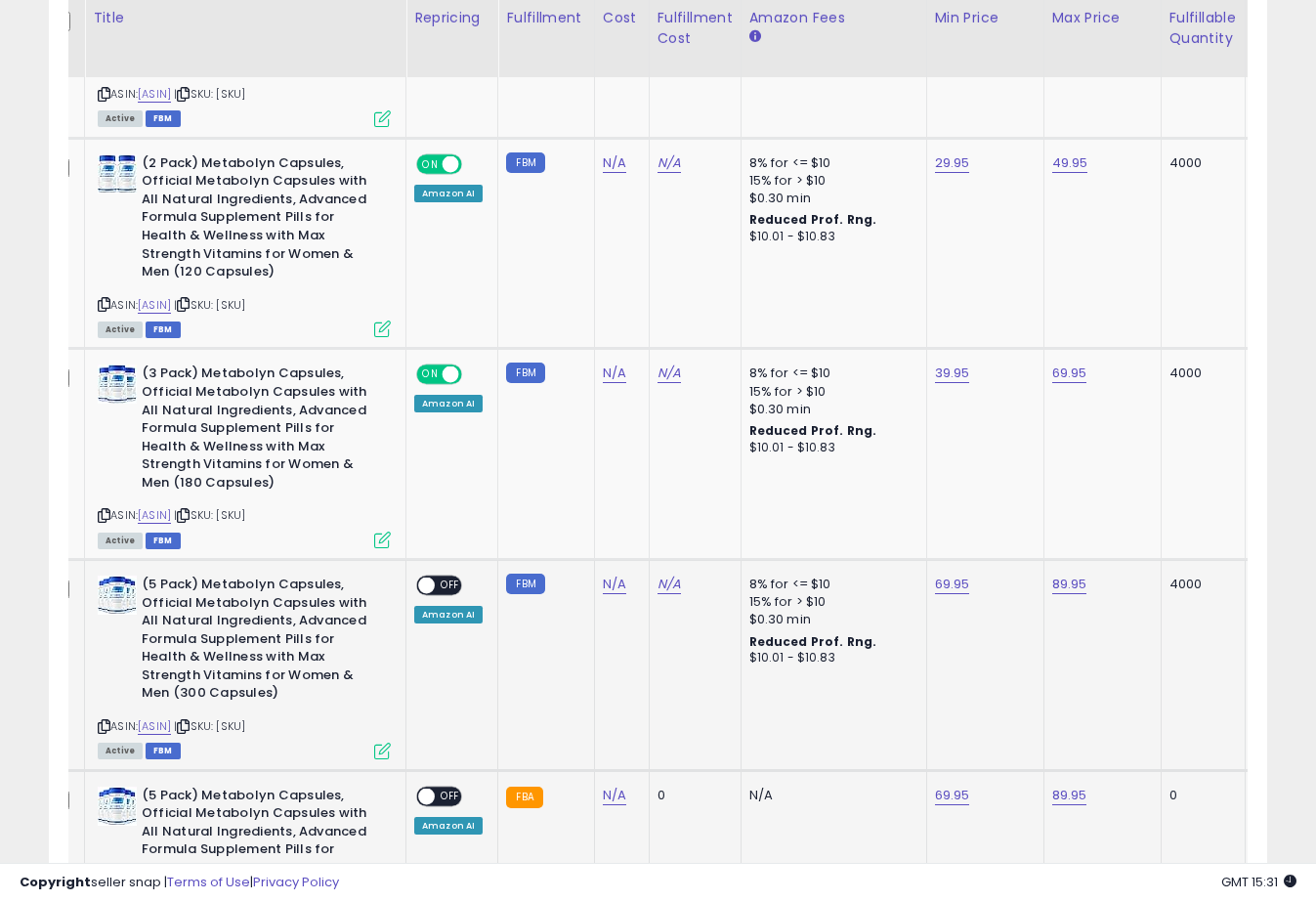 click at bounding box center (426, 585) 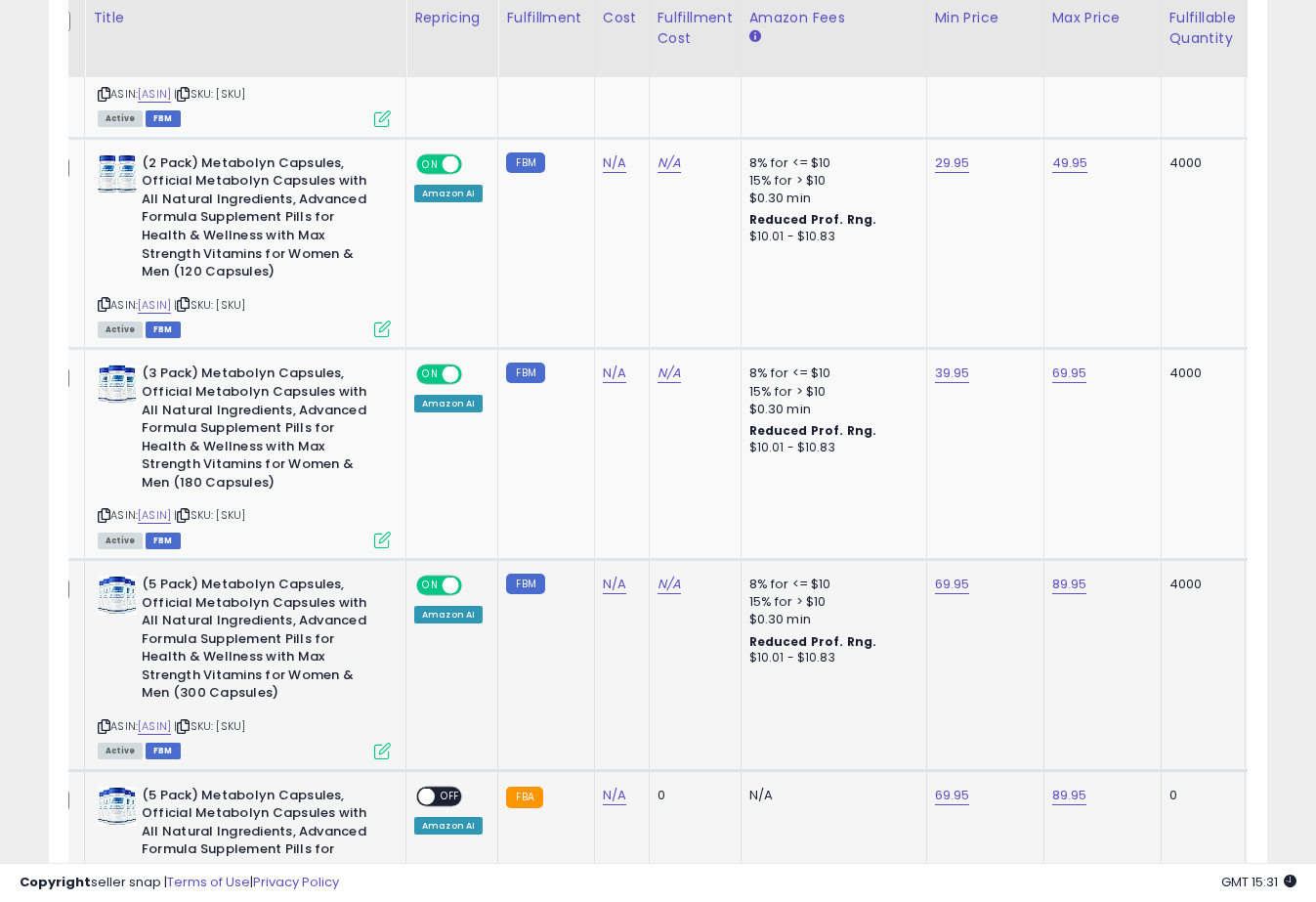 click at bounding box center (382, 751) 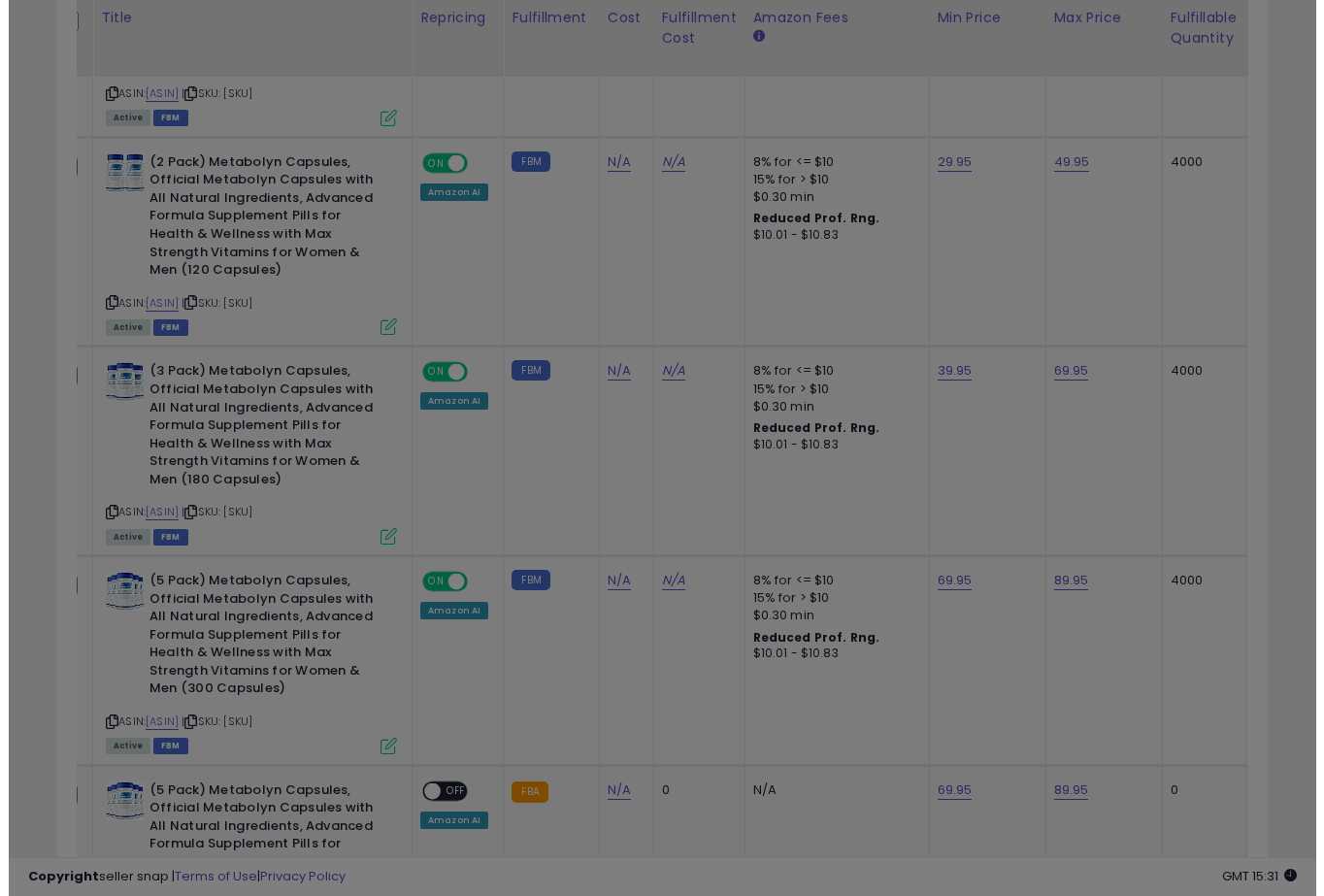 scroll, scrollTop: 970350, scrollLeft: 969964, axis: both 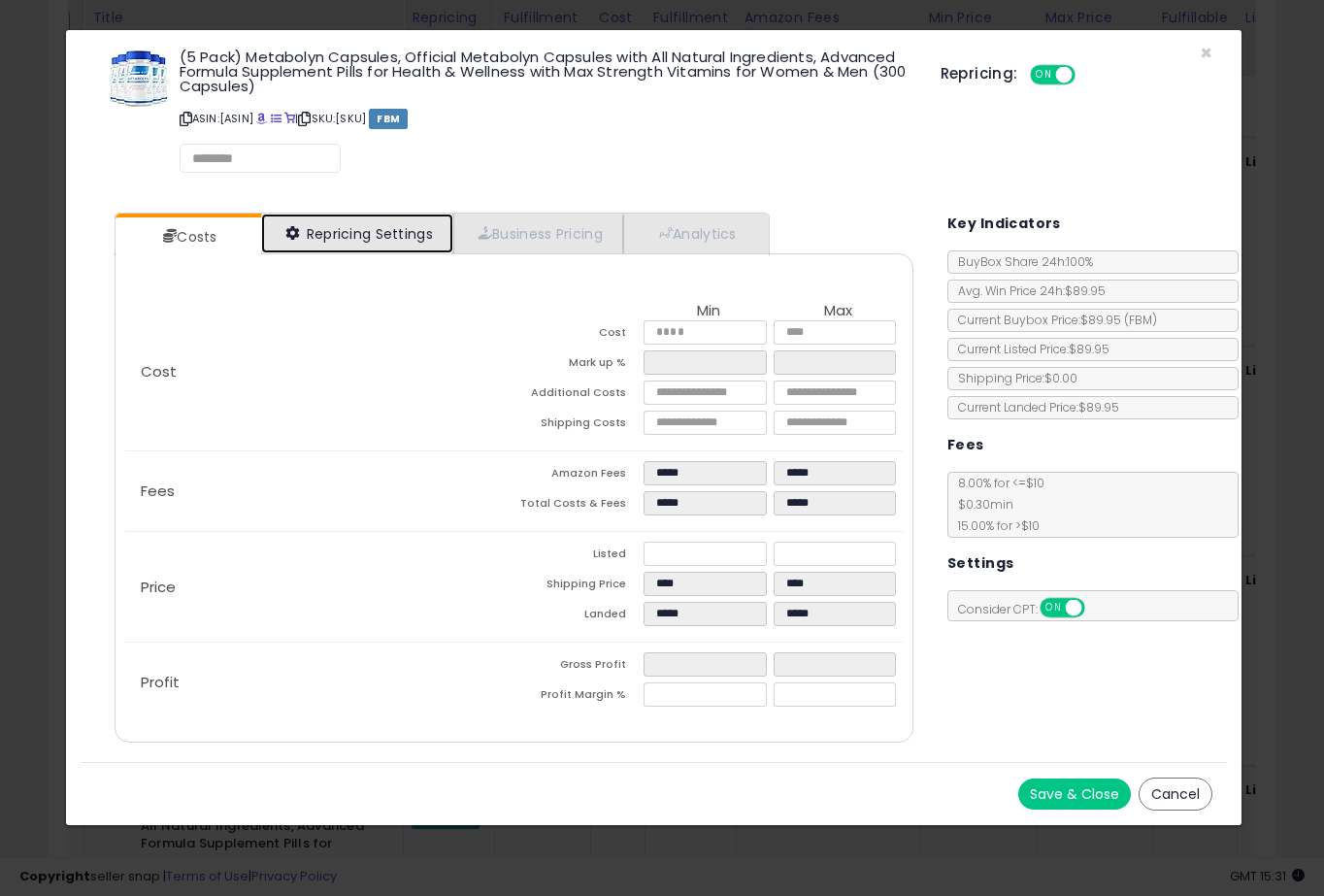 click on "Repricing Settings" at bounding box center (357, 233) 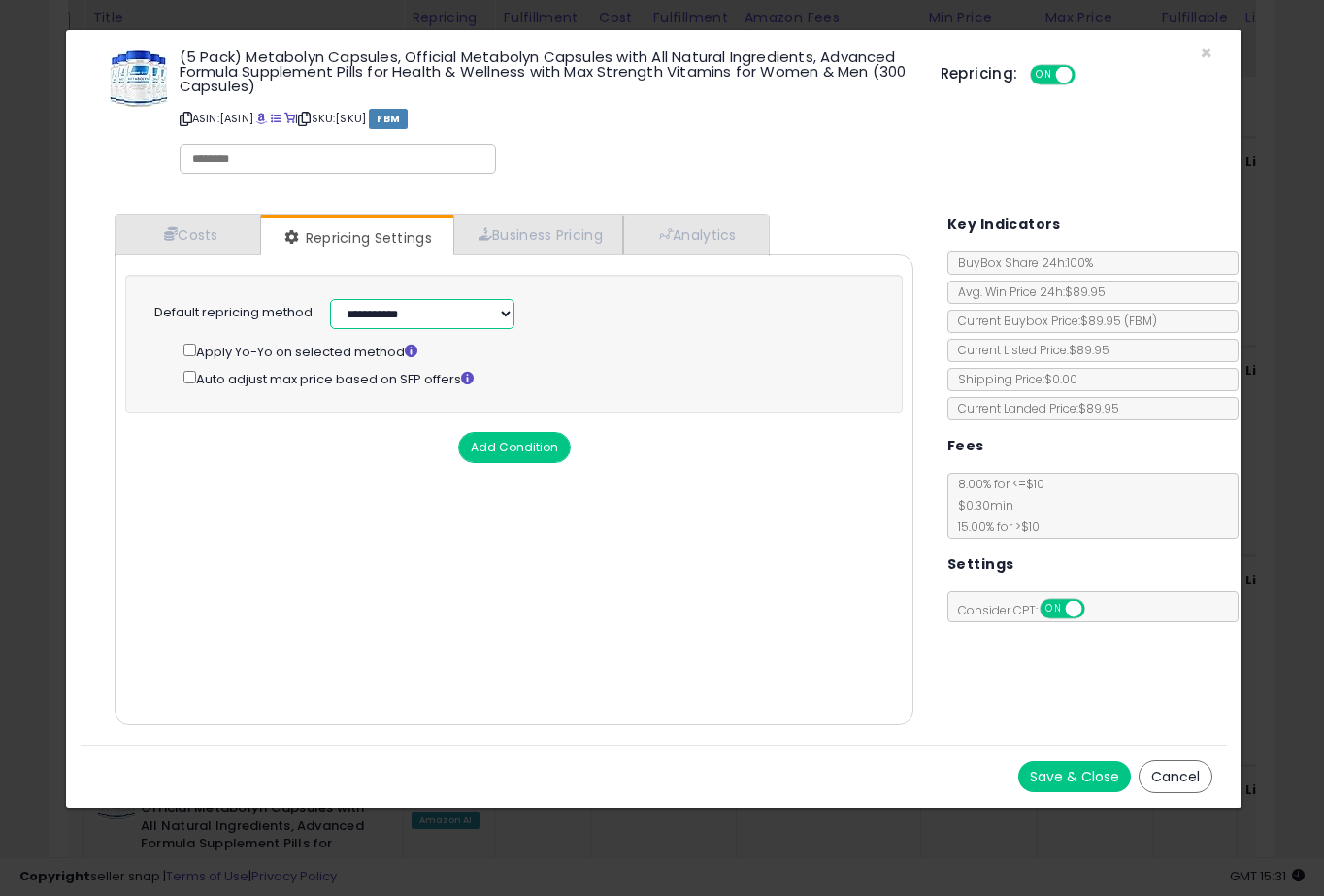 click on "**********" at bounding box center (422, 314) 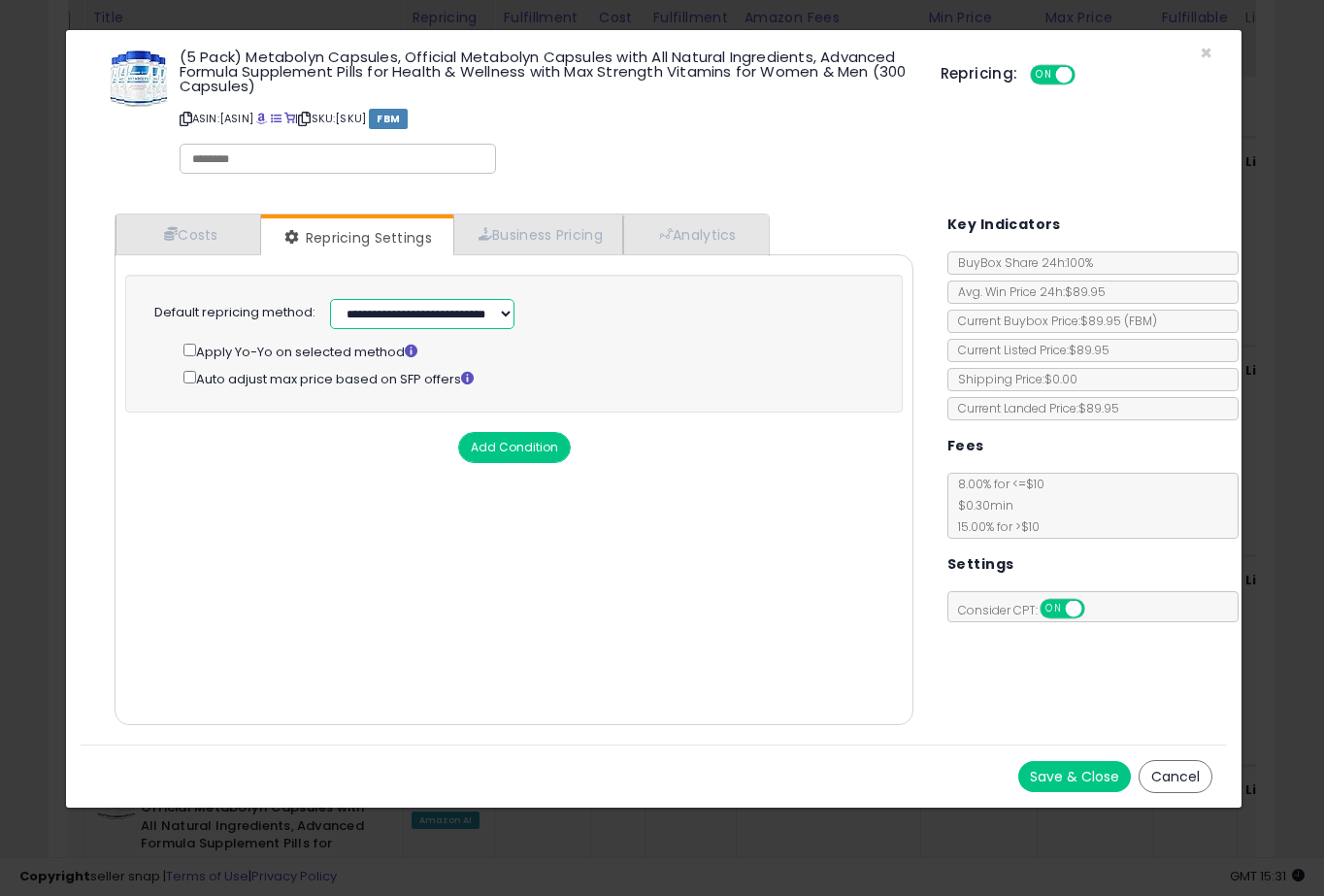click on "**********" at bounding box center [422, 314] 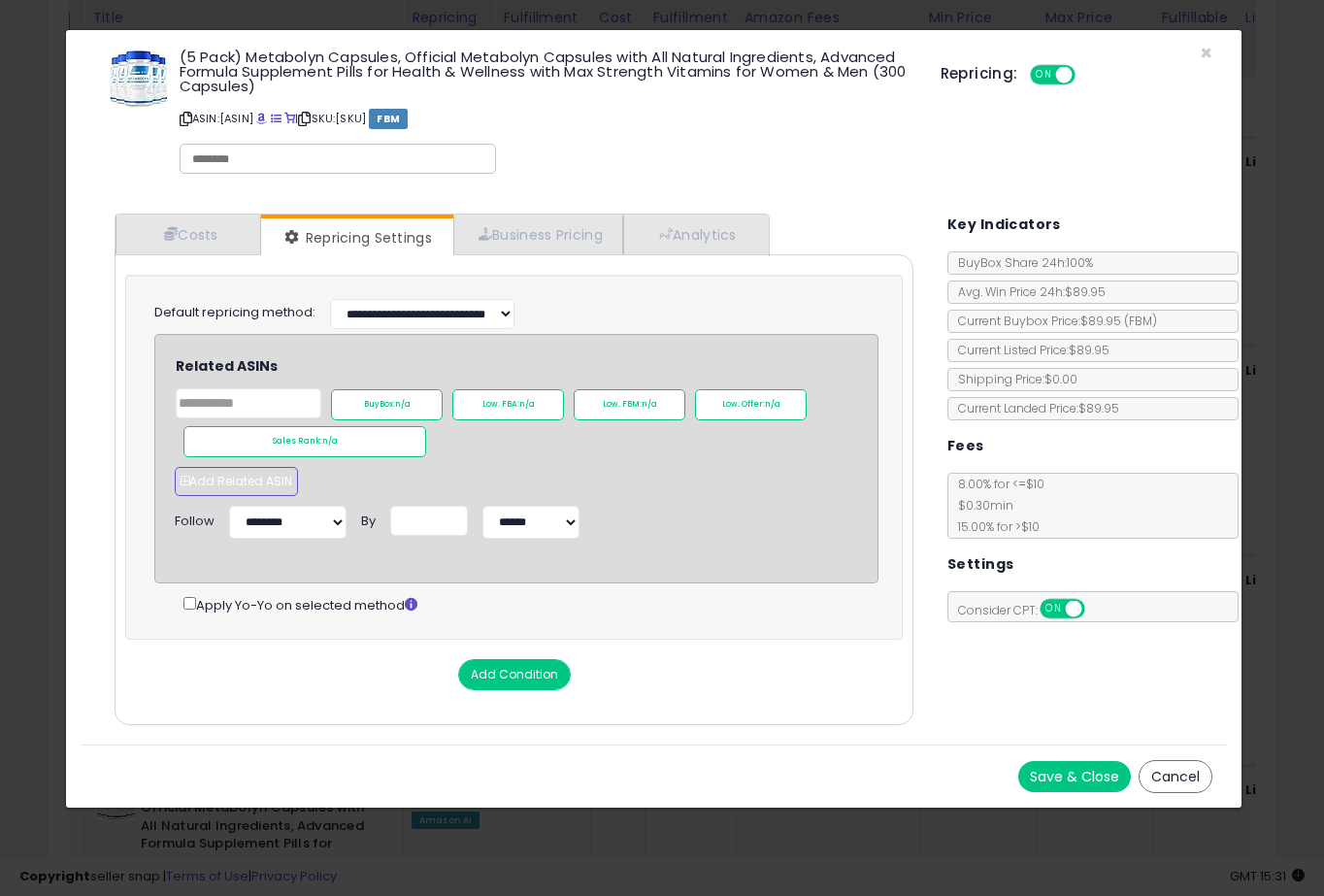 click on "Add Related ASIN" at bounding box center [236, 481] 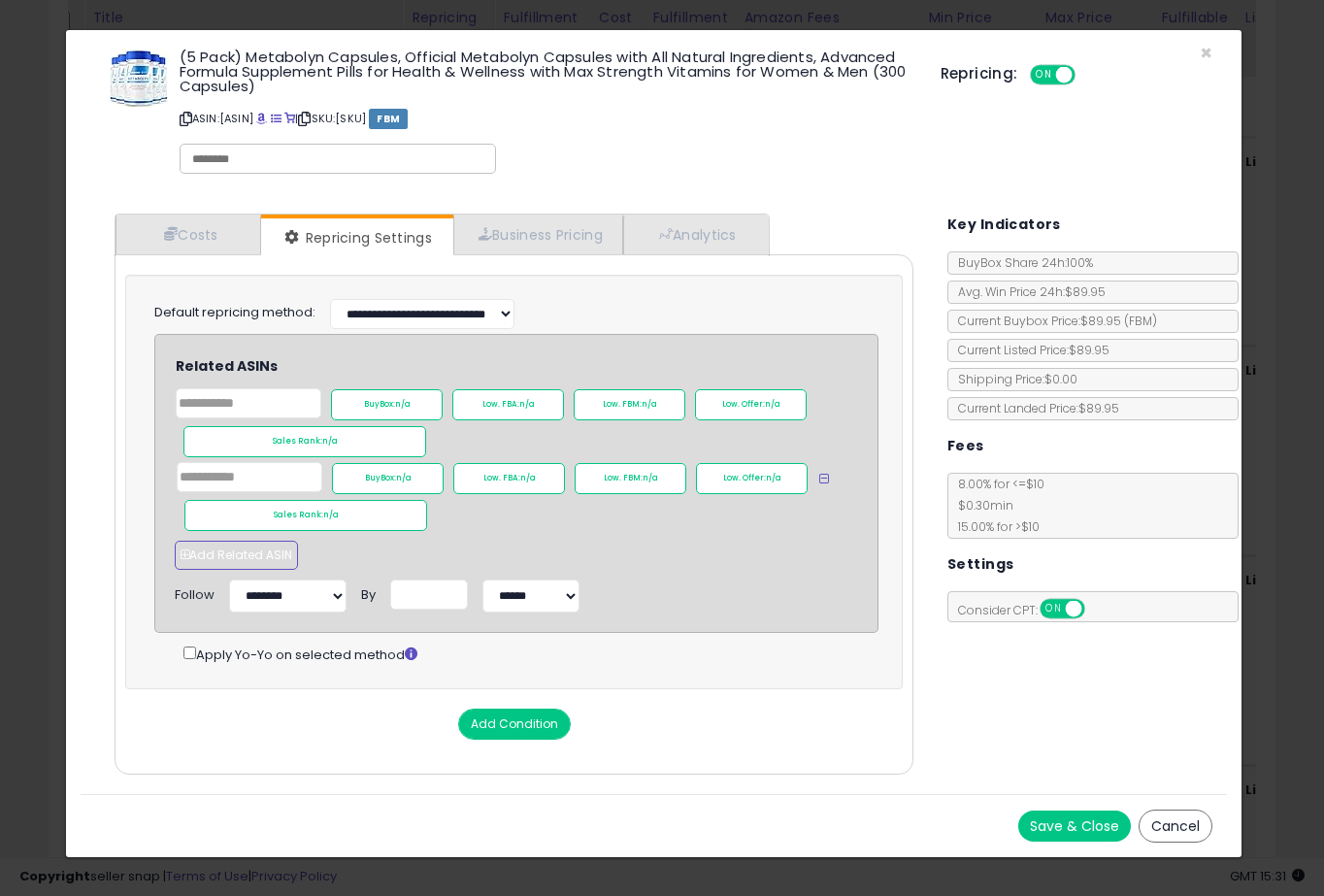 click on "Add Related ASIN" at bounding box center (236, 555) 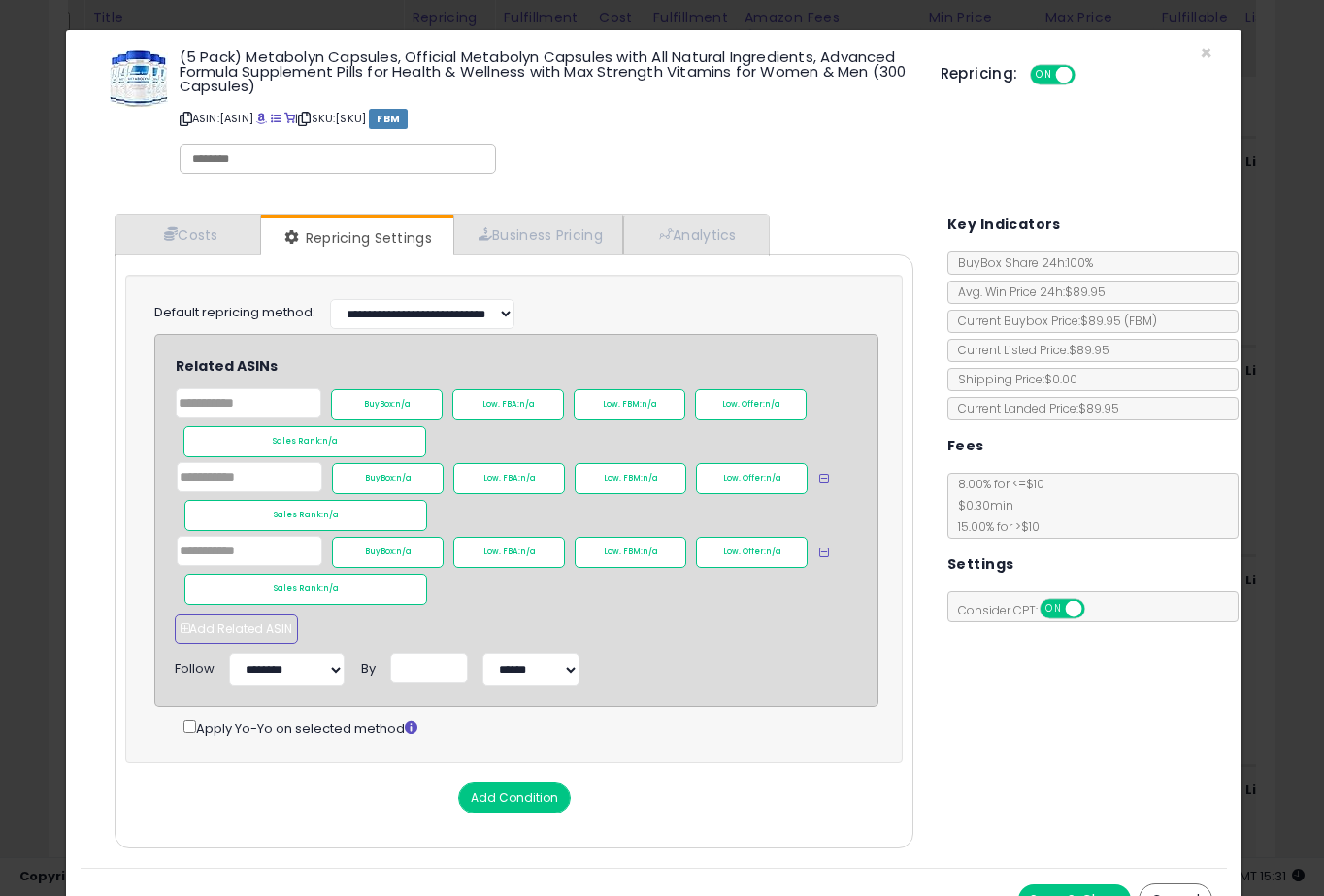 click on "Add Related ASIN" at bounding box center [236, 629] 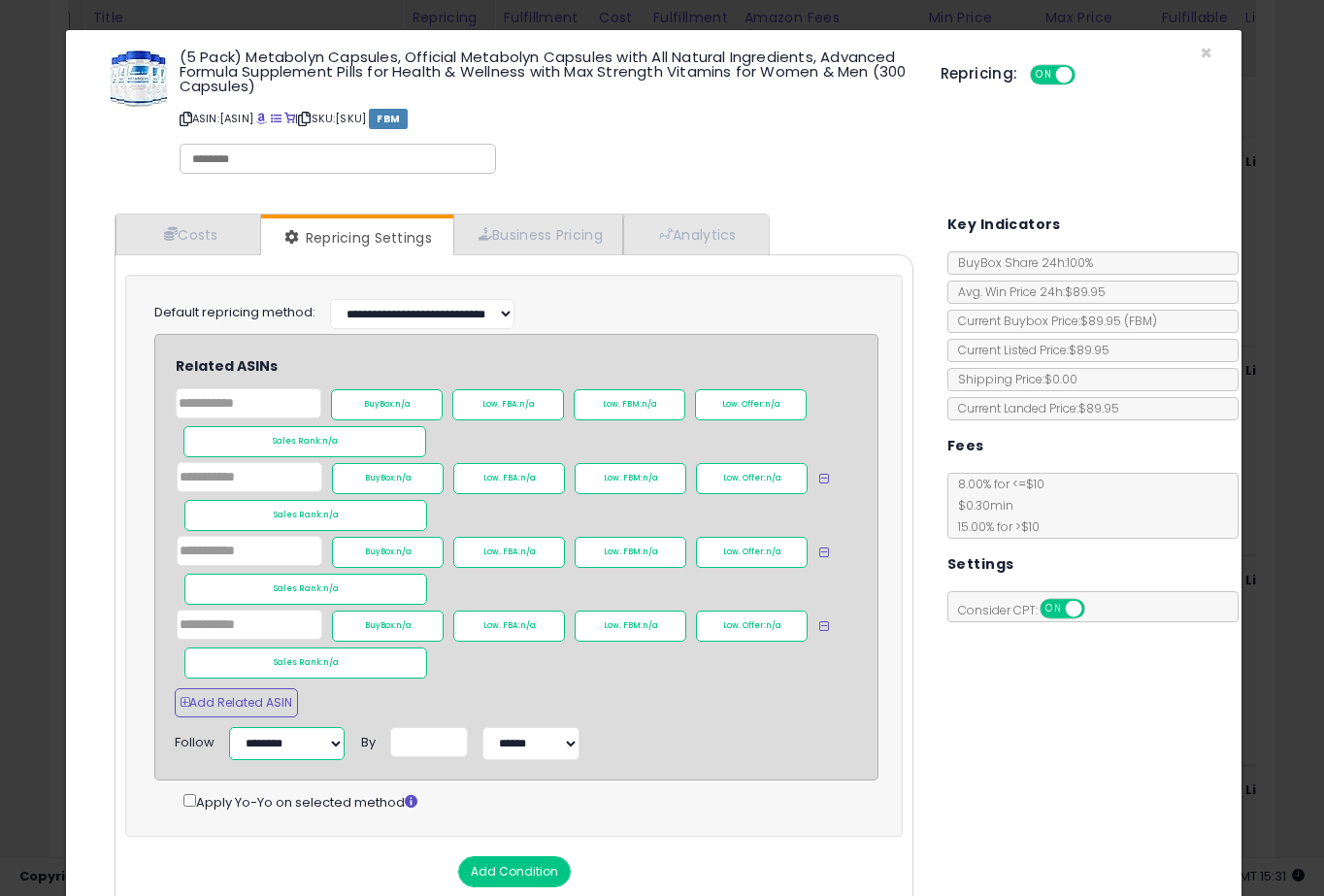 click on "**********" at bounding box center (286, 744) 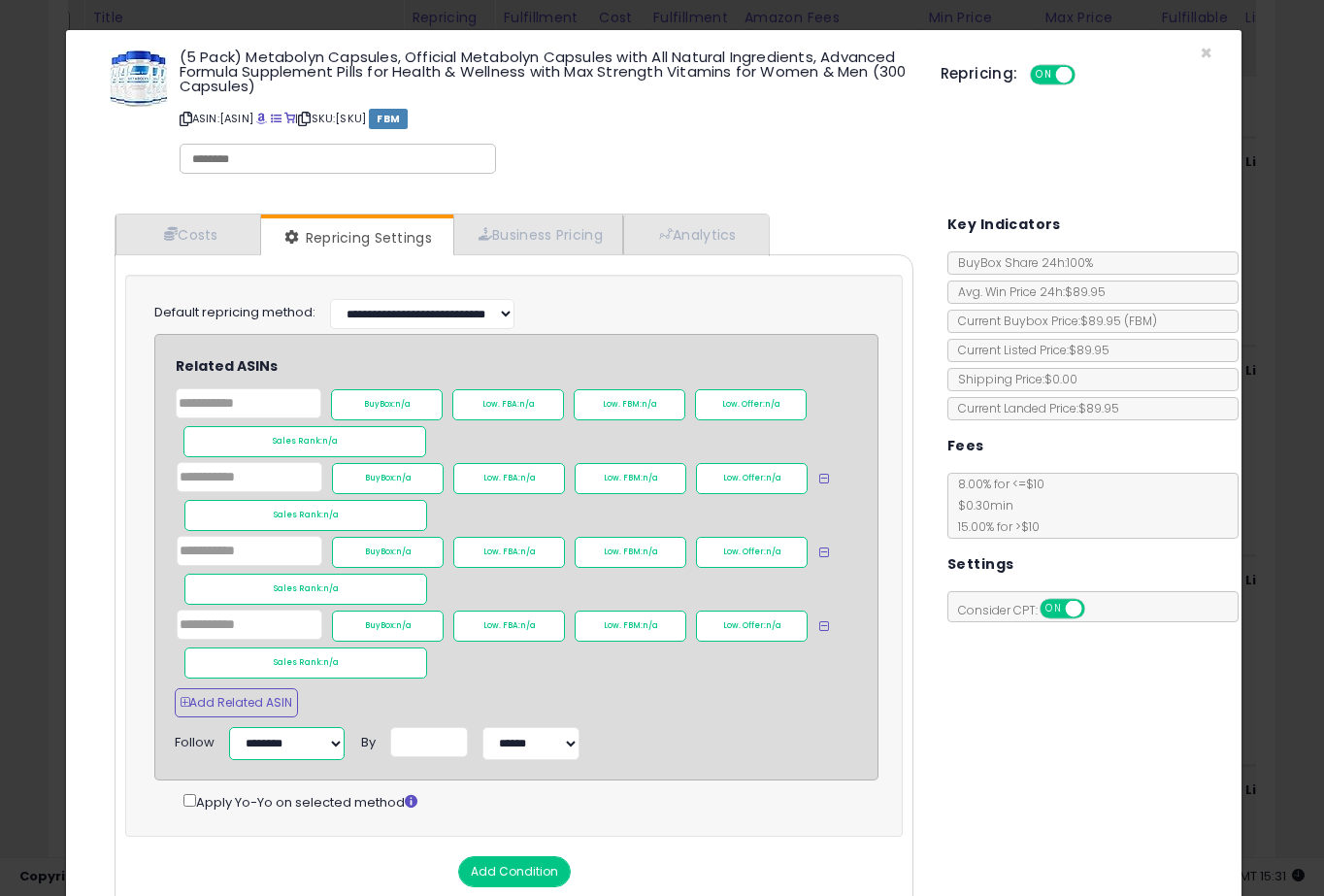 select on "**********" 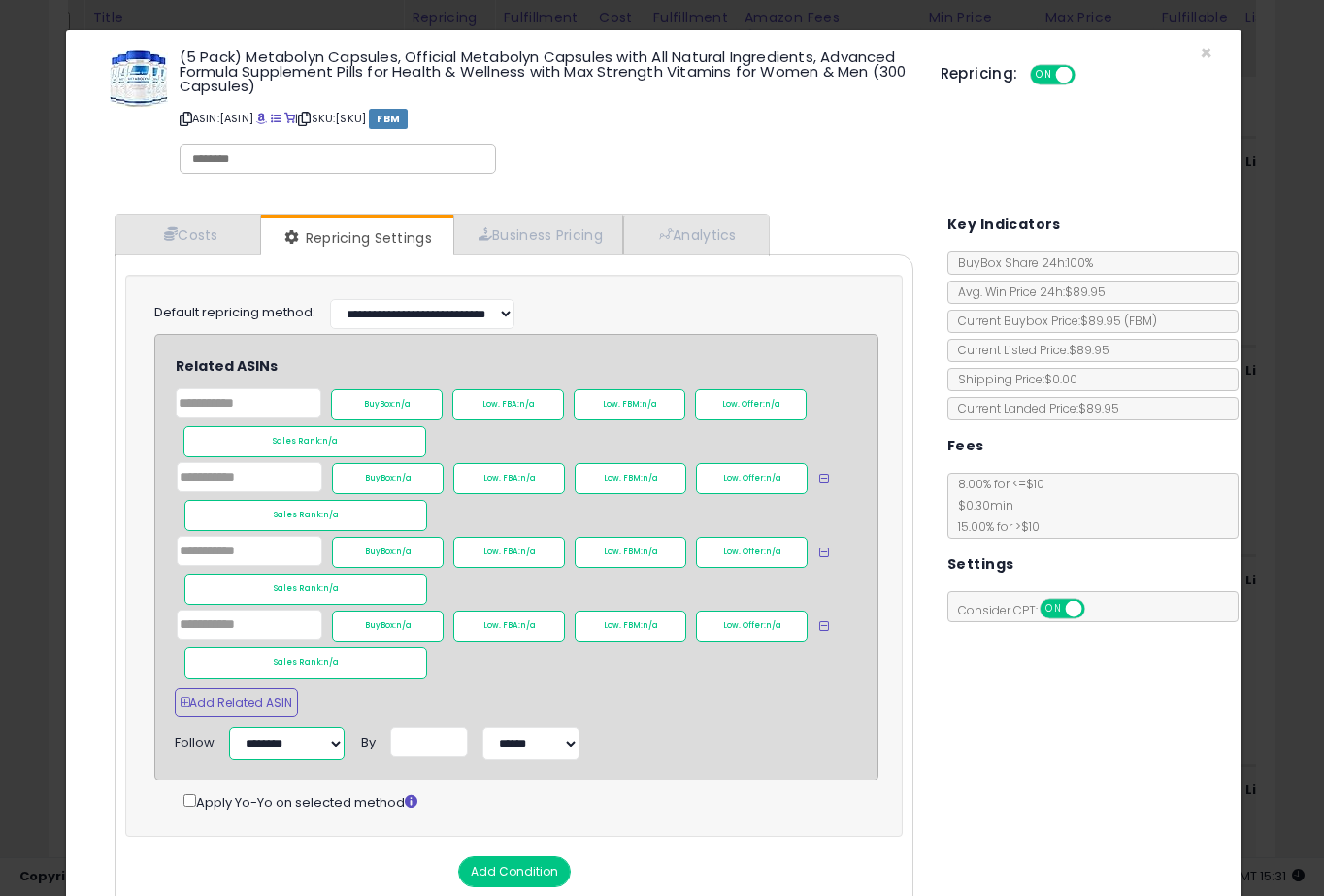 click on "**********" at bounding box center [286, 744] 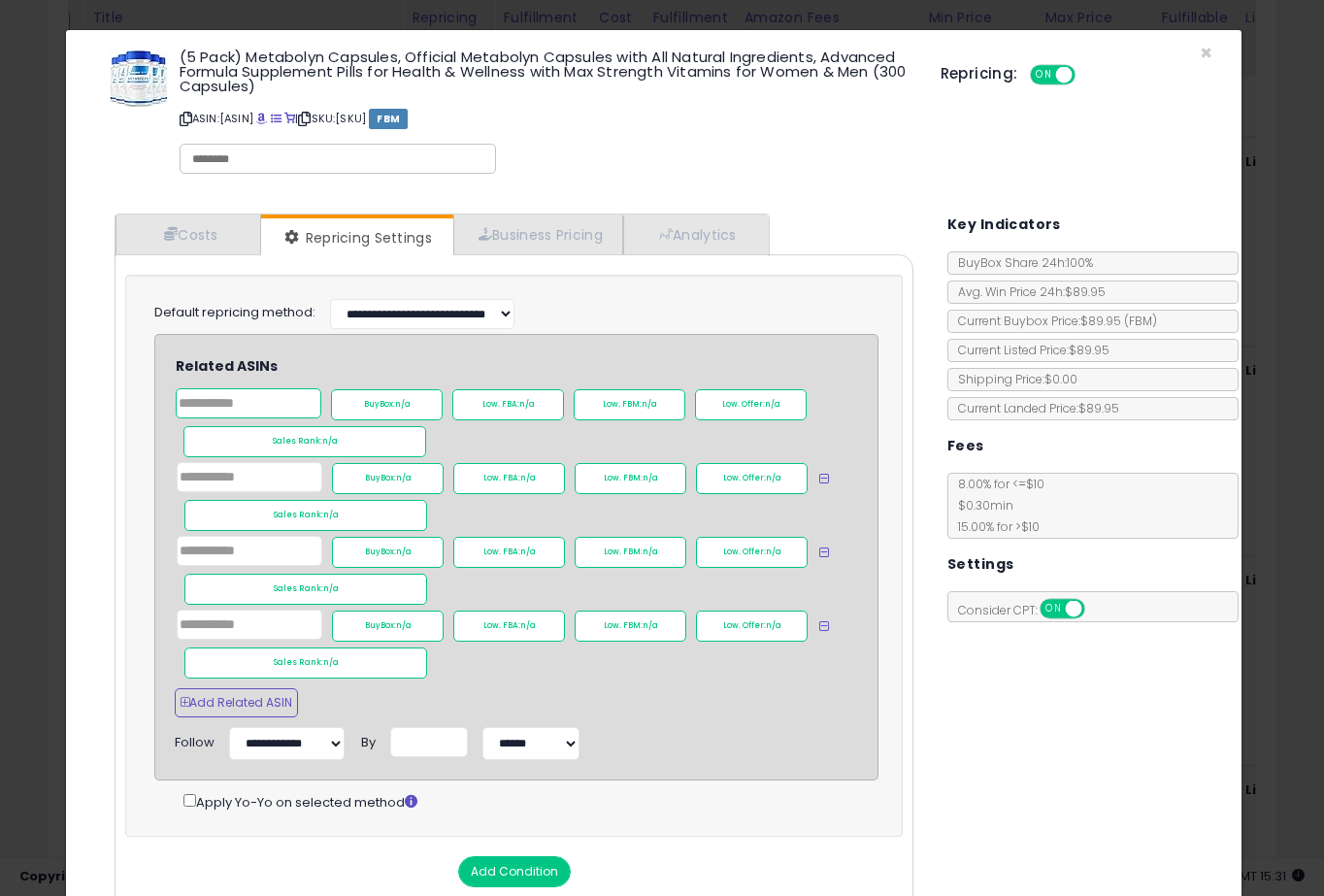 click 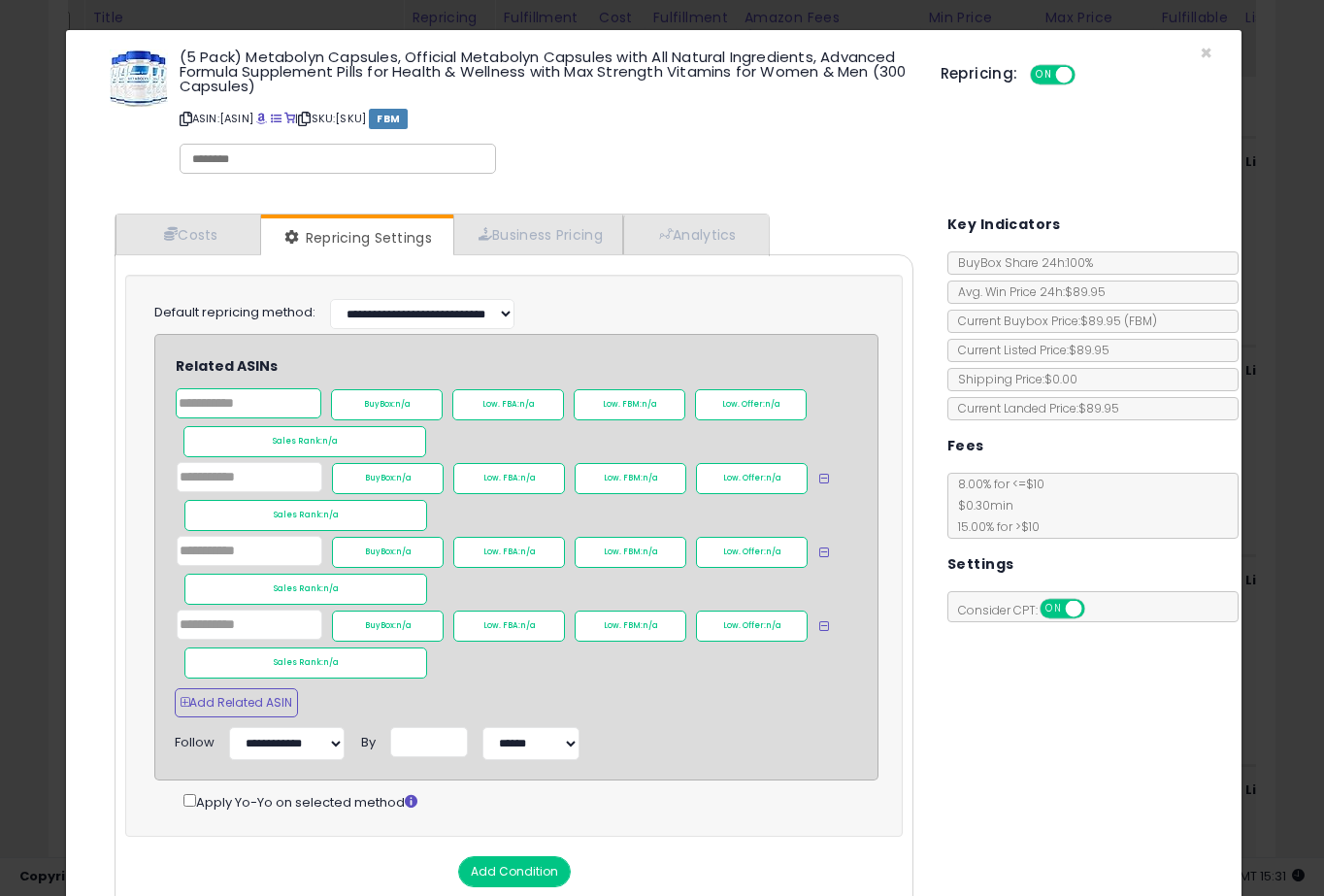 paste on "**********" 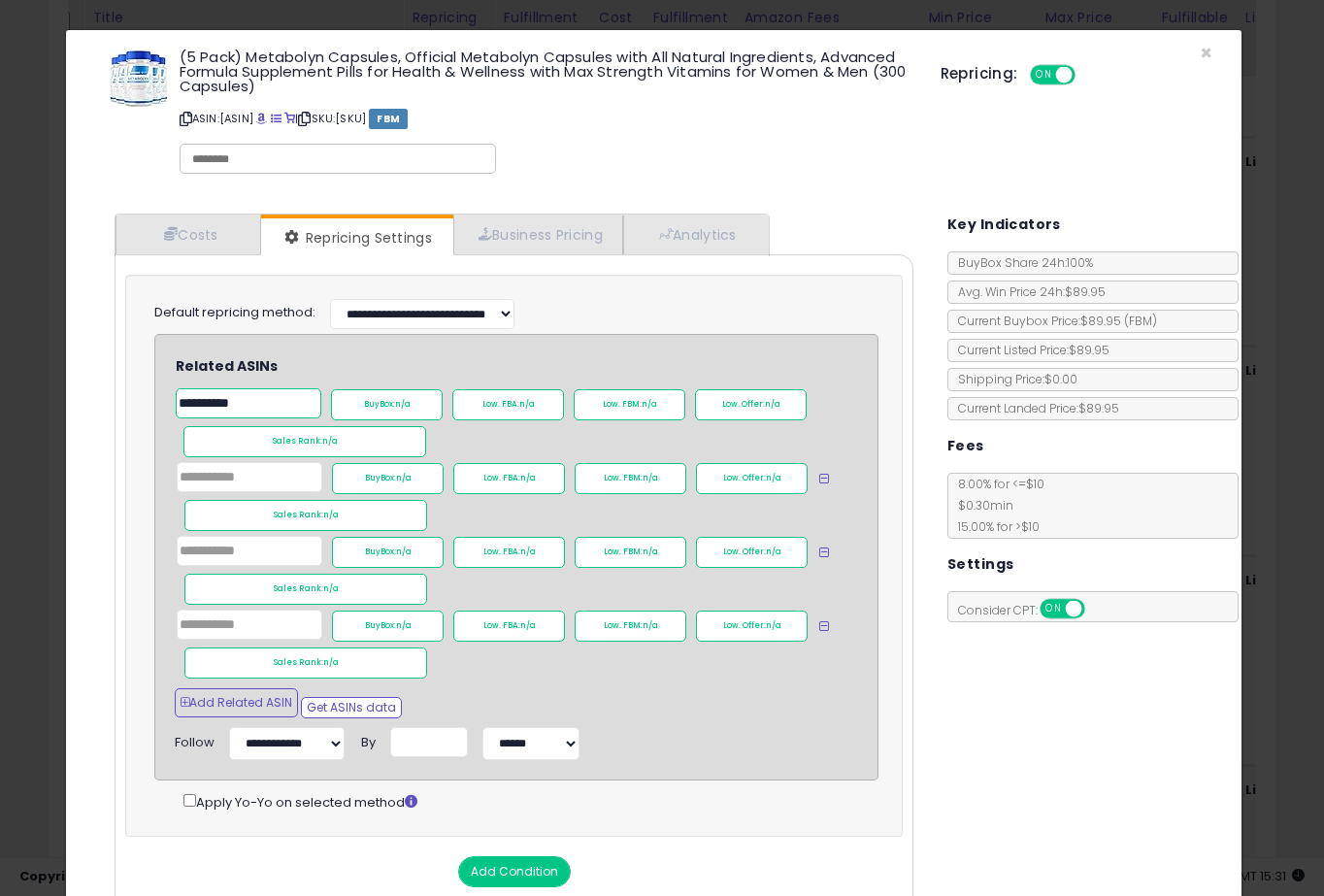 type on "**********" 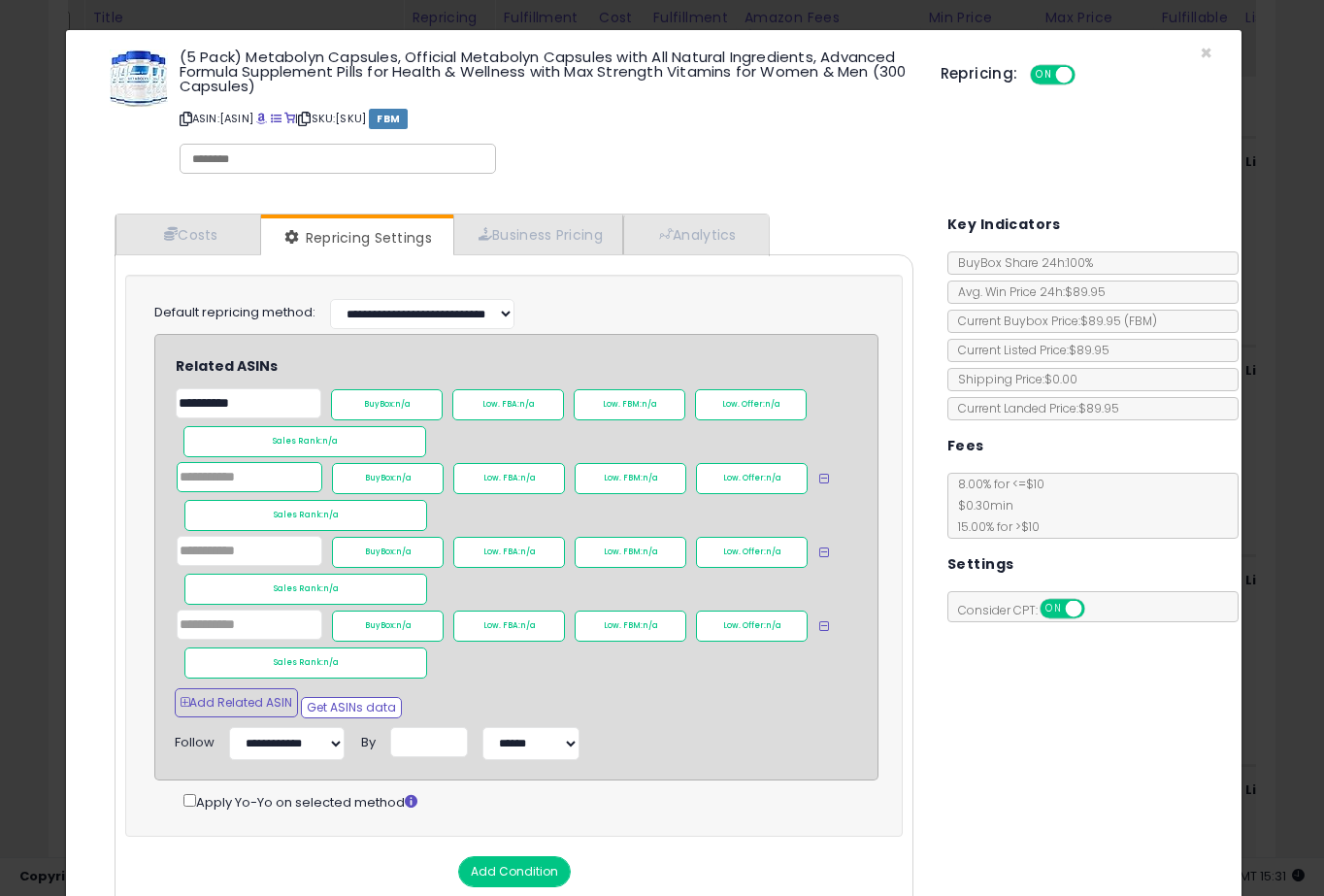 click 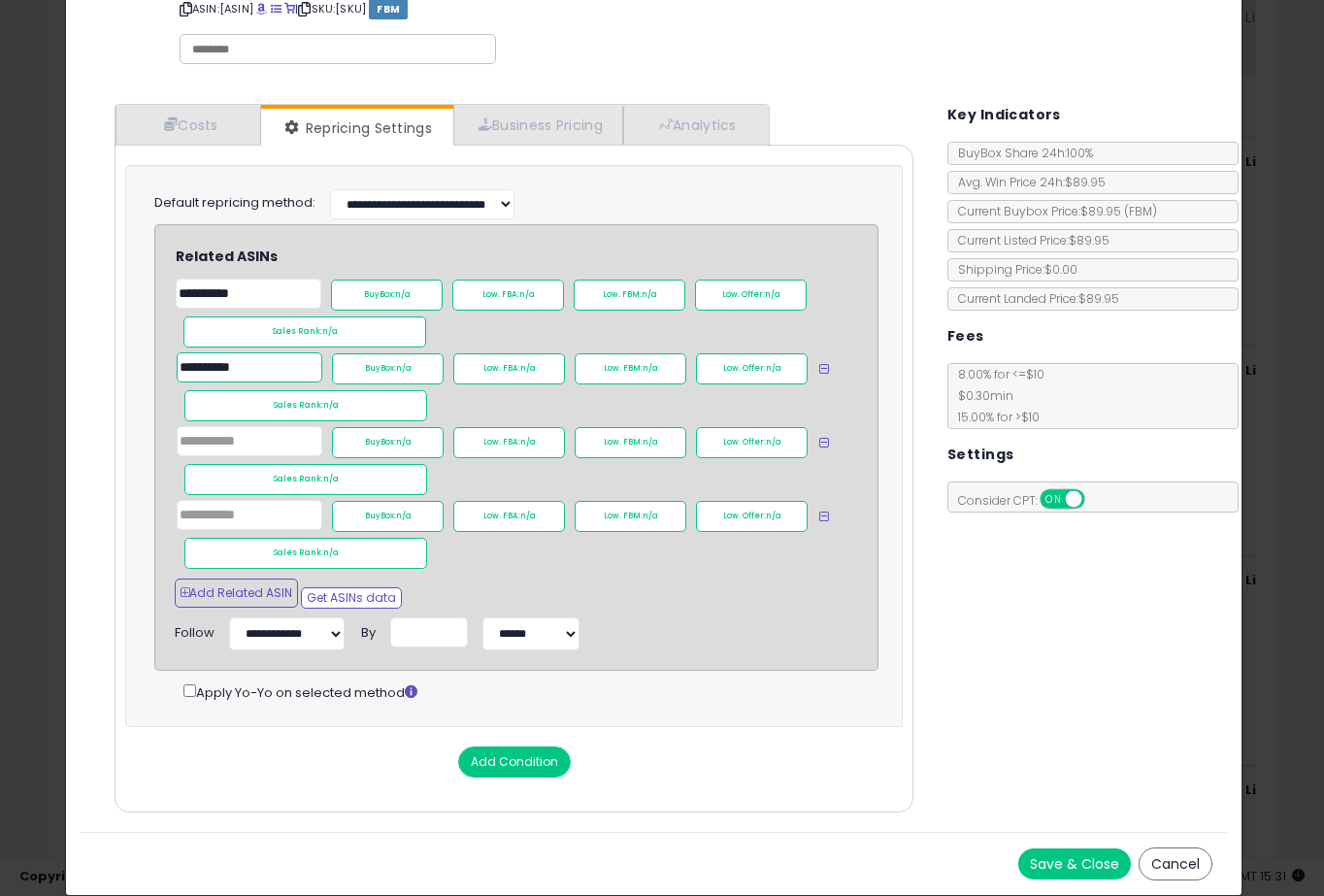 scroll, scrollTop: 125, scrollLeft: 0, axis: vertical 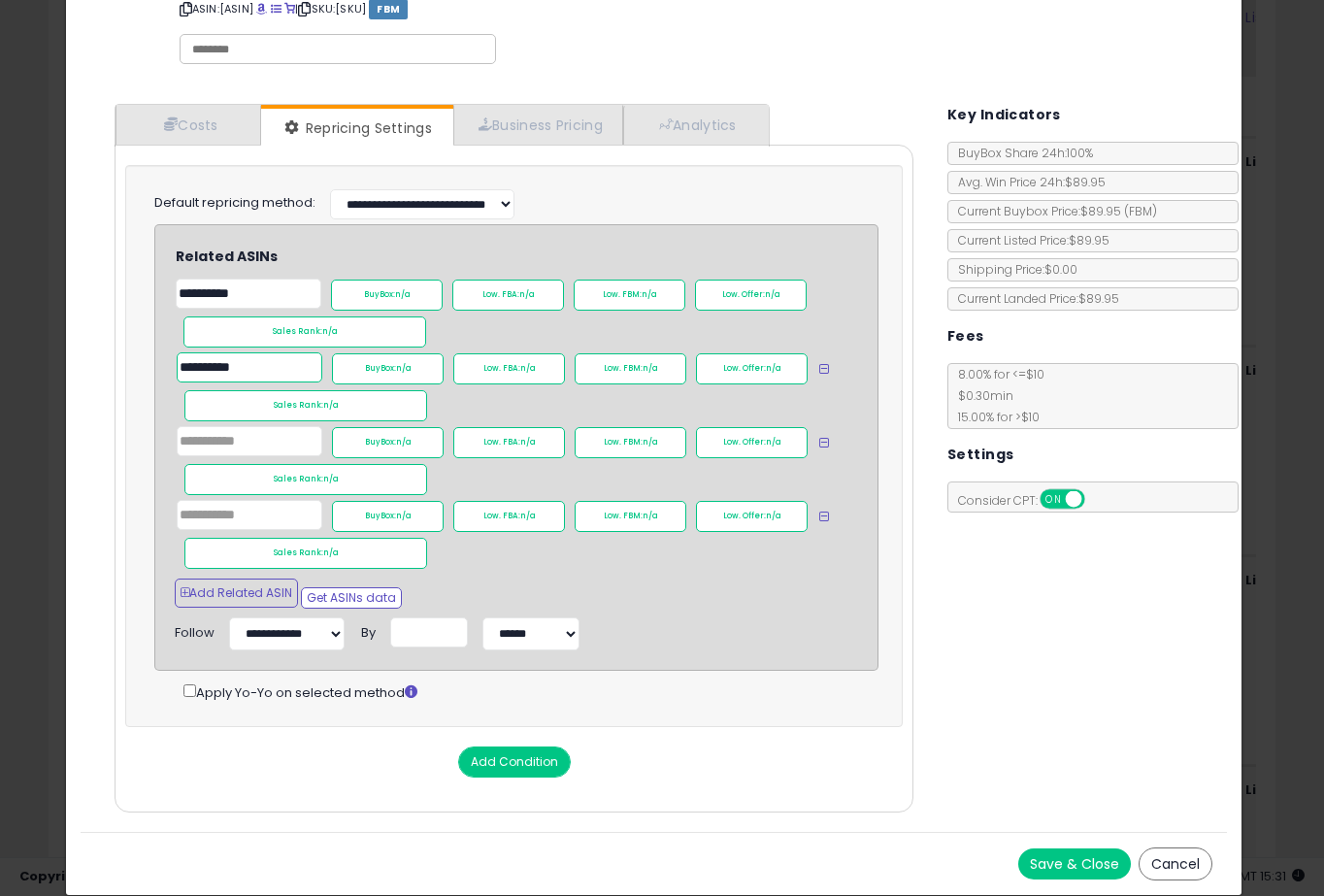 type on "**********" 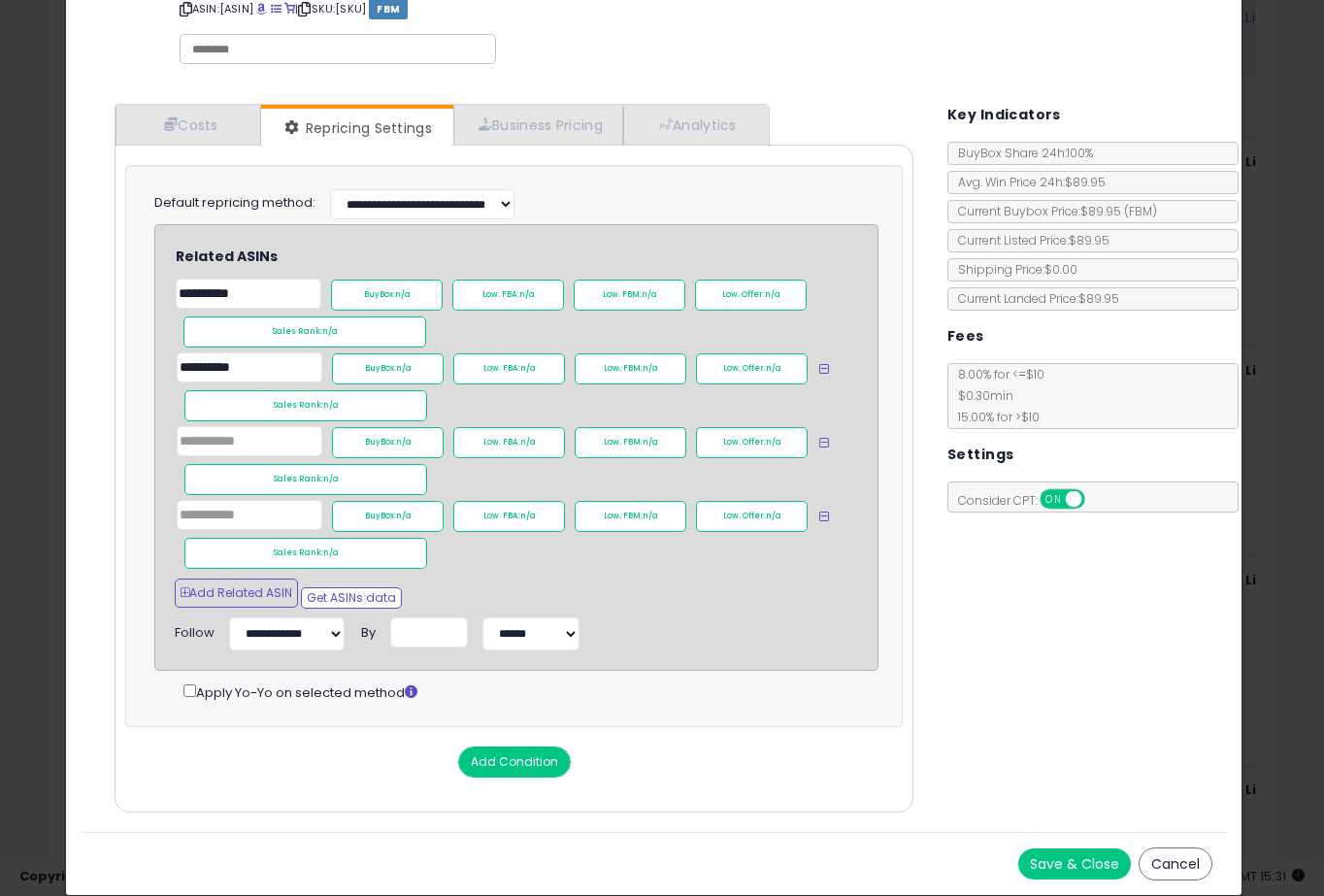 click on "Save & Close" at bounding box center (1075, 864) 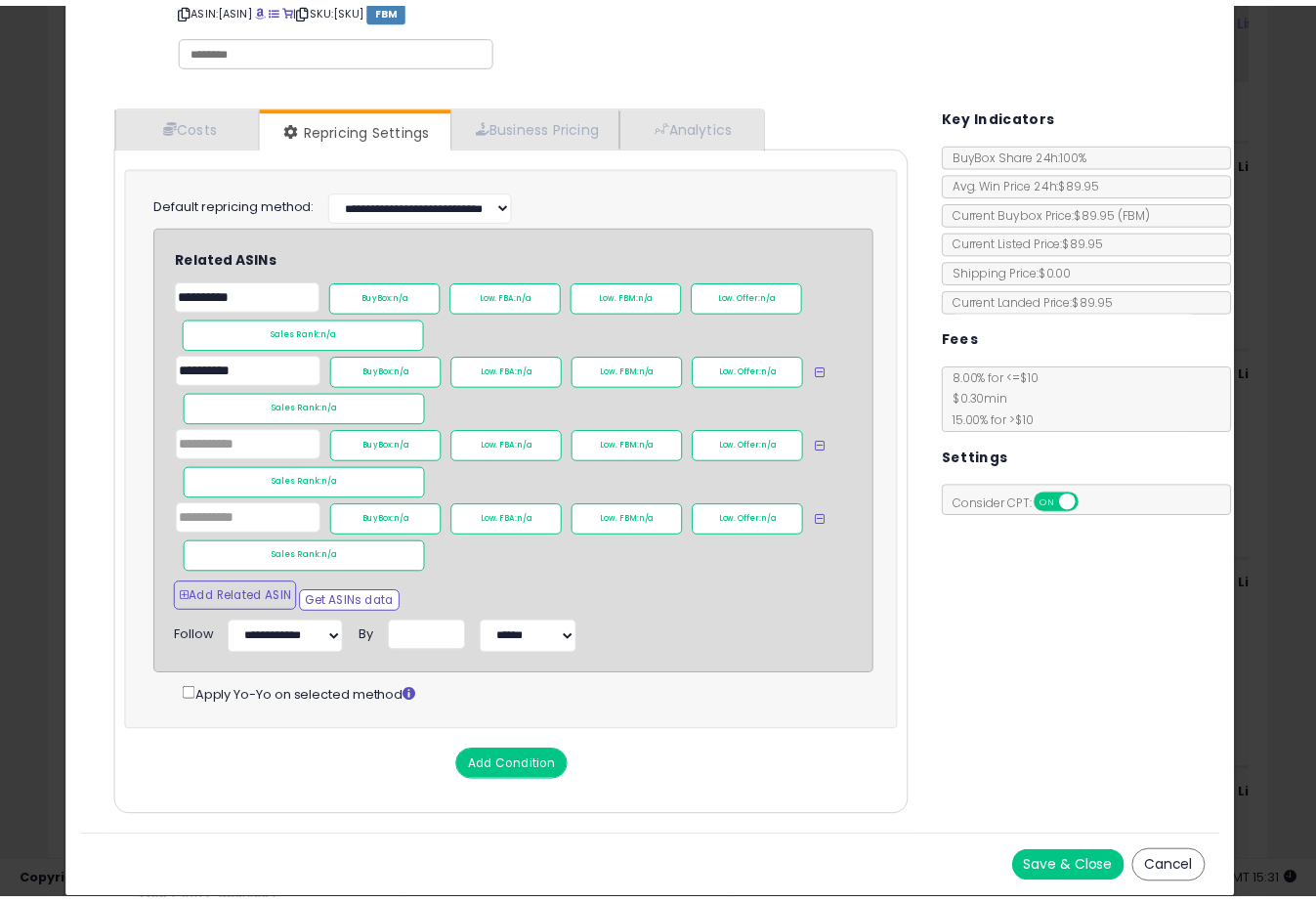 scroll, scrollTop: 0, scrollLeft: 0, axis: both 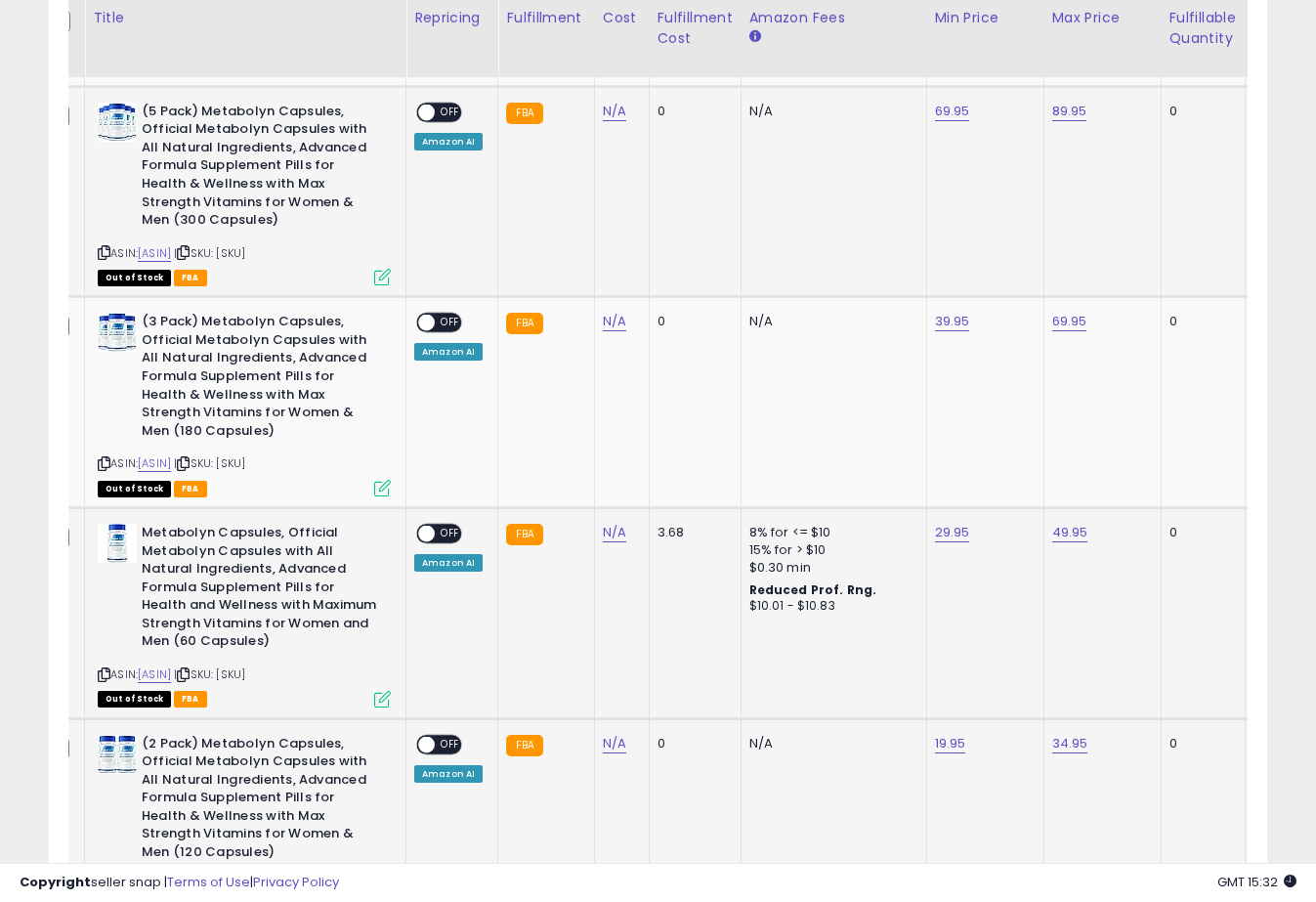 click on "OFF" at bounding box center [450, 111] 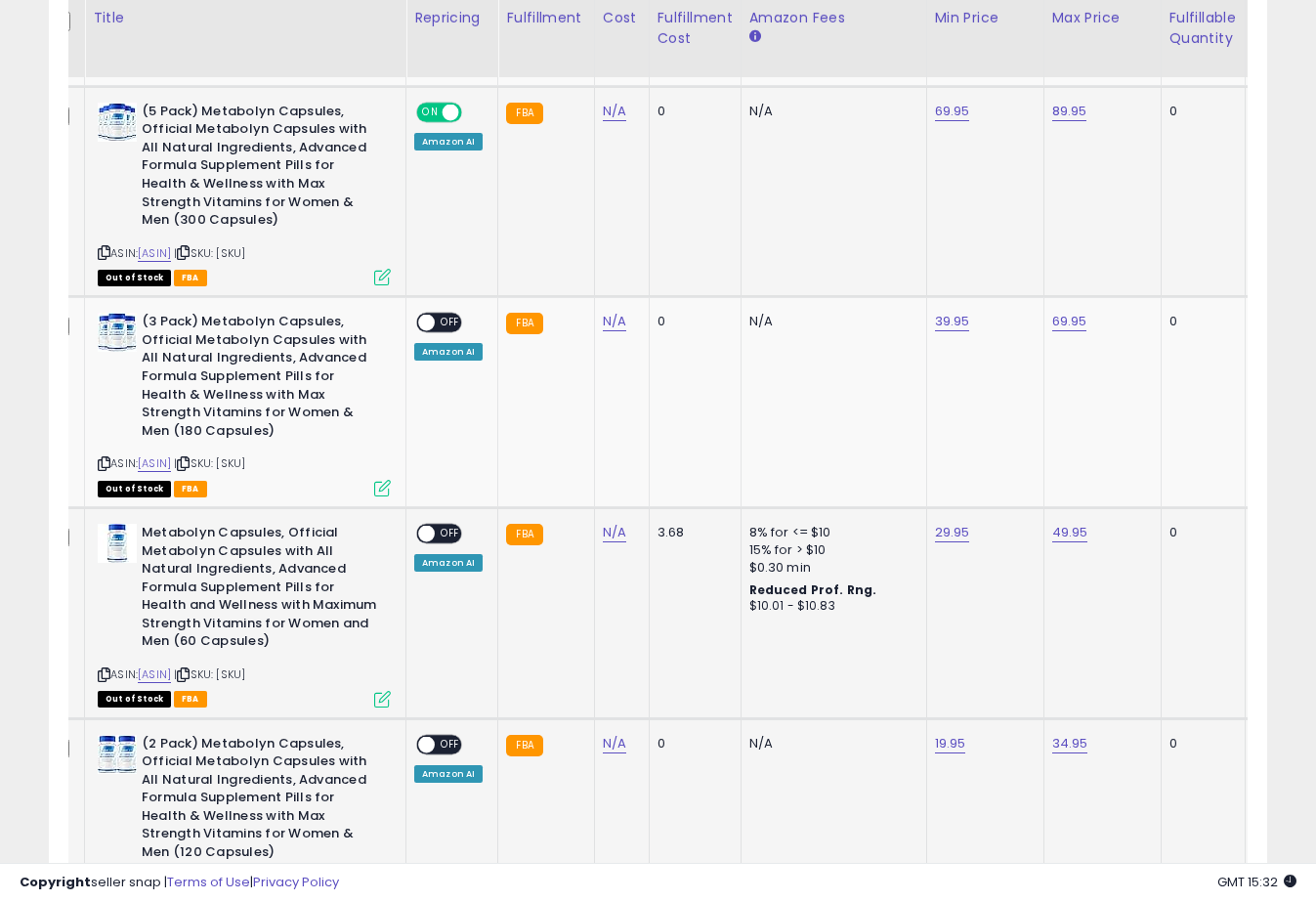 click at bounding box center [382, 277] 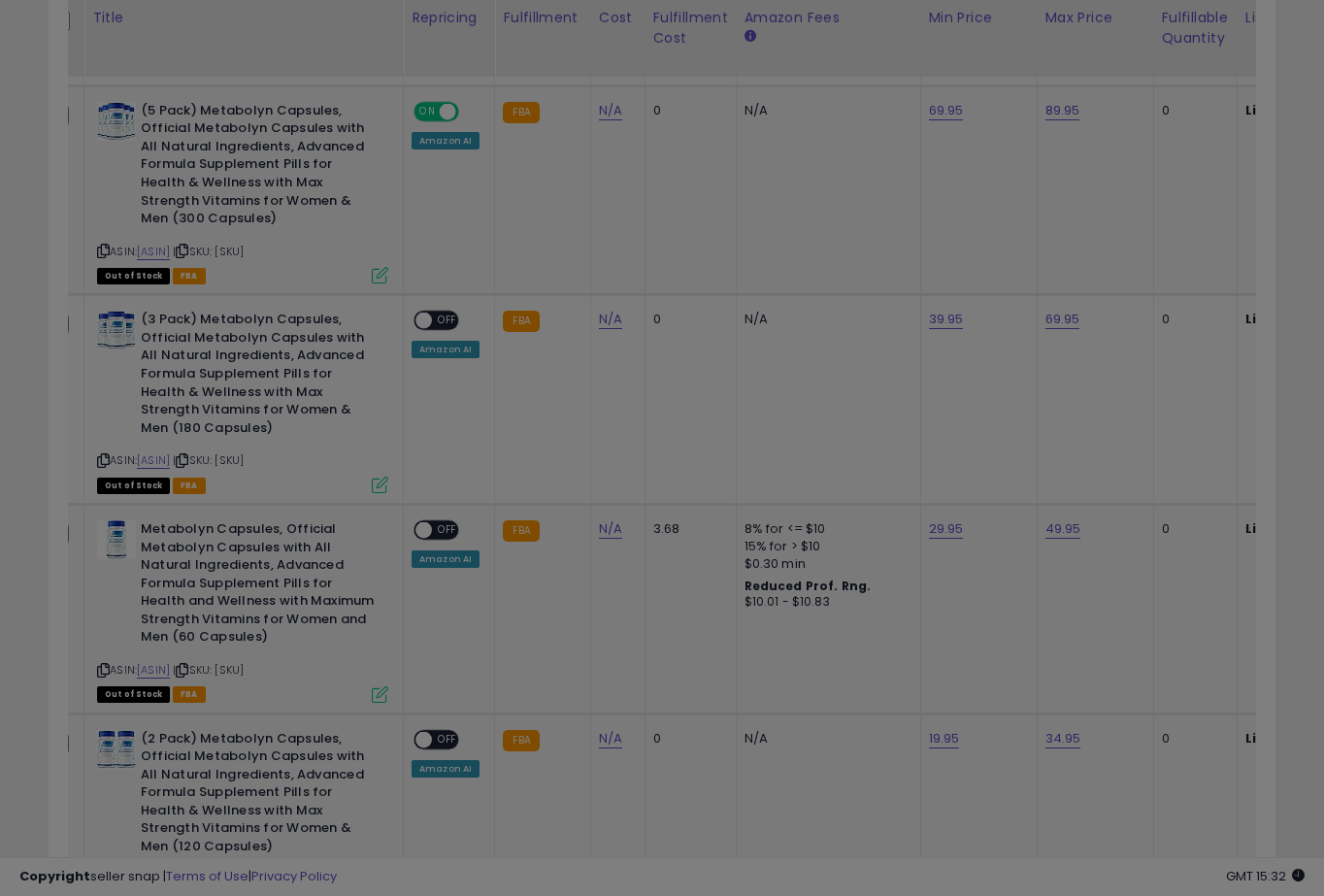 scroll, scrollTop: 970350, scrollLeft: 969964, axis: both 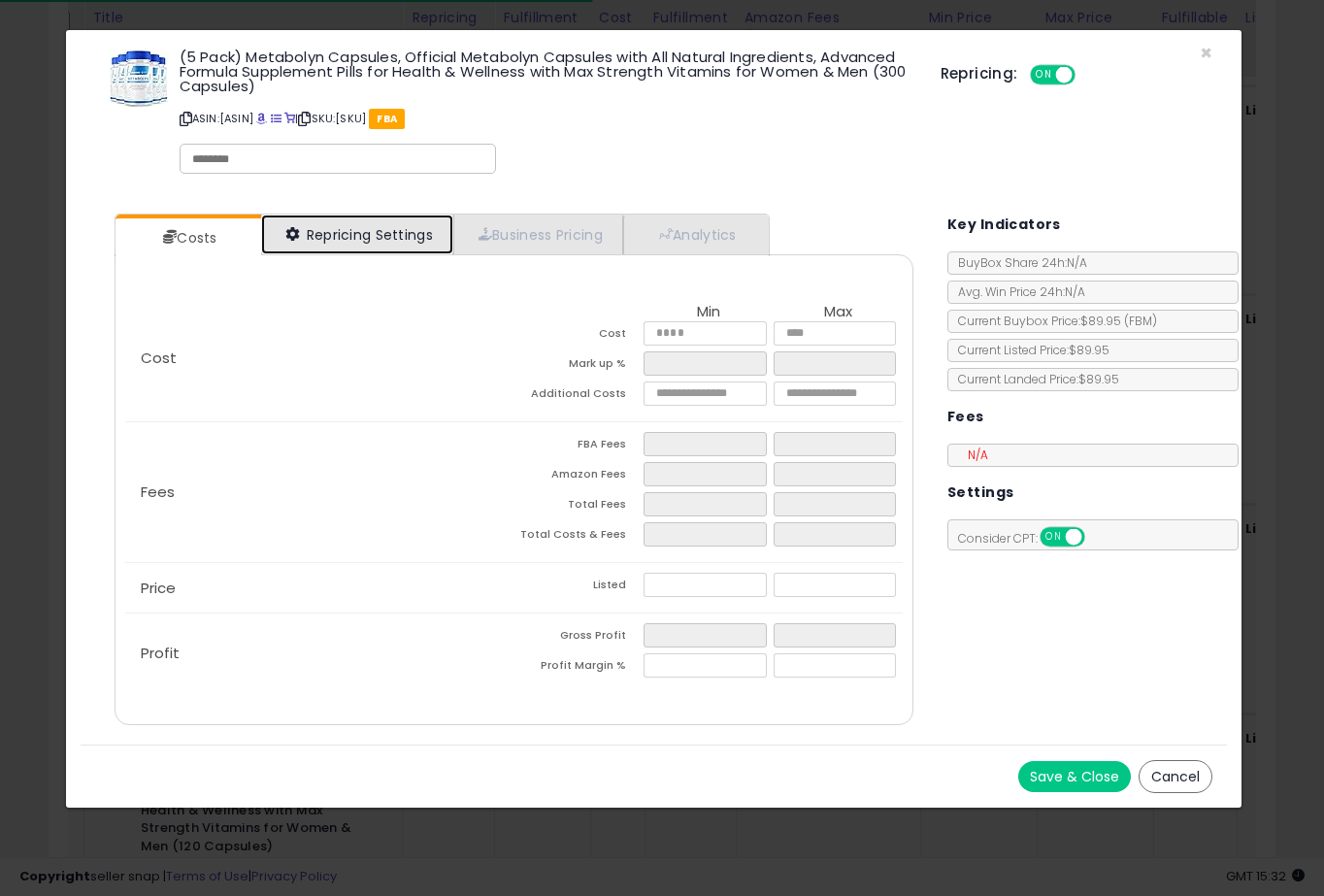 click on "Repricing Settings" at bounding box center (357, 234) 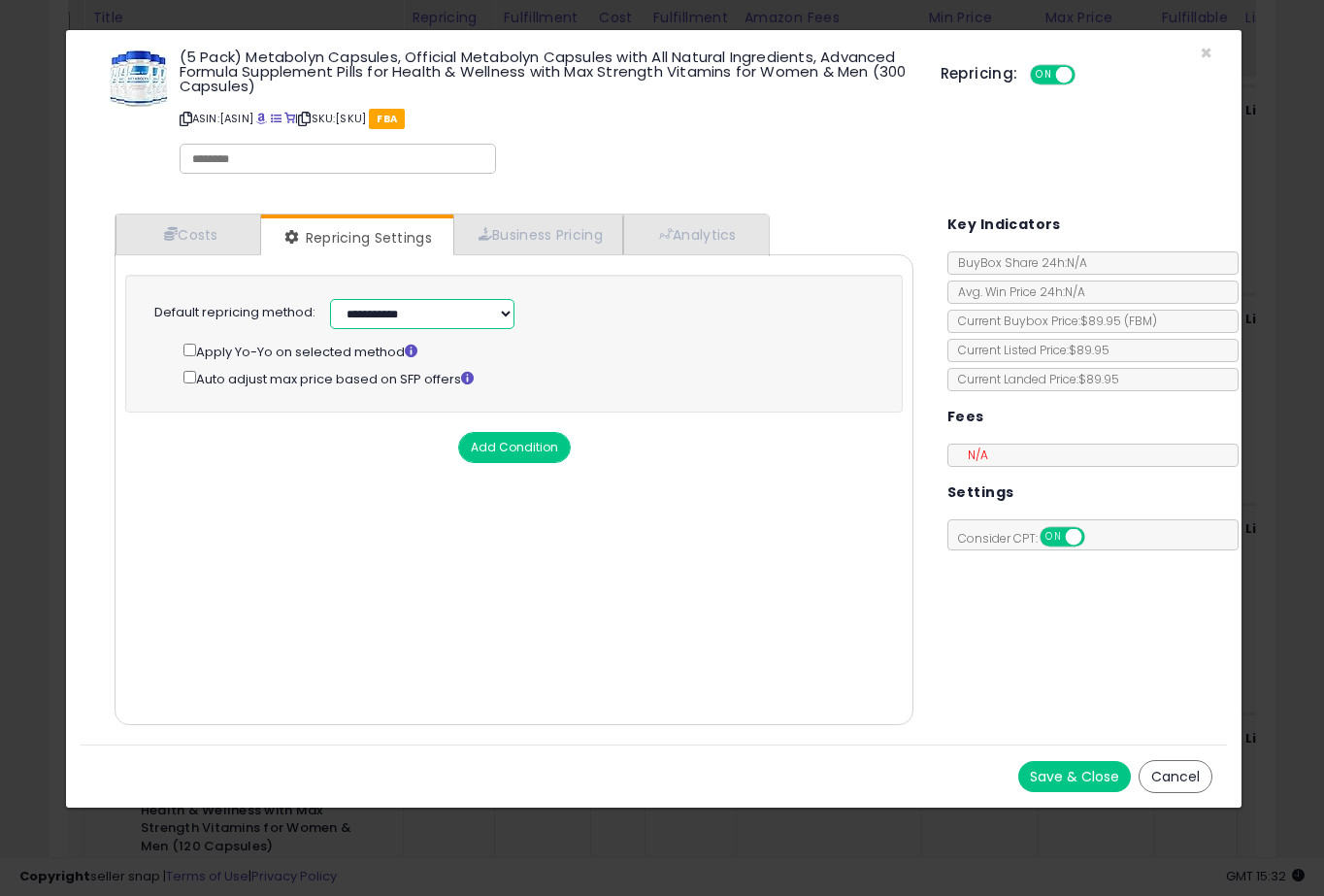 click on "**********" at bounding box center [422, 314] 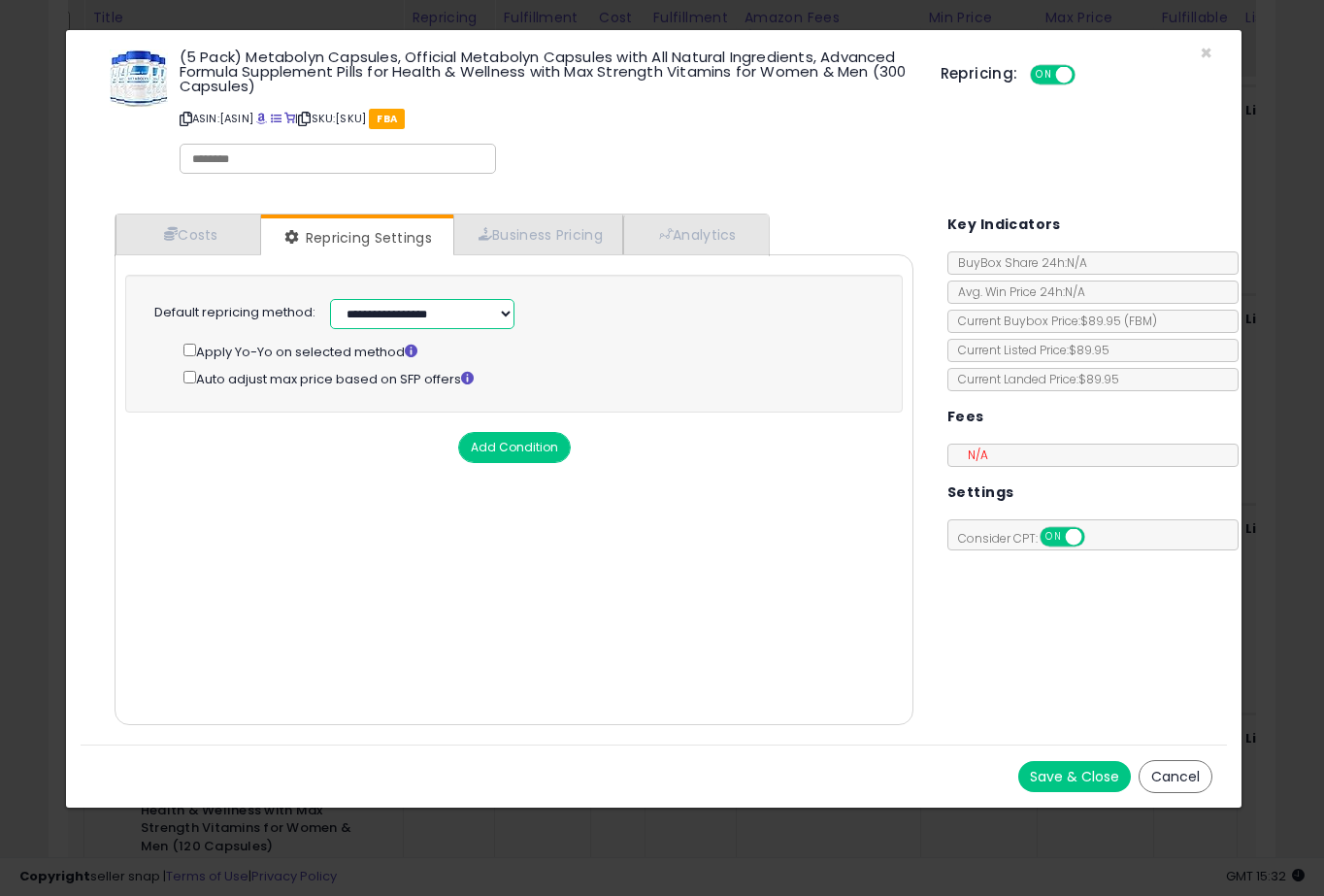 click on "**********" at bounding box center [422, 314] 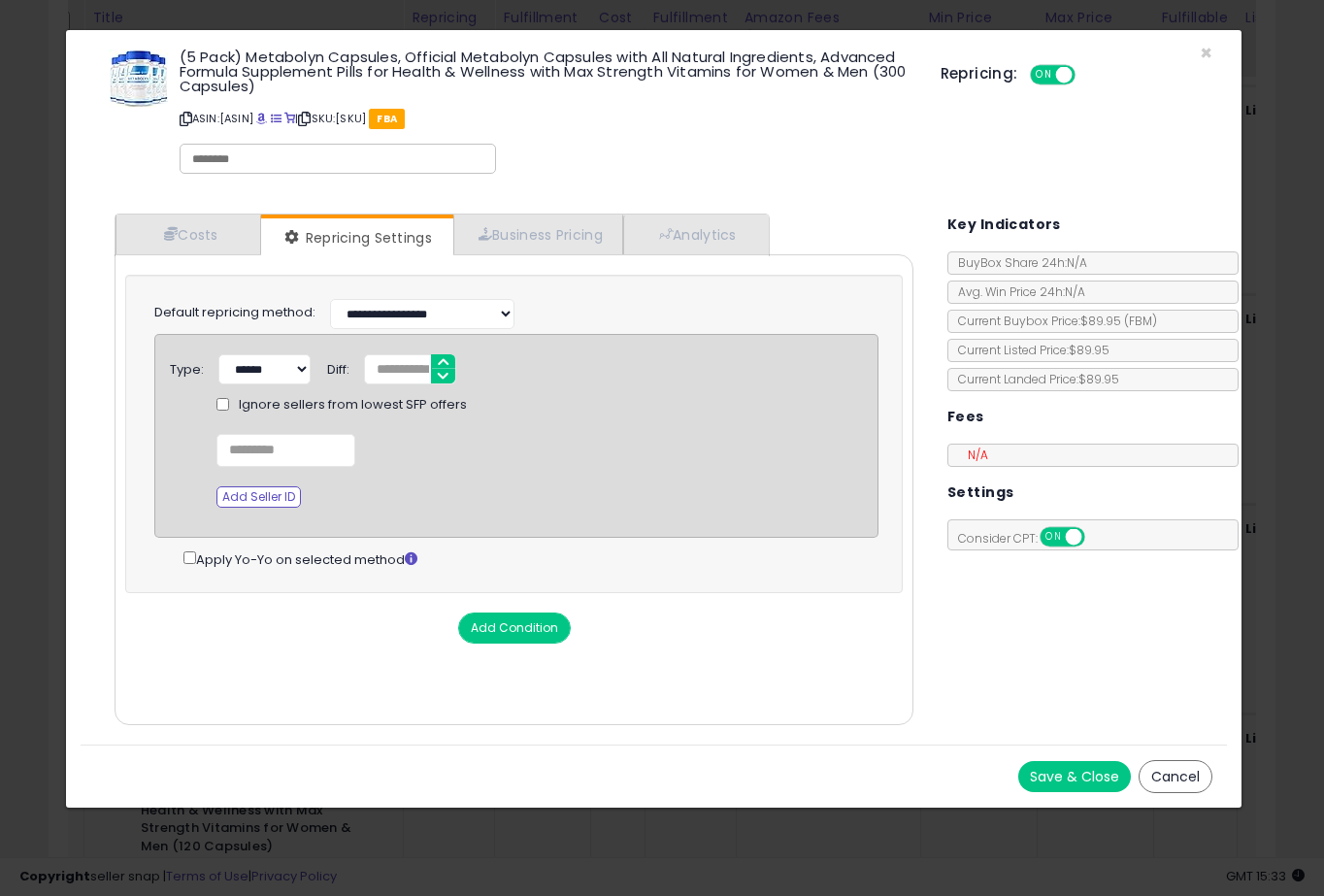 click on "Save & Close" at bounding box center [1075, 777] 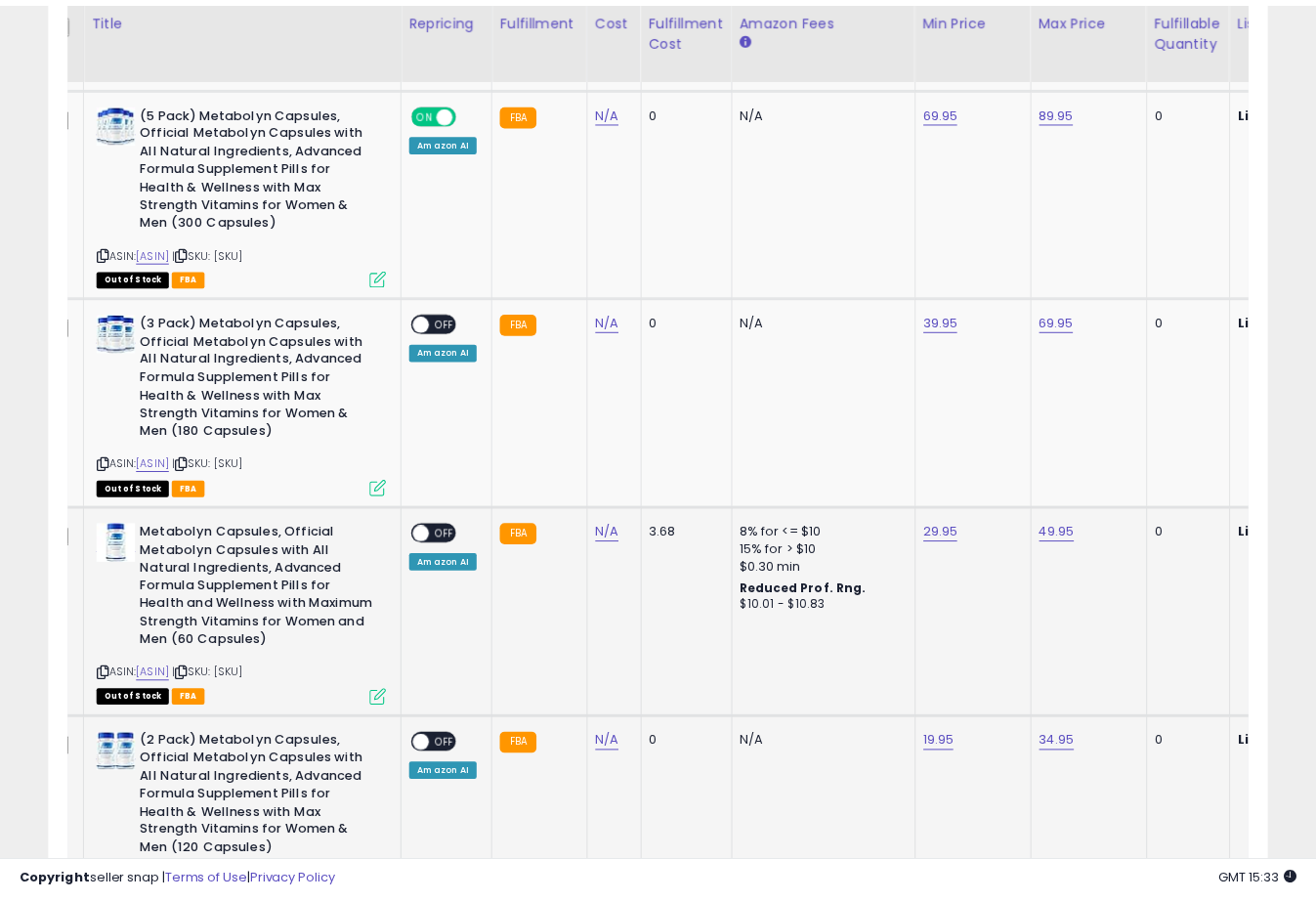 scroll, scrollTop: 401, scrollLeft: 704, axis: both 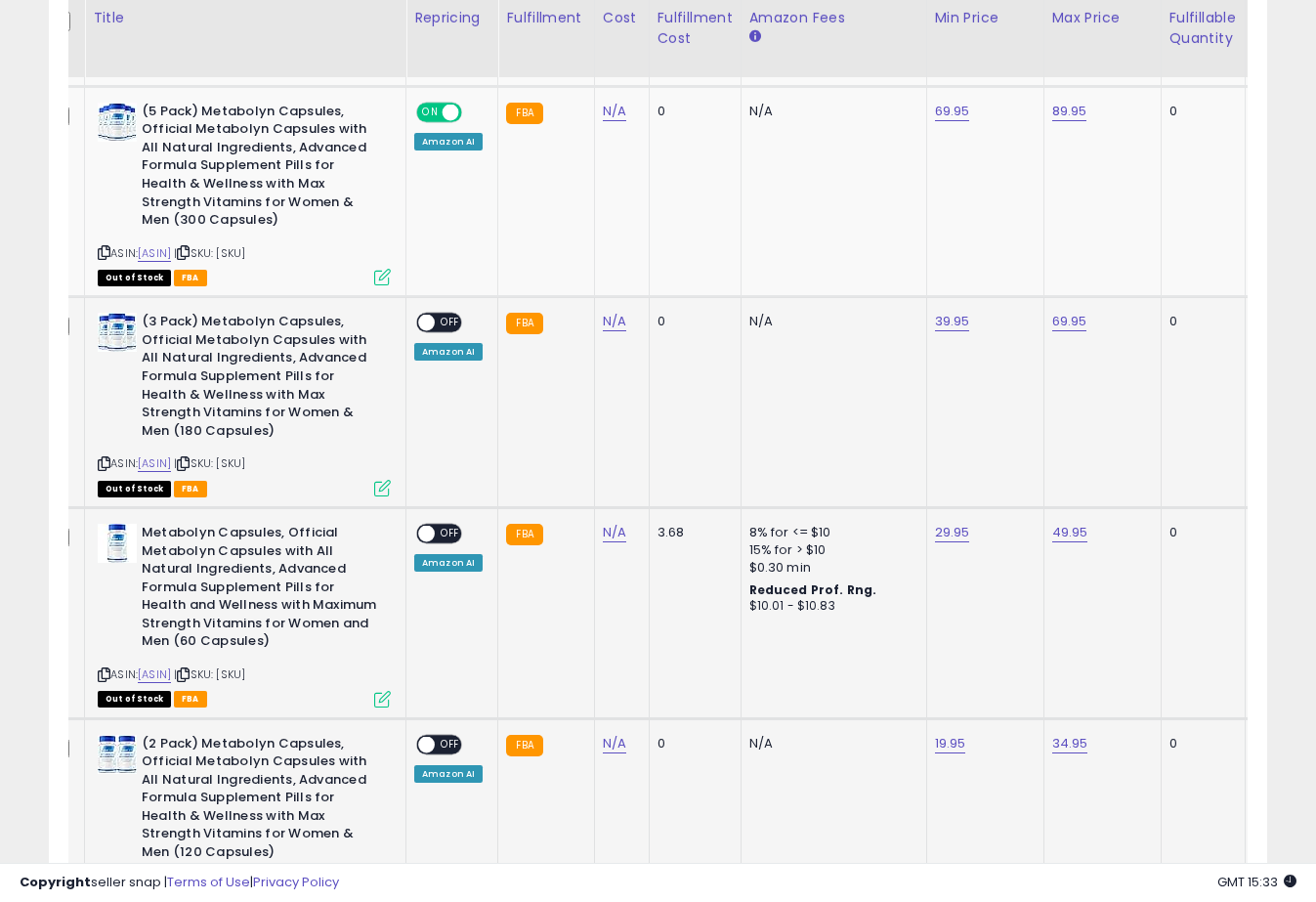 click on "ON   OFF Amazon AI" 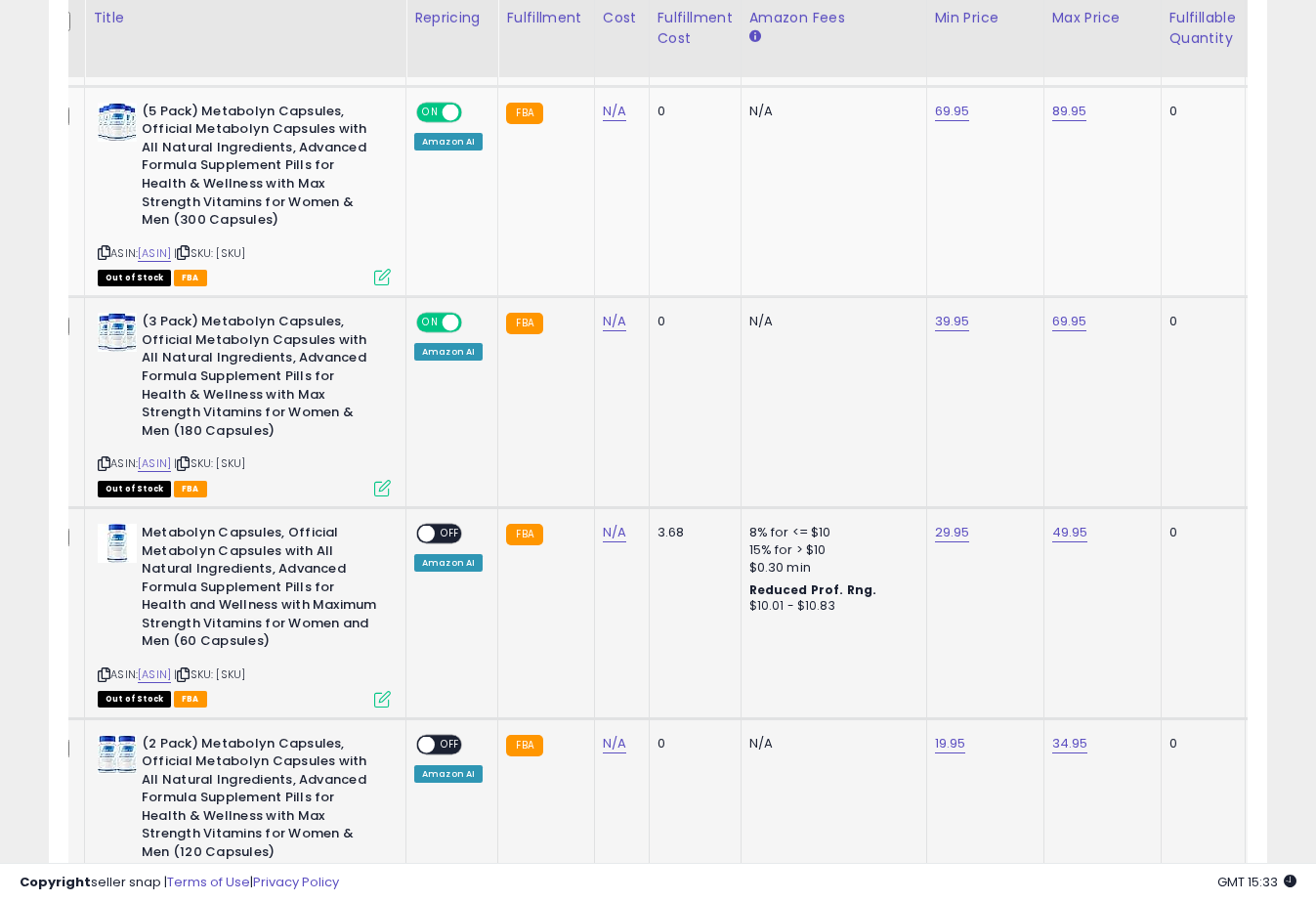 click at bounding box center (382, 488) 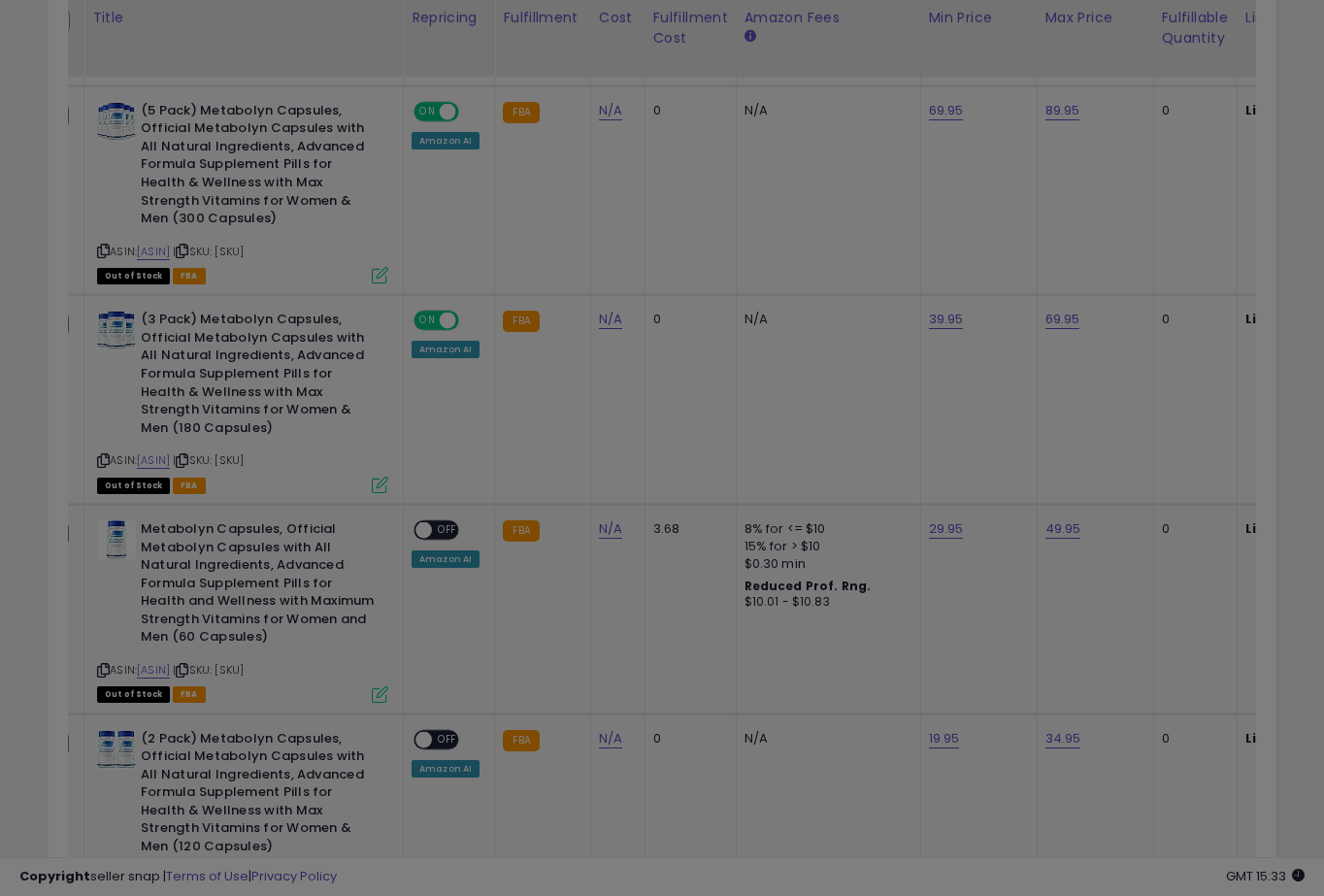 scroll, scrollTop: 970350, scrollLeft: 969964, axis: both 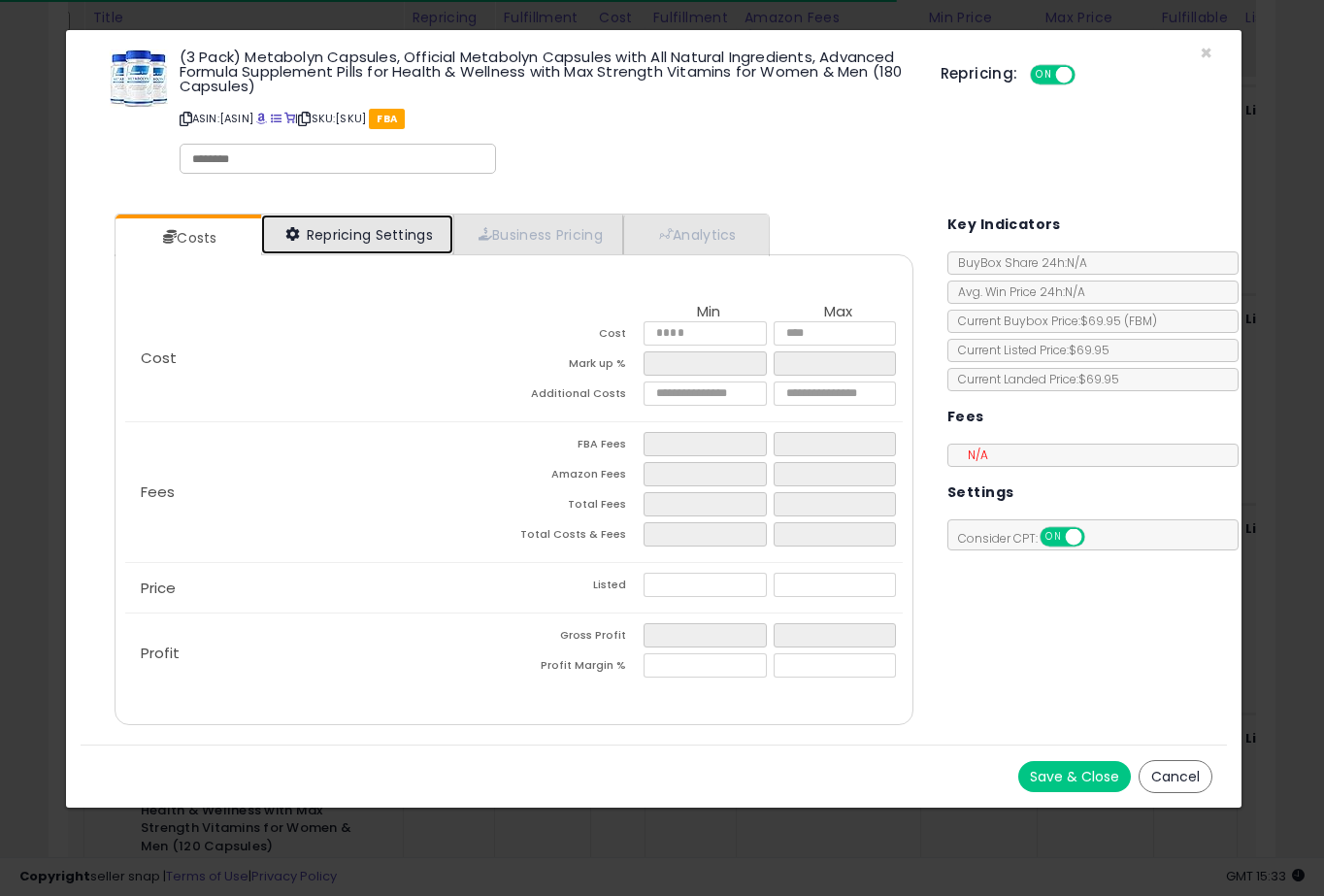 click on "Repricing Settings" at bounding box center [357, 234] 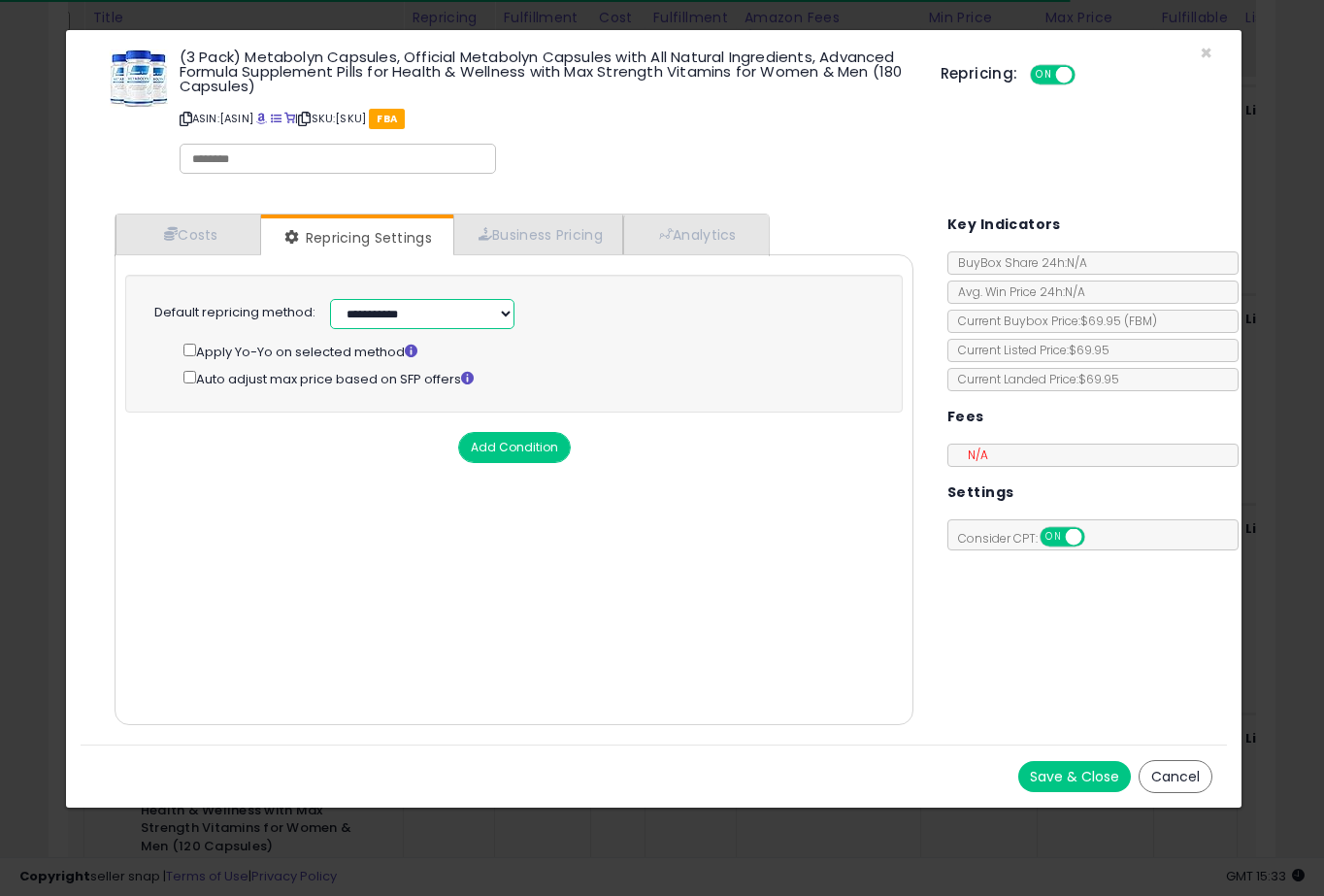 click on "**********" at bounding box center (422, 314) 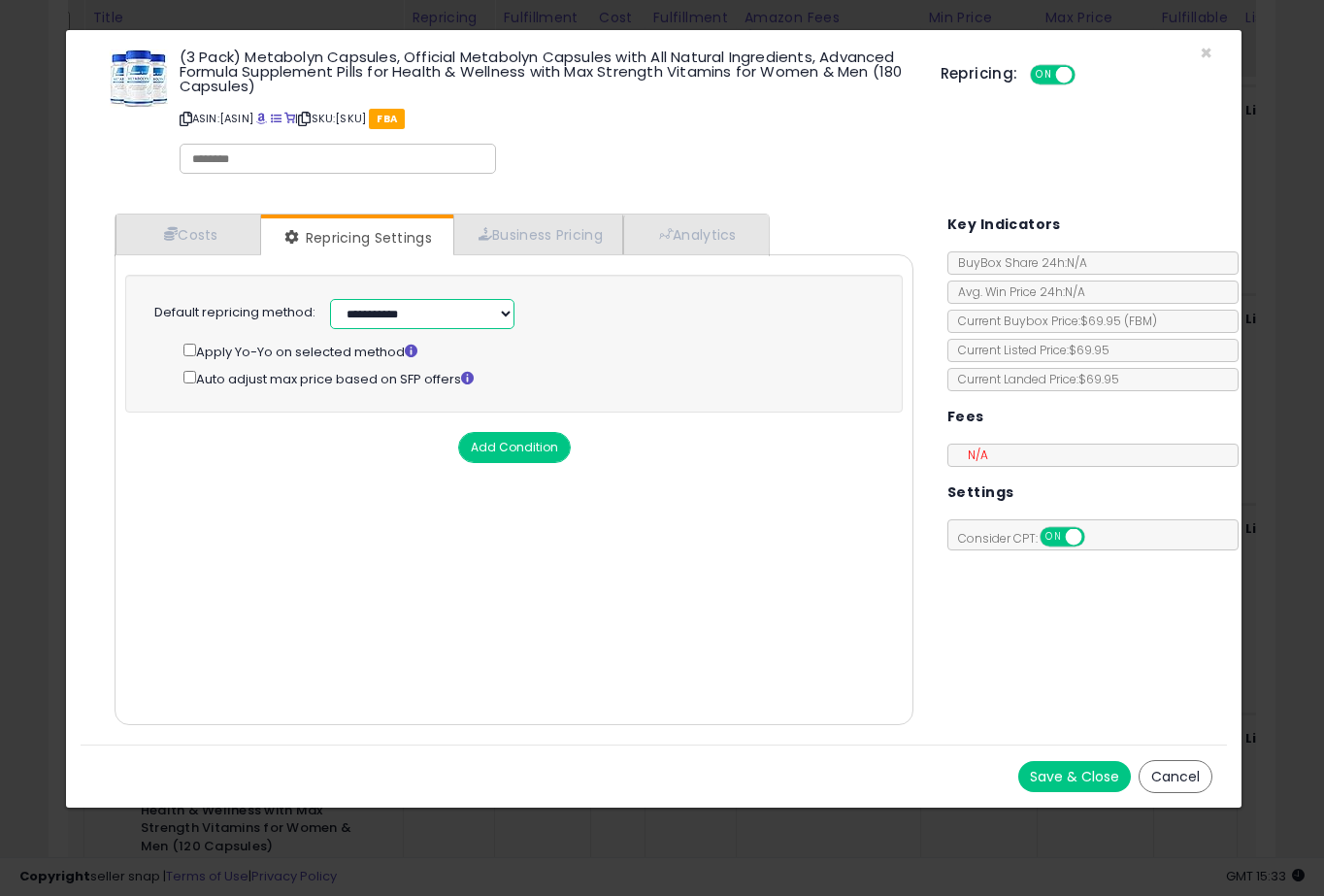 select on "**********" 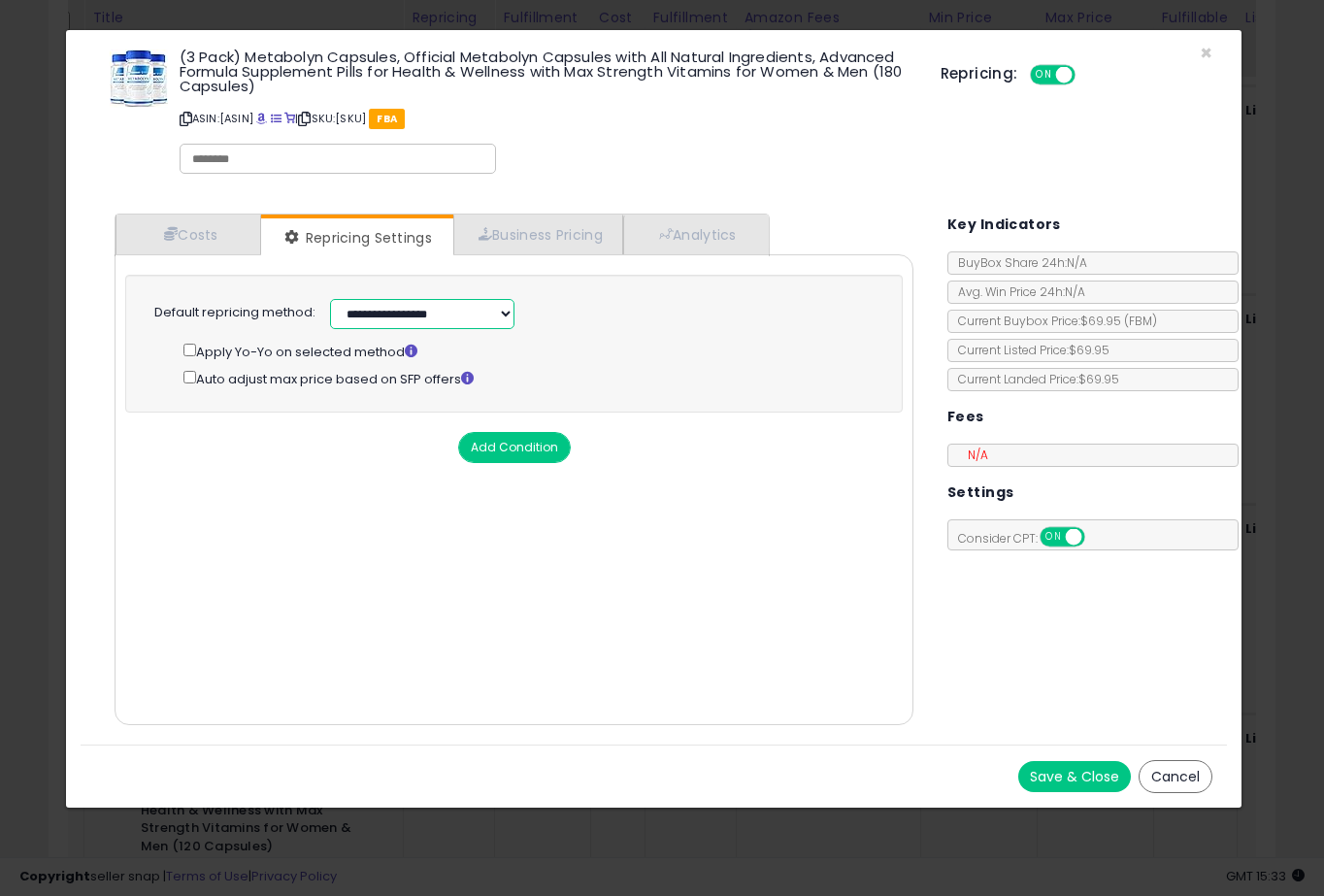 click on "**********" at bounding box center (422, 314) 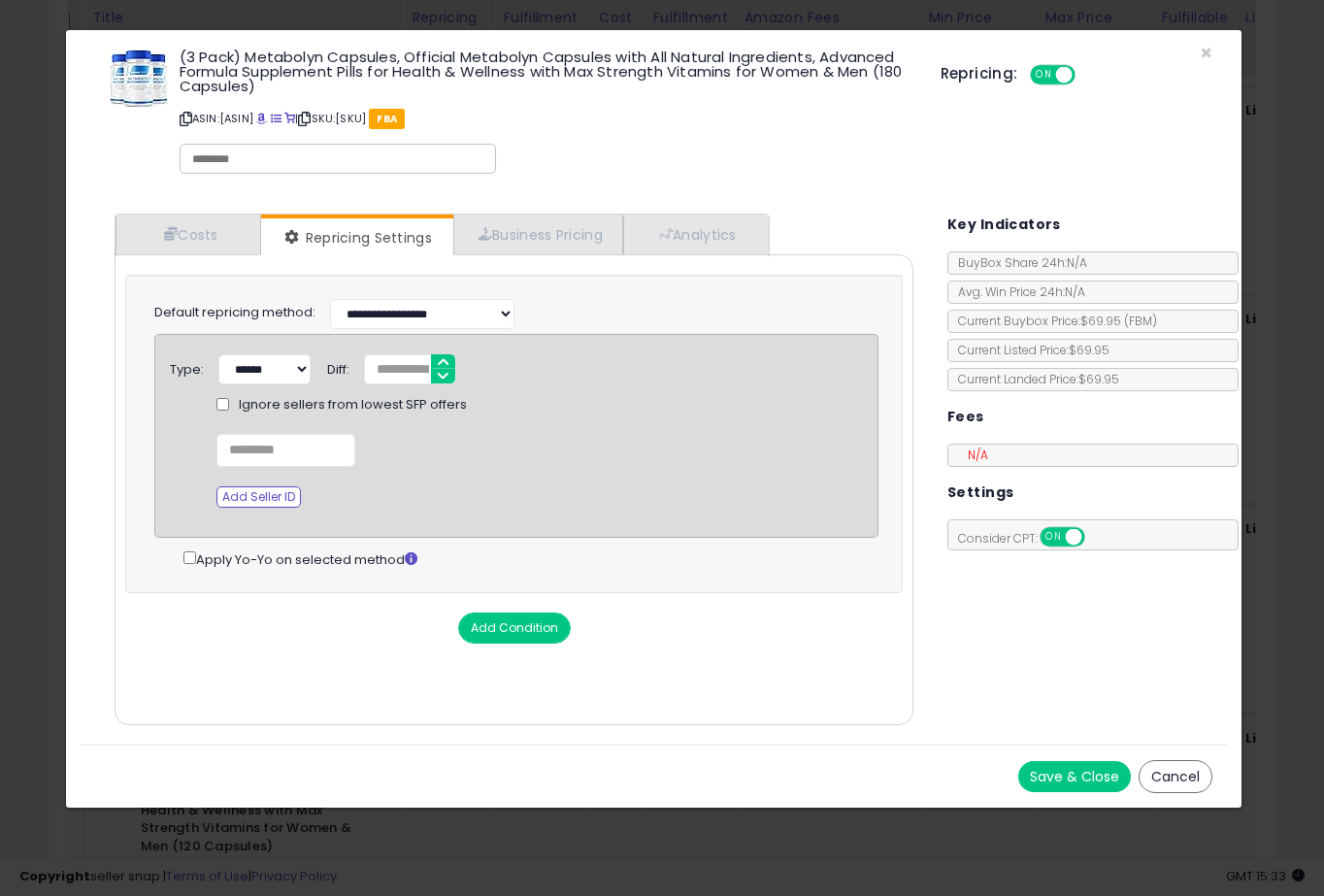 click on "Save & Close" at bounding box center (1075, 777) 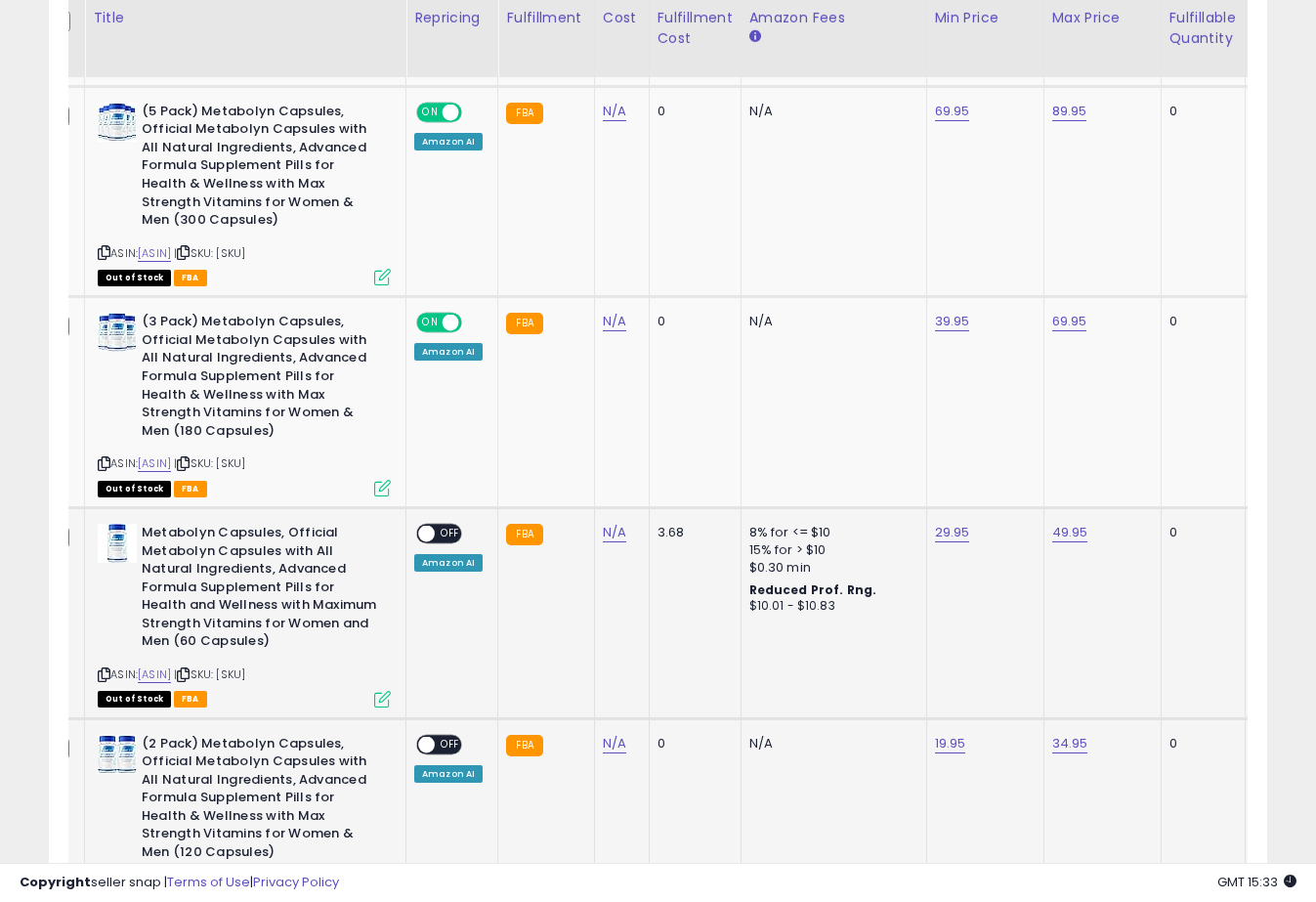 scroll, scrollTop: 401, scrollLeft: 704, axis: both 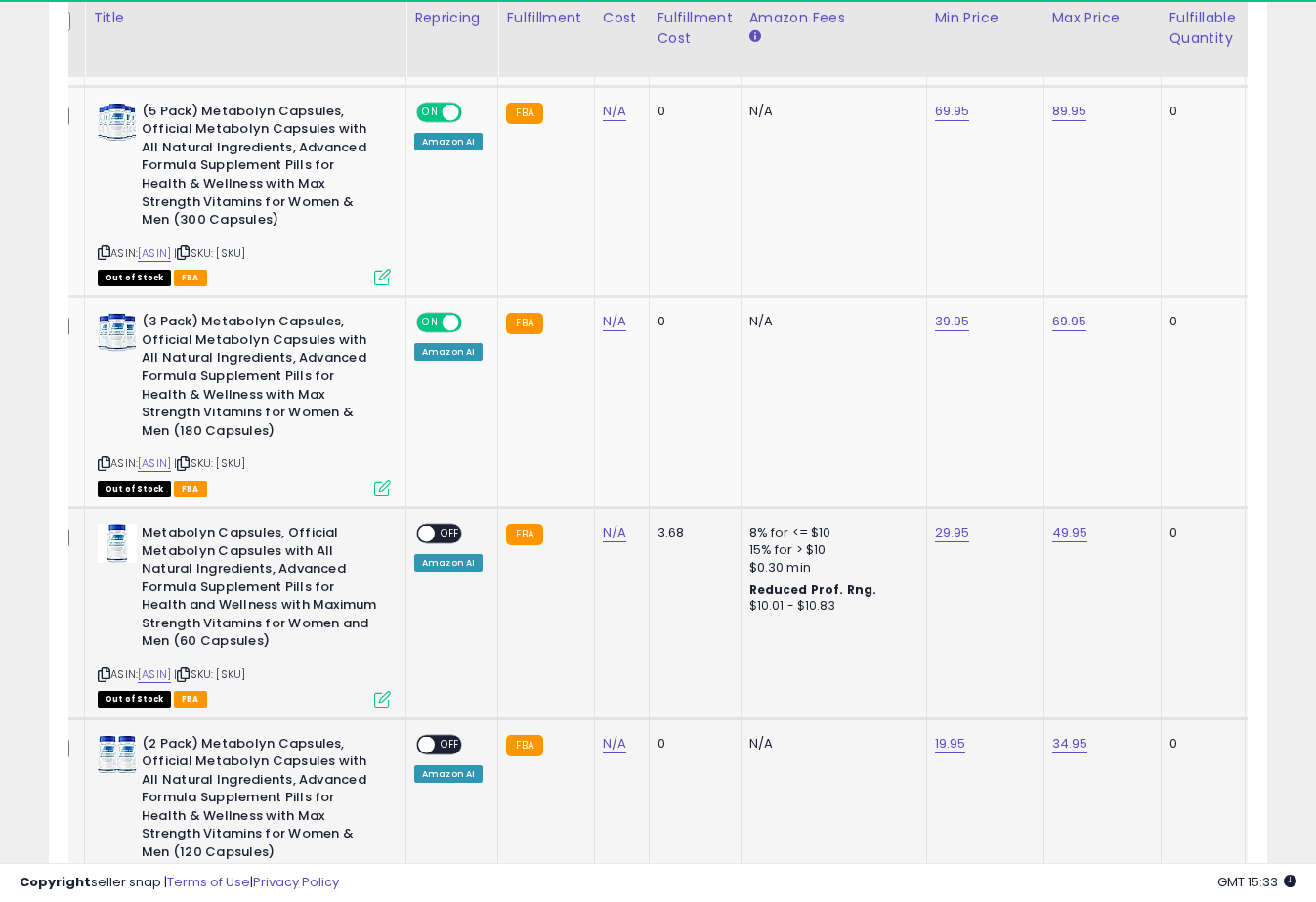 click at bounding box center (426, 534) 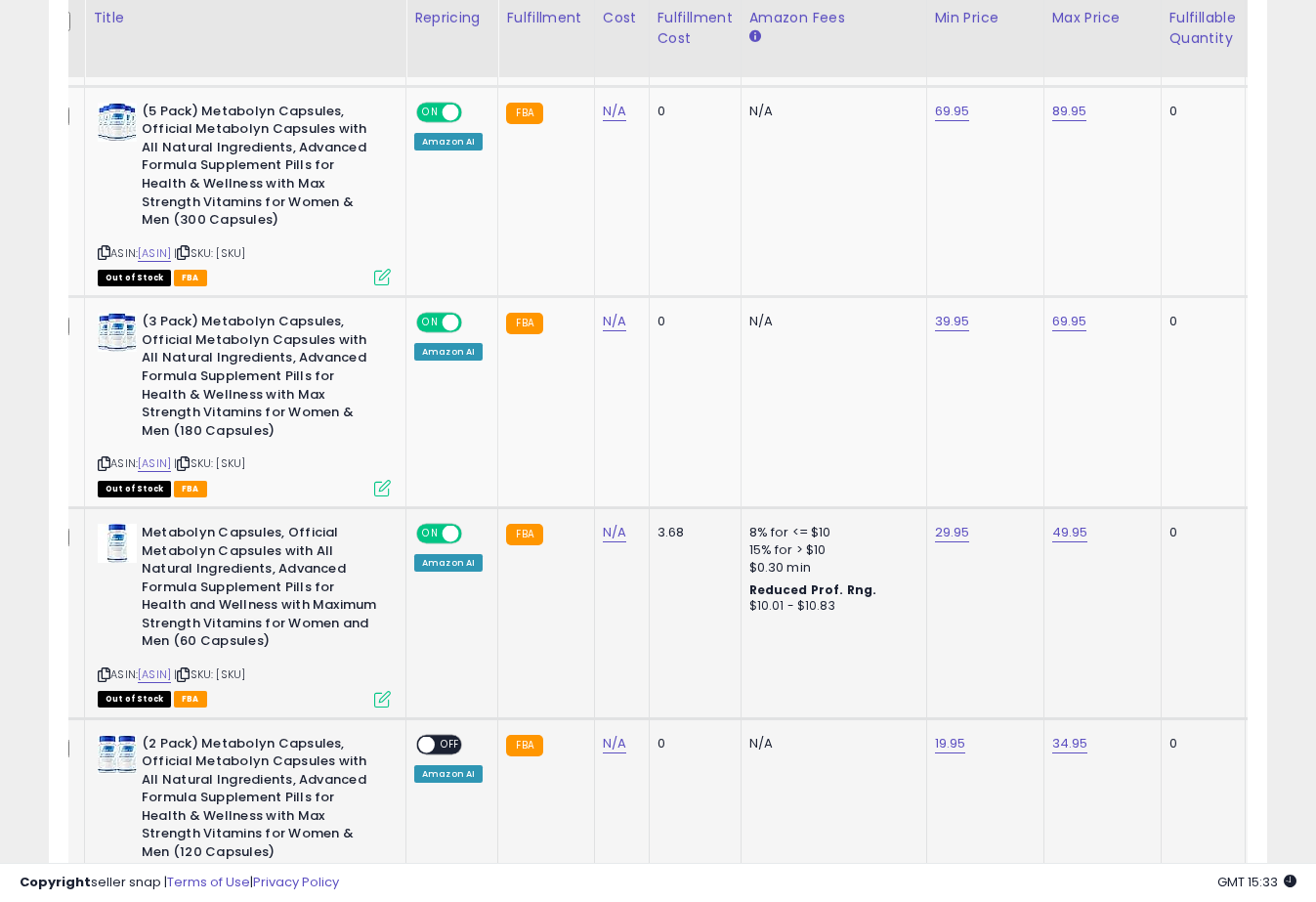 click at bounding box center [382, 699] 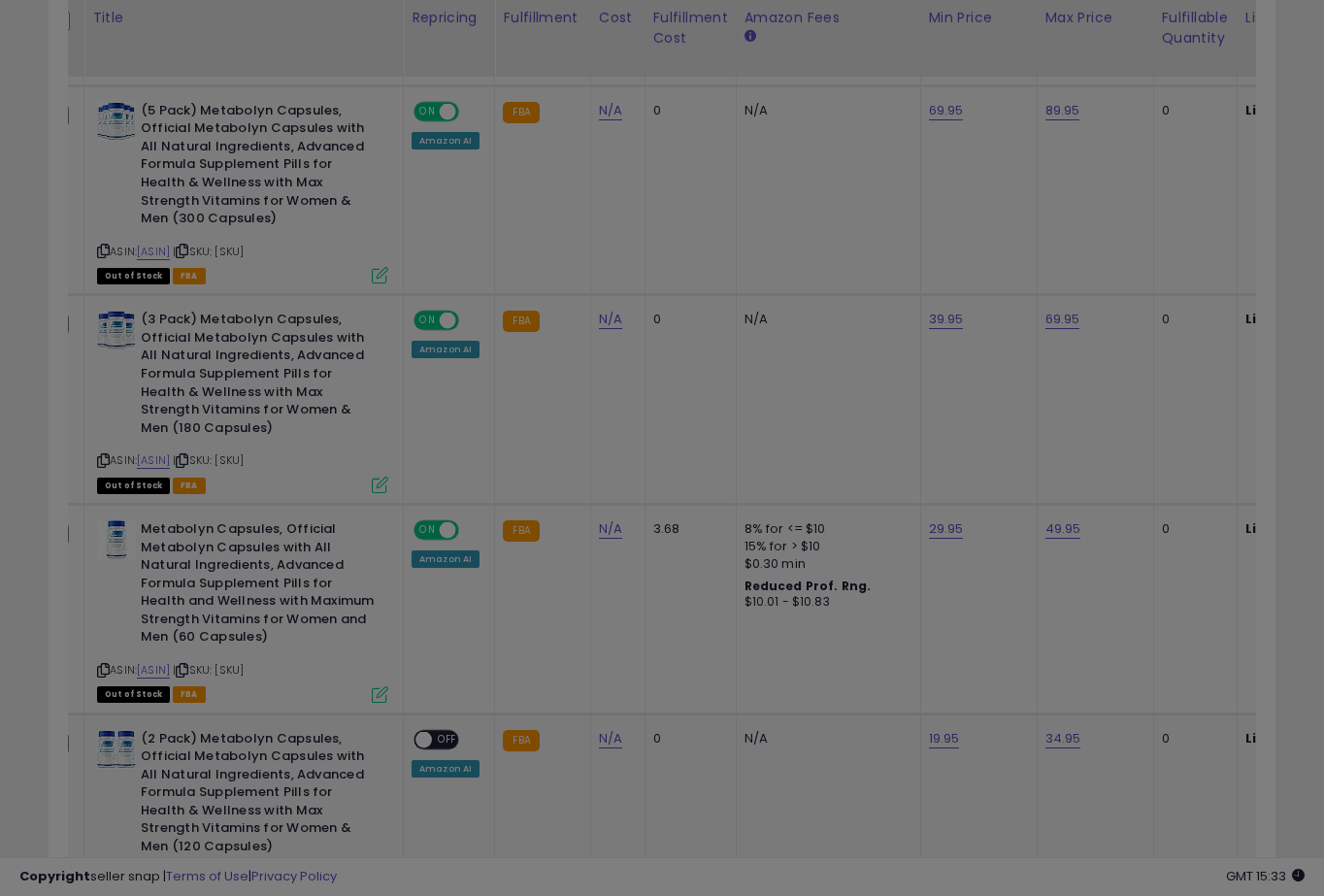 scroll, scrollTop: 970350, scrollLeft: 969964, axis: both 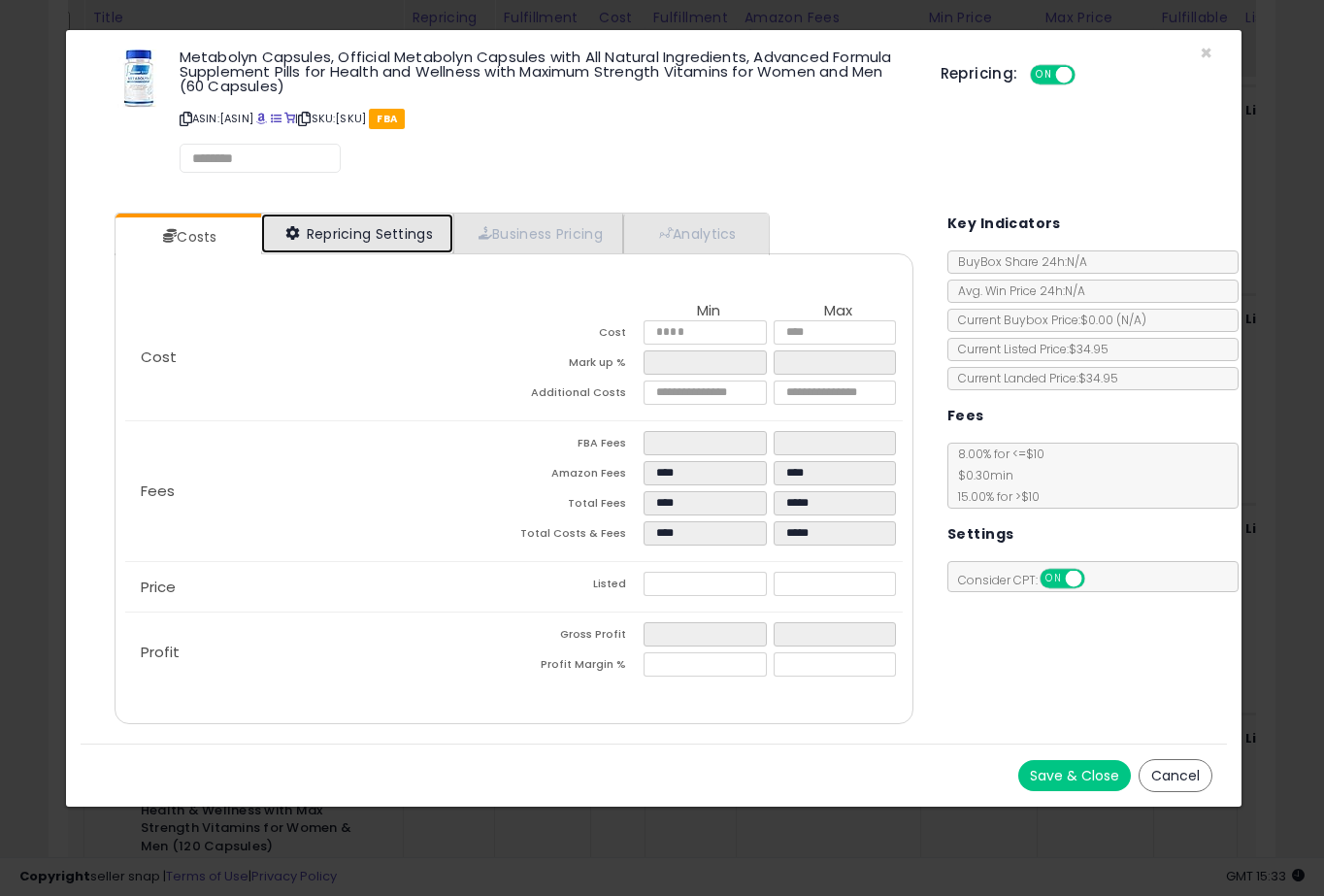 click on "Repricing Settings" at bounding box center [357, 233] 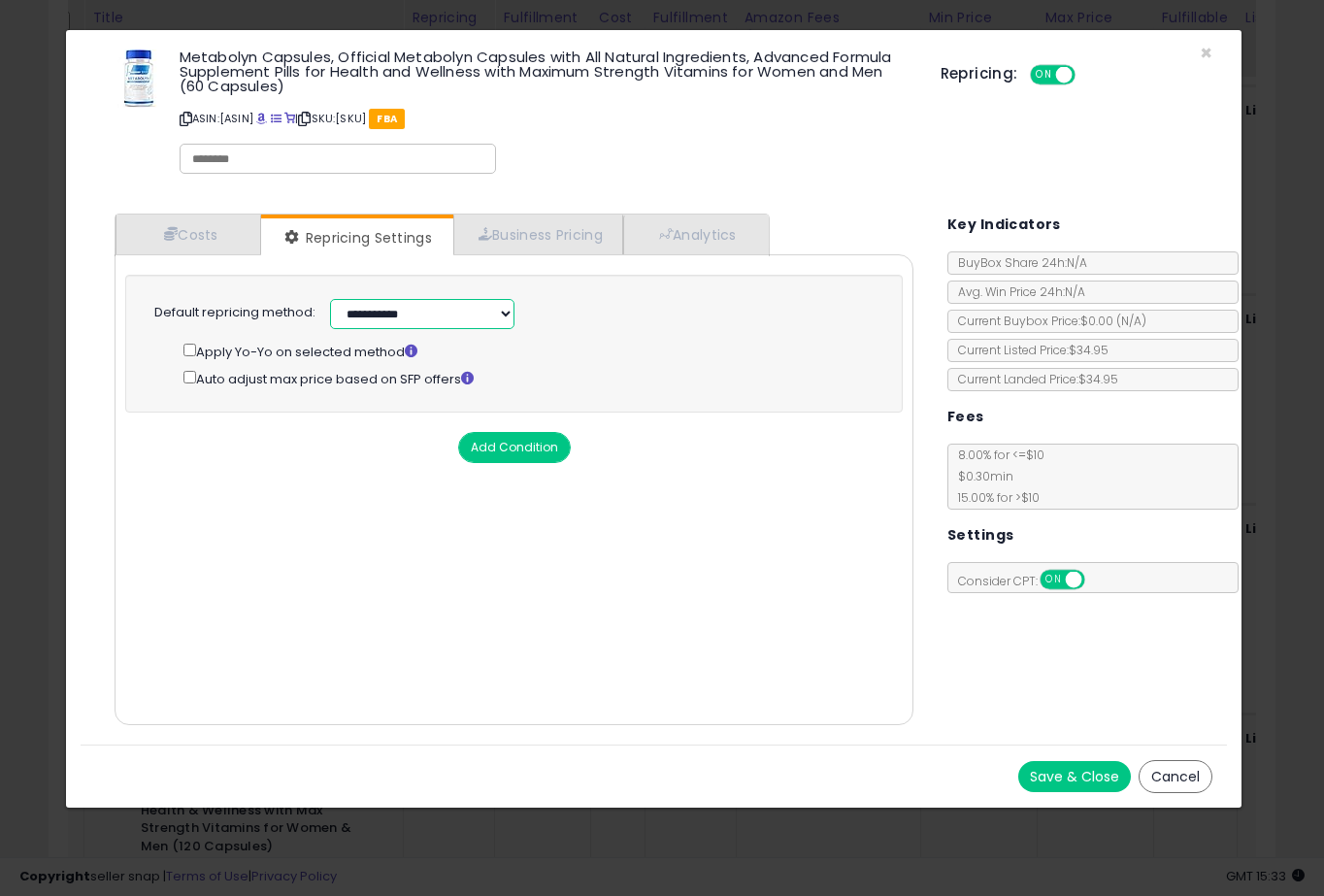 click on "**********" at bounding box center [422, 314] 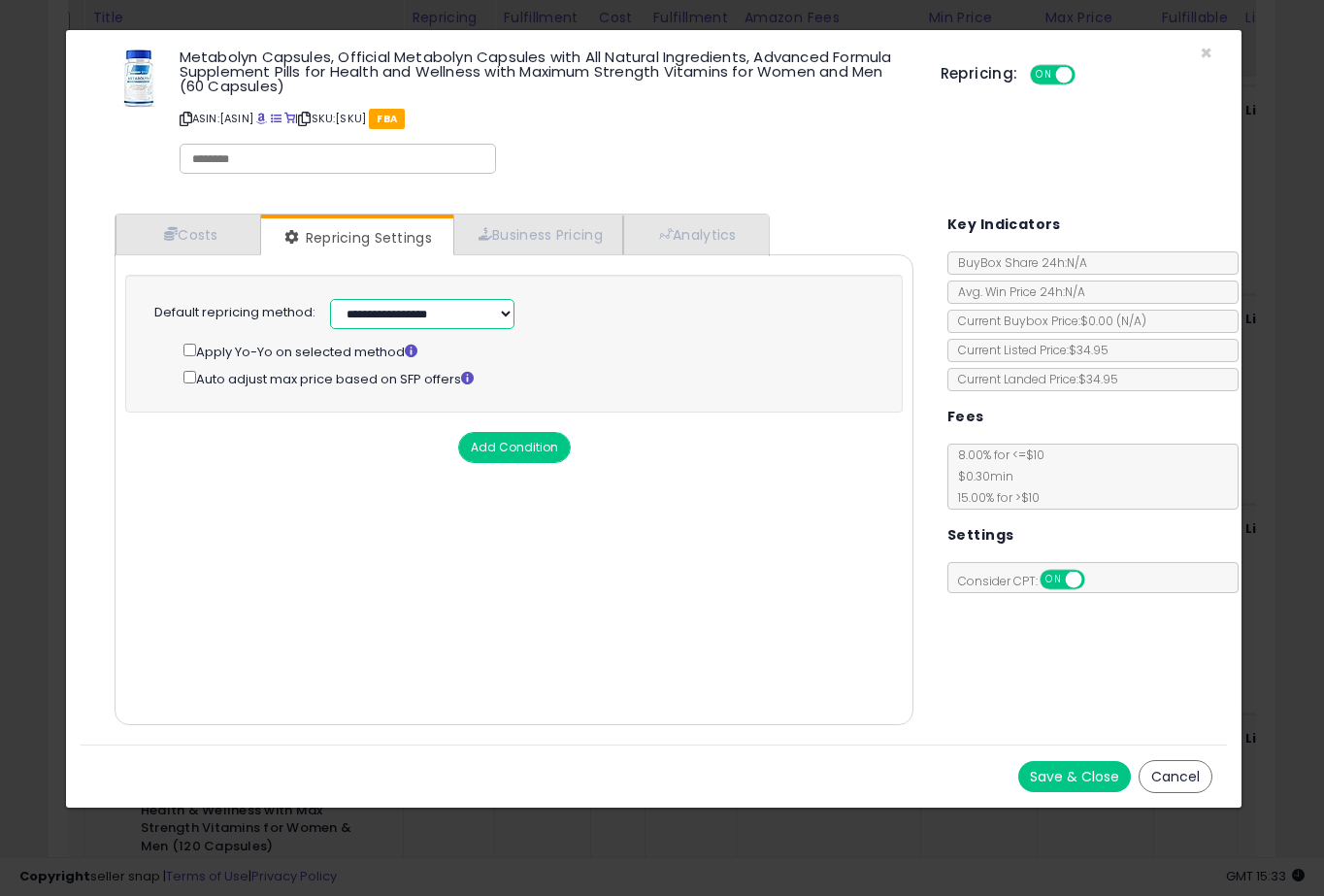 click on "**********" at bounding box center (422, 314) 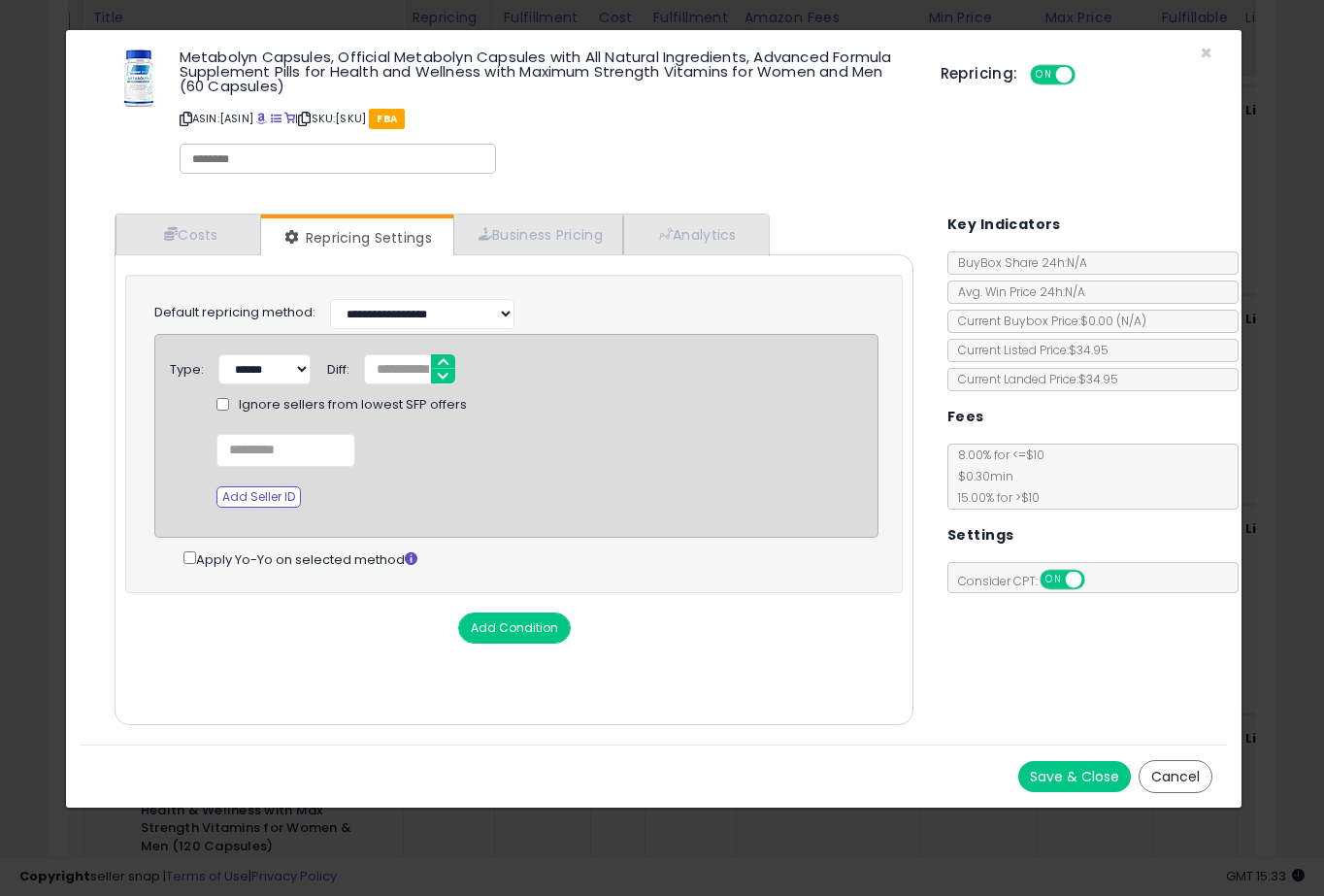 click on "Save & Close" at bounding box center [1075, 777] 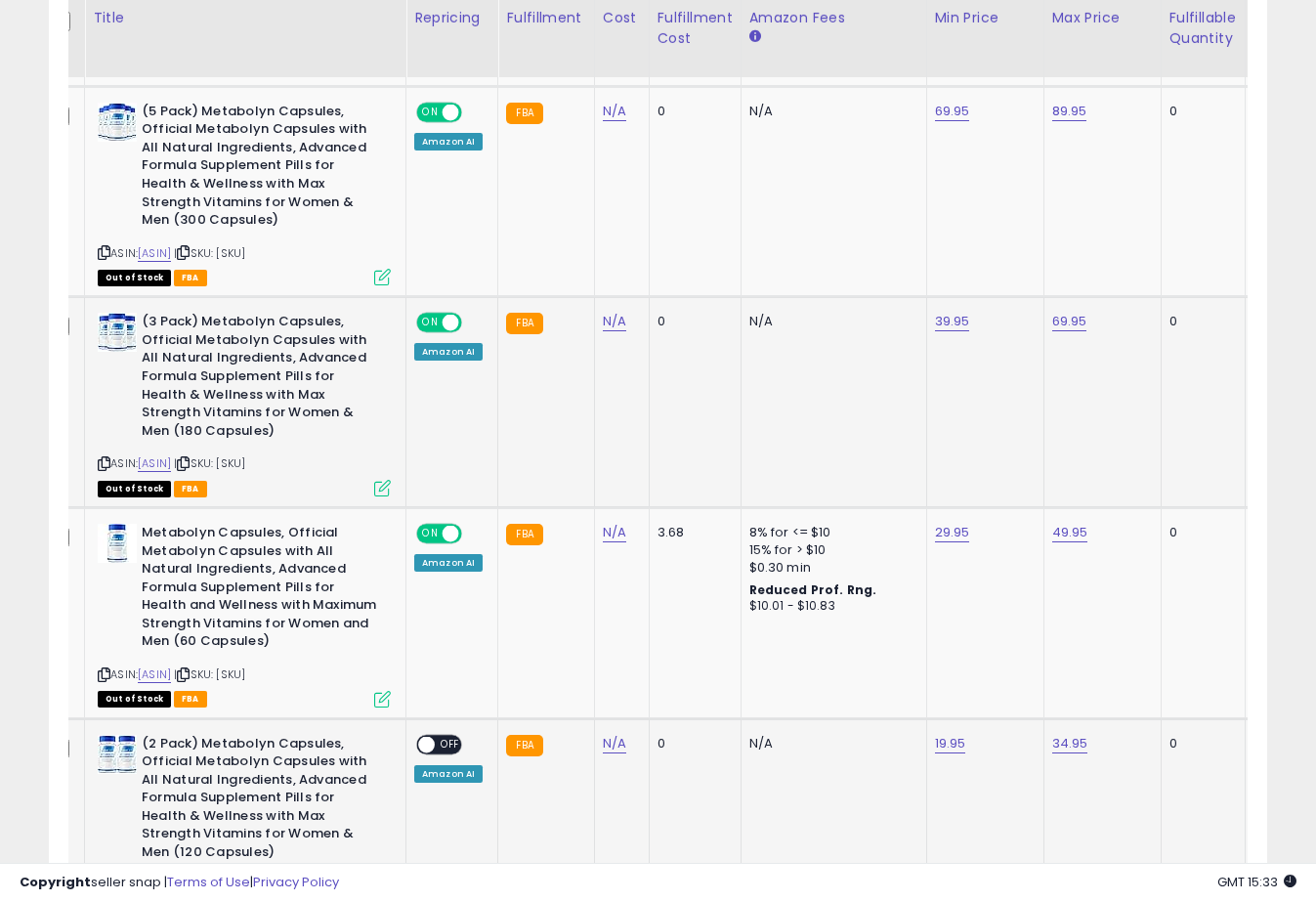 scroll, scrollTop: 401, scrollLeft: 704, axis: both 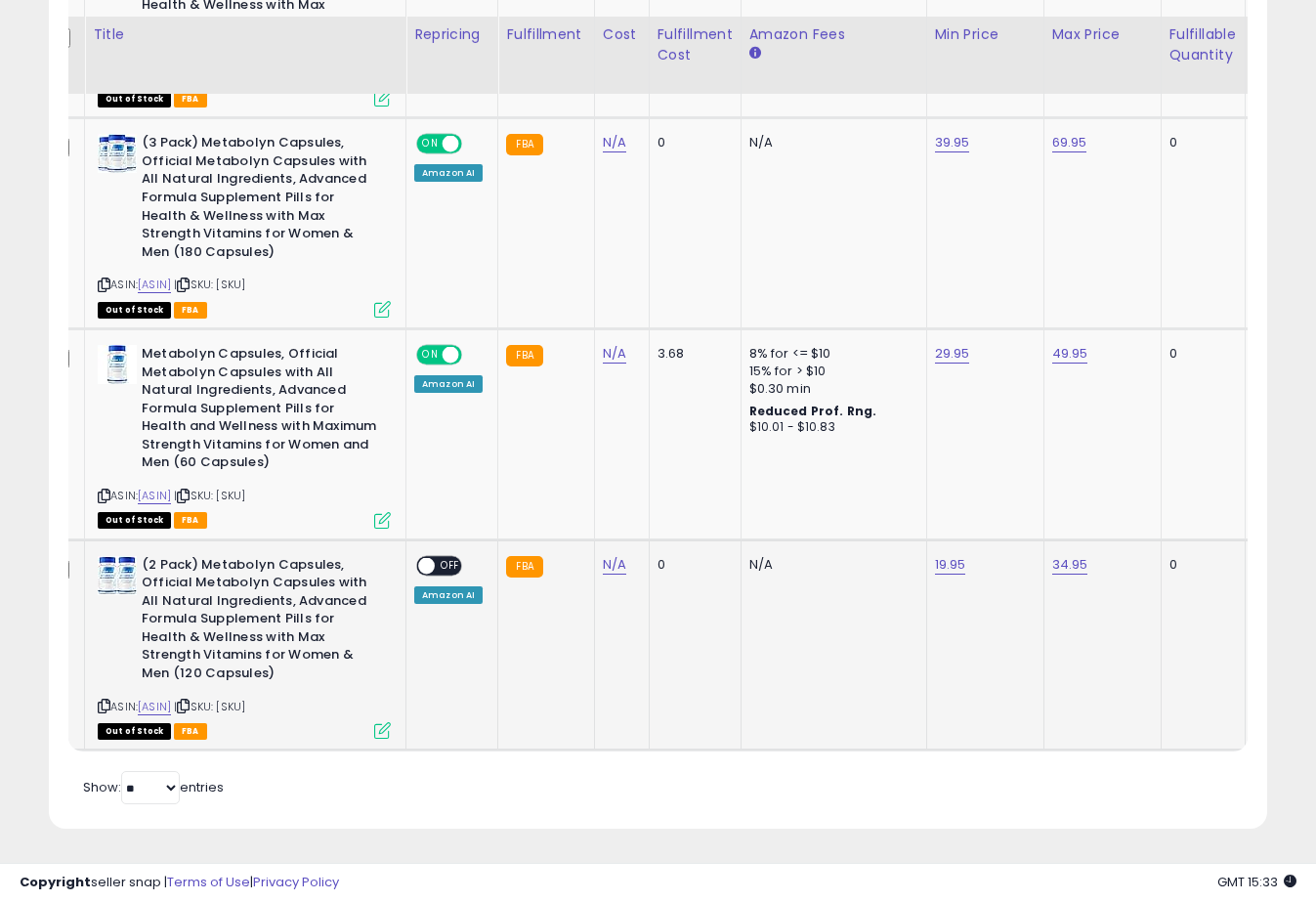 click on "OFF" at bounding box center [450, 565] 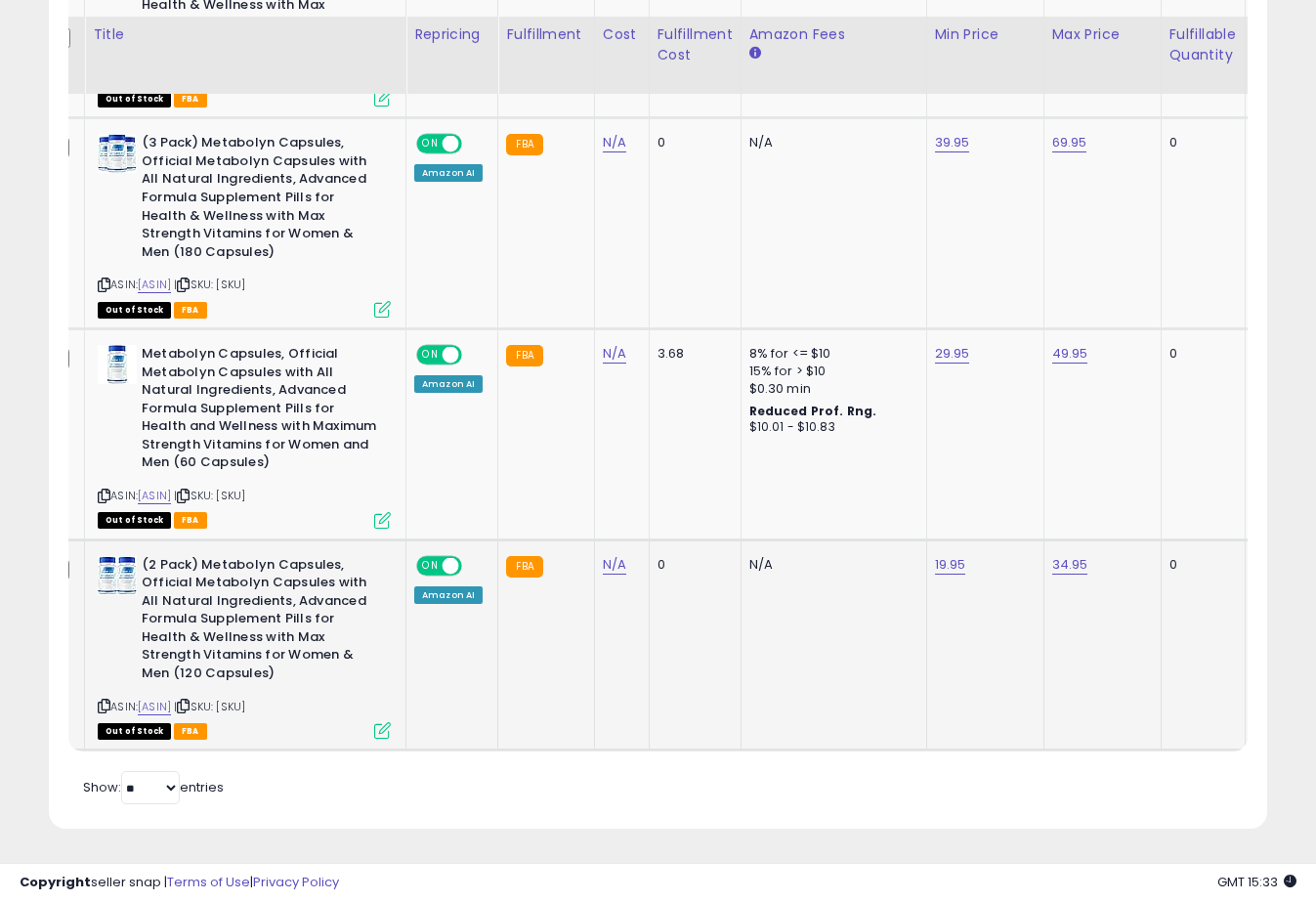 click at bounding box center (382, 730) 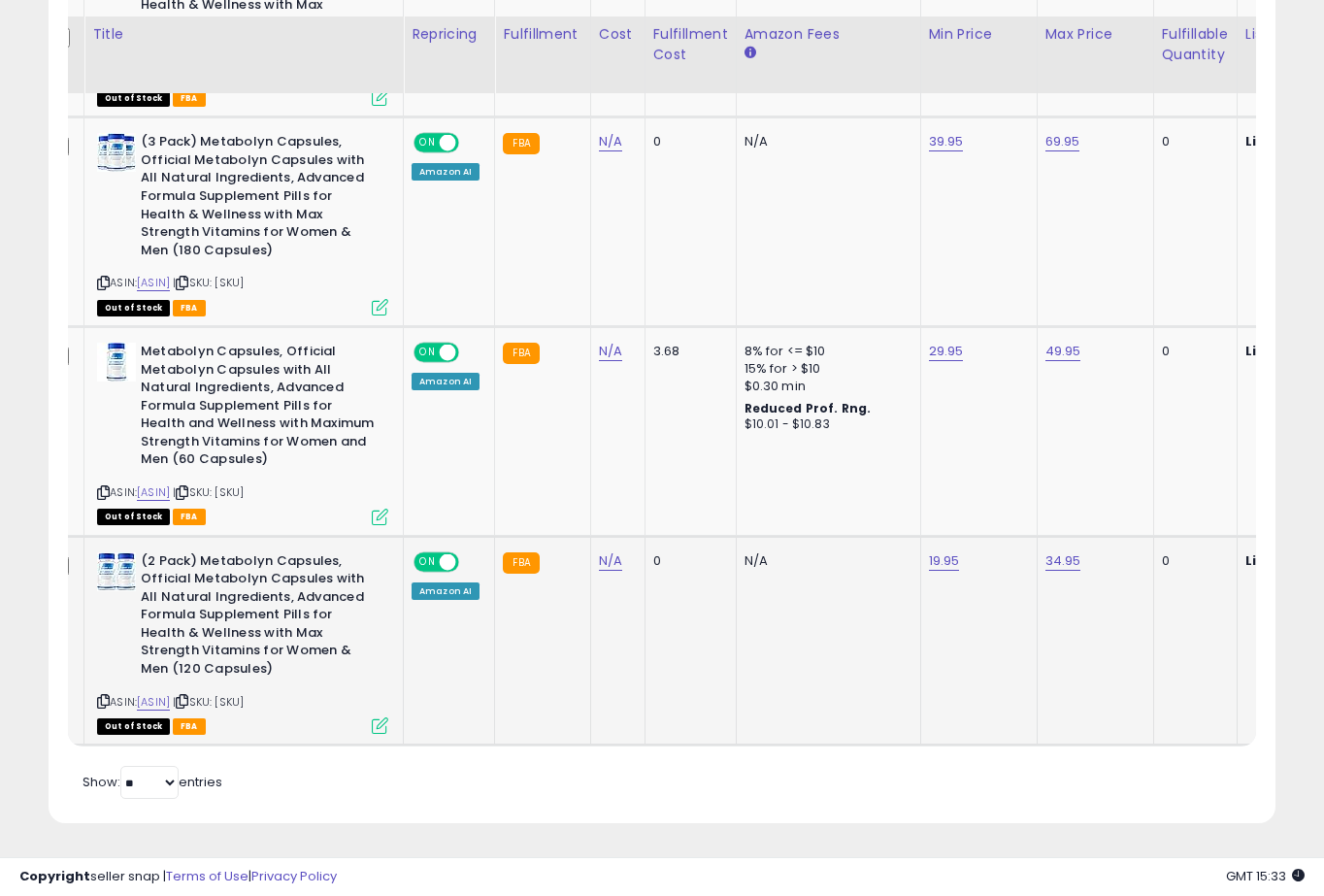 scroll, scrollTop: 970350, scrollLeft: 969964, axis: both 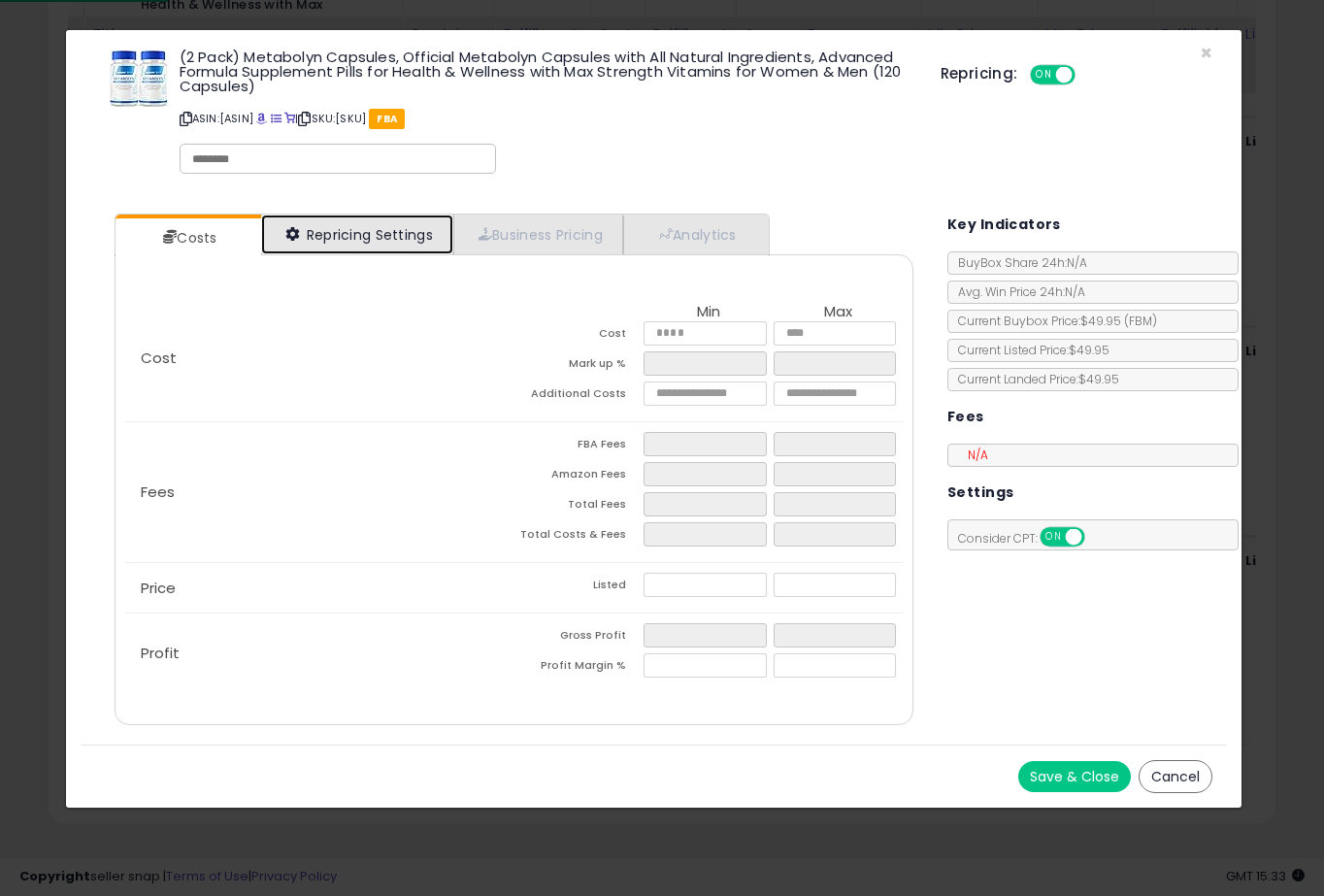 click on "Repricing Settings" at bounding box center [357, 234] 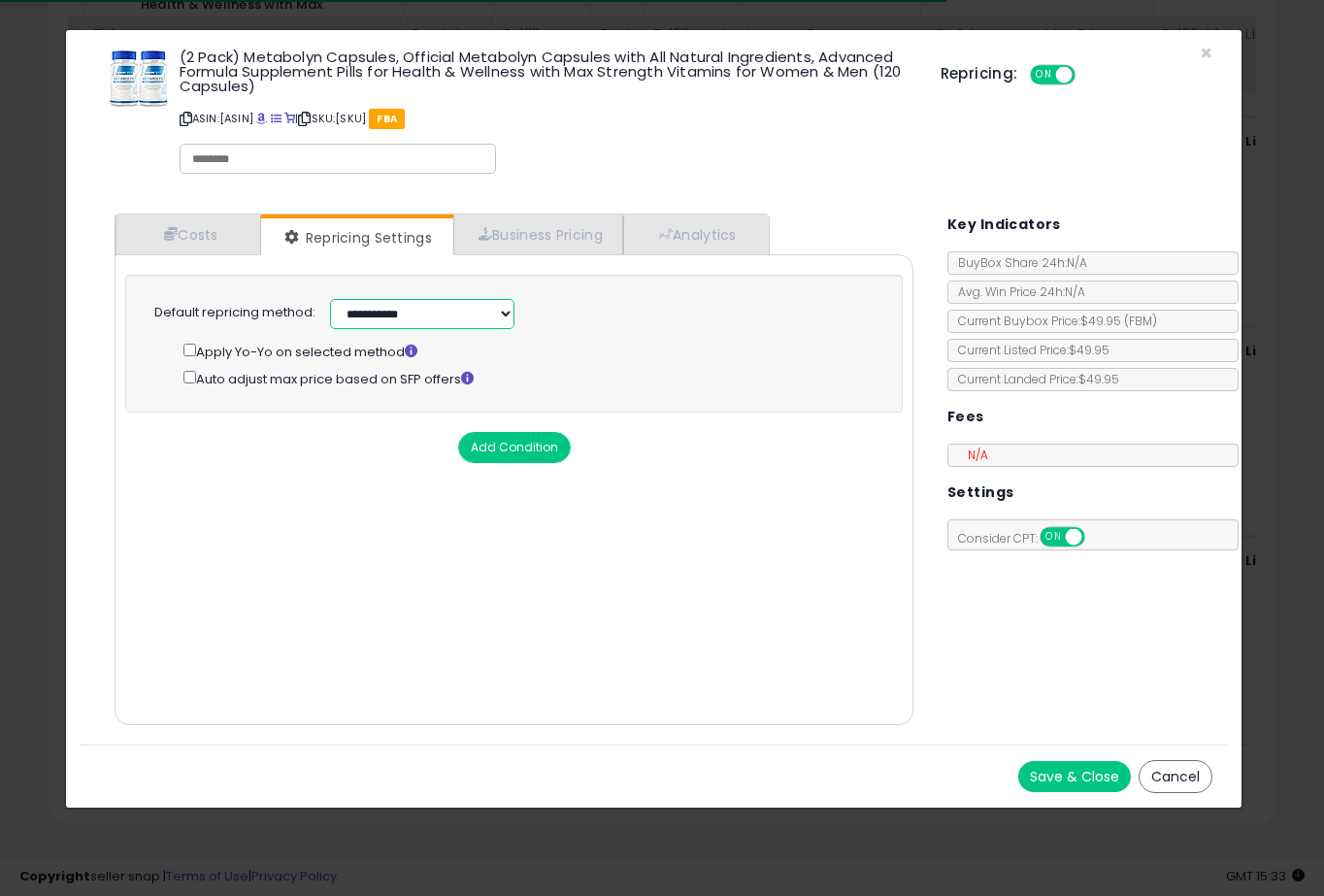 click on "**********" at bounding box center [422, 314] 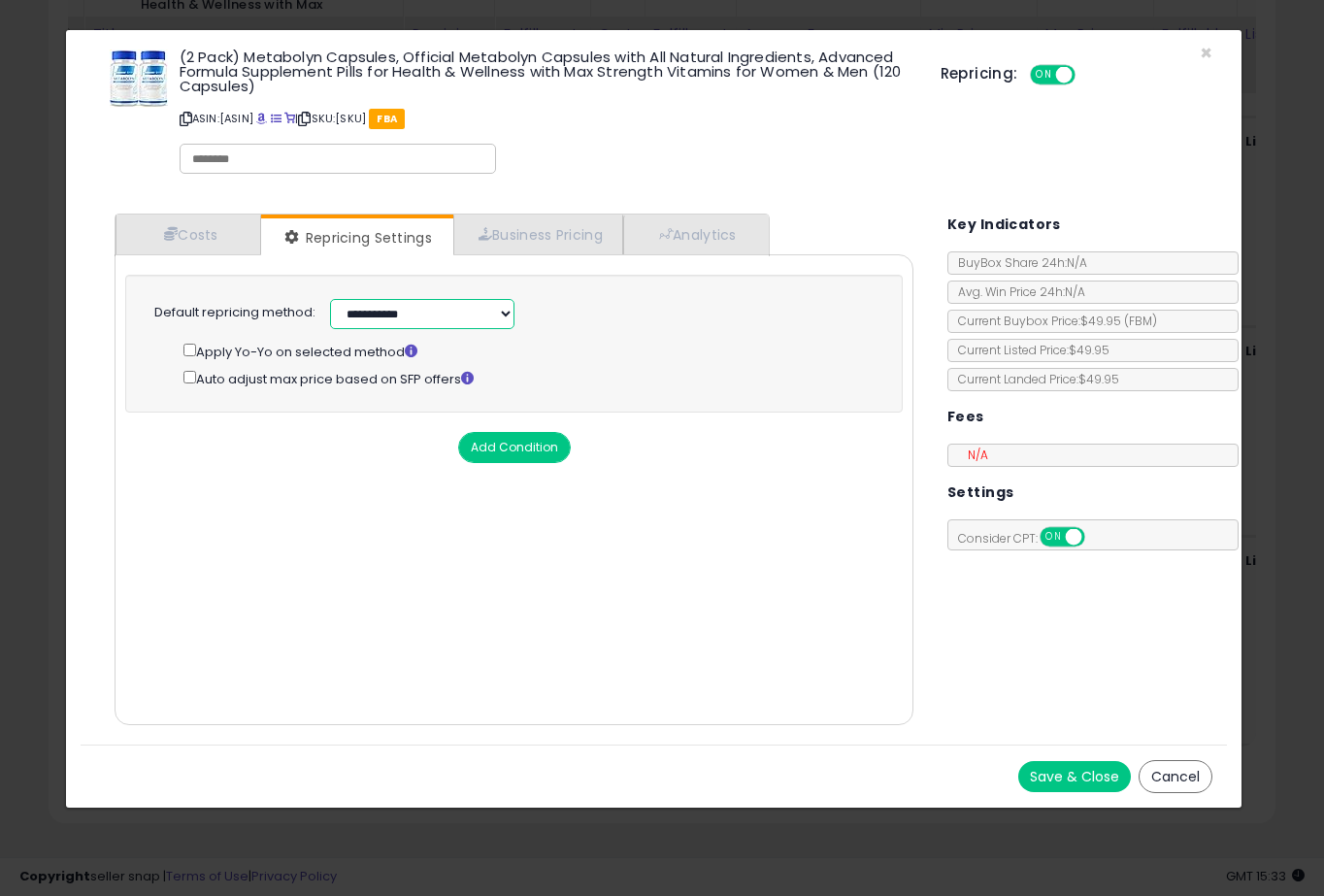 select on "**********" 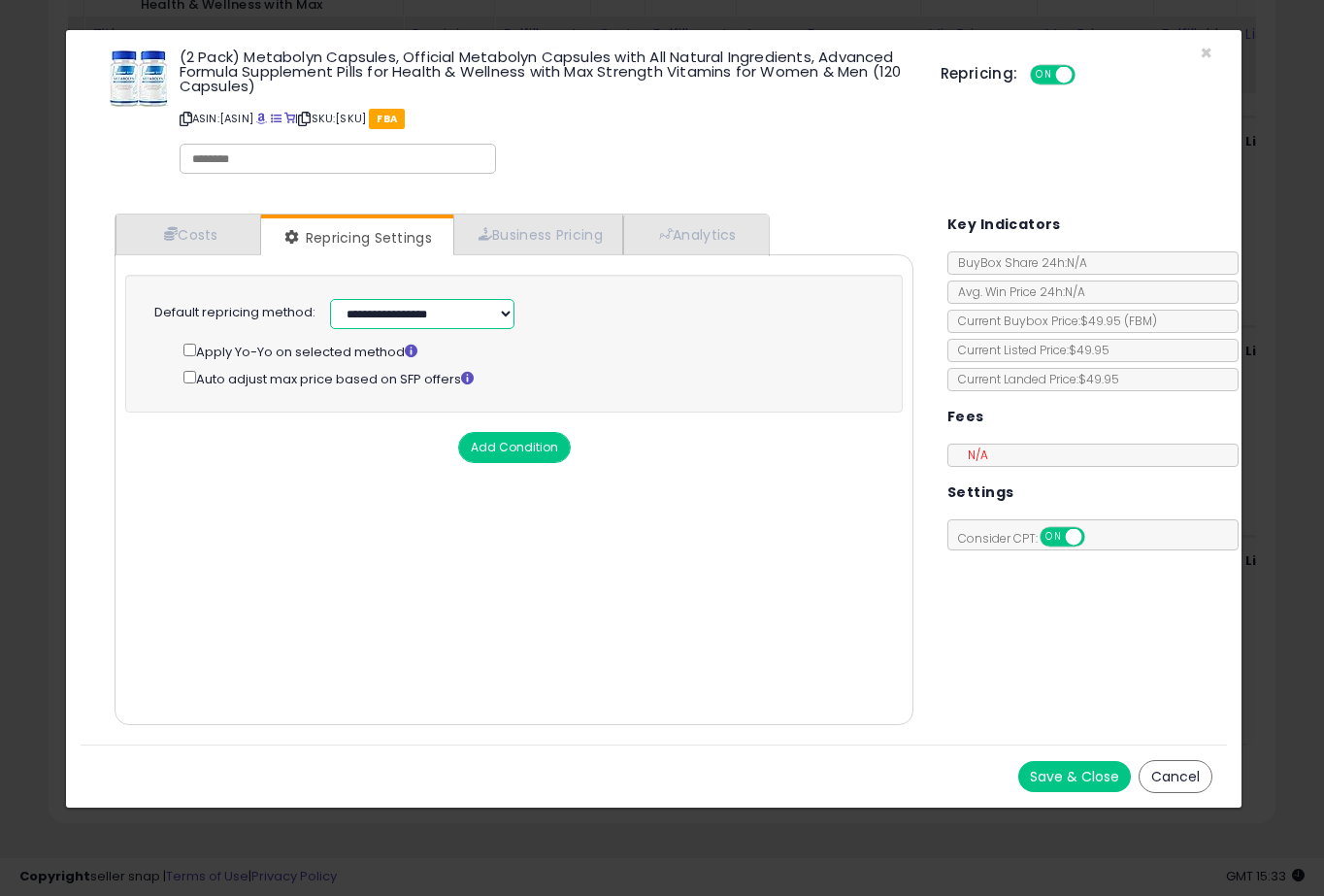 click on "**********" at bounding box center (422, 314) 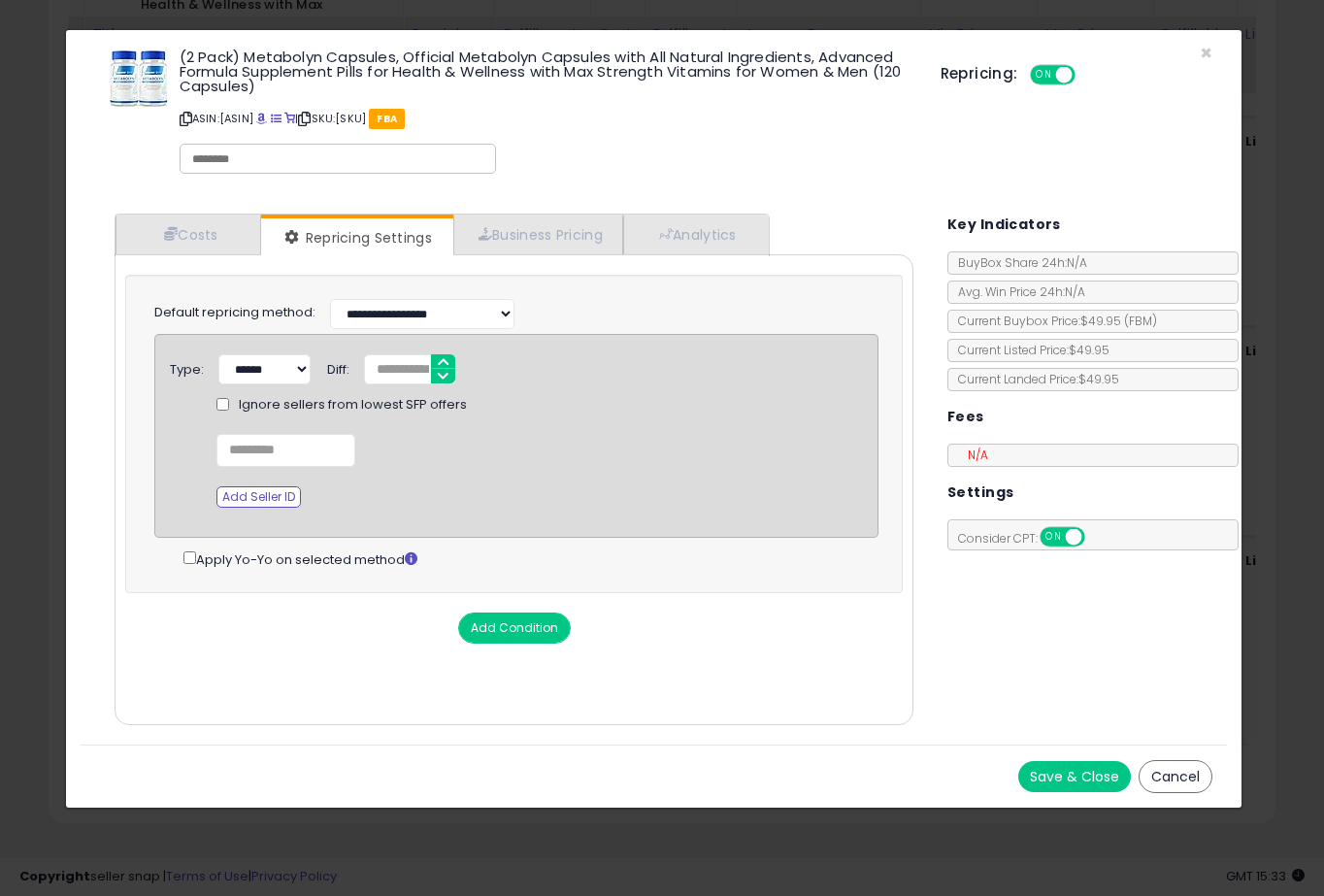 click on "Save & Close" at bounding box center (1075, 777) 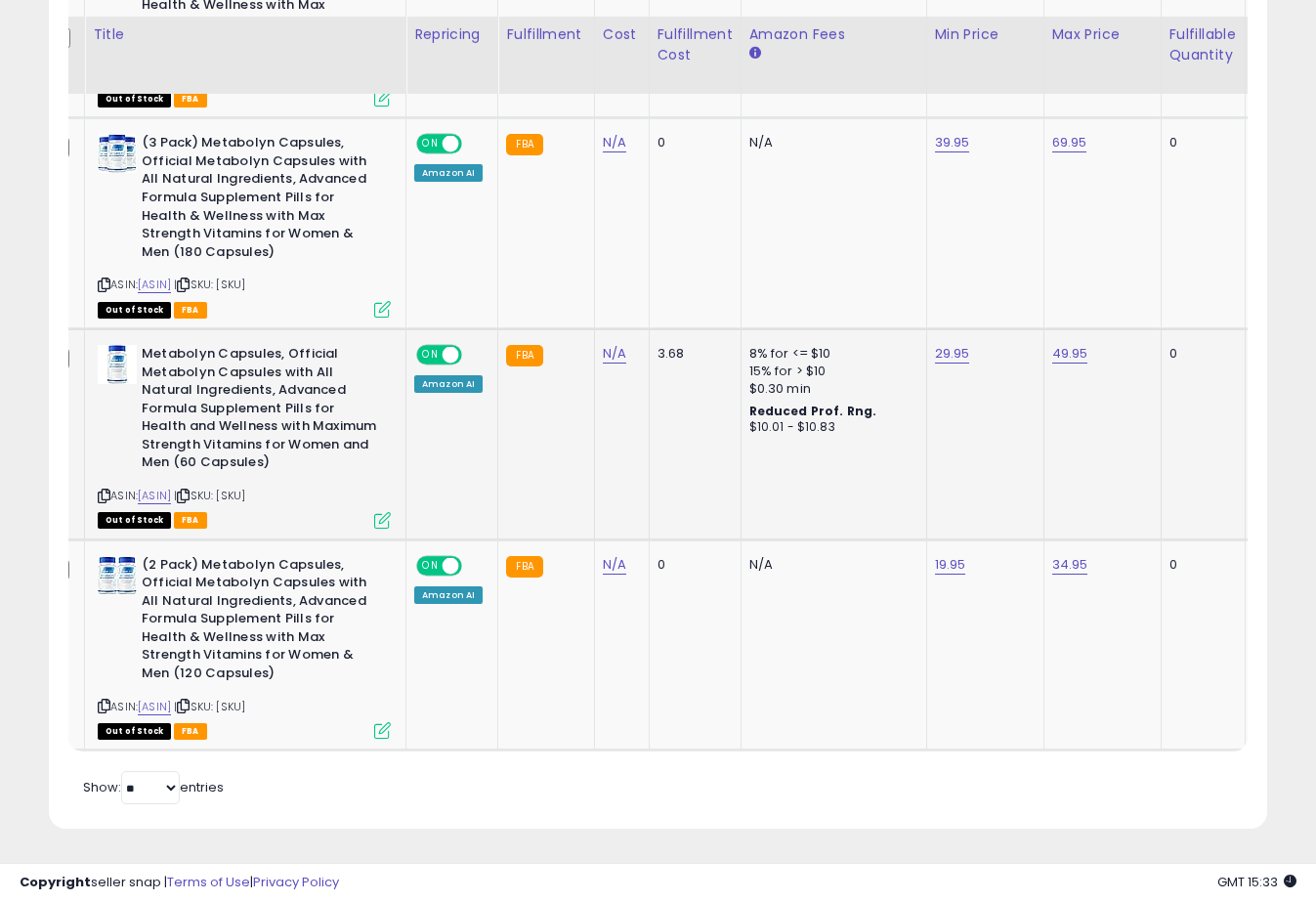scroll, scrollTop: 401, scrollLeft: 704, axis: both 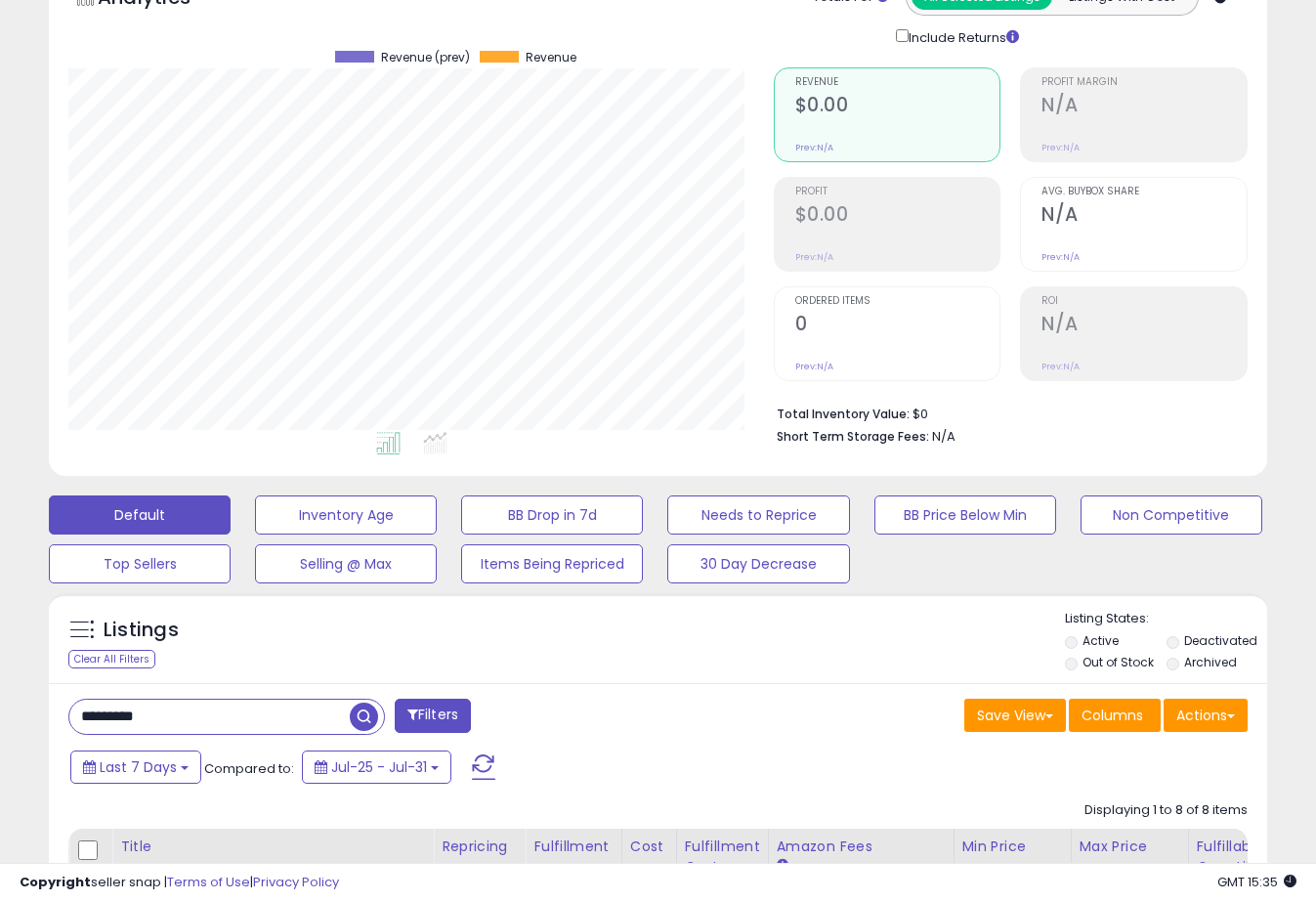 click on "*********" at bounding box center [209, 716] 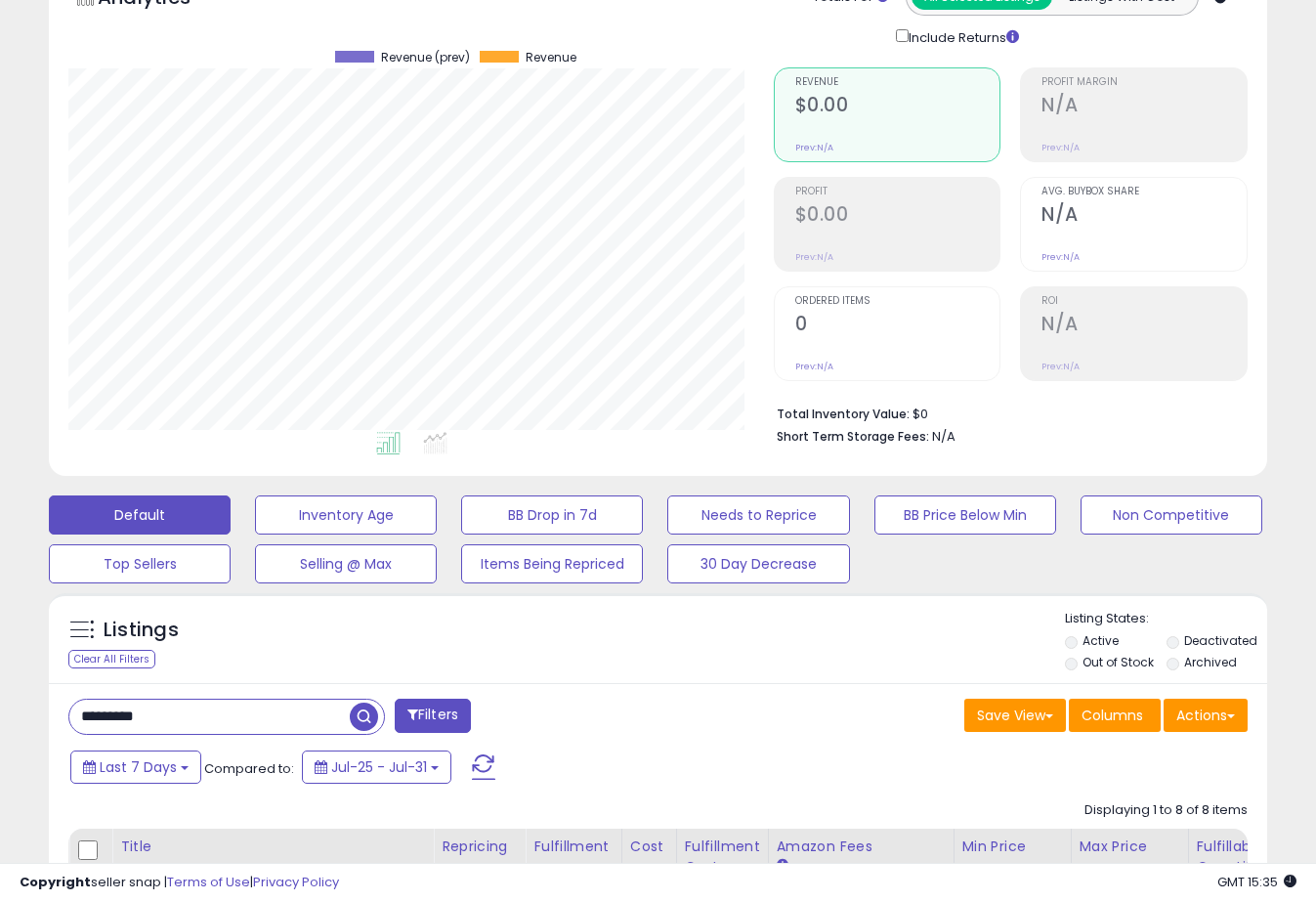 click on "*********" at bounding box center [209, 716] 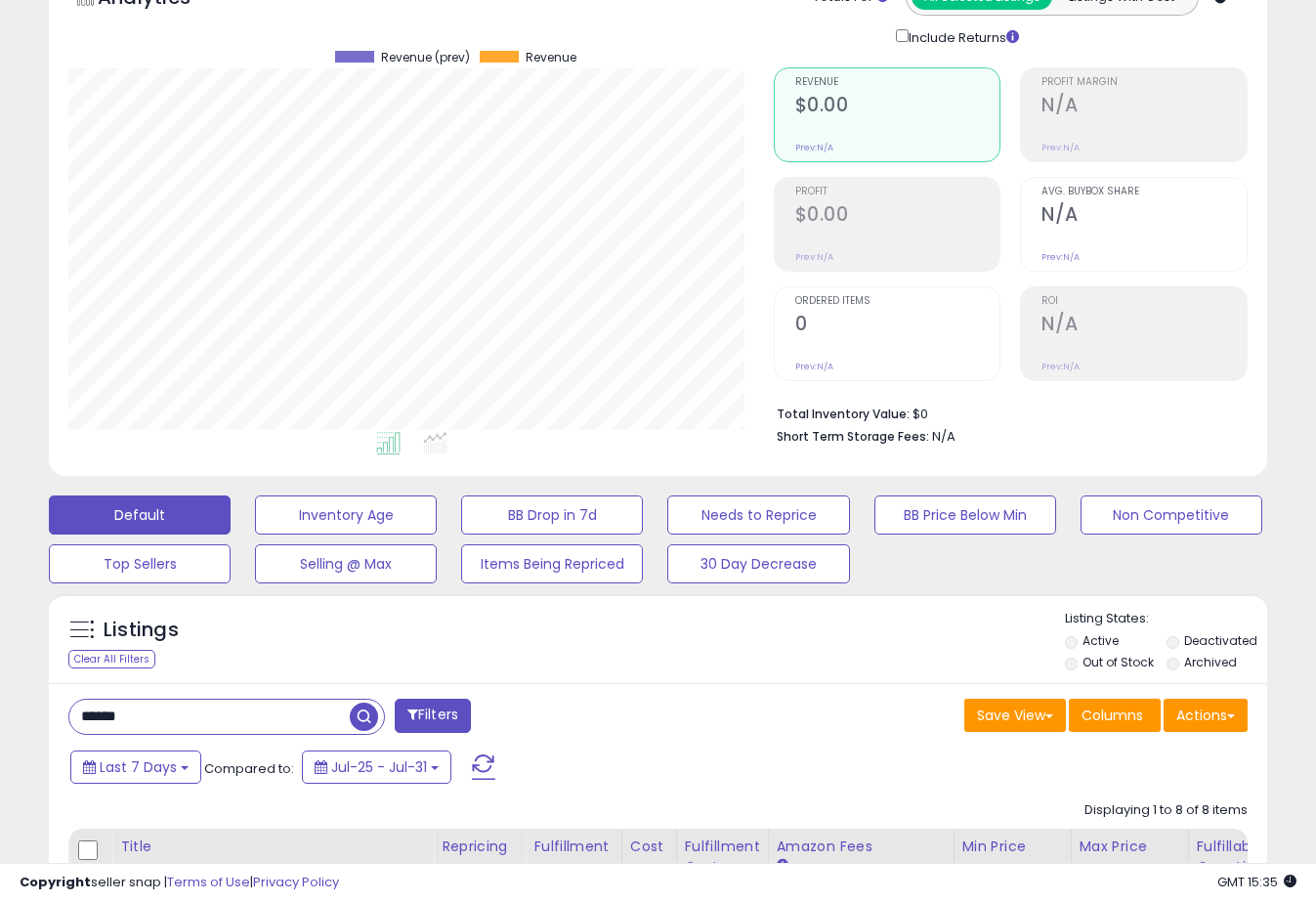 type on "******" 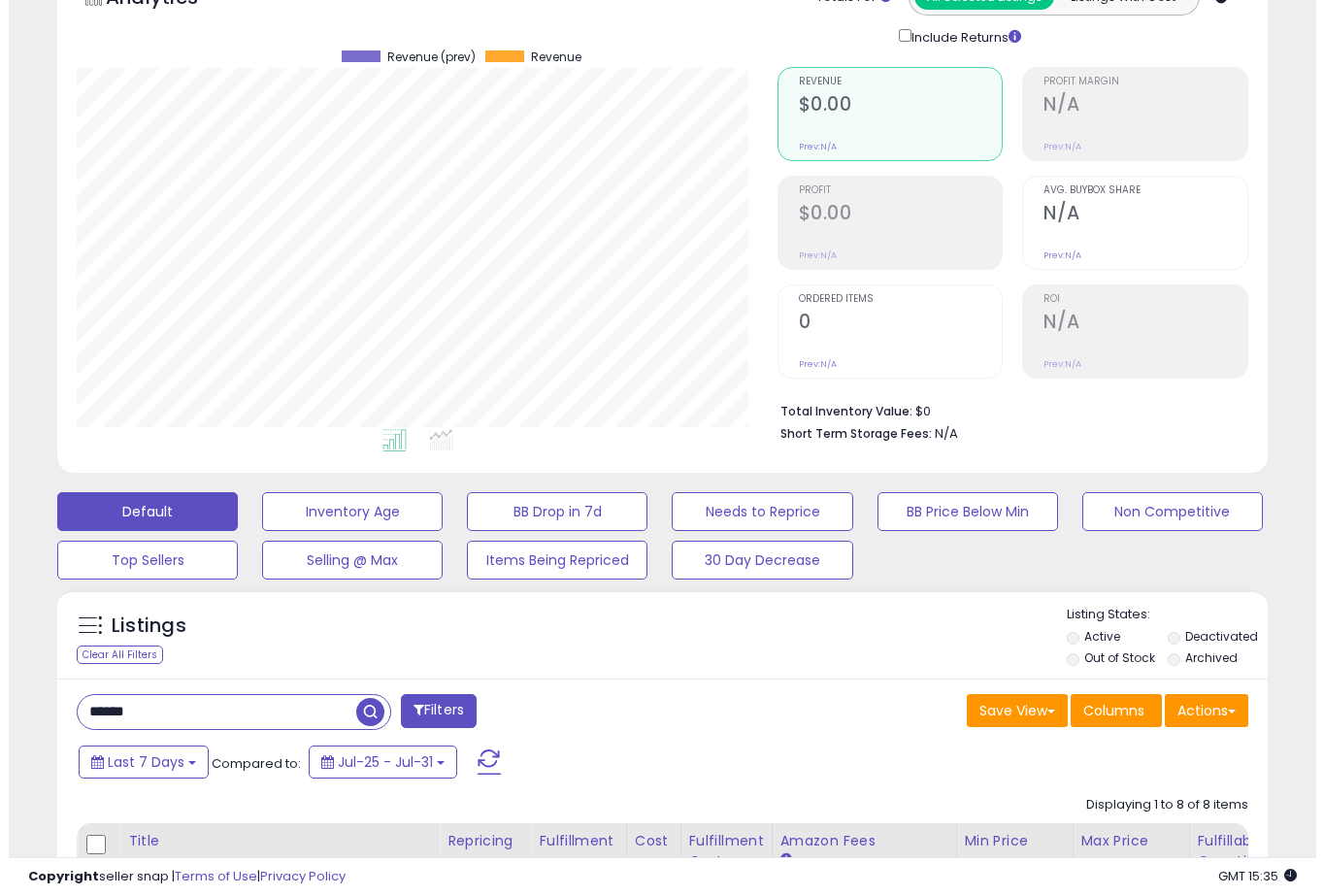 scroll, scrollTop: 970350, scrollLeft: 969964, axis: both 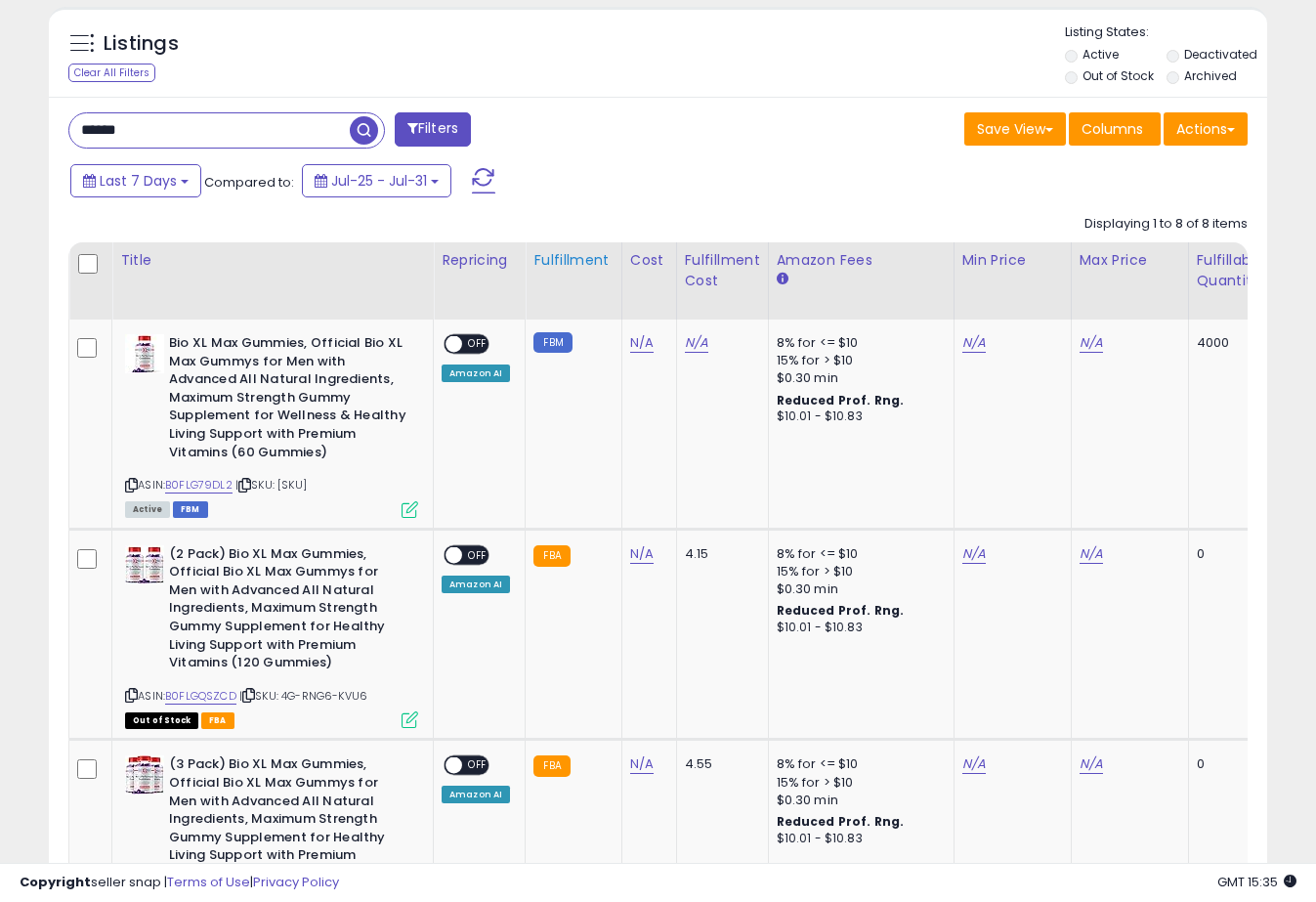 click on "Fulfillment" at bounding box center (573, 260) 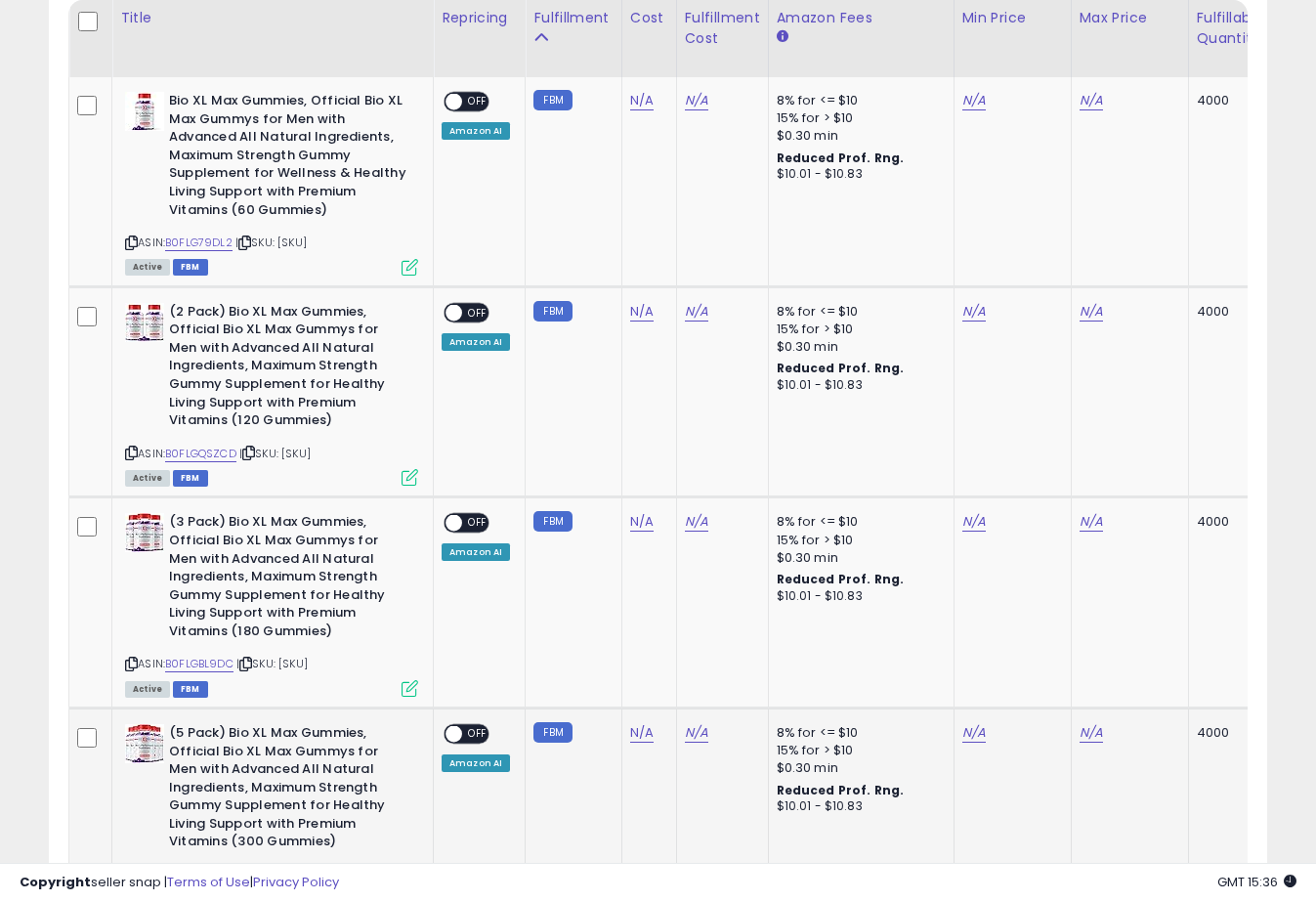 scroll, scrollTop: 902, scrollLeft: 0, axis: vertical 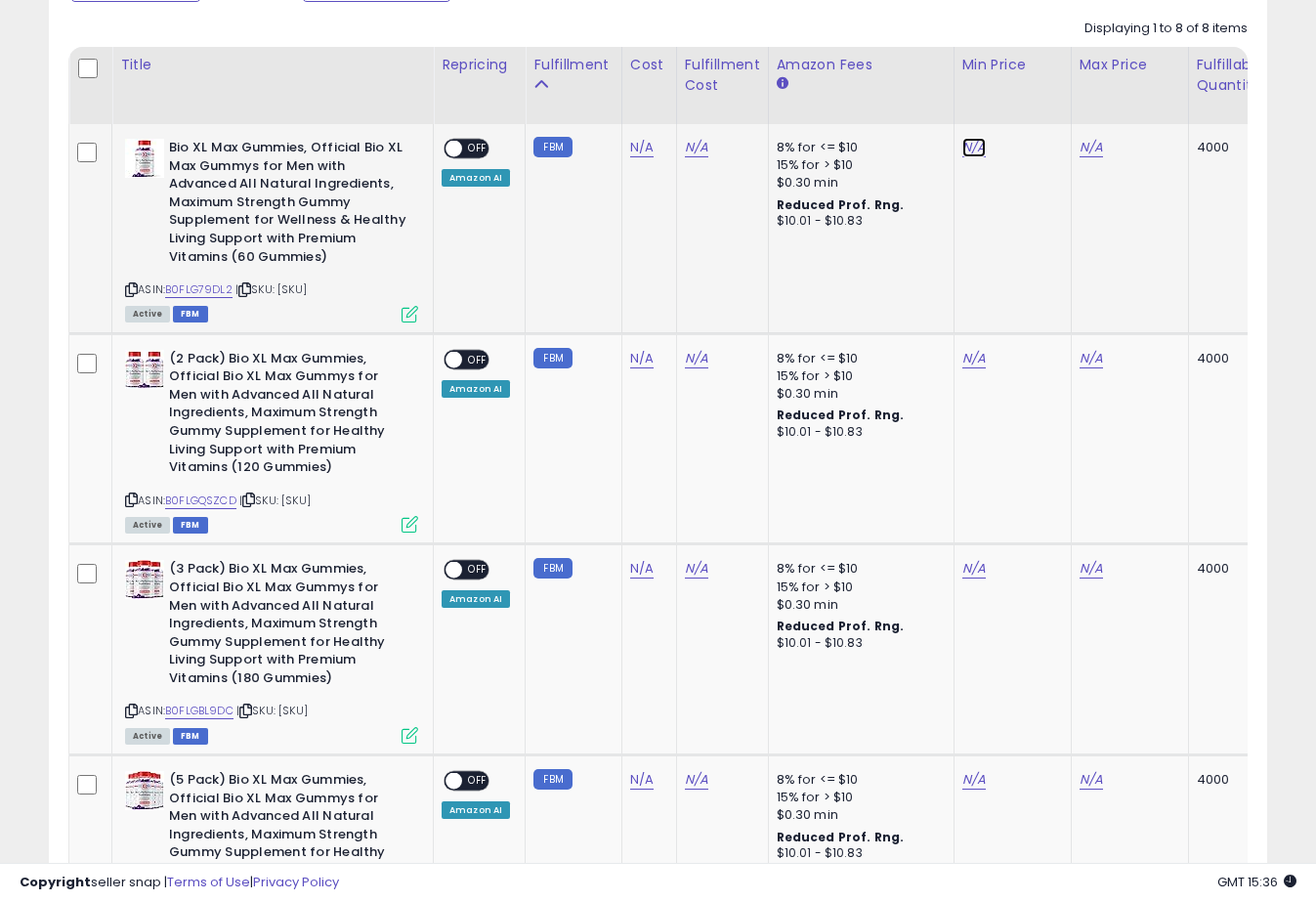 click on "N/A" at bounding box center (974, 148) 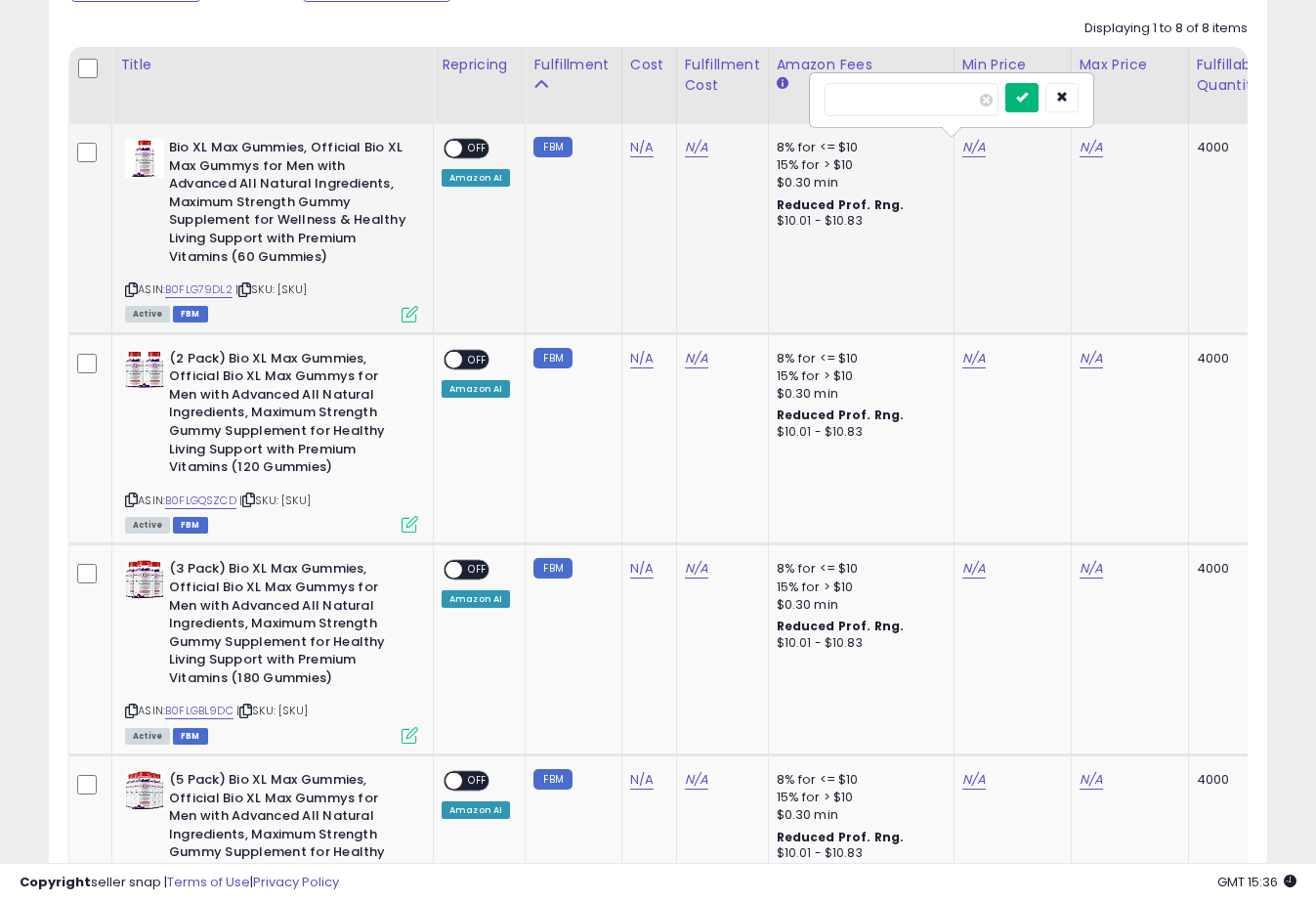 type on "*****" 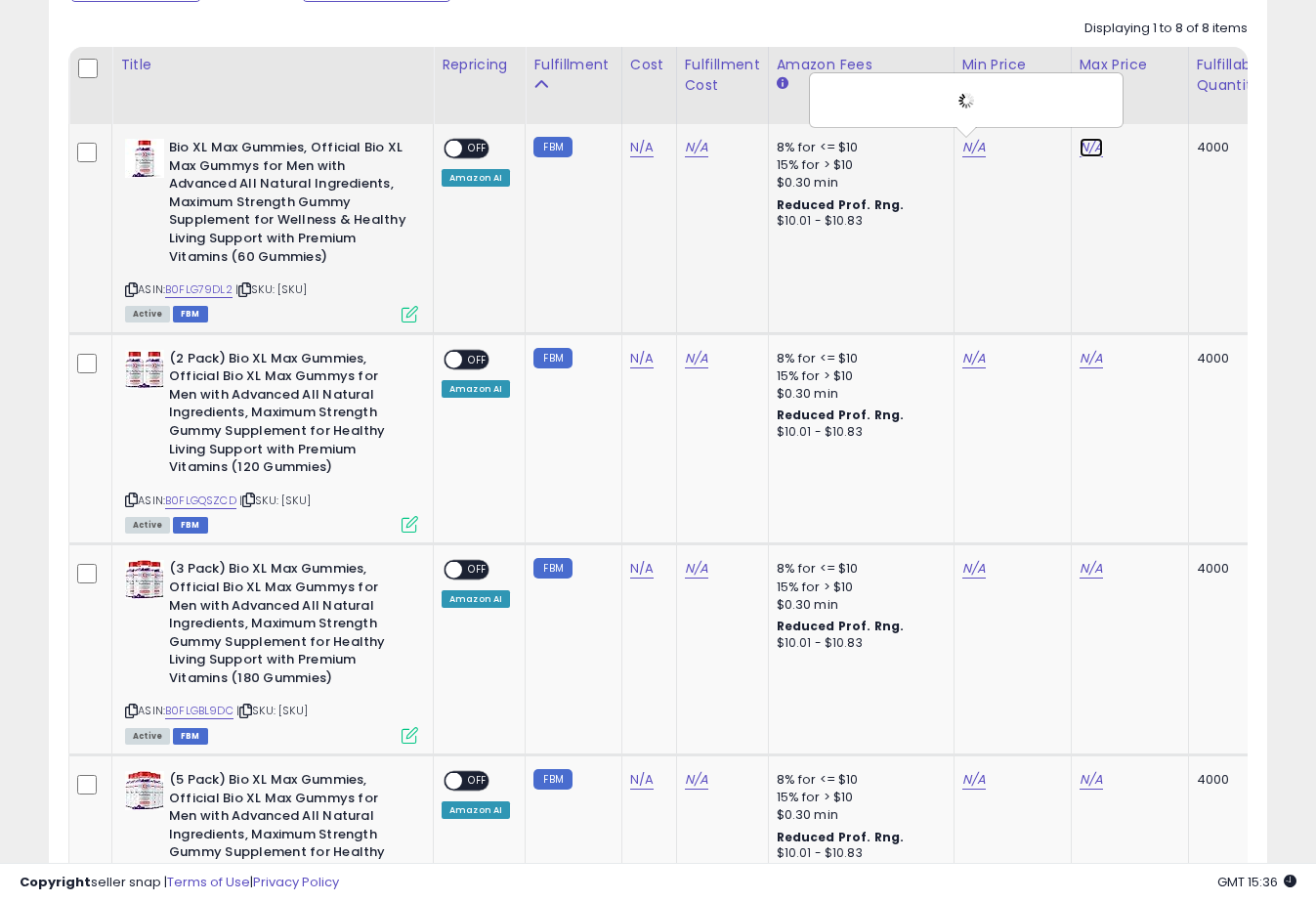 click on "N/A" at bounding box center (1091, 148) 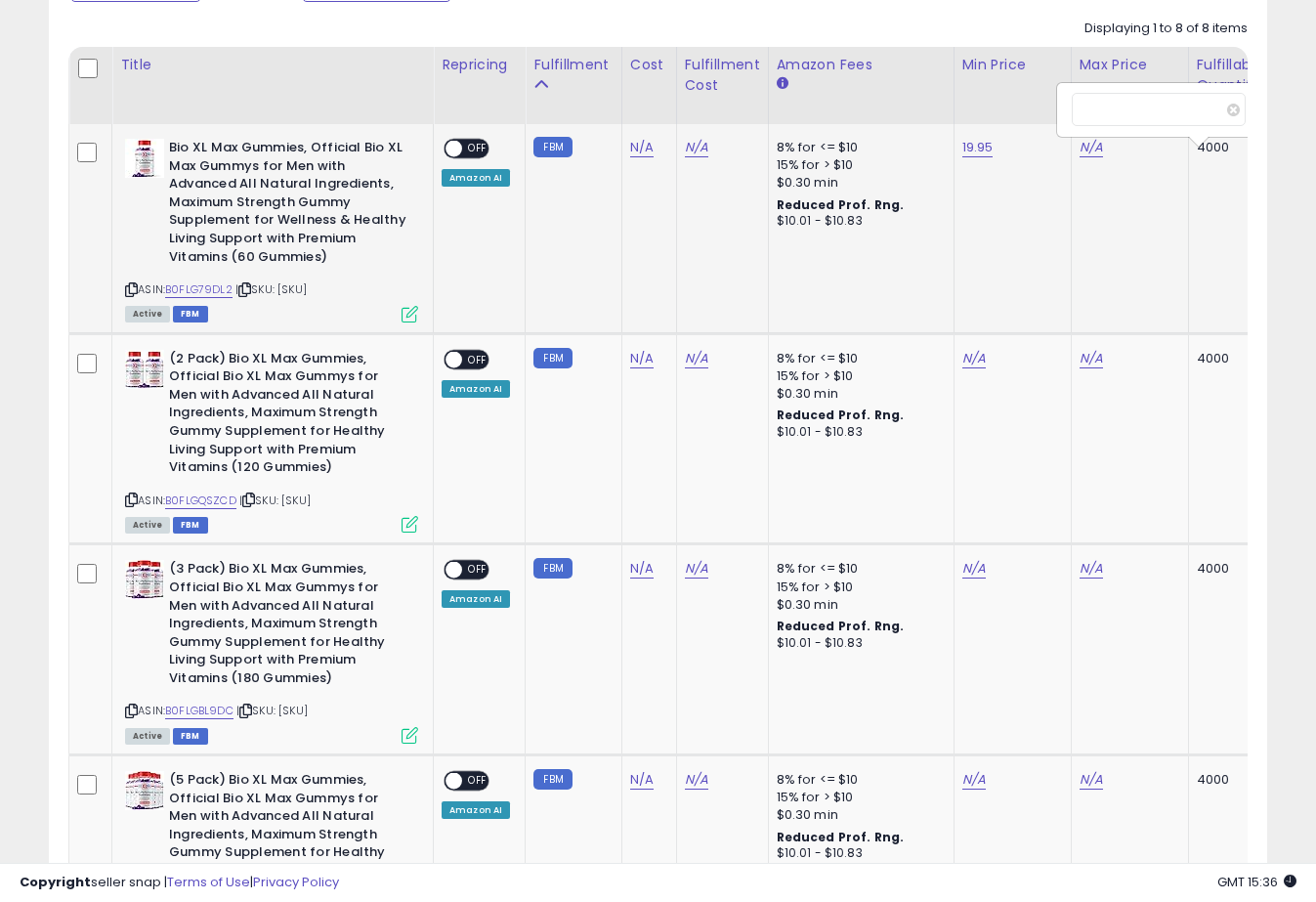 scroll, scrollTop: 0, scrollLeft: 27, axis: horizontal 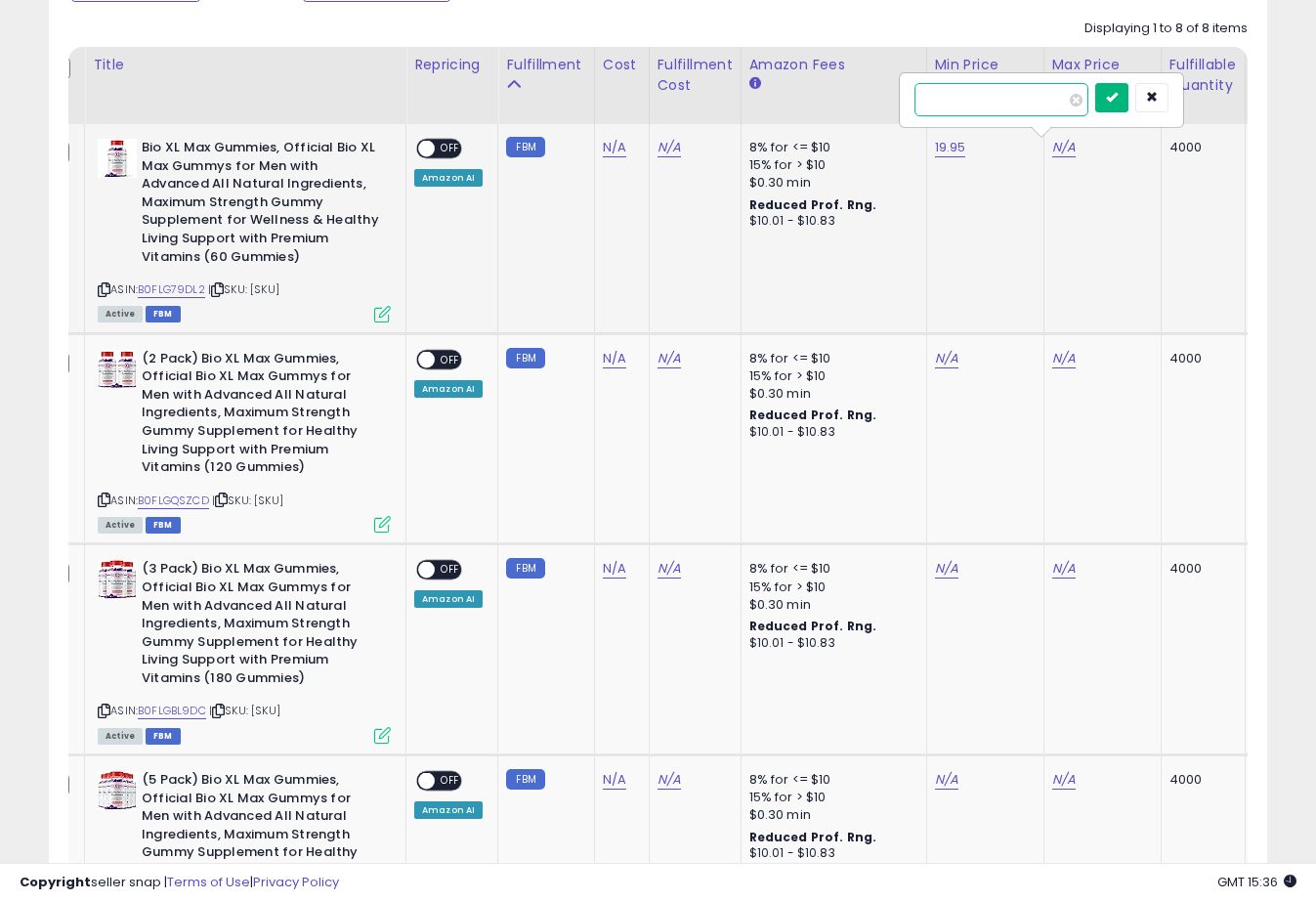 type on "*****" 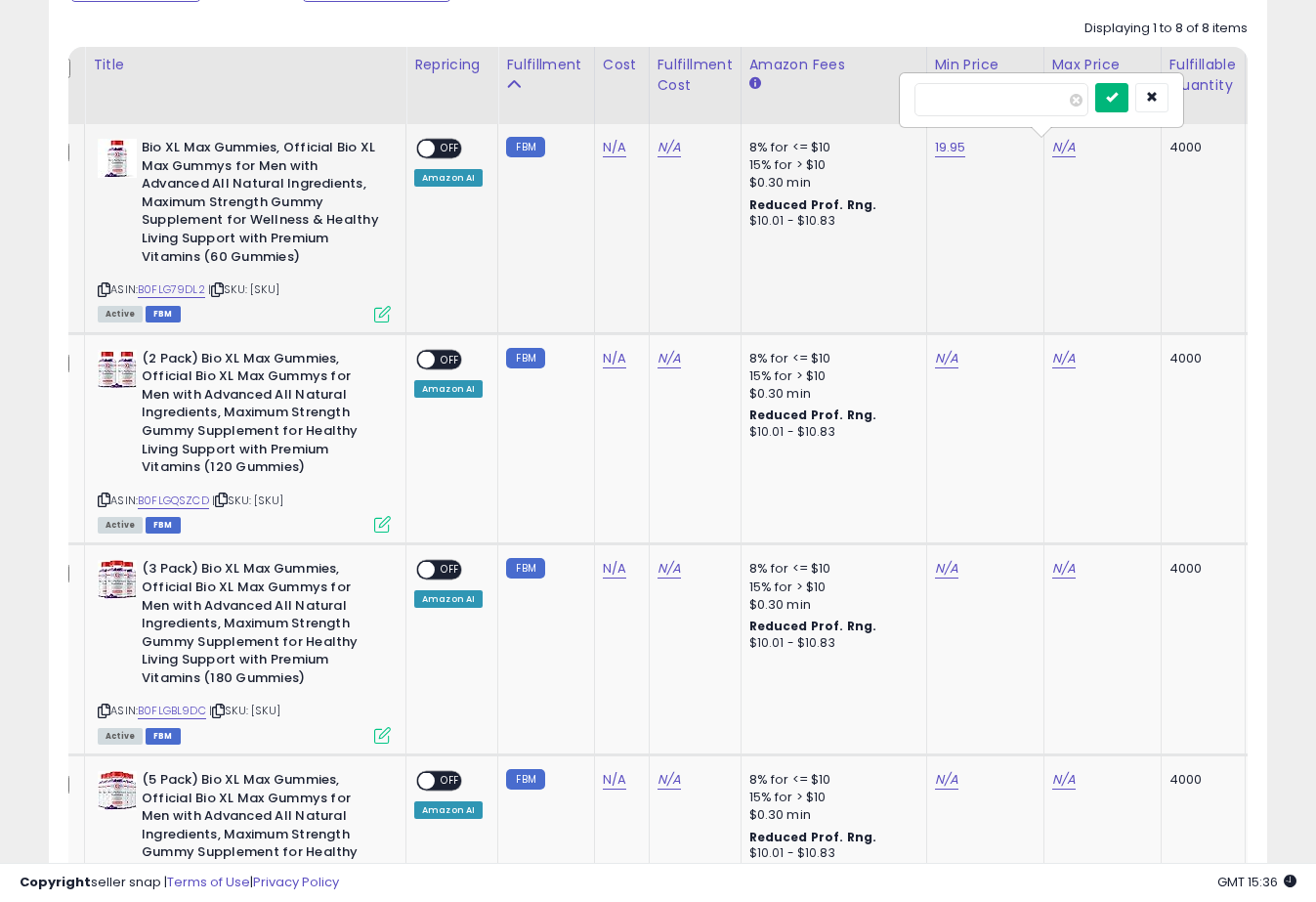click at bounding box center [1112, 97] 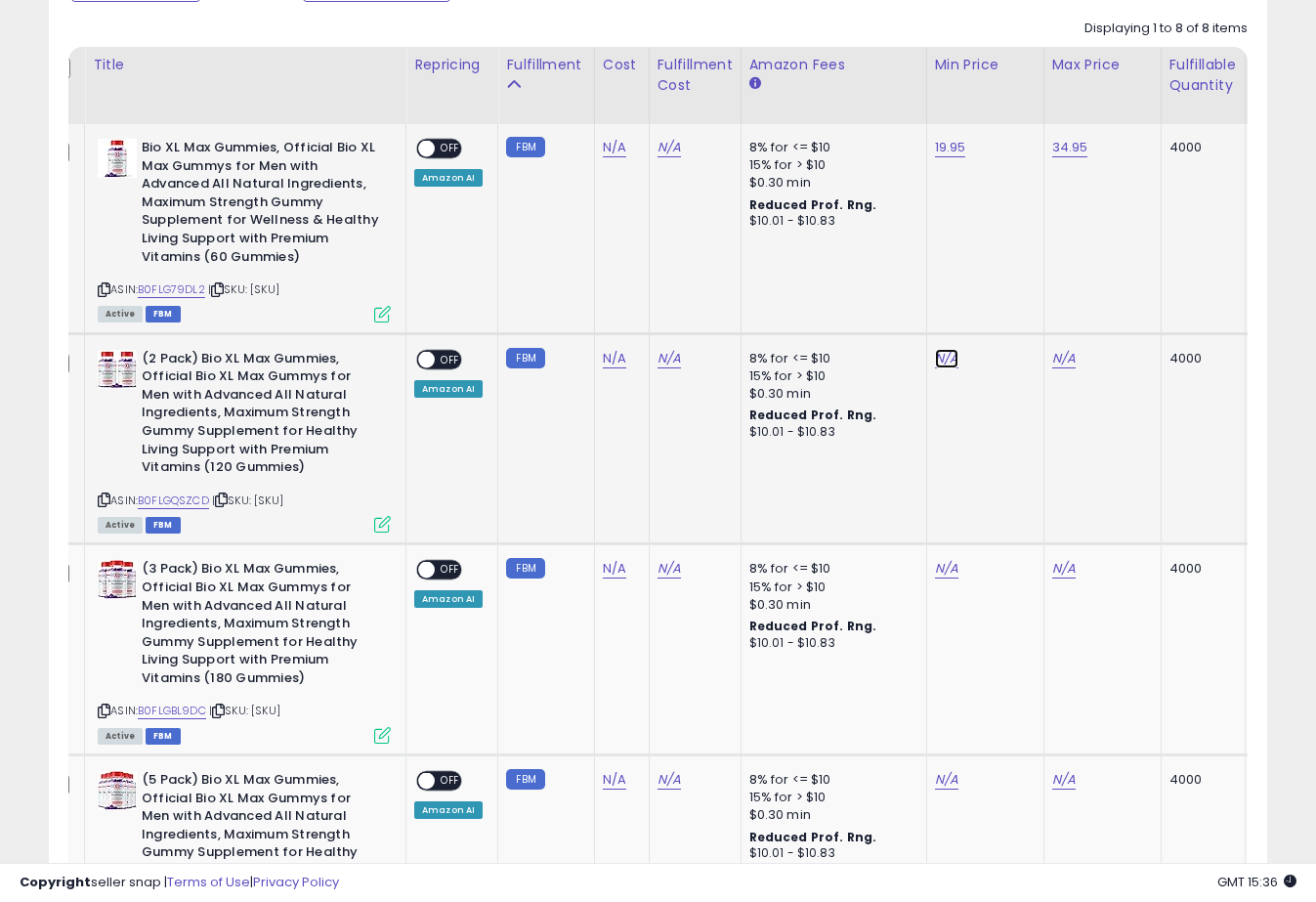 click on "N/A" at bounding box center [947, 359] 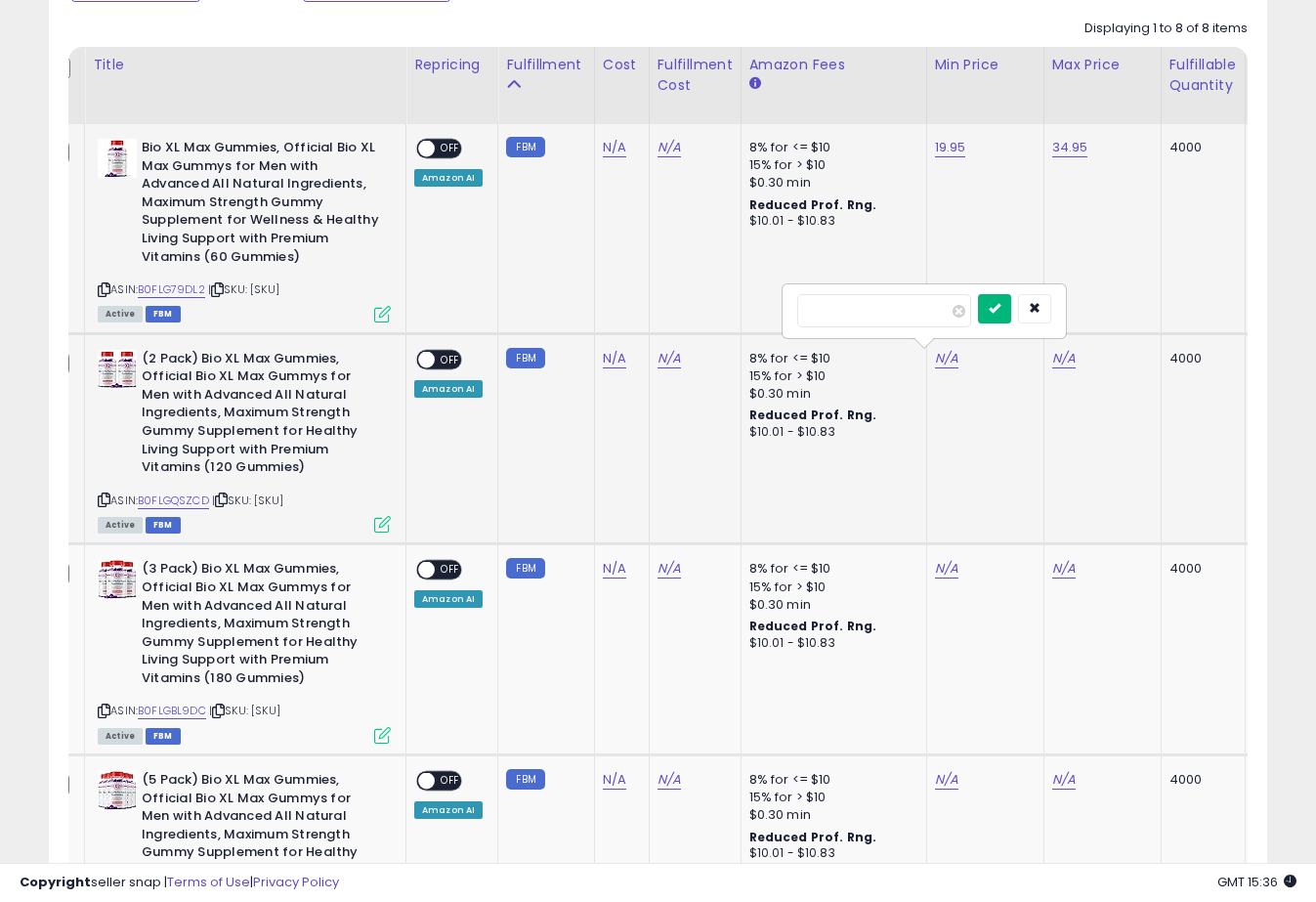 type on "*****" 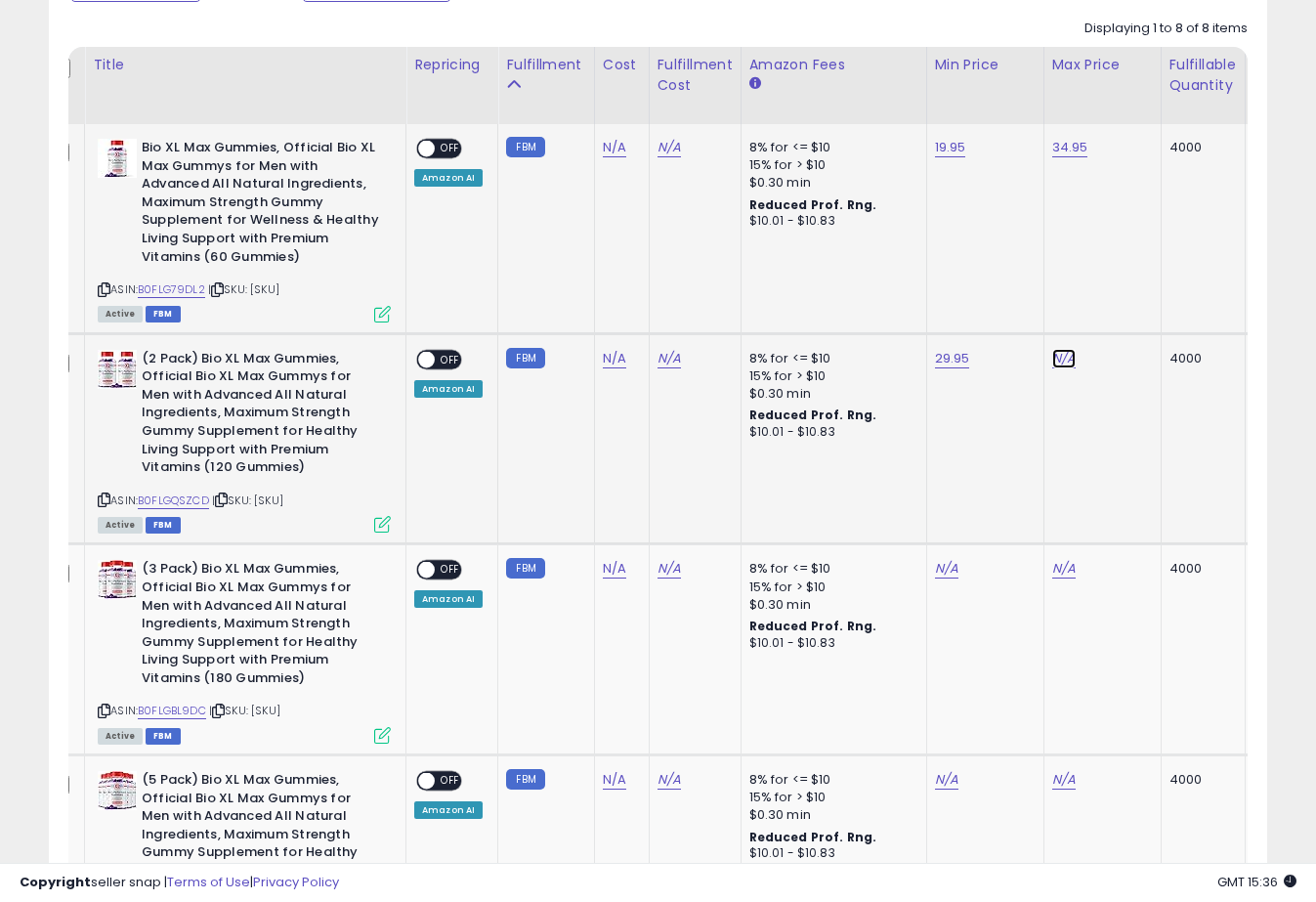 click on "N/A" at bounding box center [1064, 359] 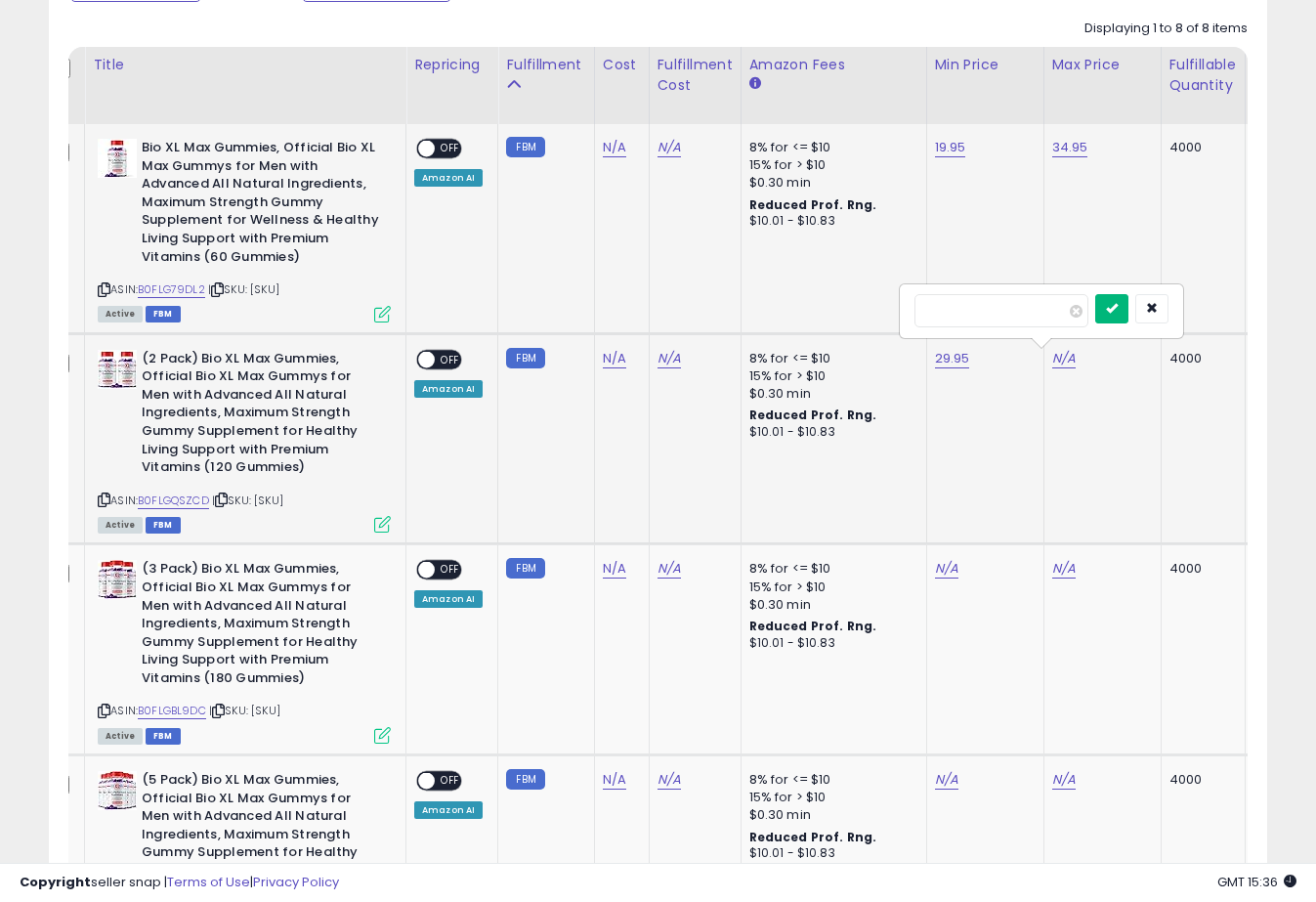 type on "*****" 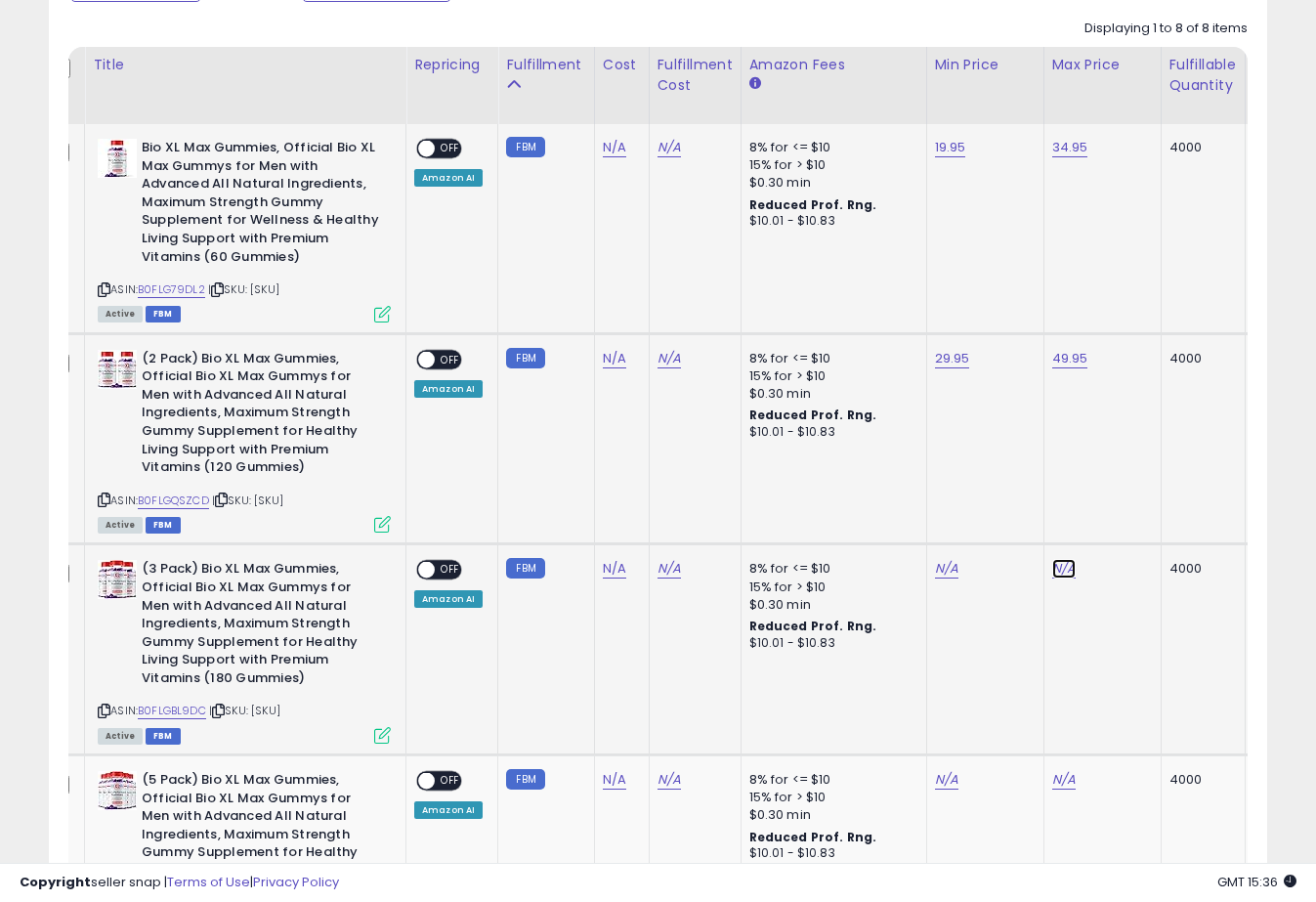 click on "N/A" at bounding box center (1064, 569) 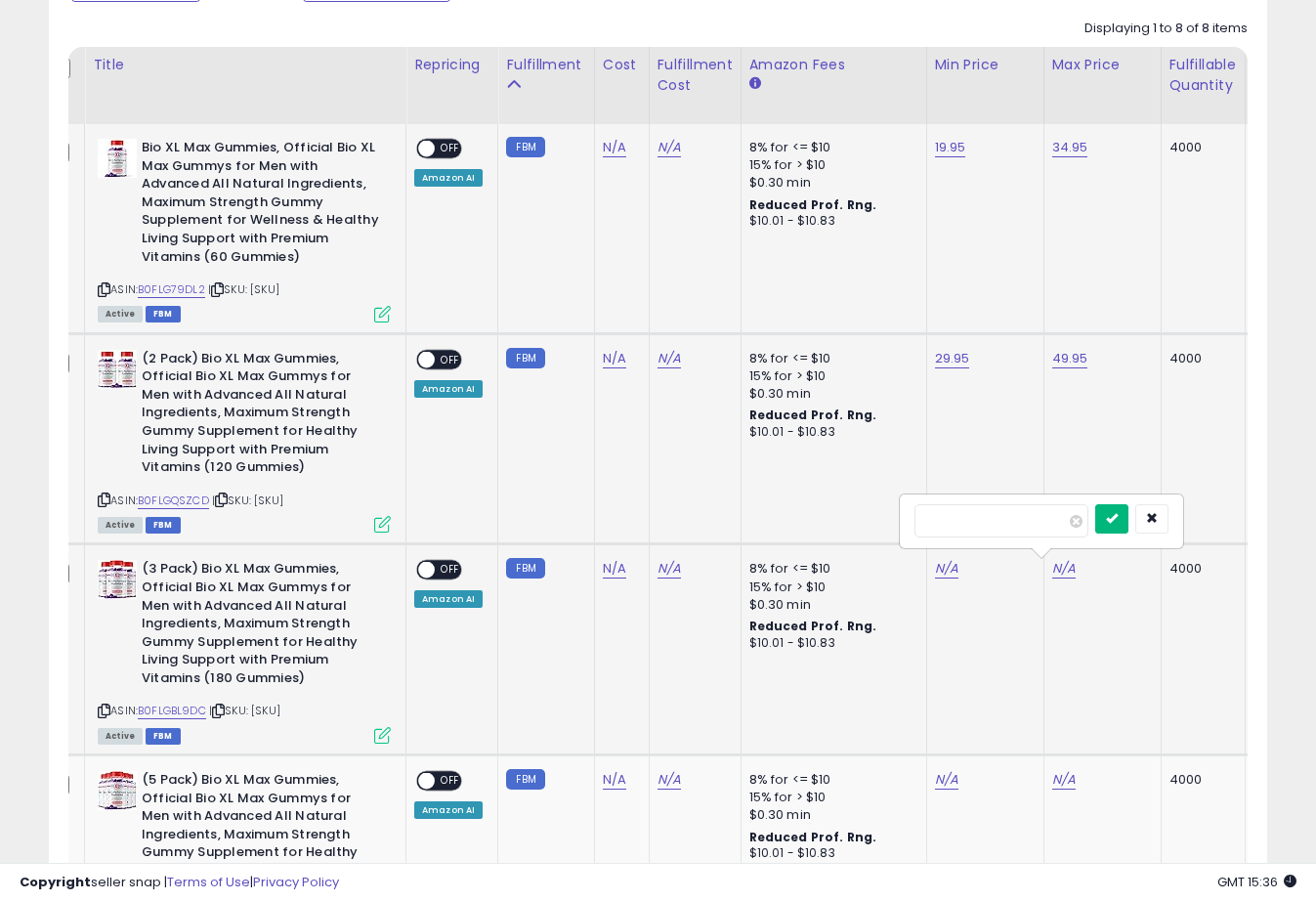 type on "*****" 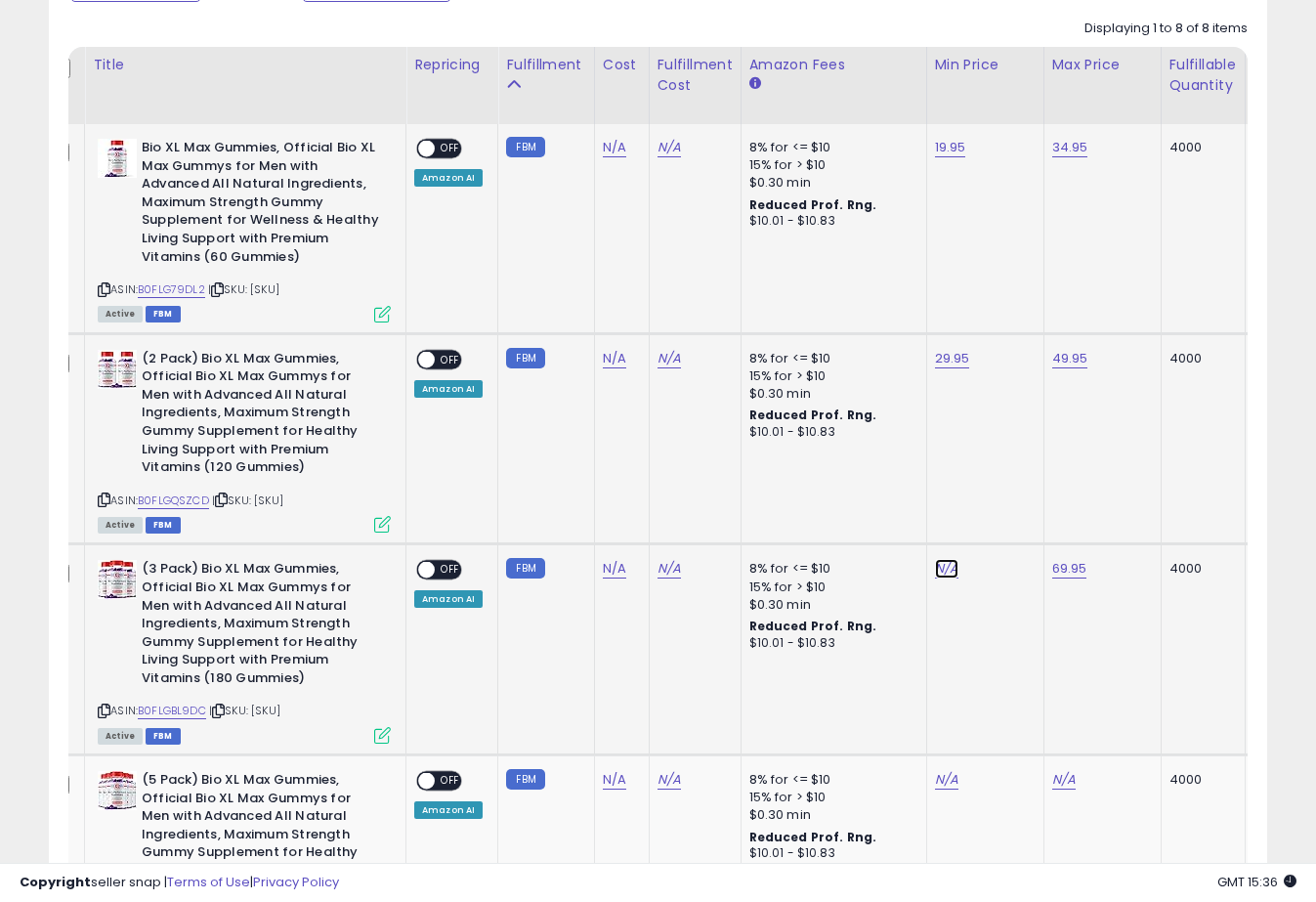 click on "N/A" at bounding box center [947, 569] 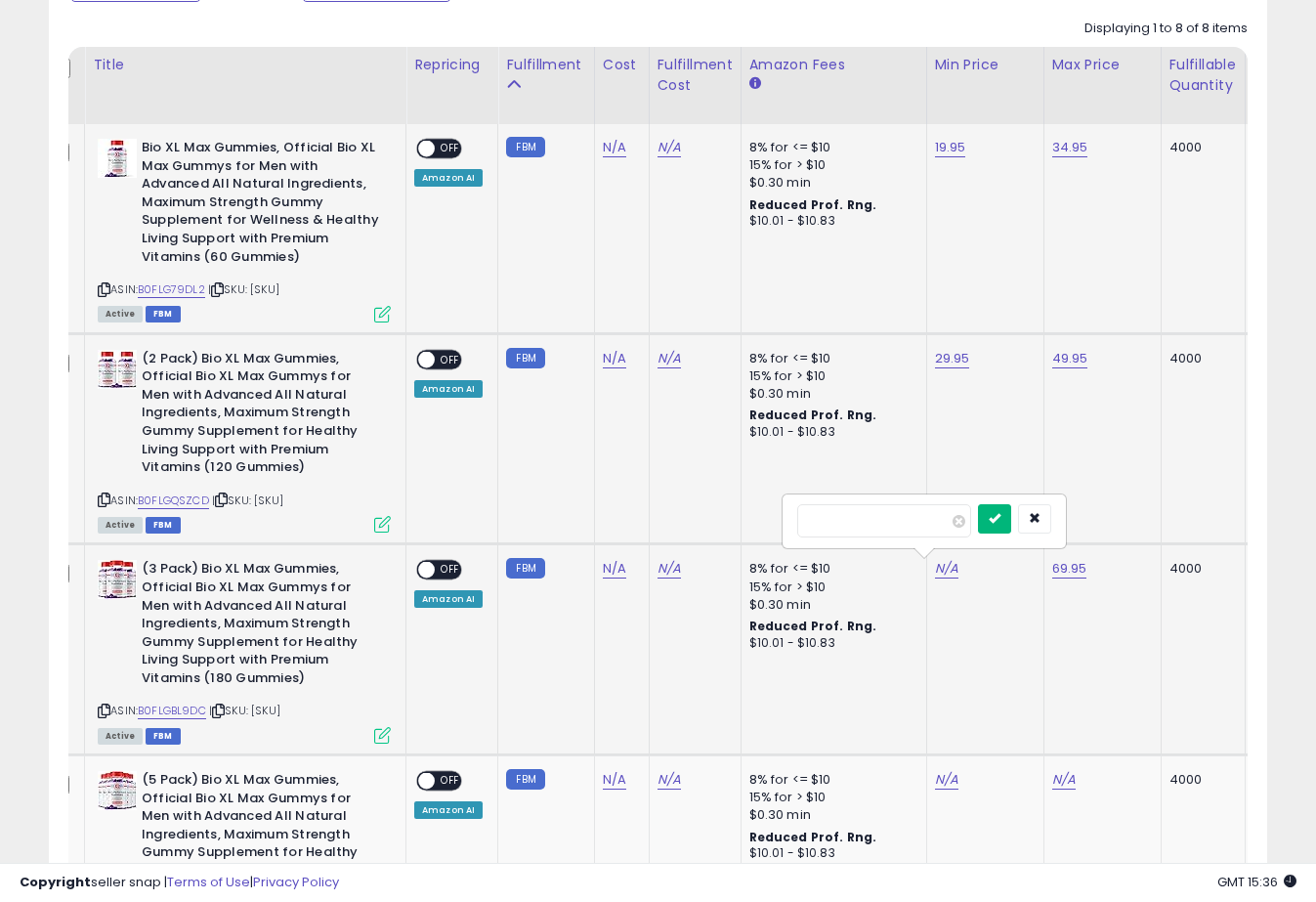 type on "*****" 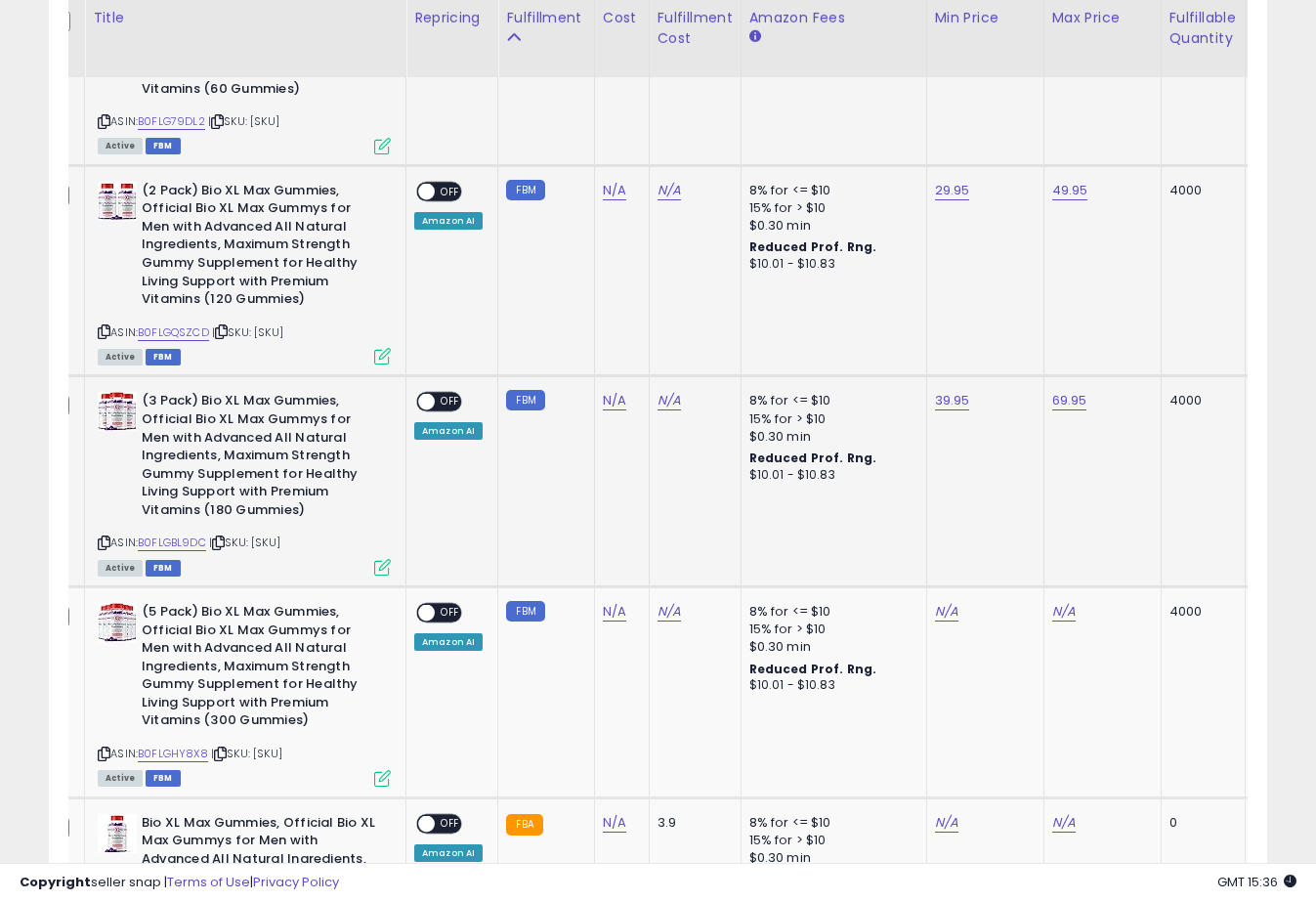 scroll, scrollTop: 1097, scrollLeft: 0, axis: vertical 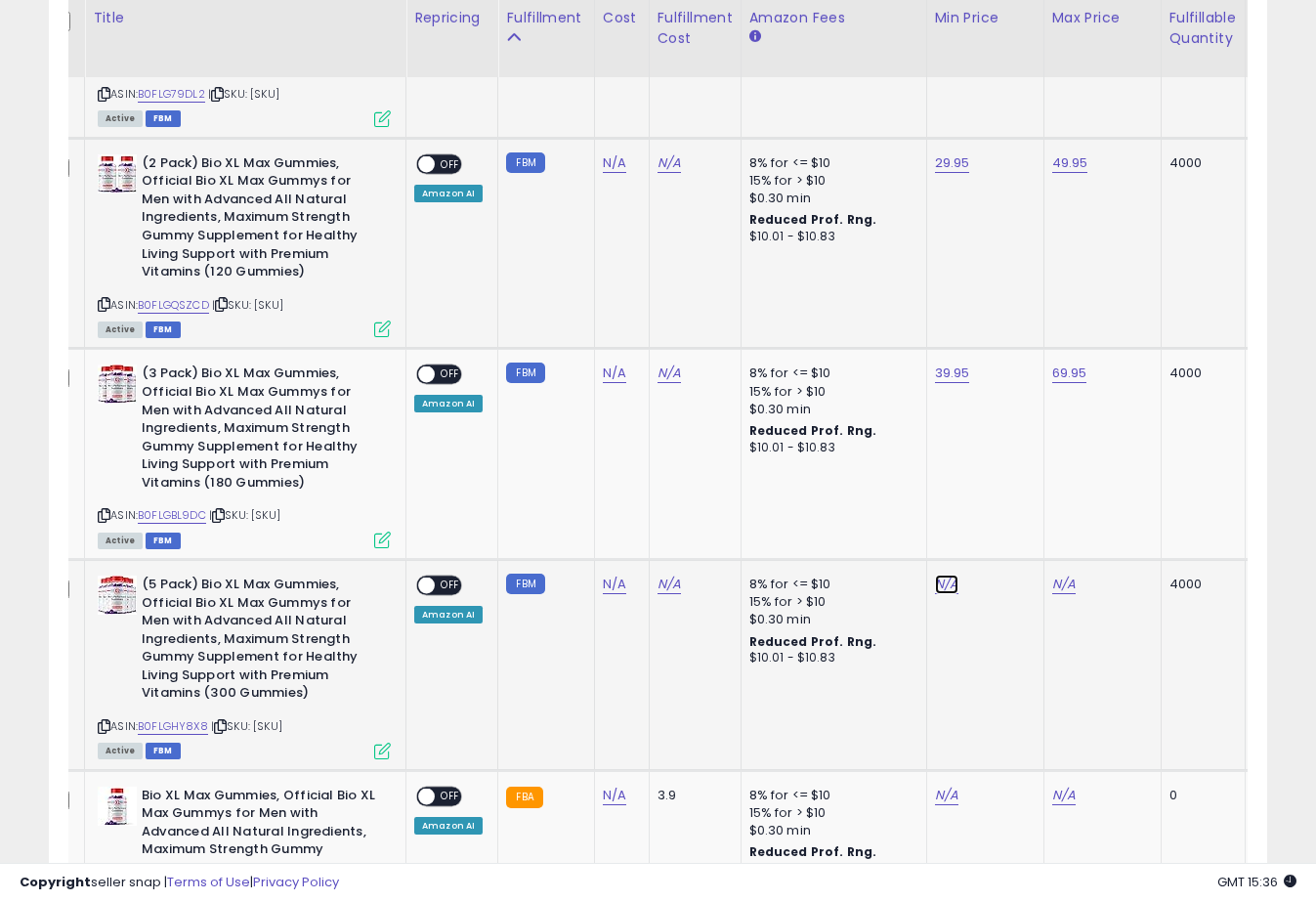 click on "N/A" at bounding box center (947, 584) 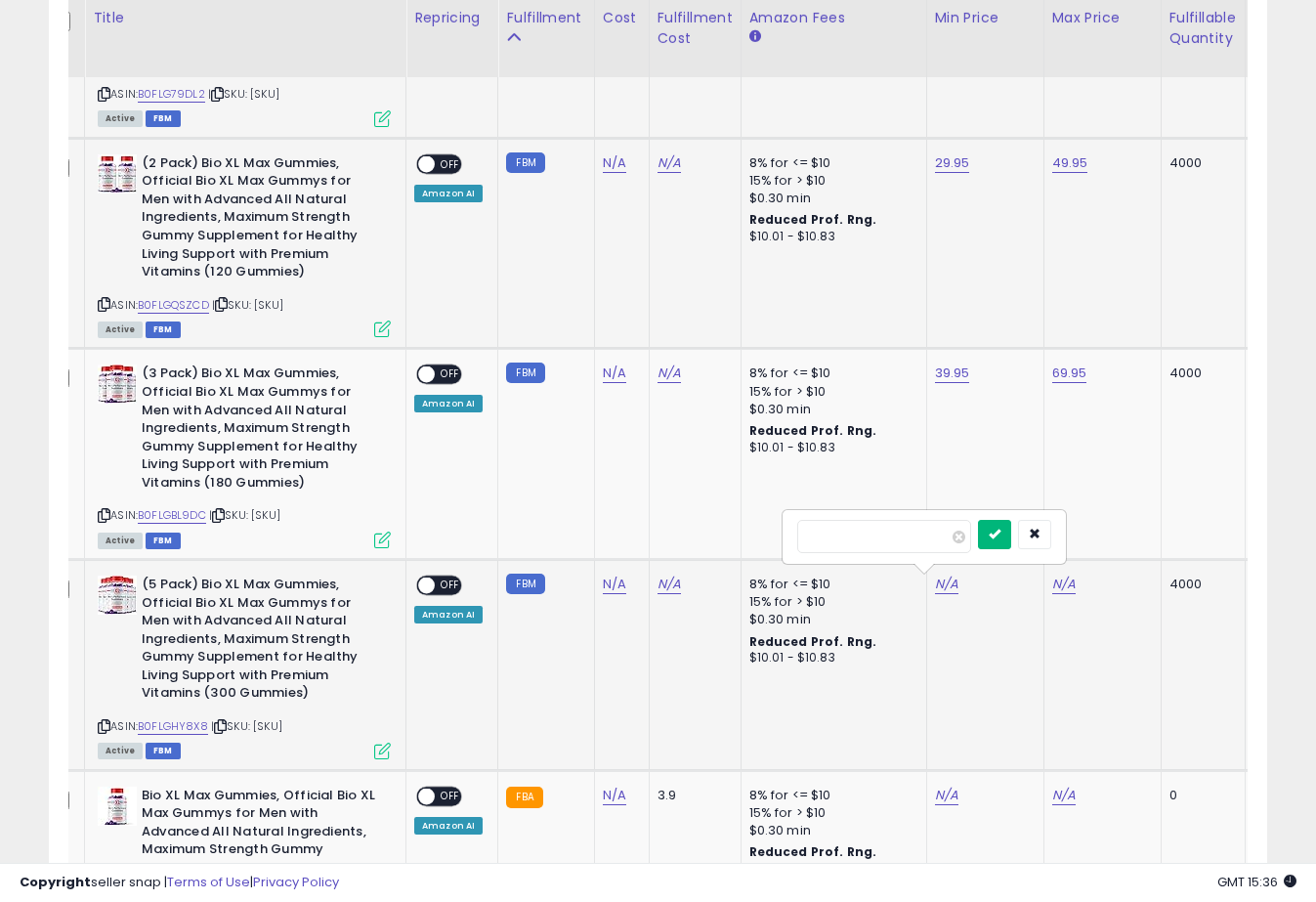 type on "*****" 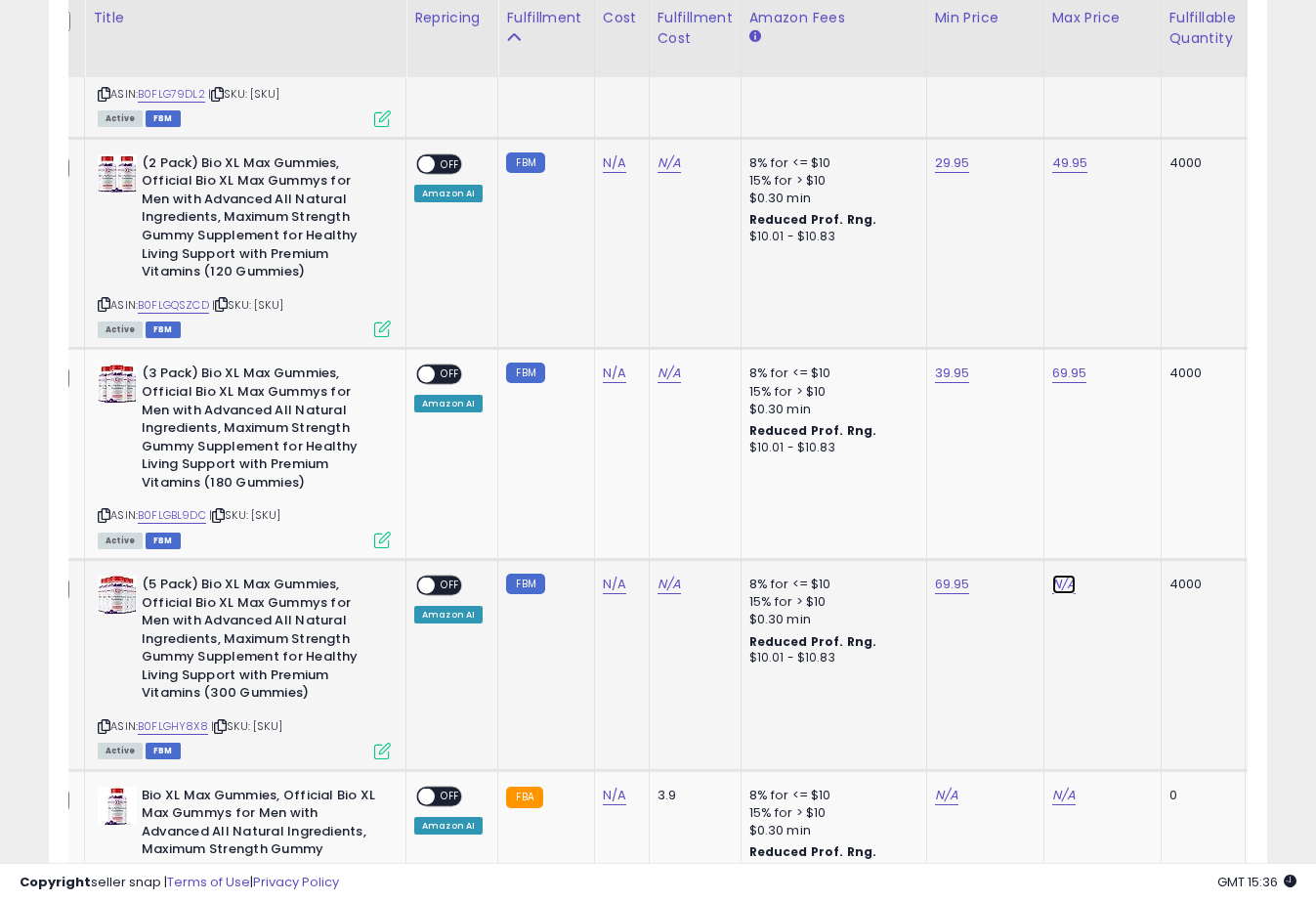 click on "N/A" at bounding box center (1064, 584) 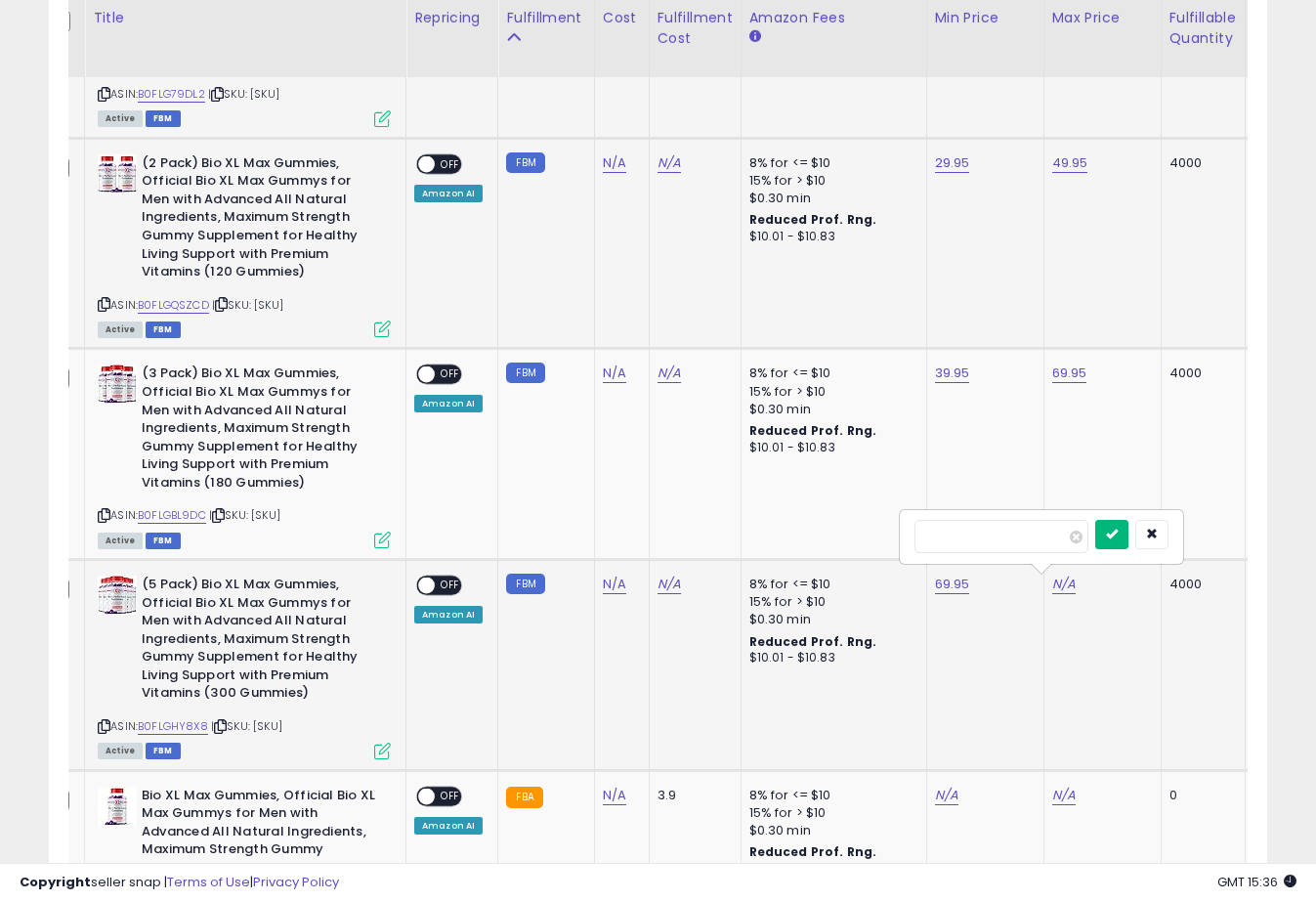 type on "*****" 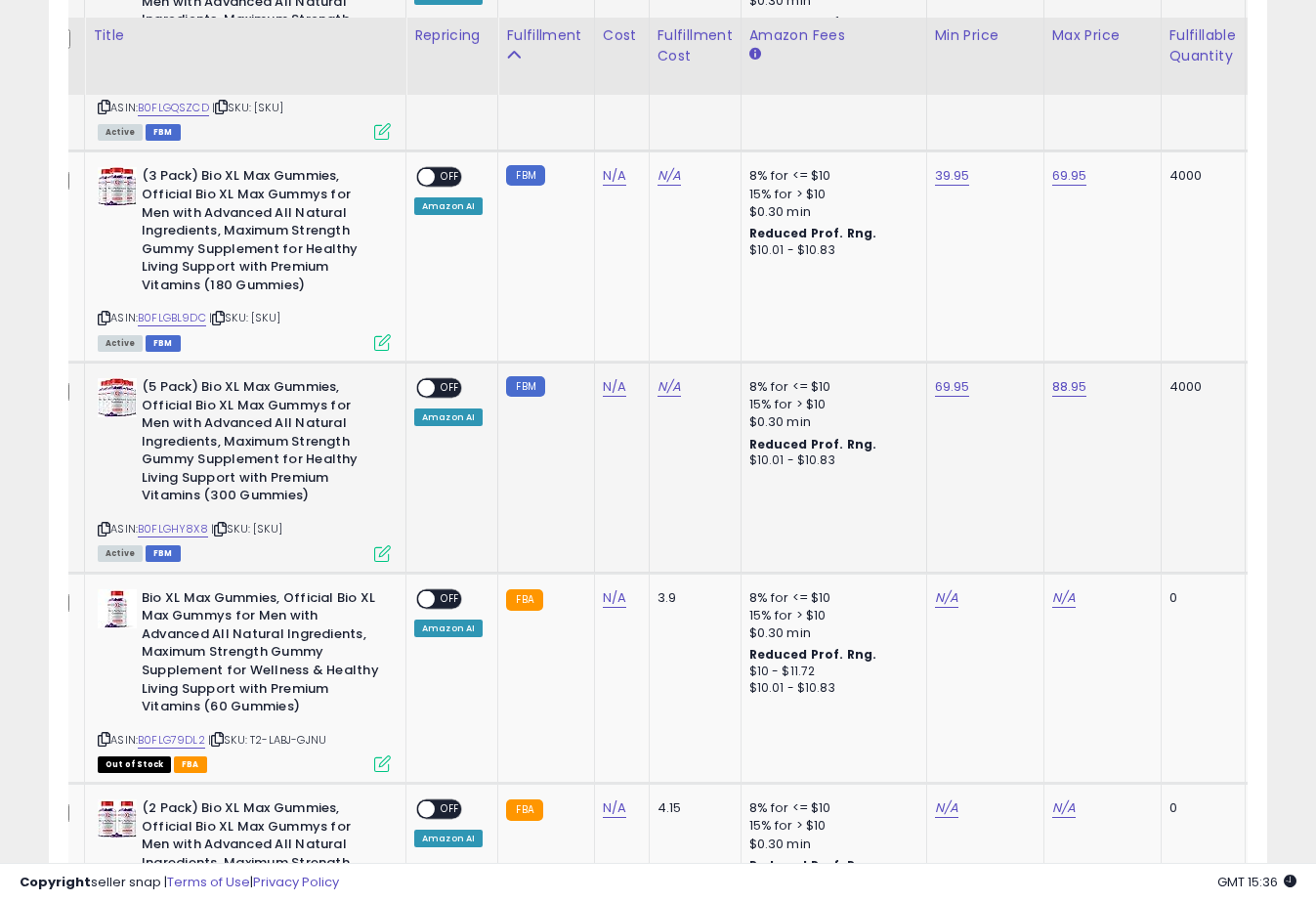 scroll, scrollTop: 1293, scrollLeft: 0, axis: vertical 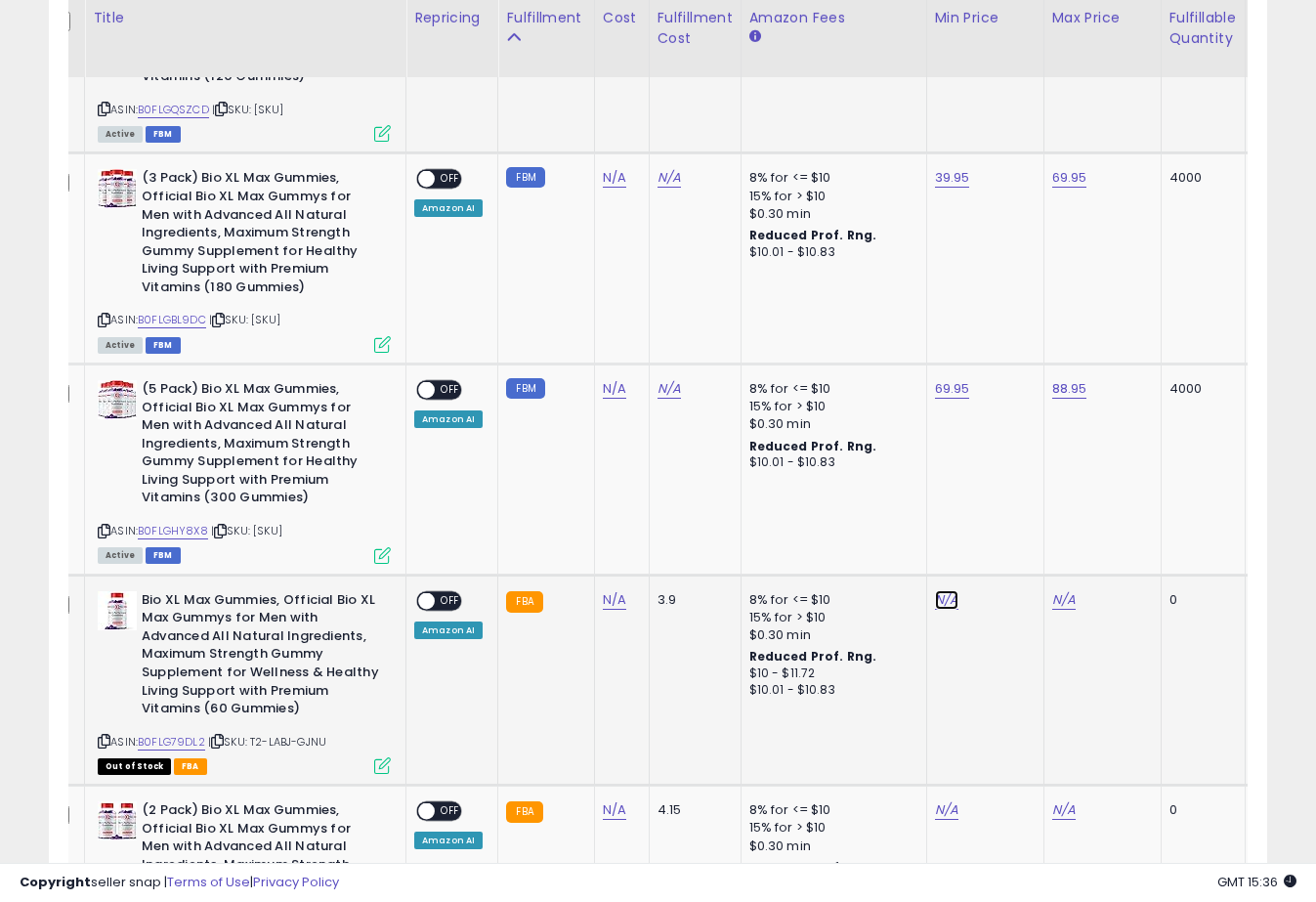 click on "N/A" at bounding box center (947, 600) 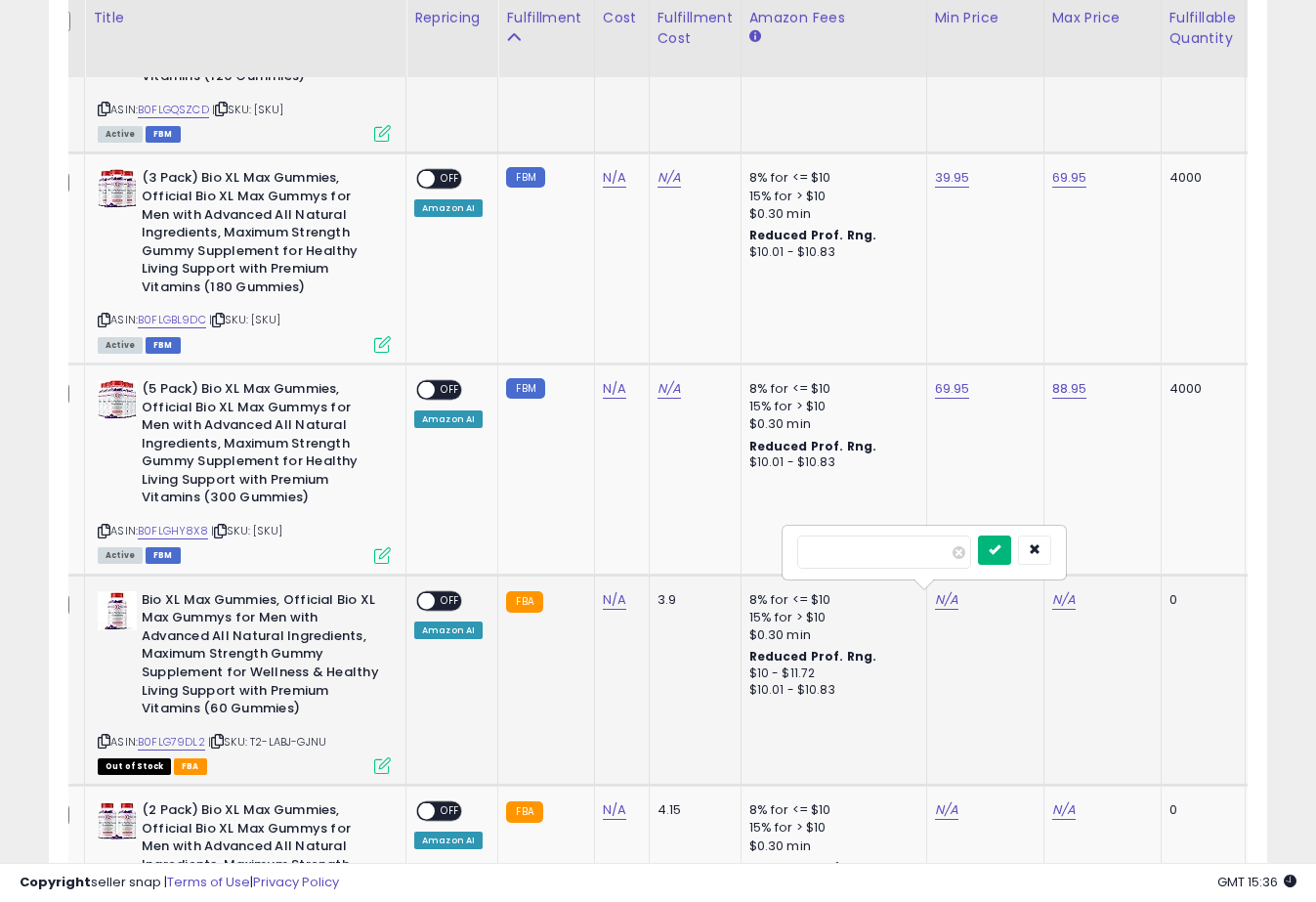 type on "*****" 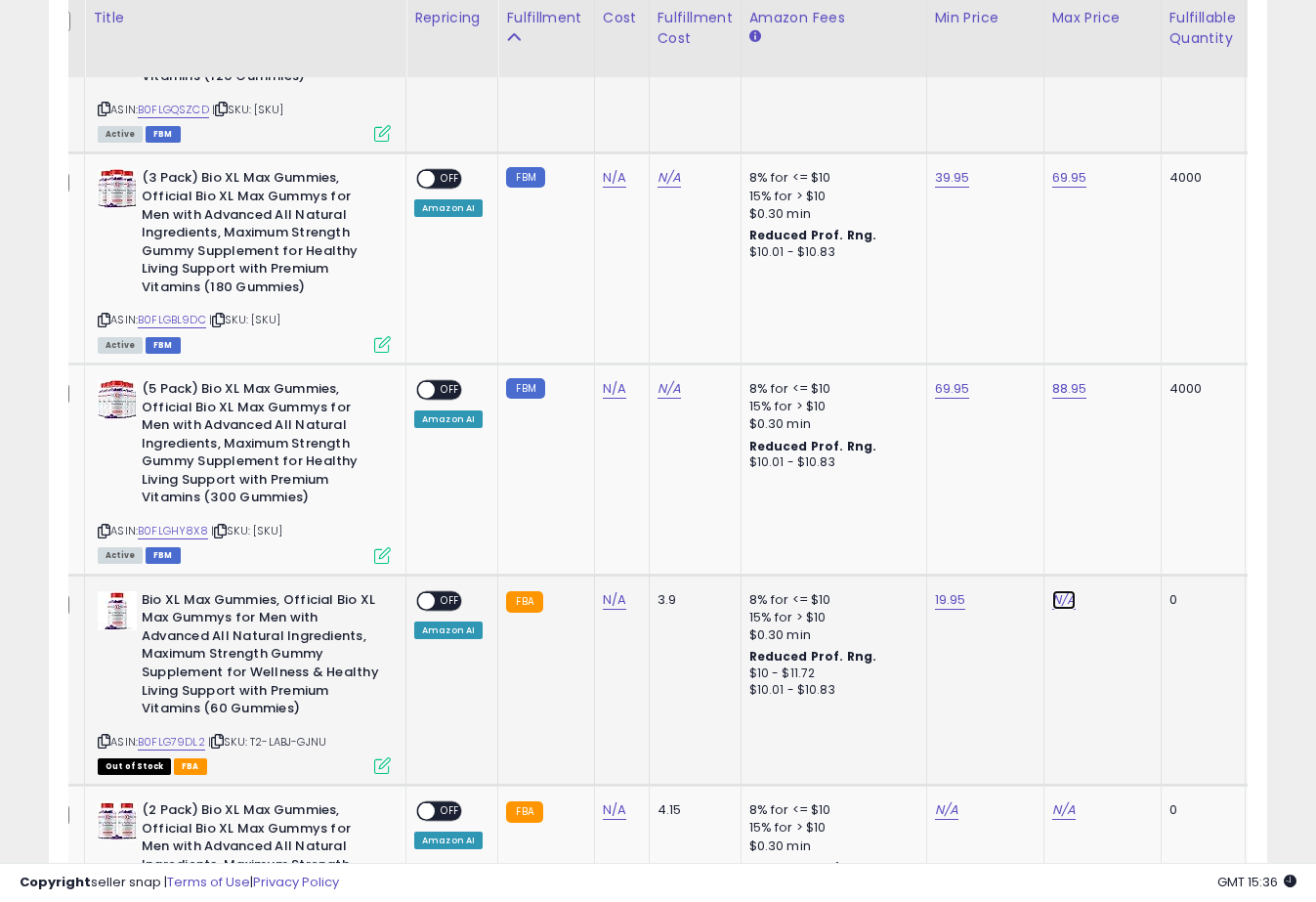 click on "N/A" at bounding box center [1064, 600] 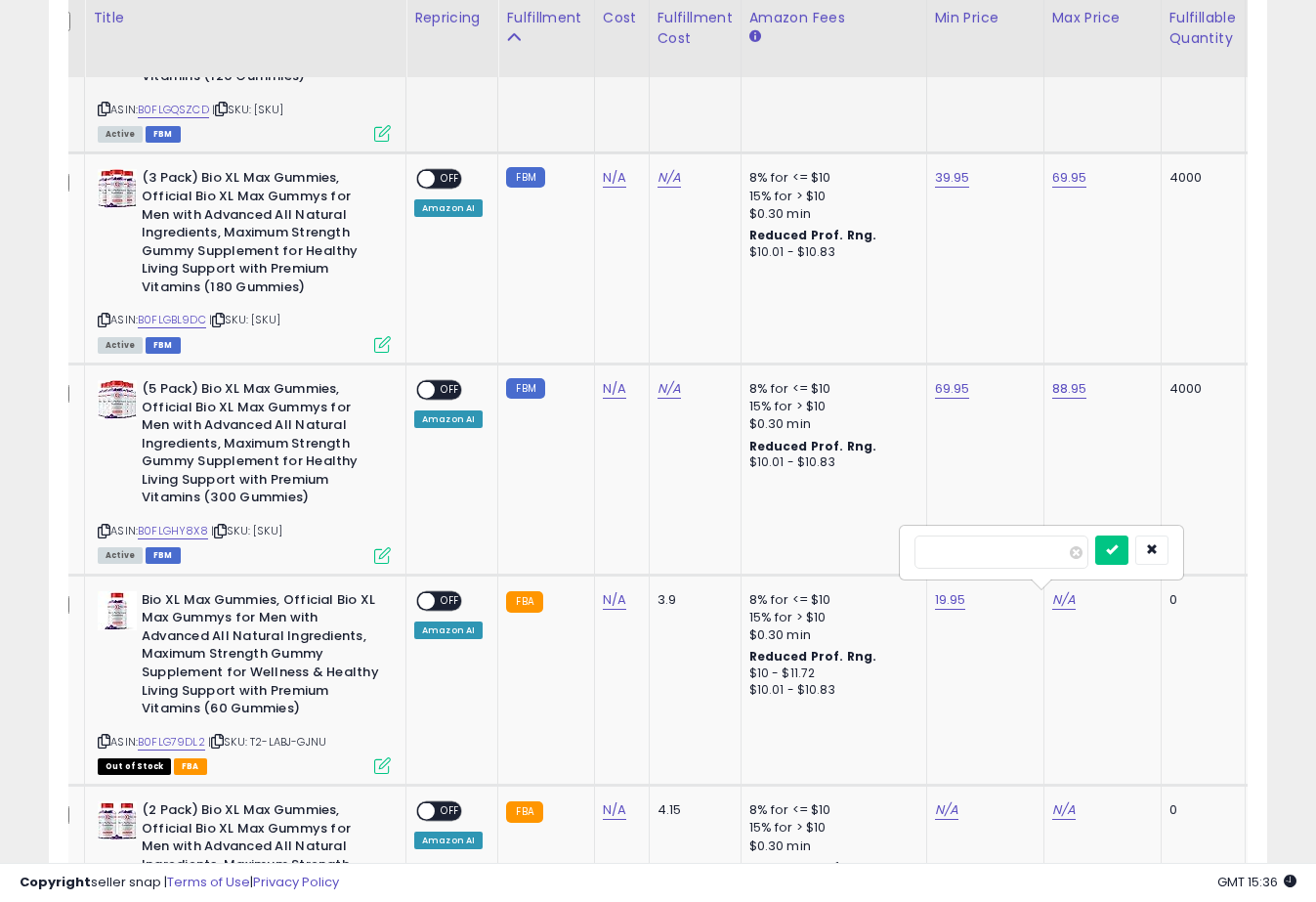 type on "*****" 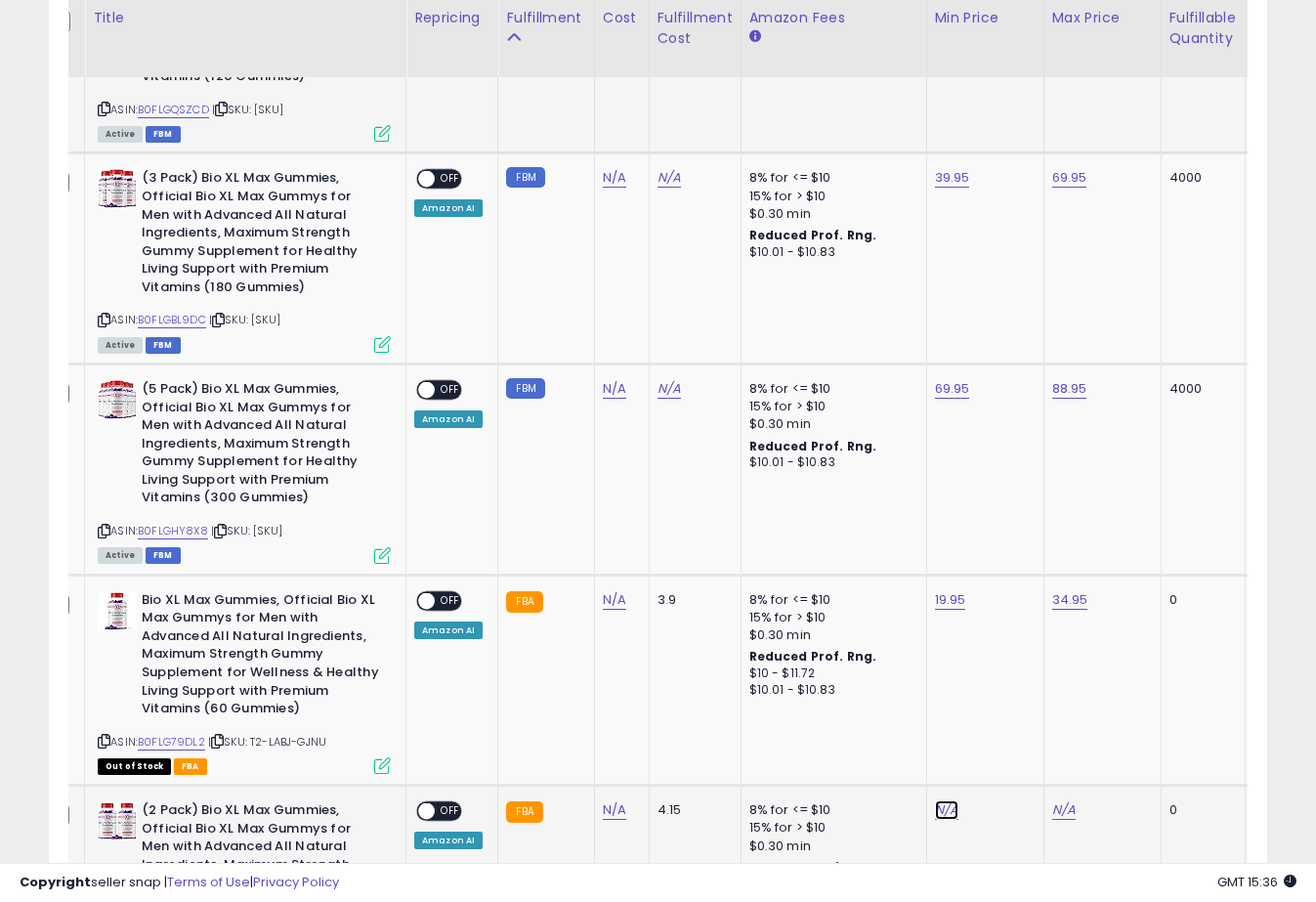 click on "N/A" at bounding box center (947, 810) 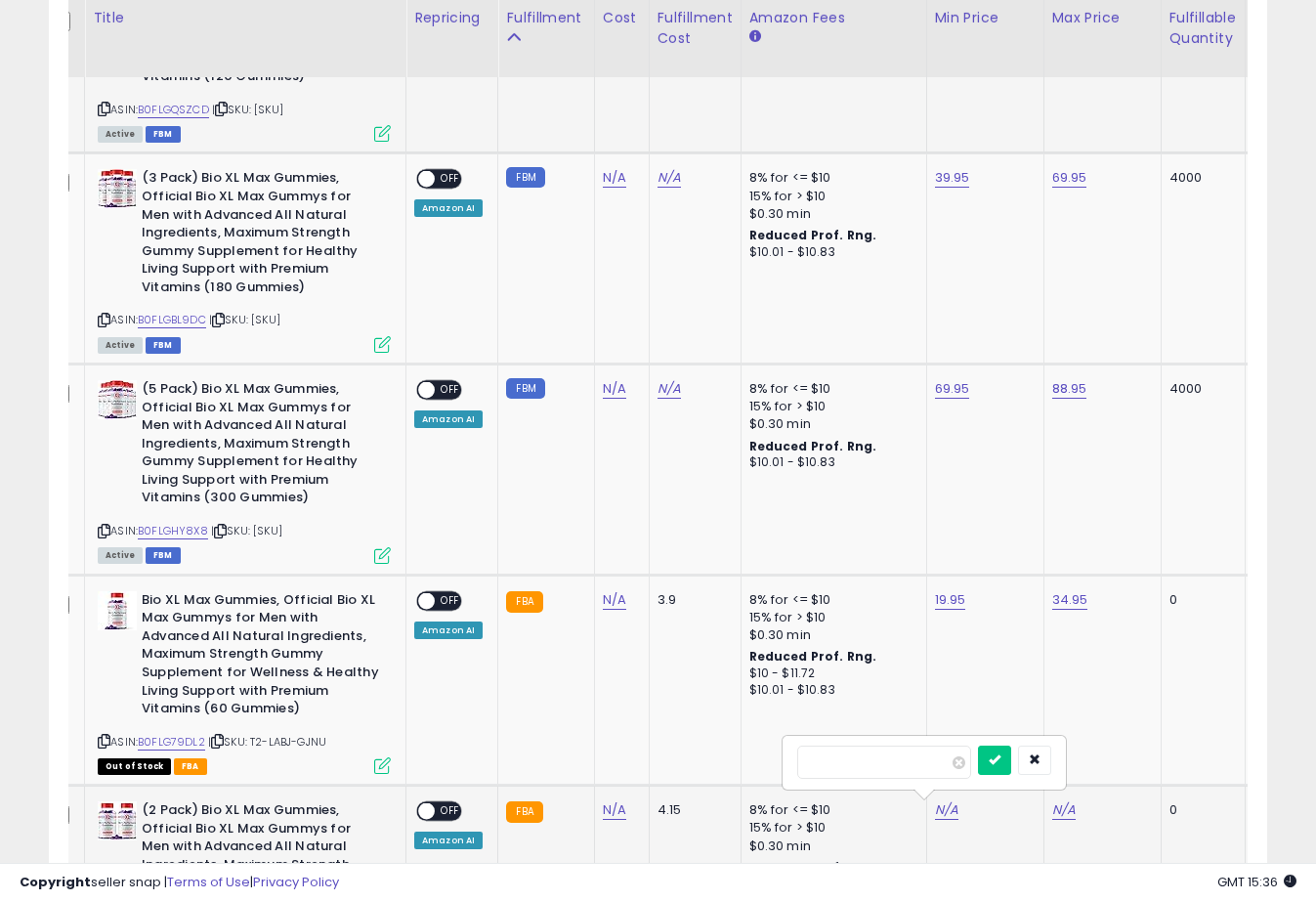 type on "*****" 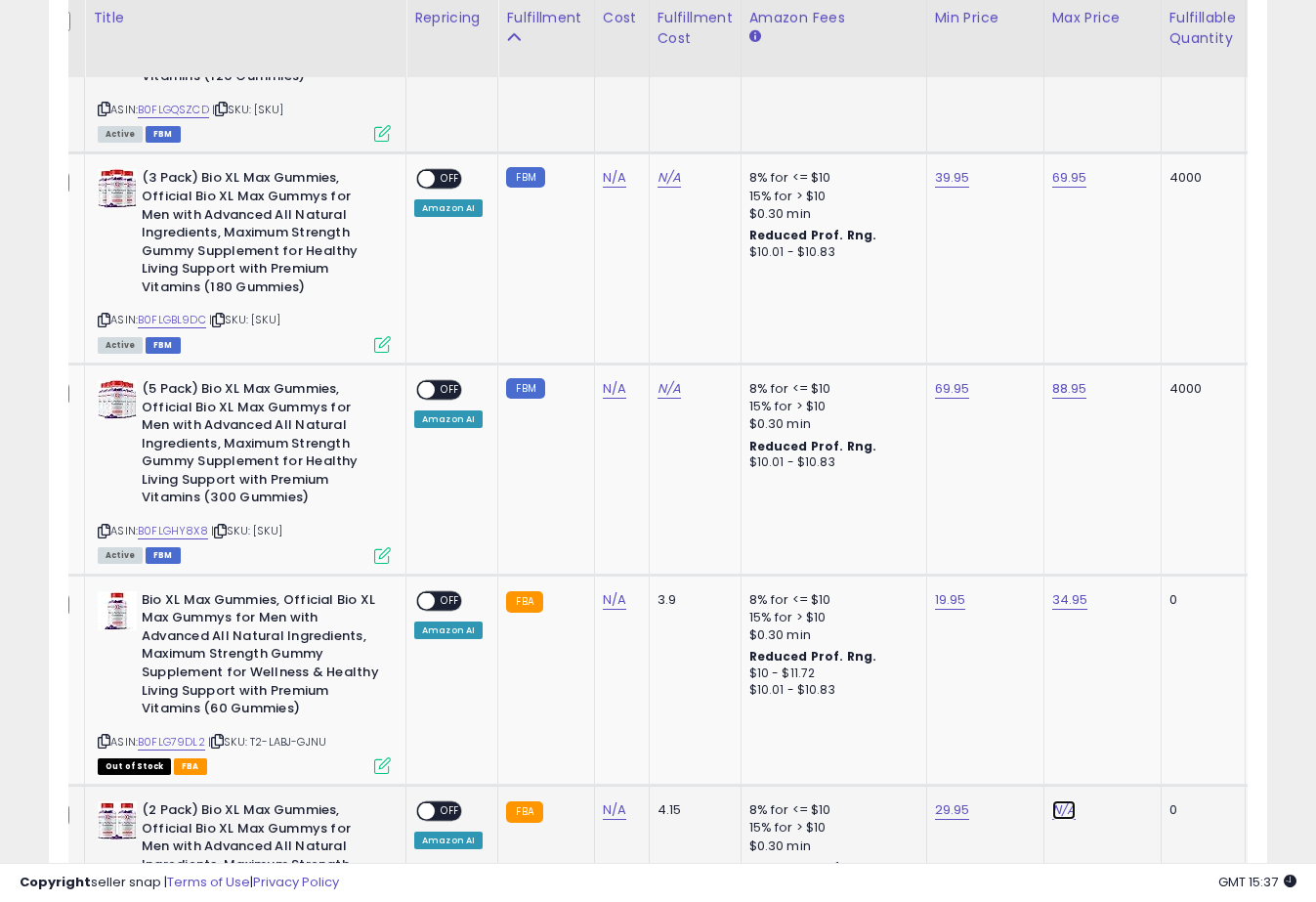 click on "N/A" at bounding box center [1064, 810] 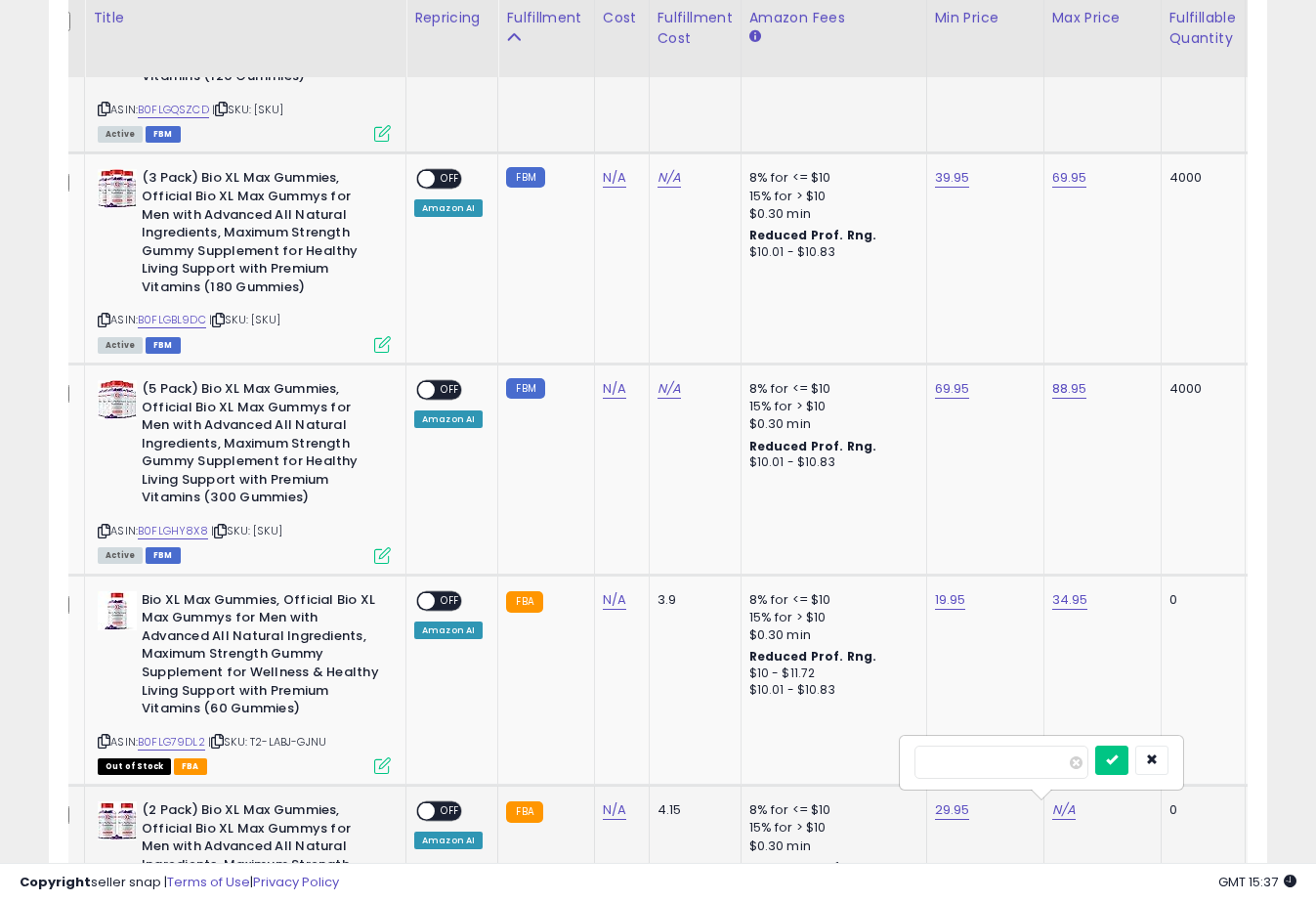 type on "*****" 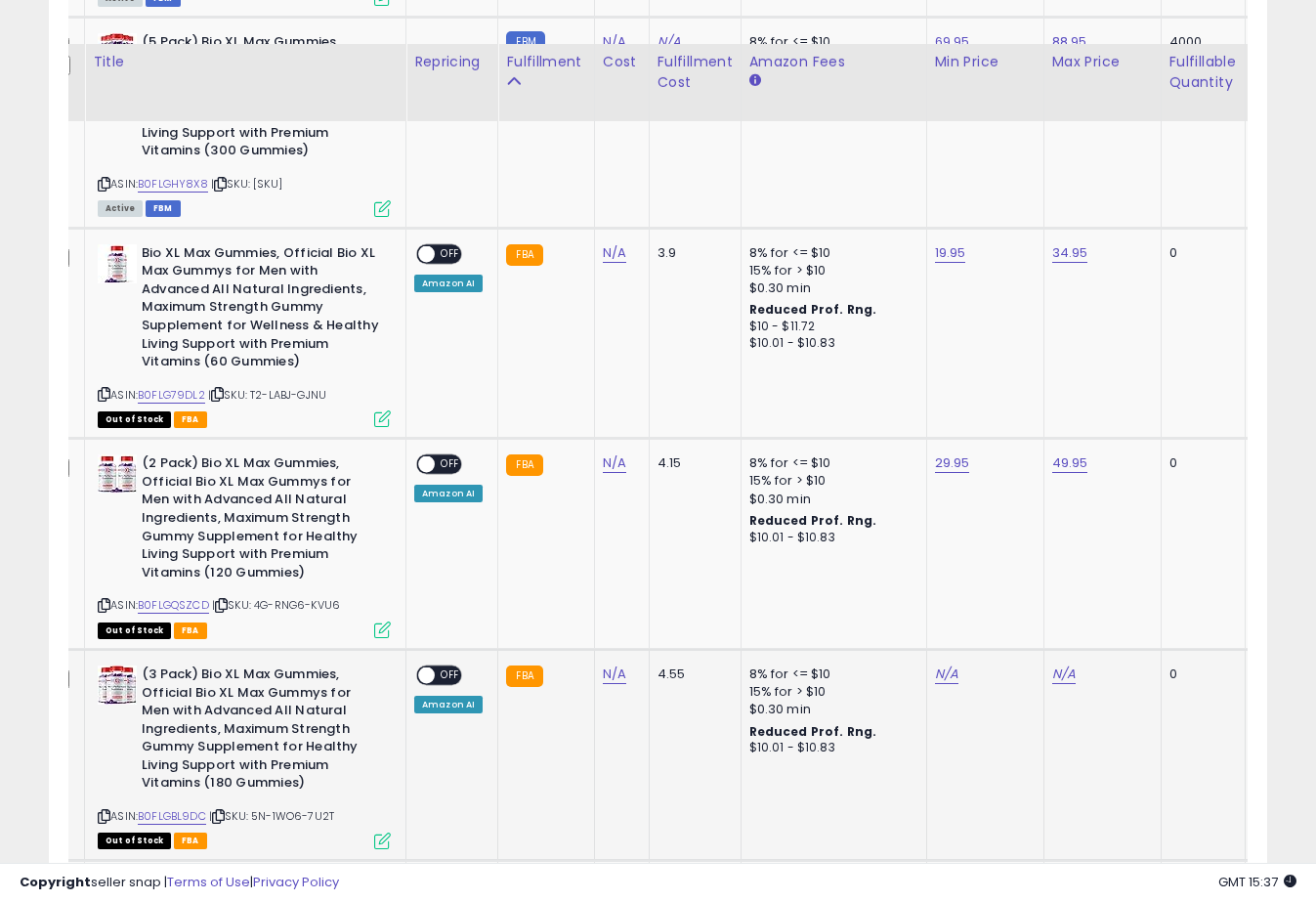 scroll, scrollTop: 1684, scrollLeft: 0, axis: vertical 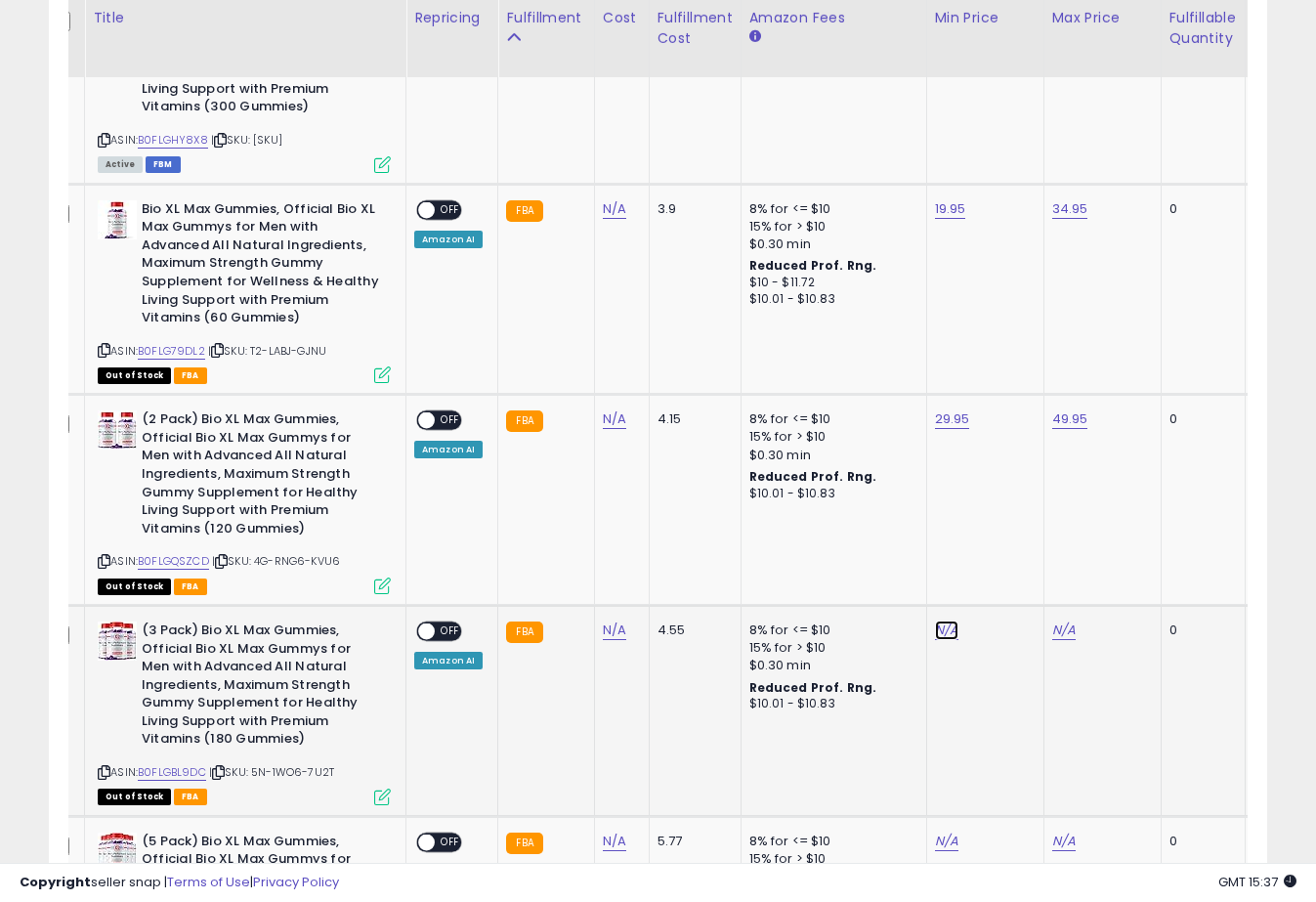 click on "N/A" at bounding box center [947, 630] 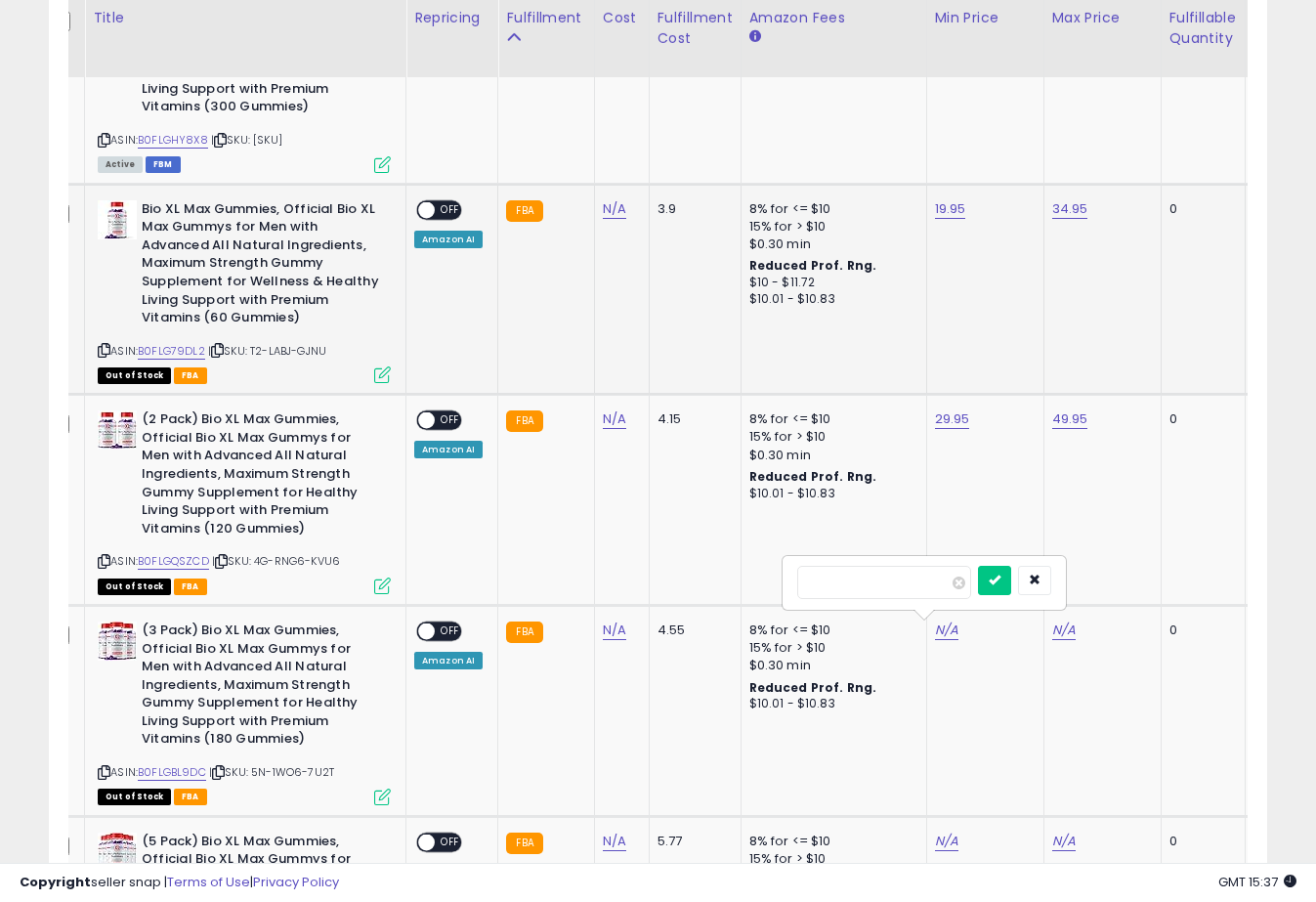 type on "*****" 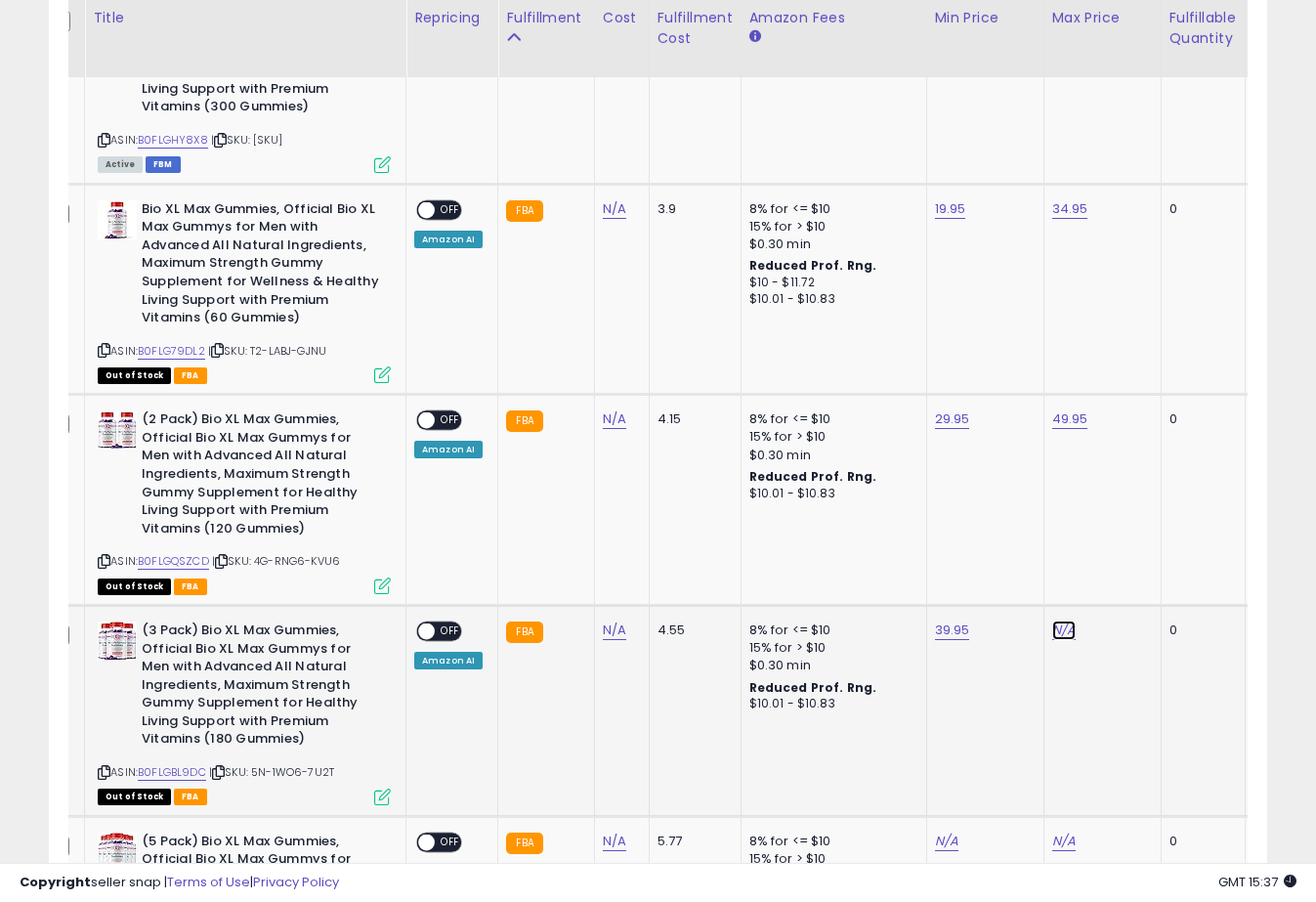 click on "N/A" at bounding box center (1064, 630) 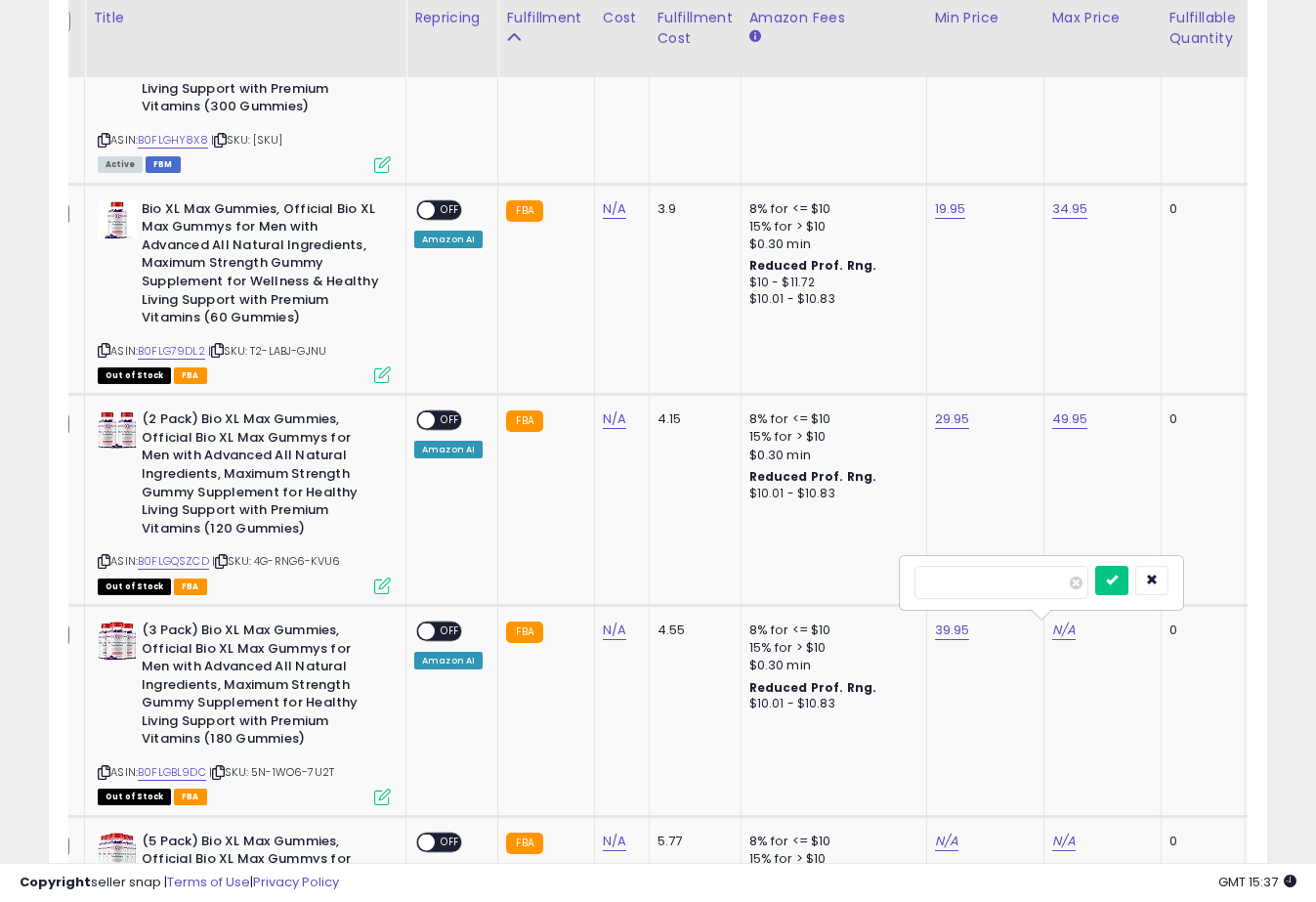 type on "*****" 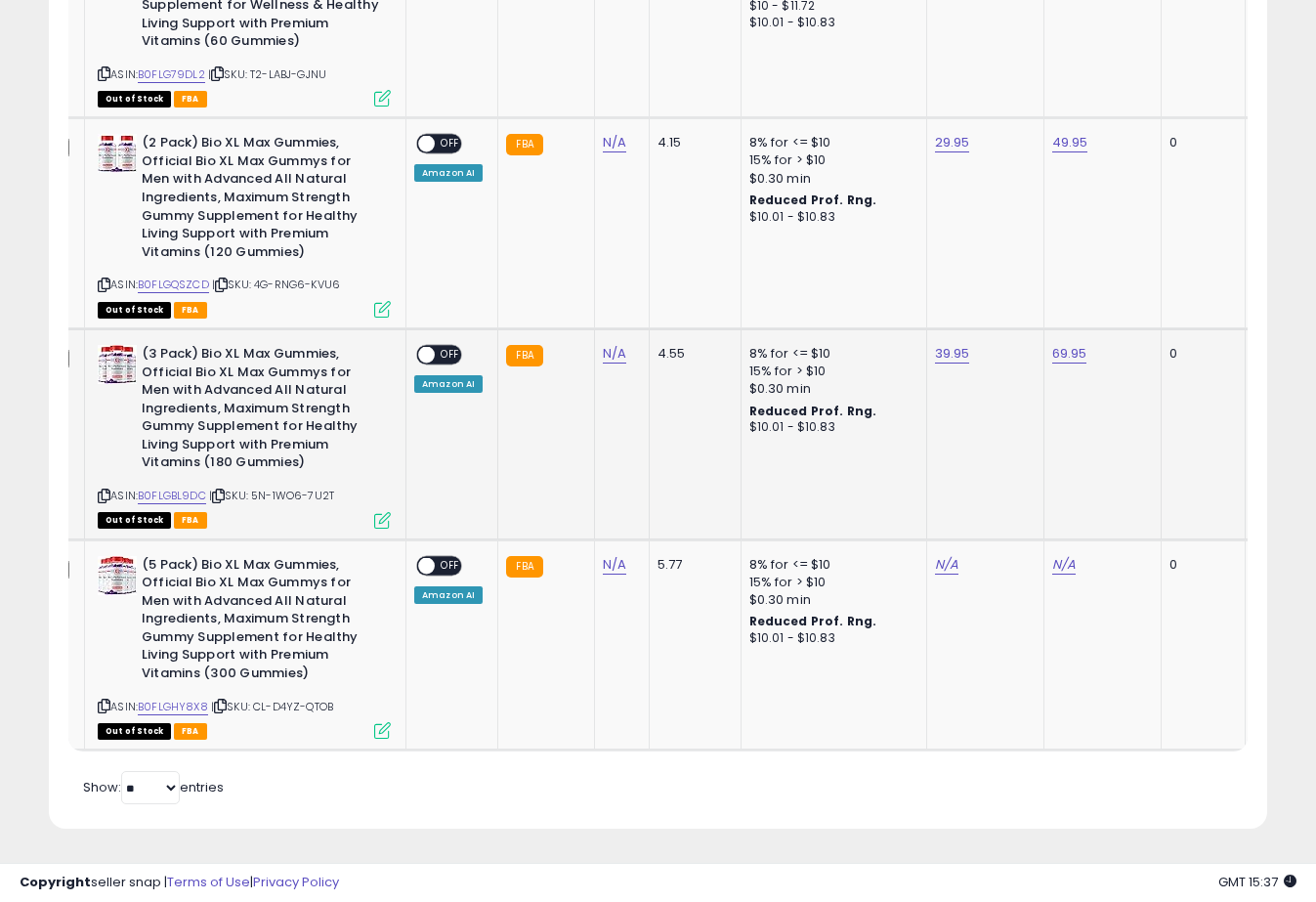 scroll, scrollTop: 1977, scrollLeft: 0, axis: vertical 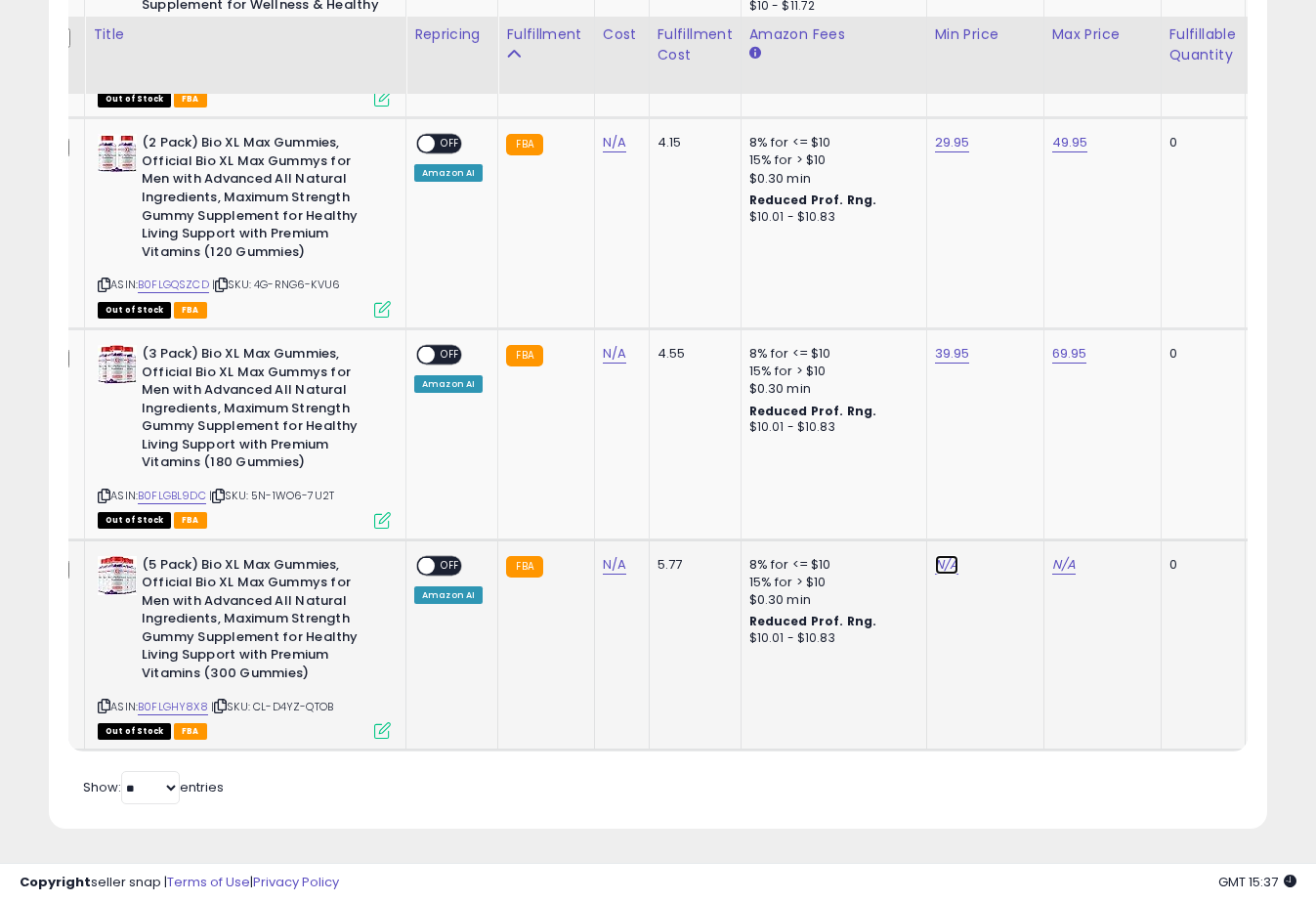 click on "N/A" at bounding box center (947, 565) 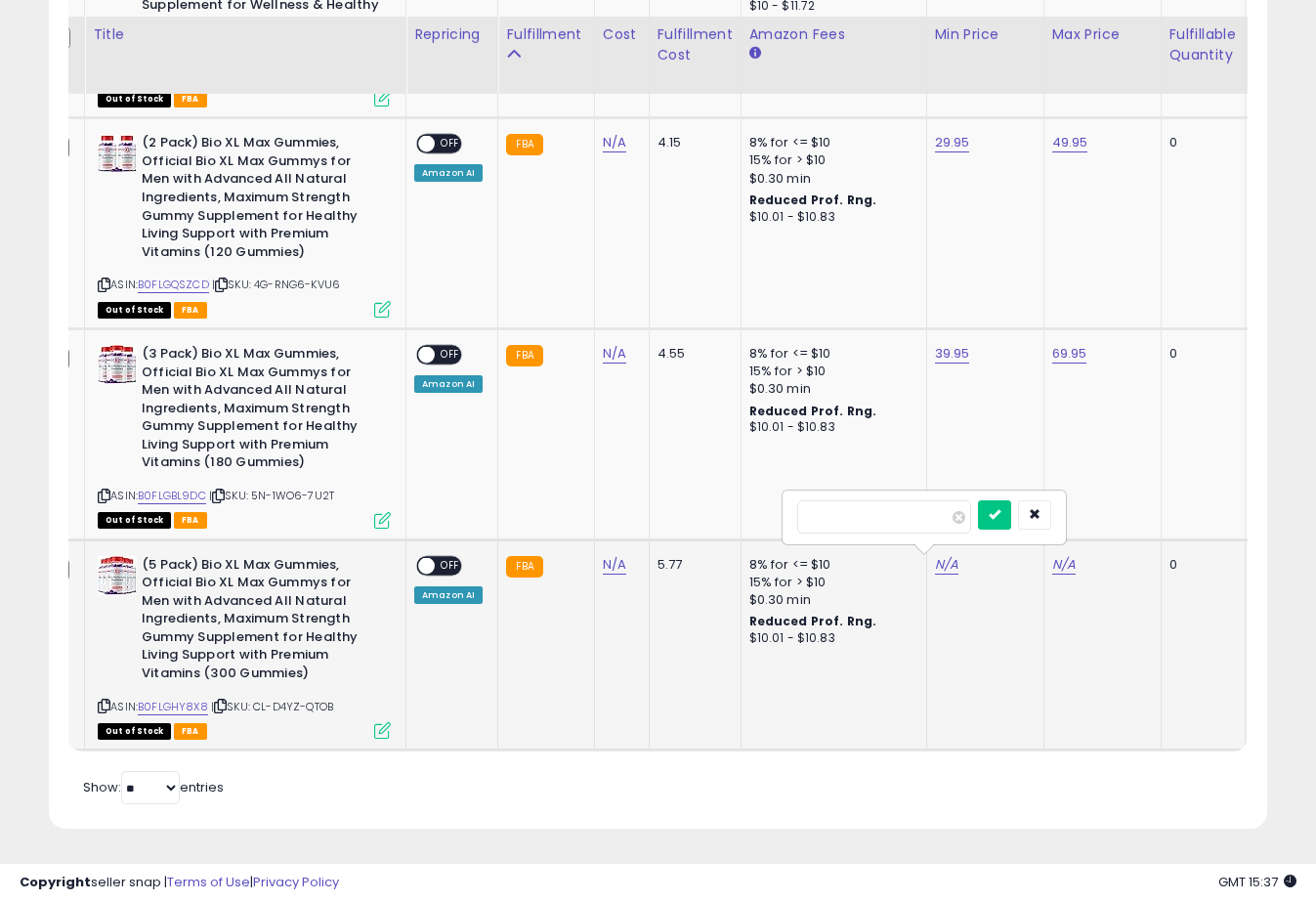type on "*****" 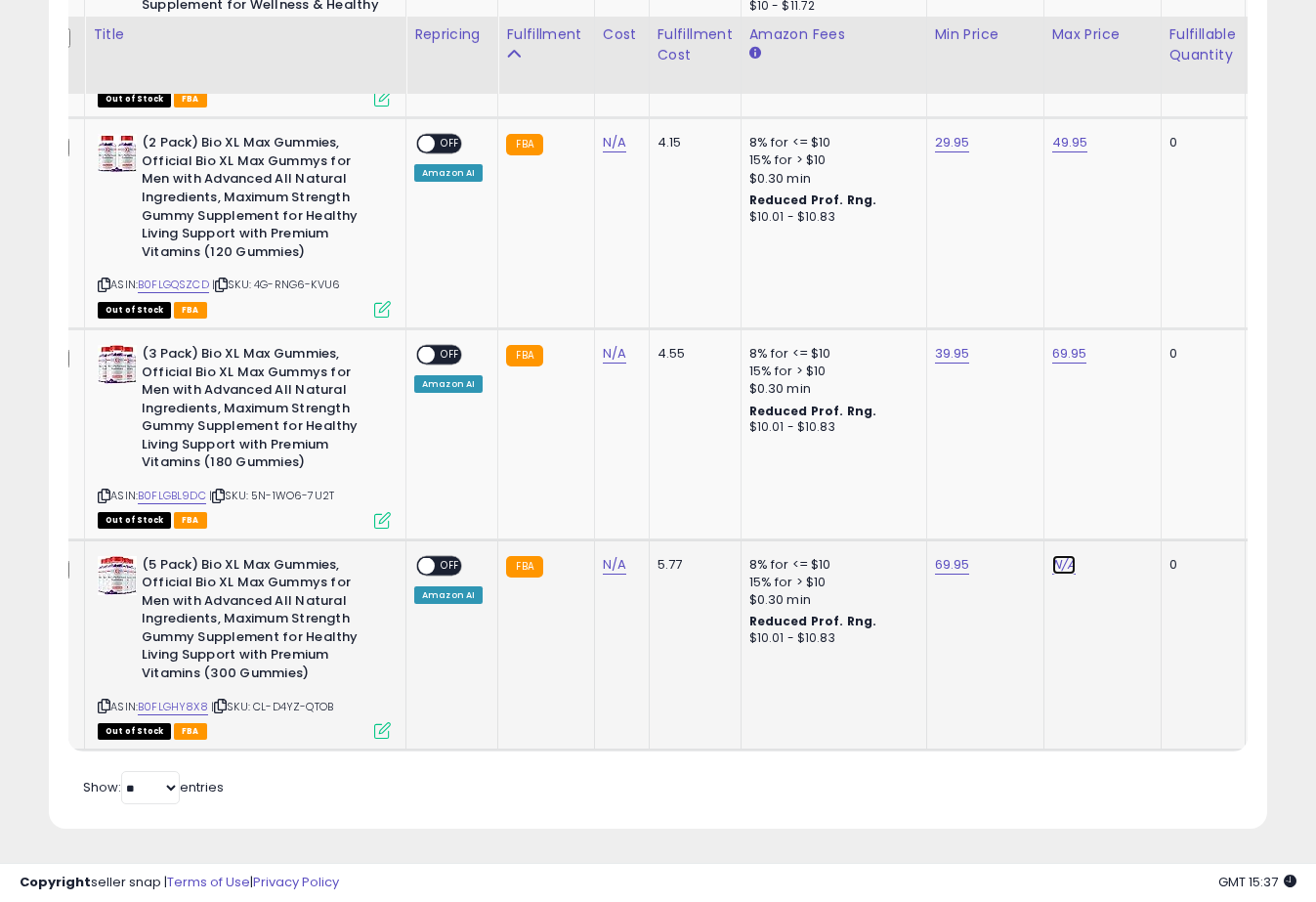click on "N/A" at bounding box center (1064, 565) 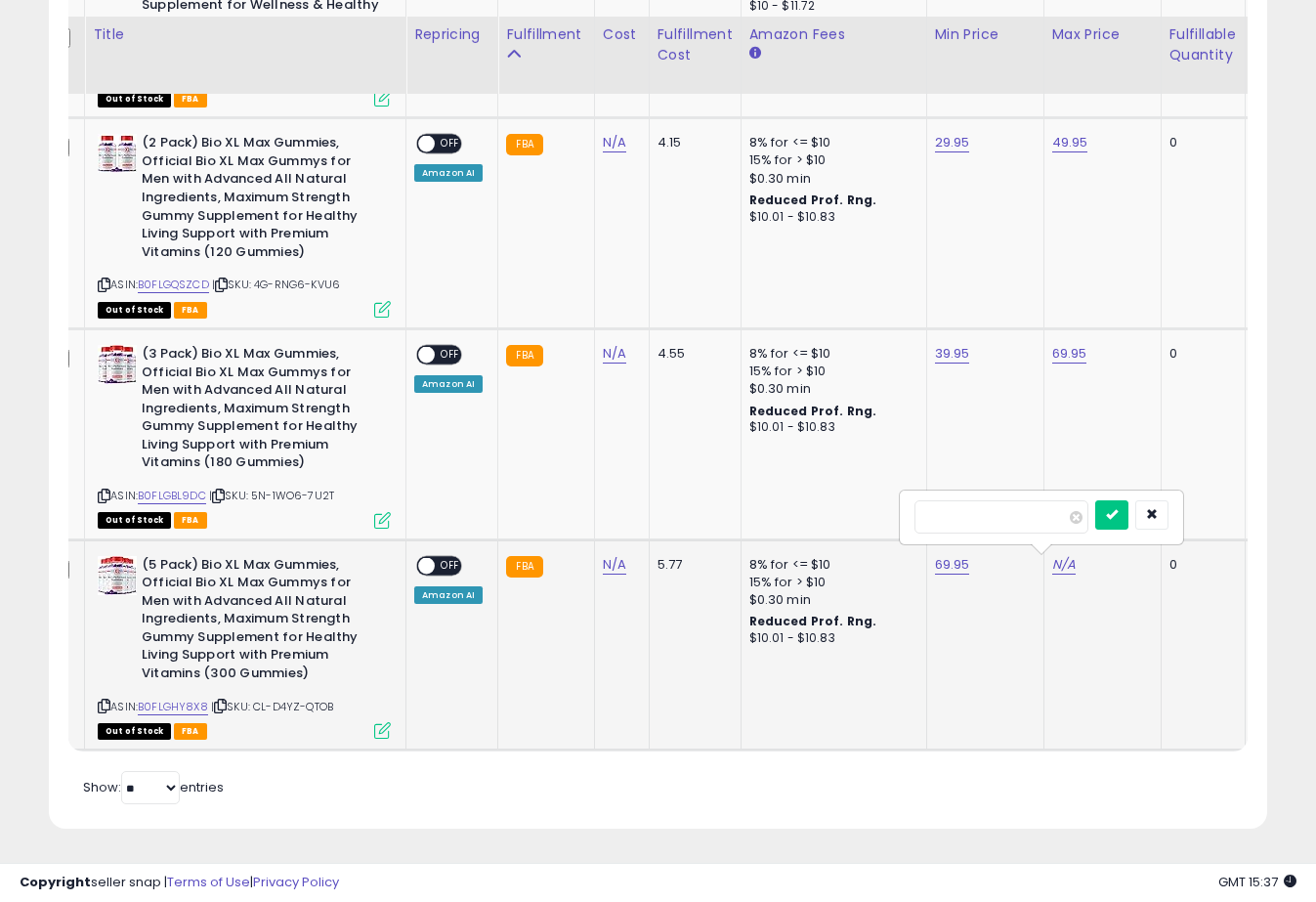 type on "*****" 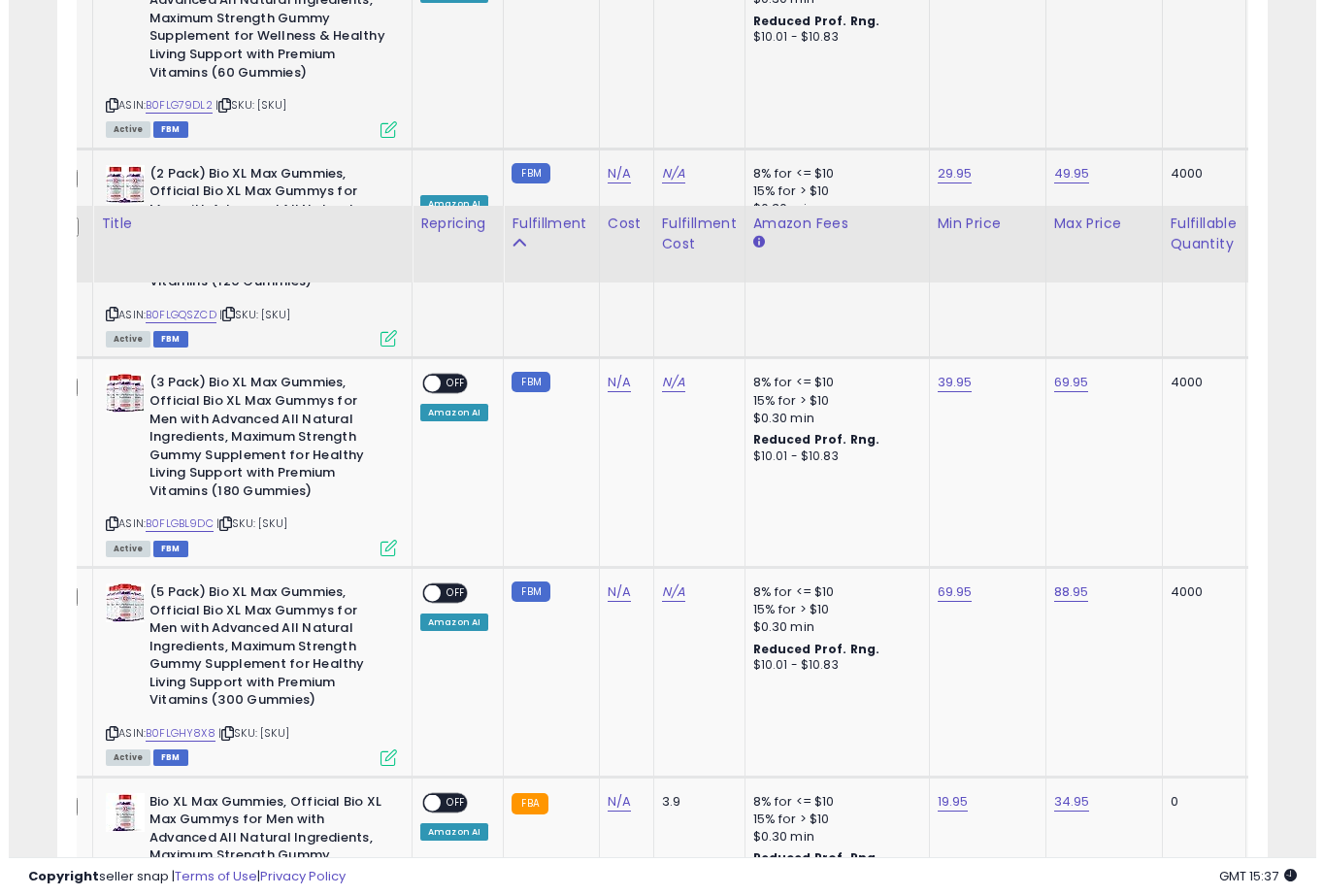 scroll, scrollTop: 799, scrollLeft: 0, axis: vertical 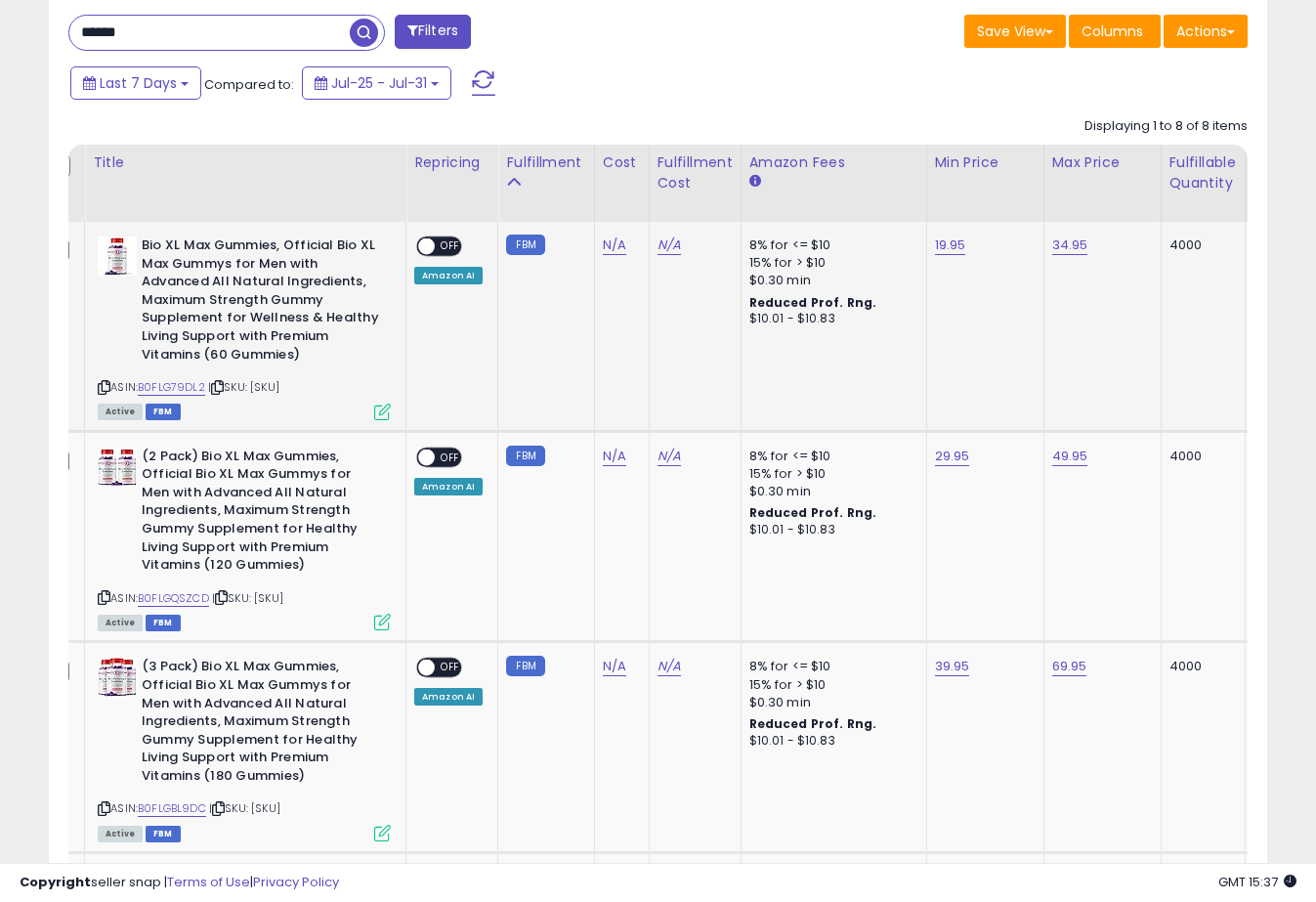 click at bounding box center [426, 246] 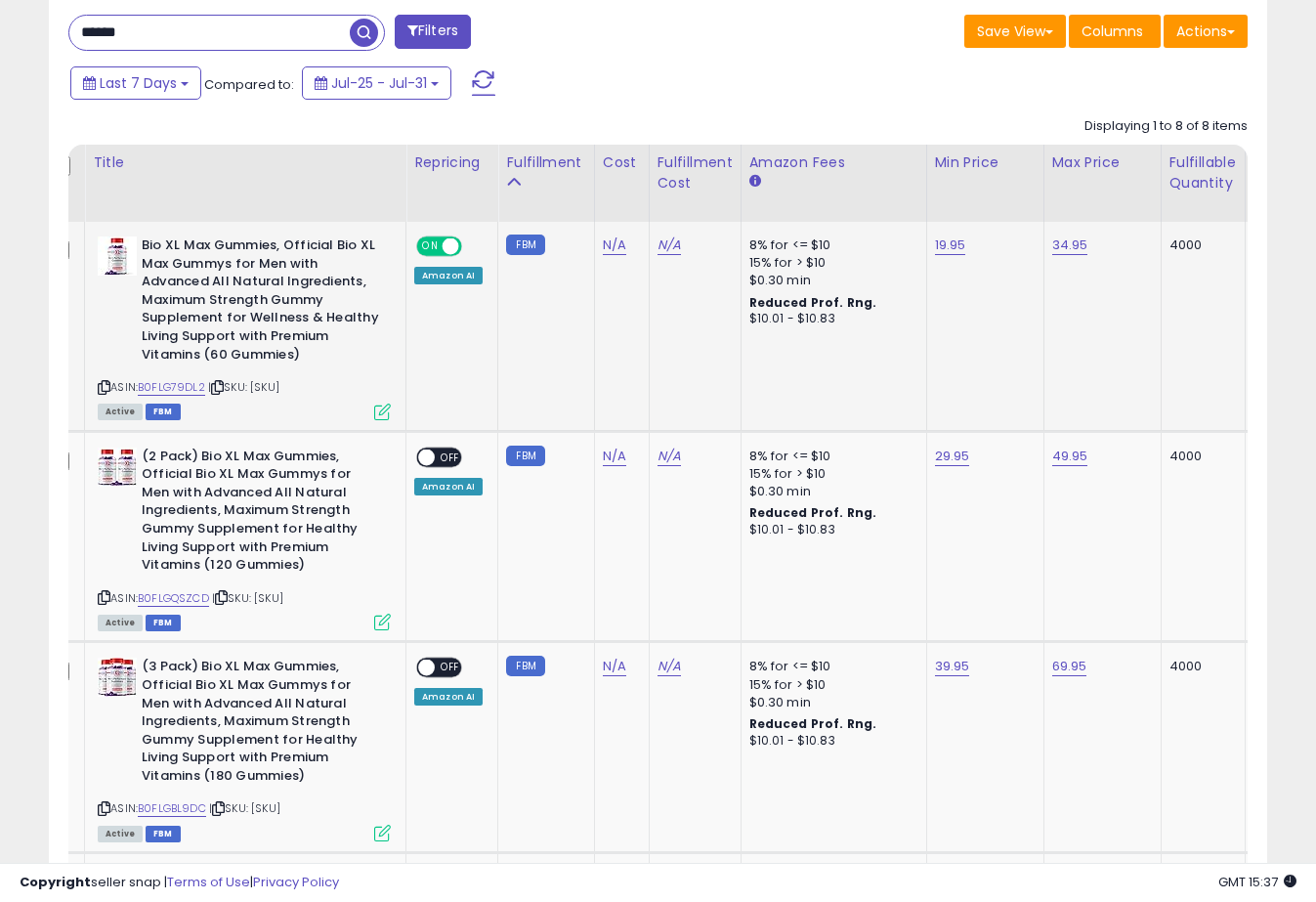 click at bounding box center [382, 411] 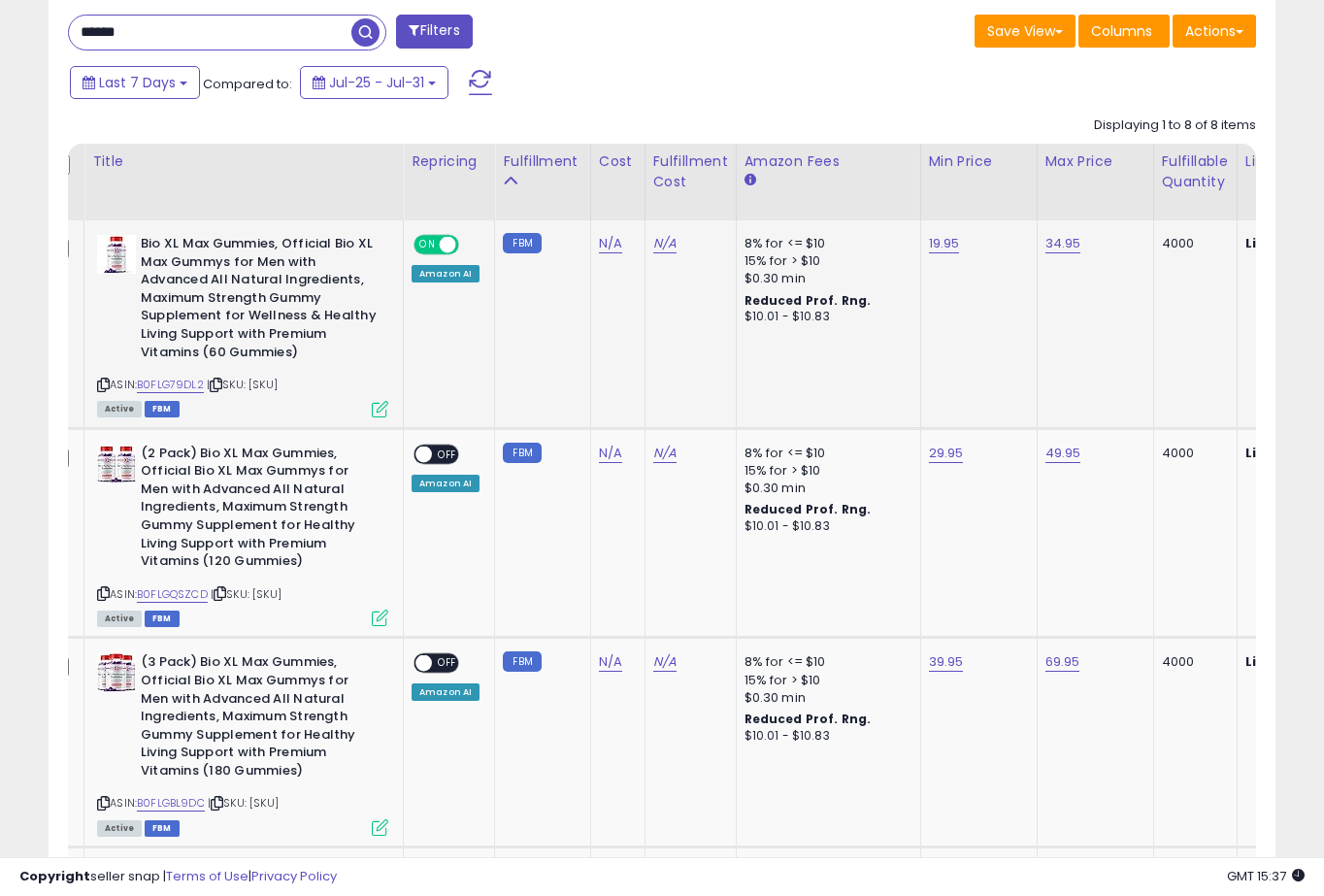 scroll, scrollTop: 970350, scrollLeft: 969964, axis: both 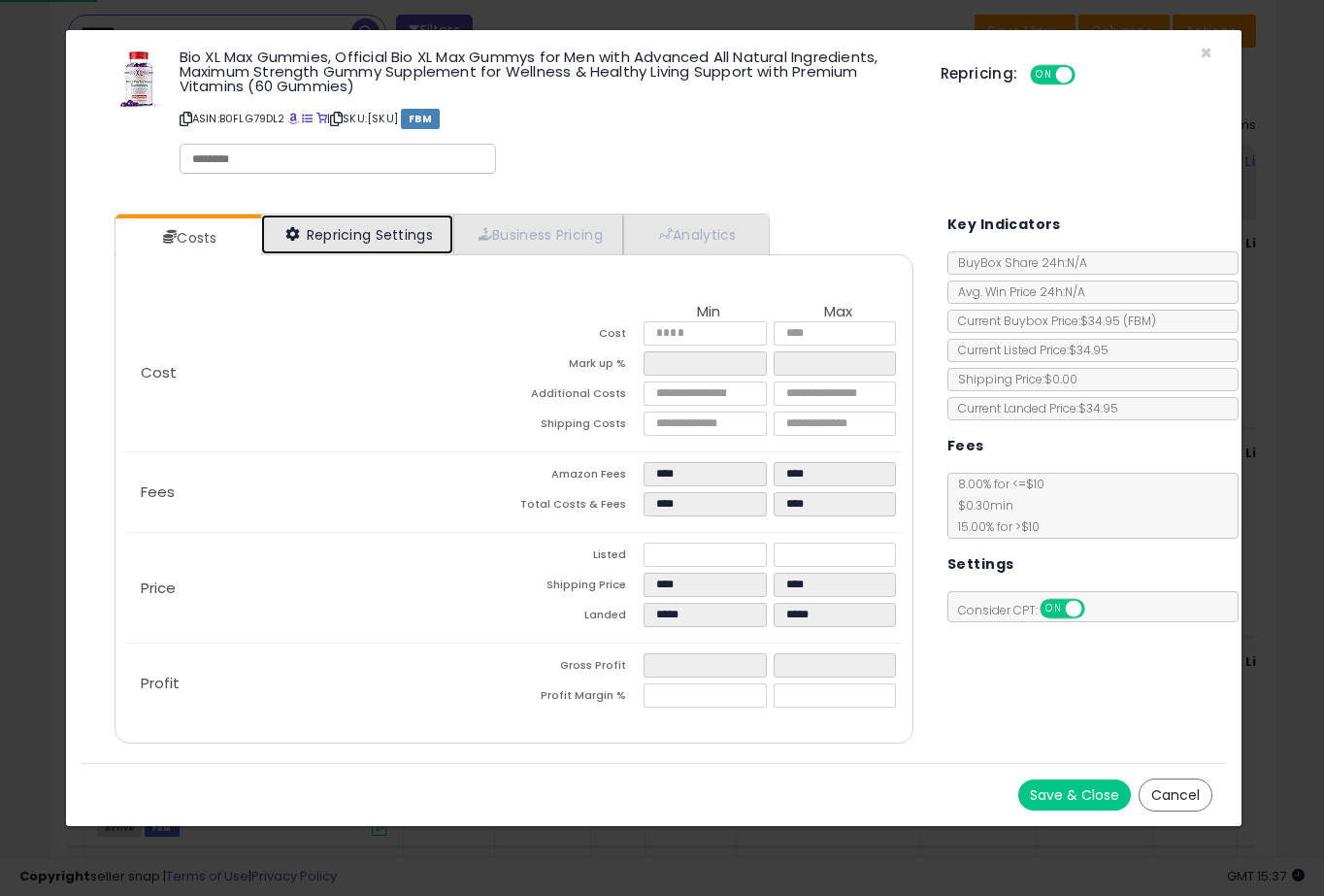 click on "Repricing Settings" at bounding box center (357, 234) 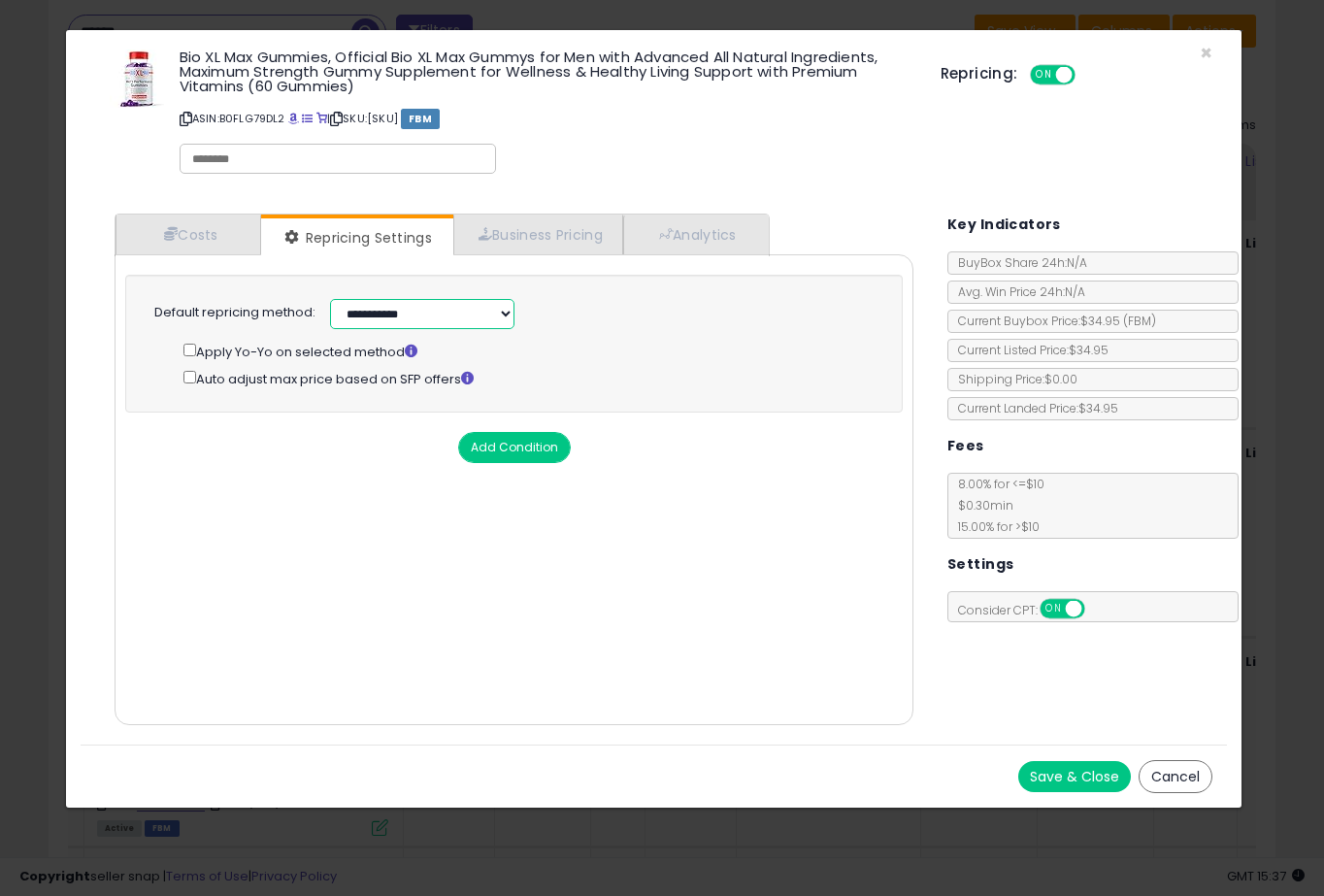 click on "**********" at bounding box center (422, 314) 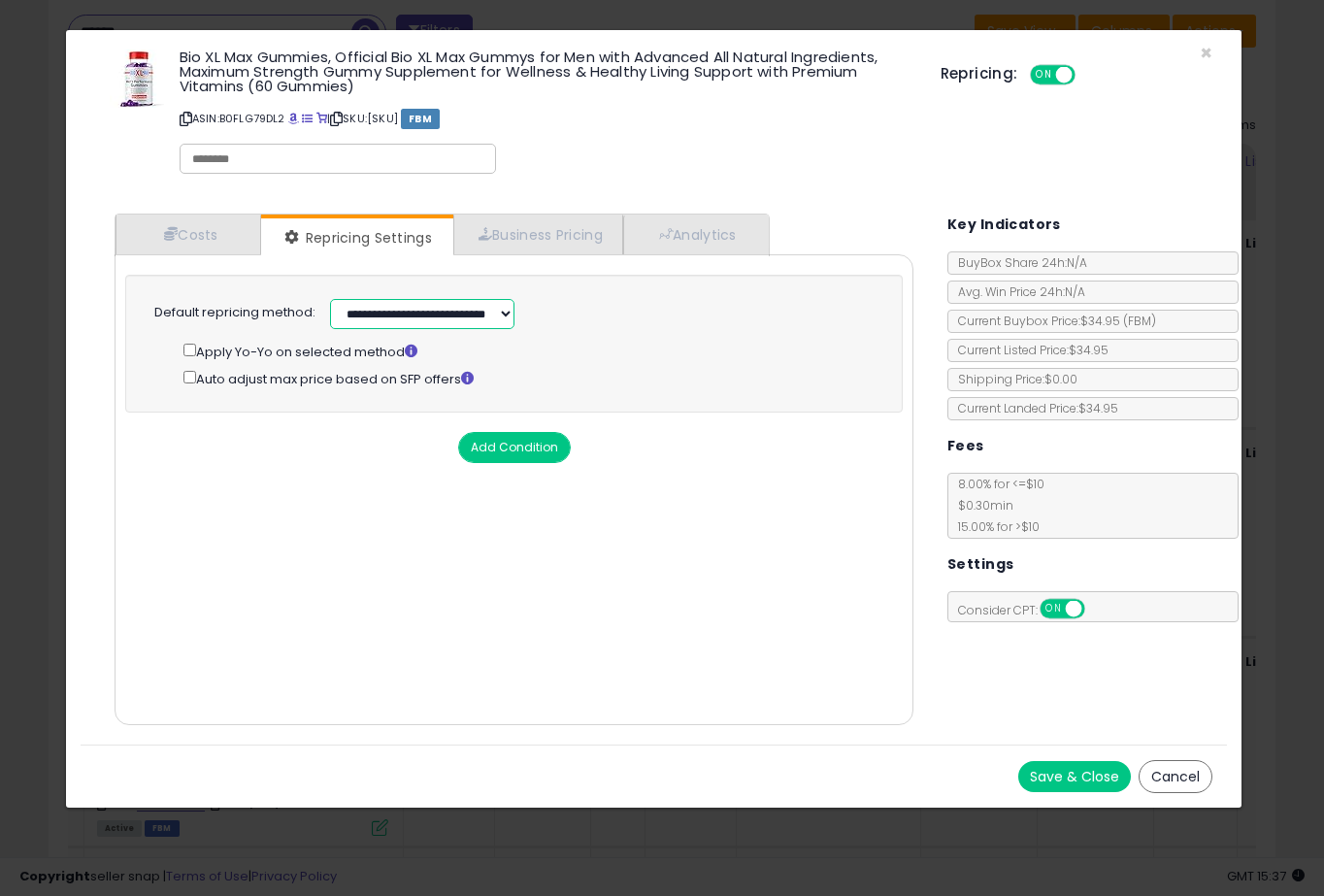 click on "**********" at bounding box center (422, 314) 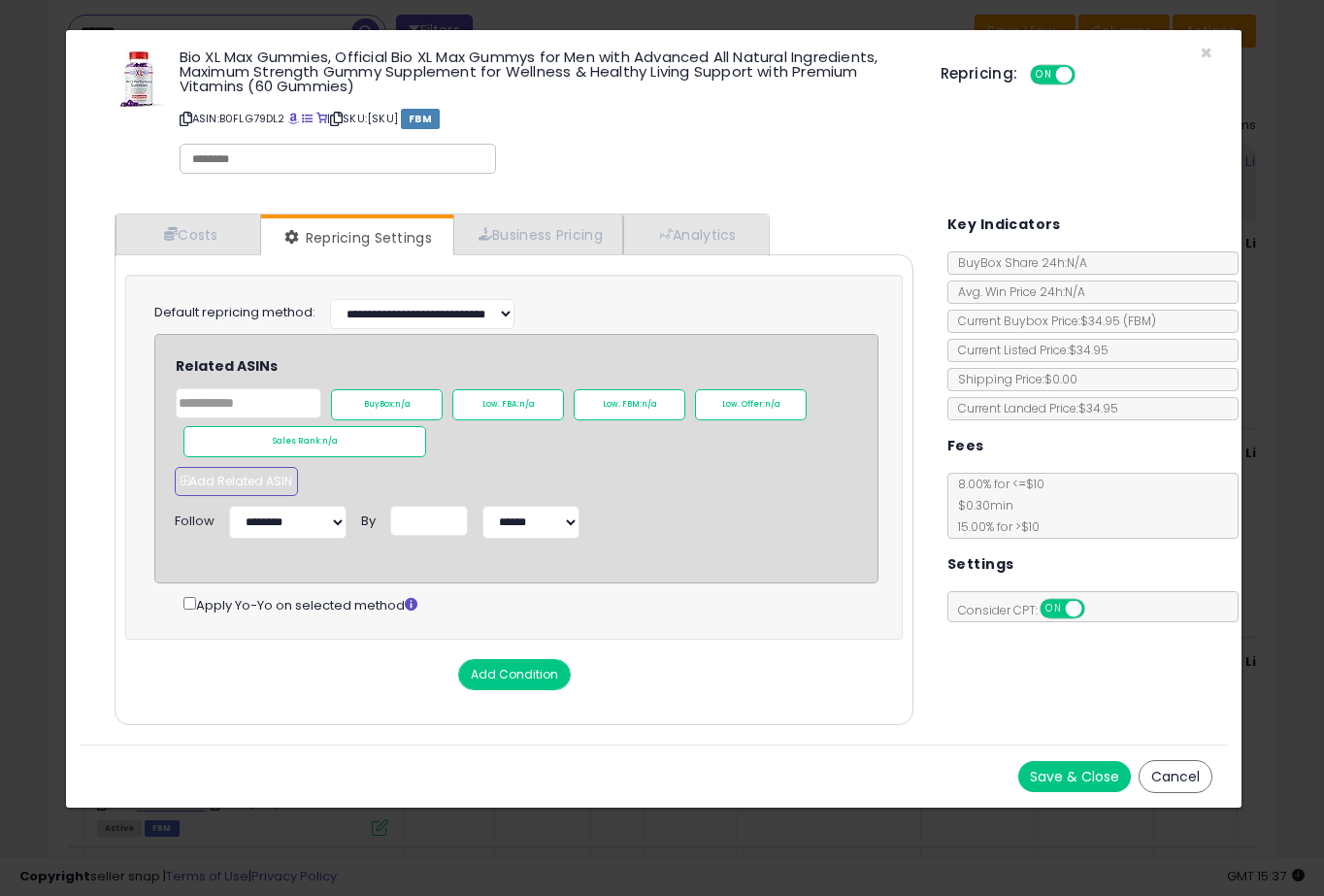 click on "Add Related ASIN" at bounding box center (236, 481) 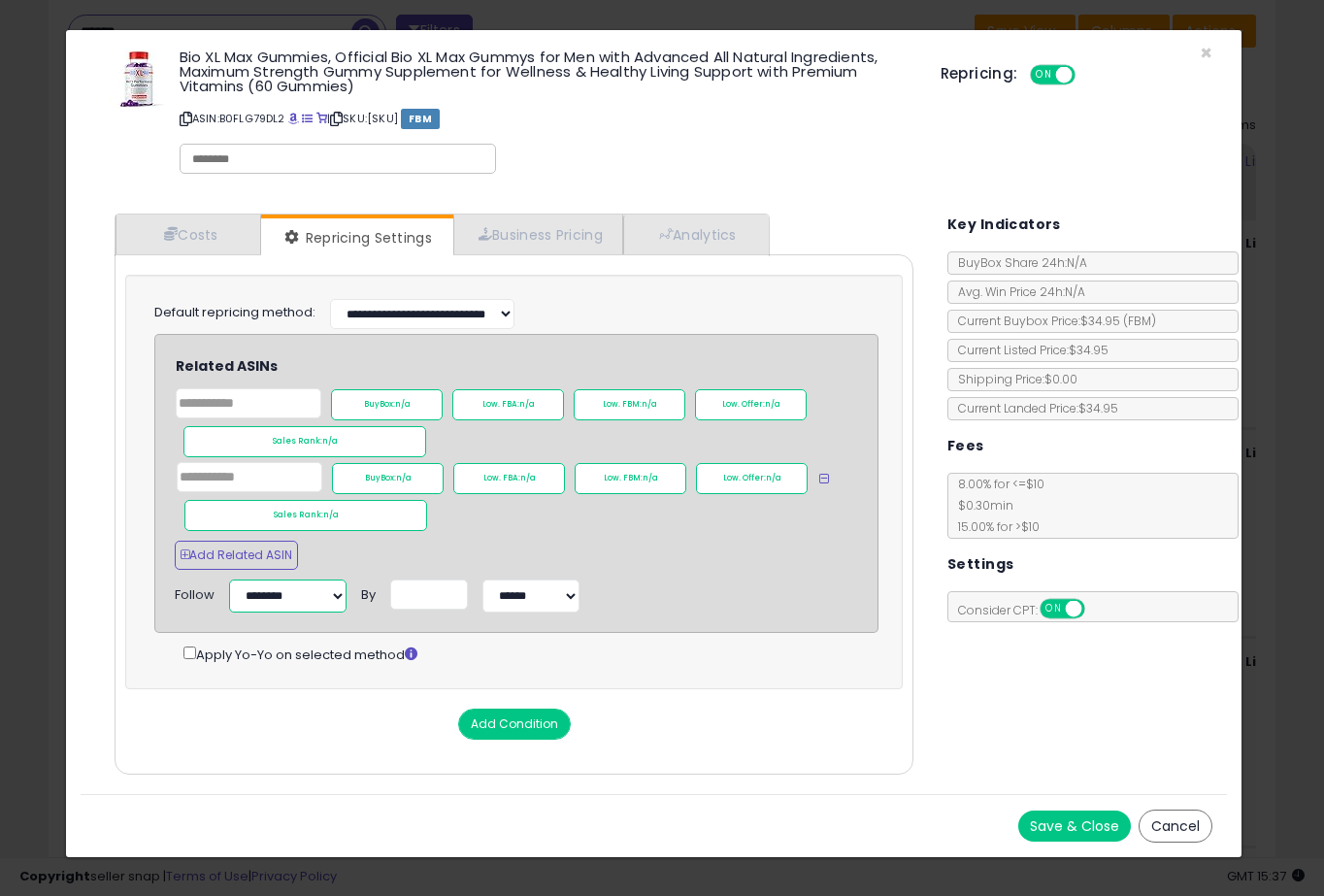click on "**********" at bounding box center [287, 596] 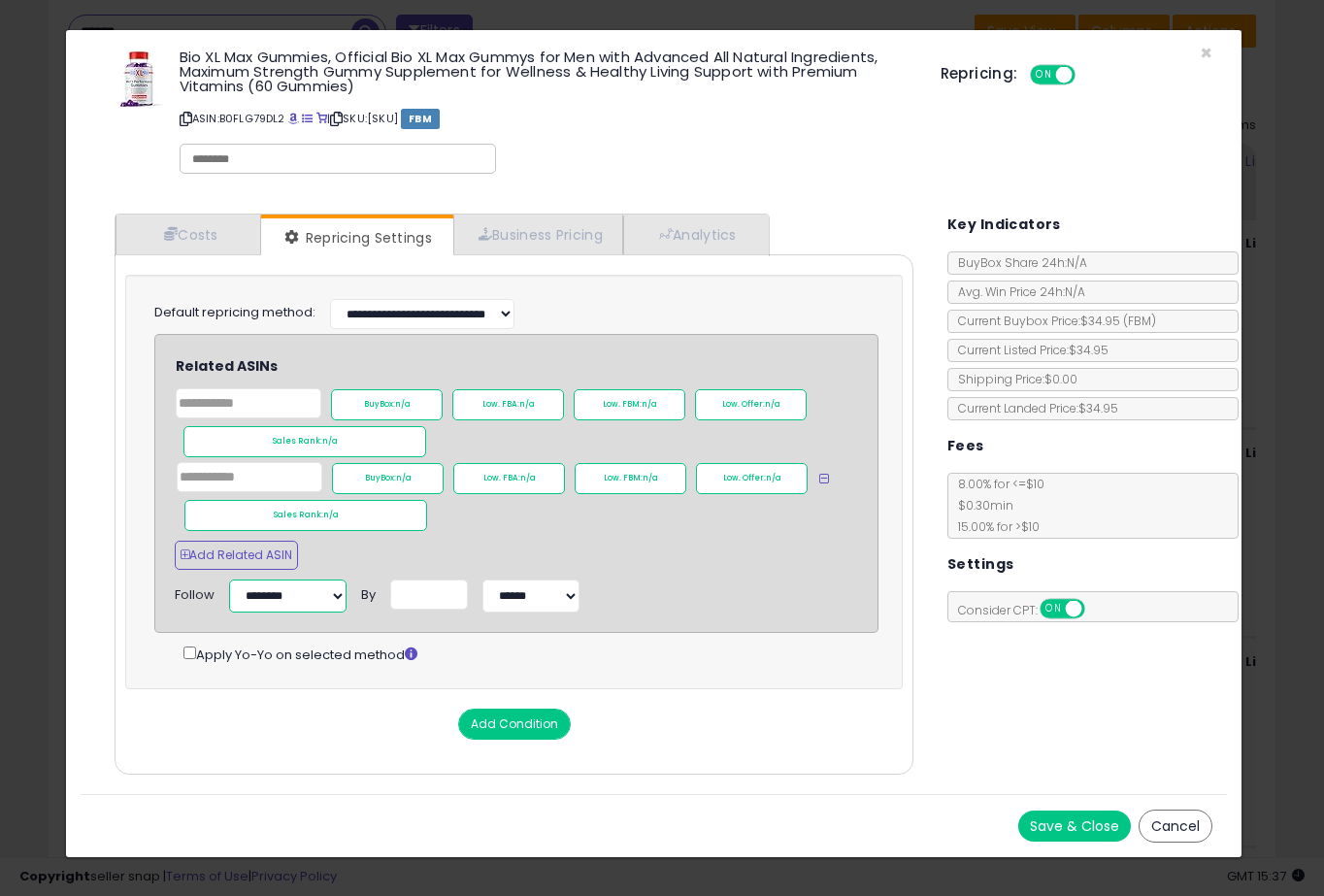 select on "**********" 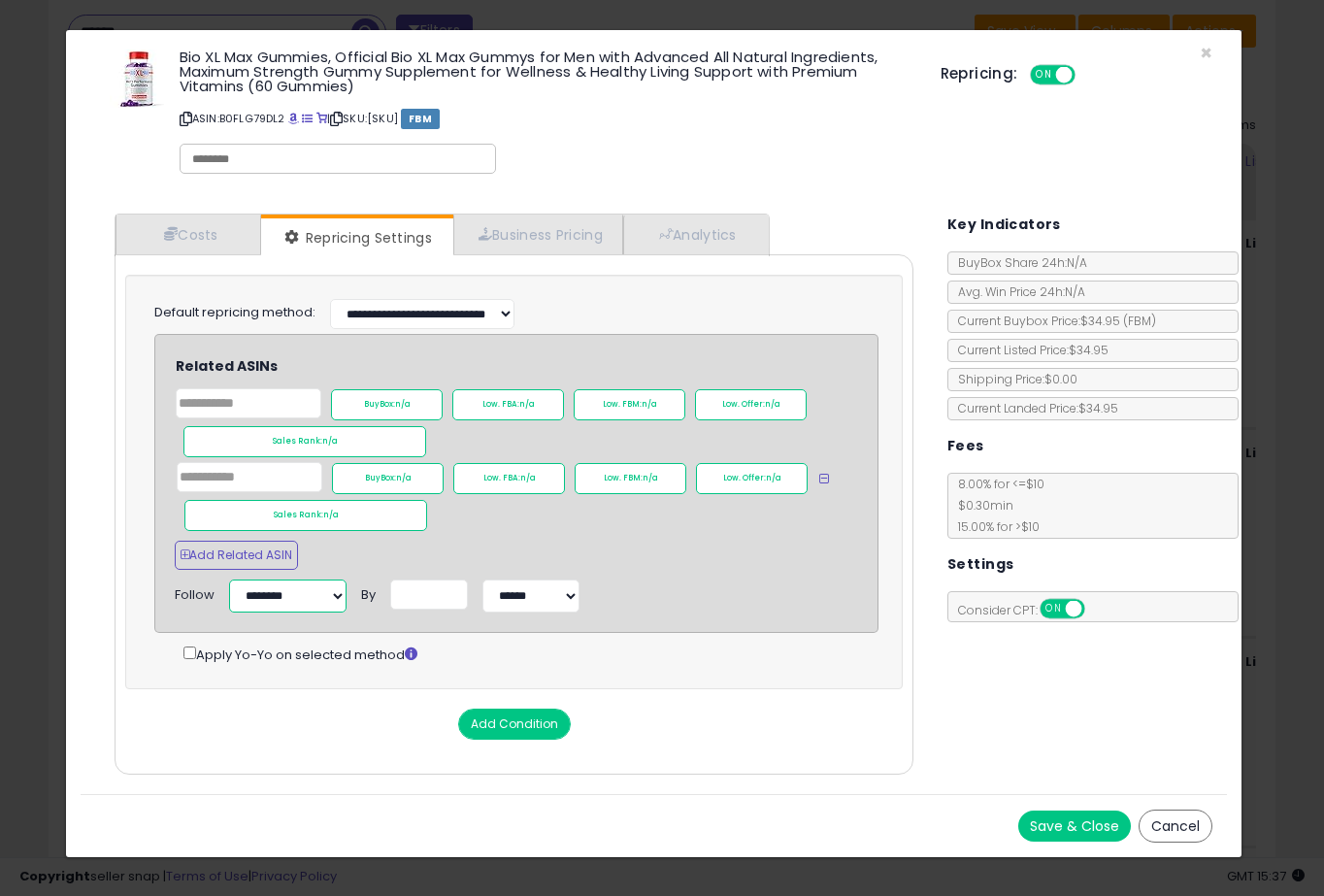 click on "**********" at bounding box center (287, 596) 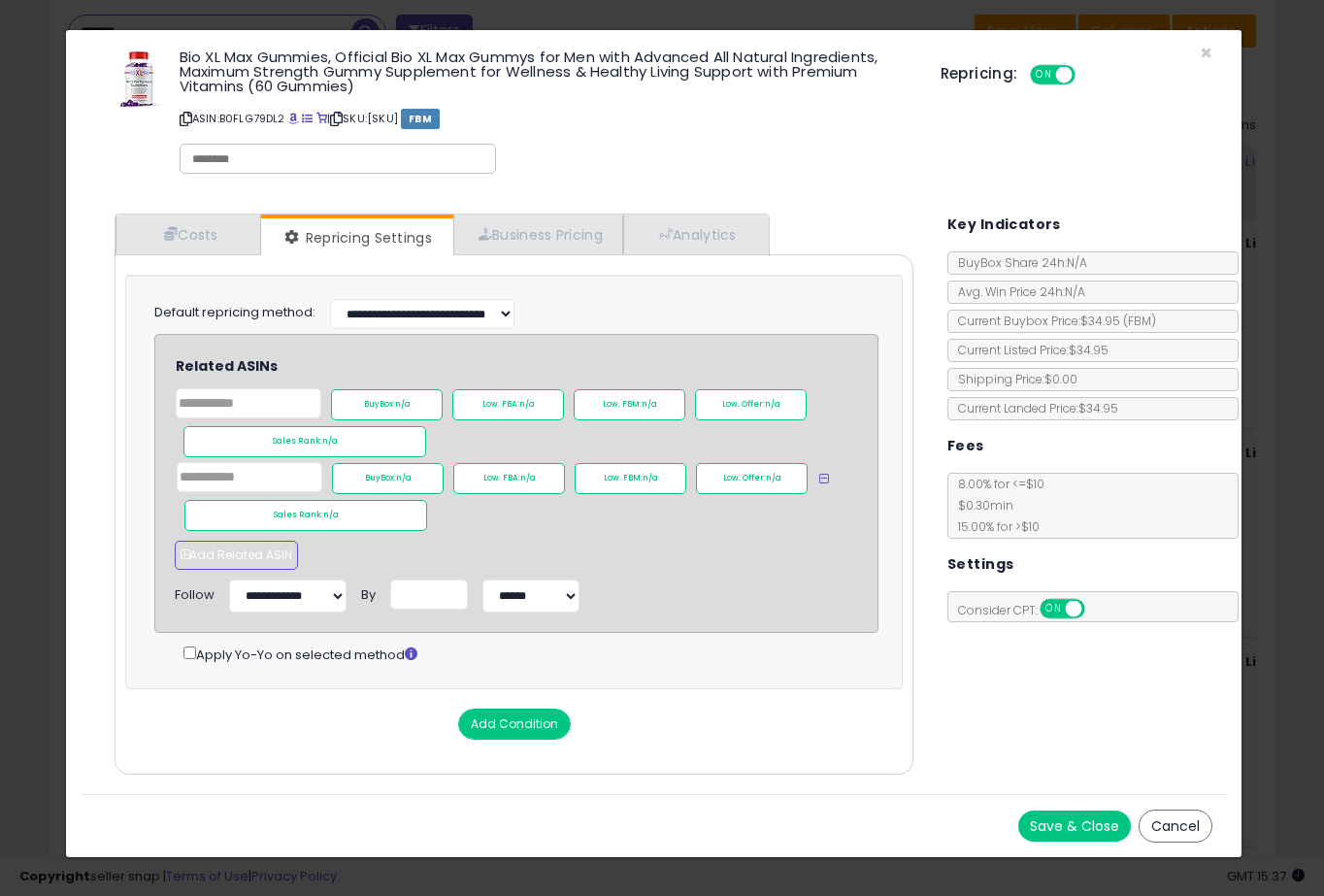 click on "Add Related ASIN" at bounding box center [236, 555] 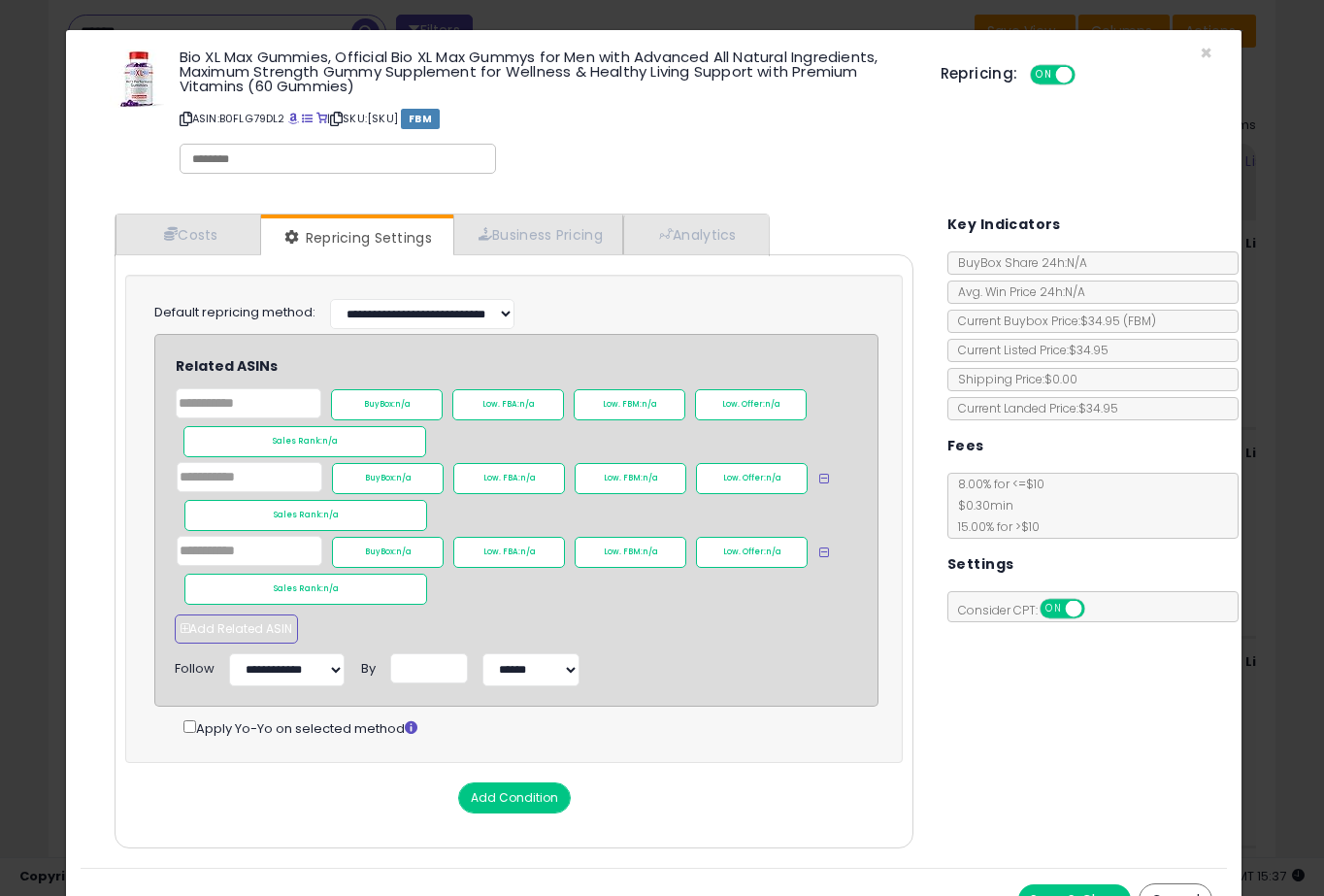 click on "Add Related ASIN" at bounding box center (236, 629) 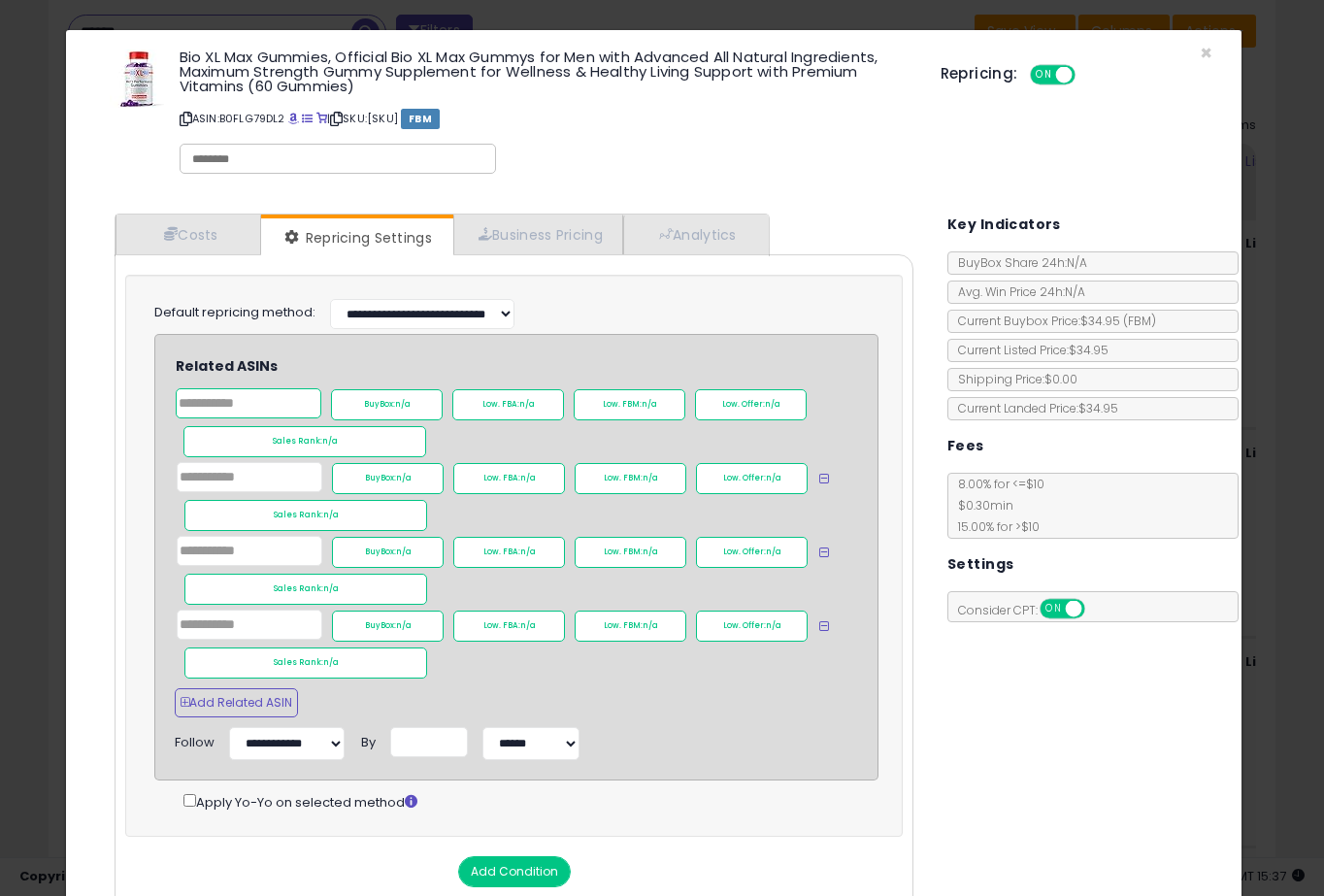 click 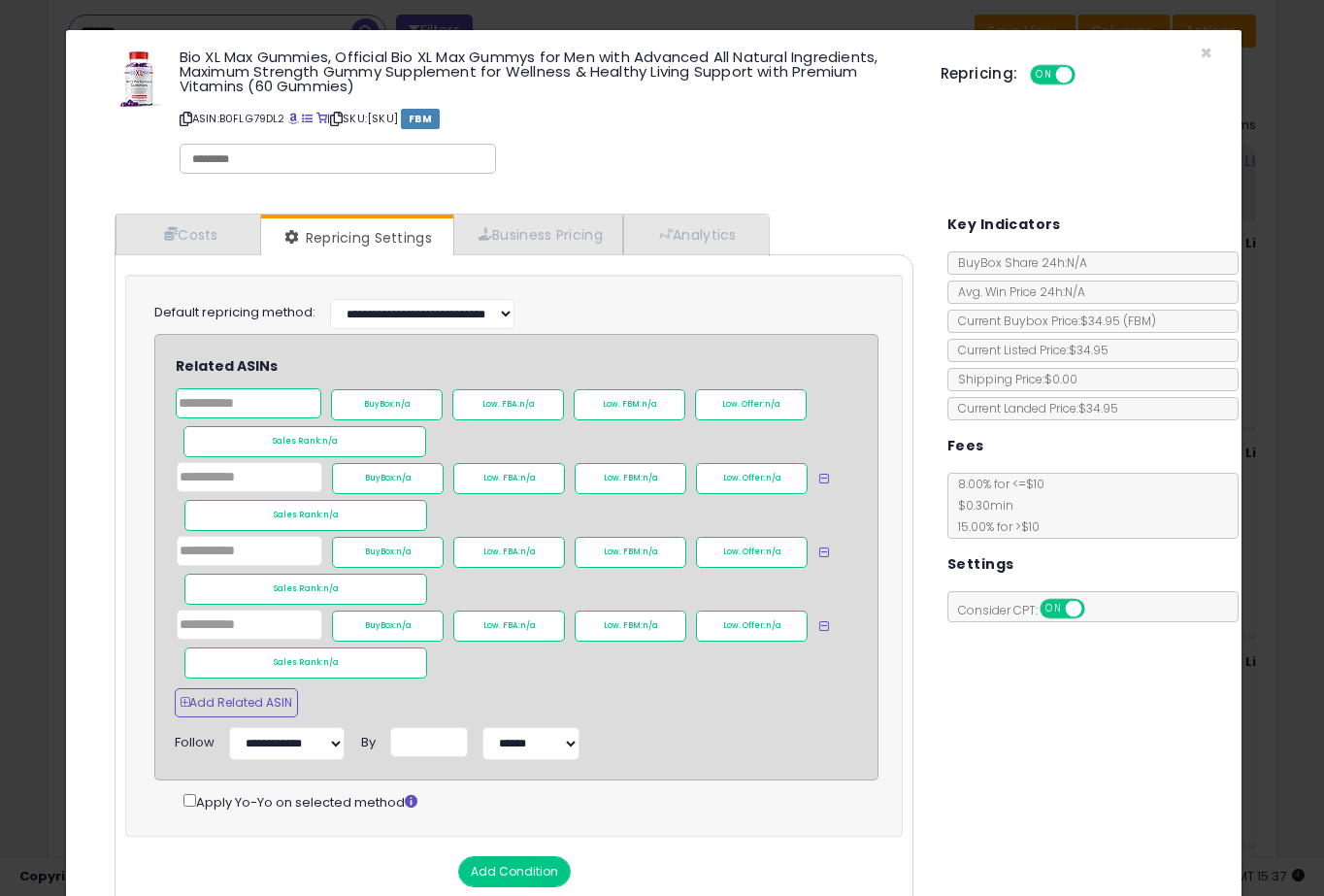 paste on "**********" 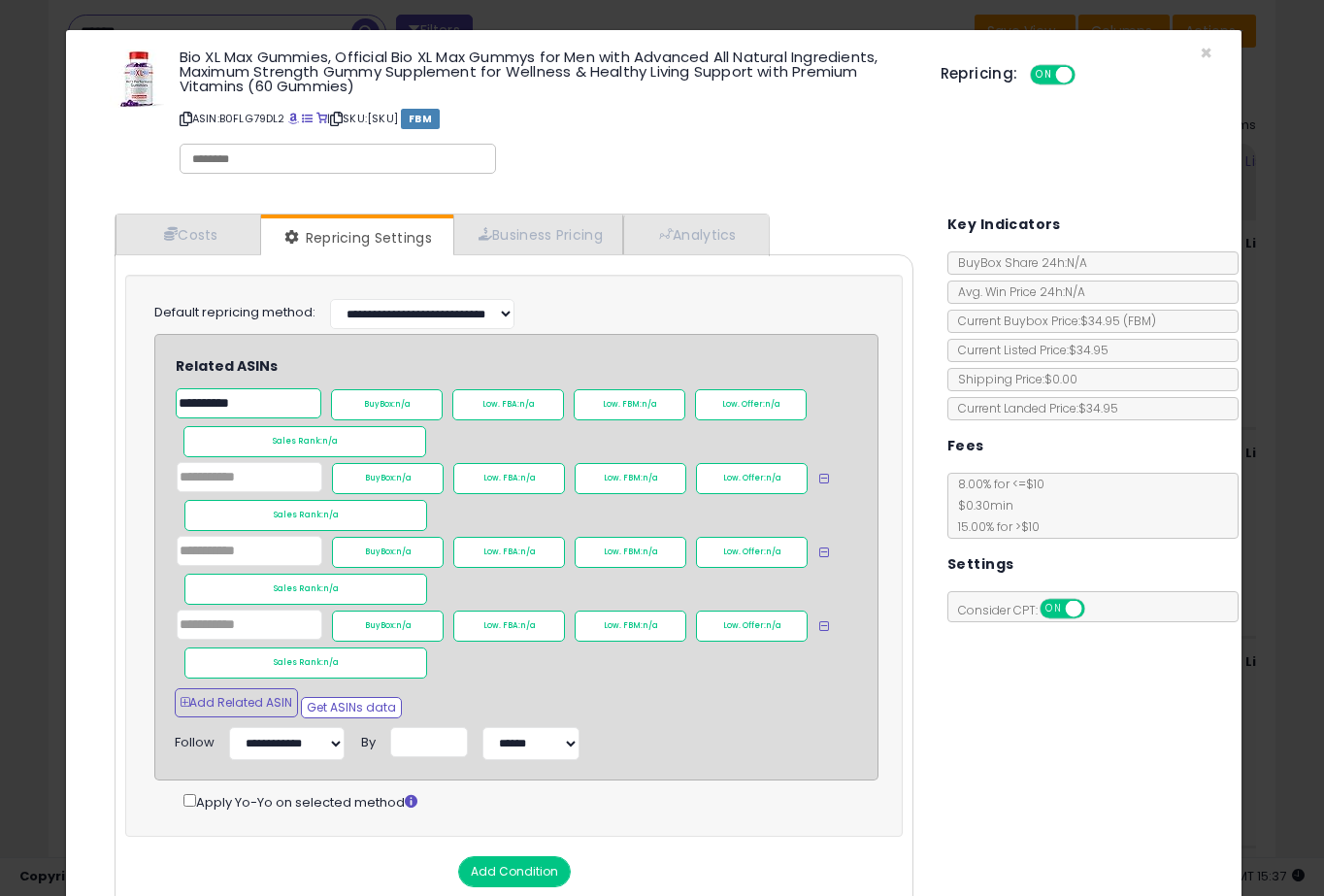 type on "**********" 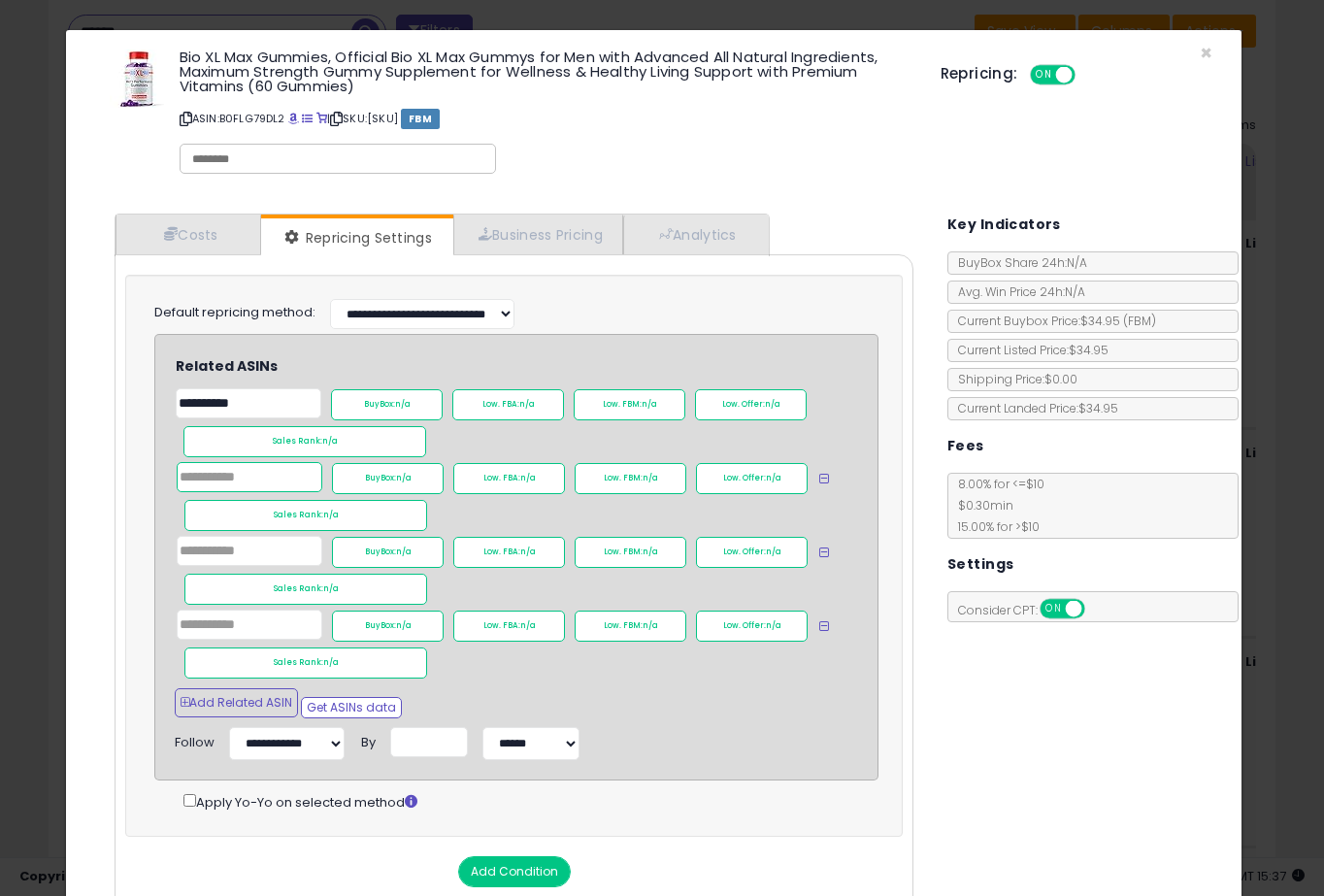 click 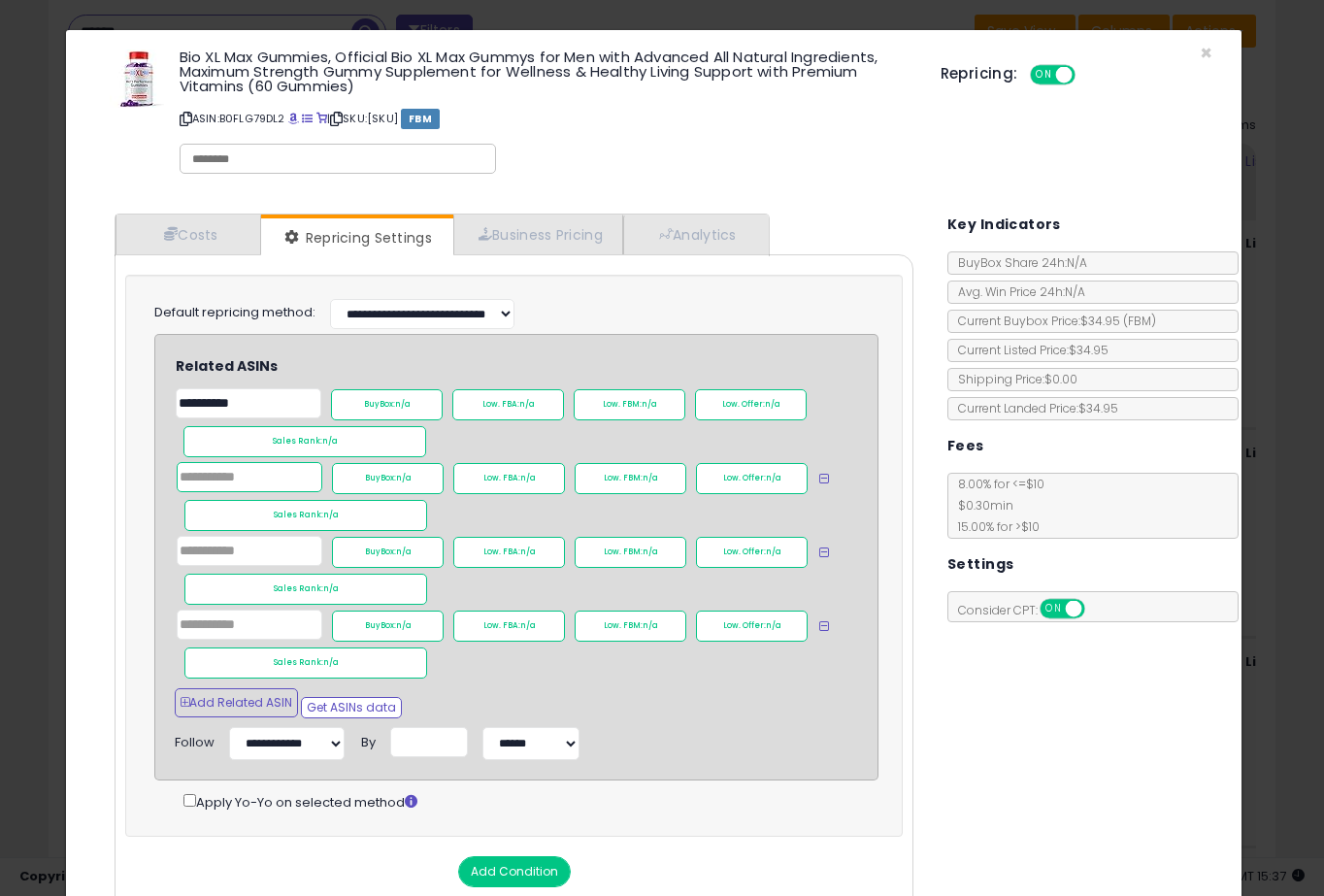 paste on "**********" 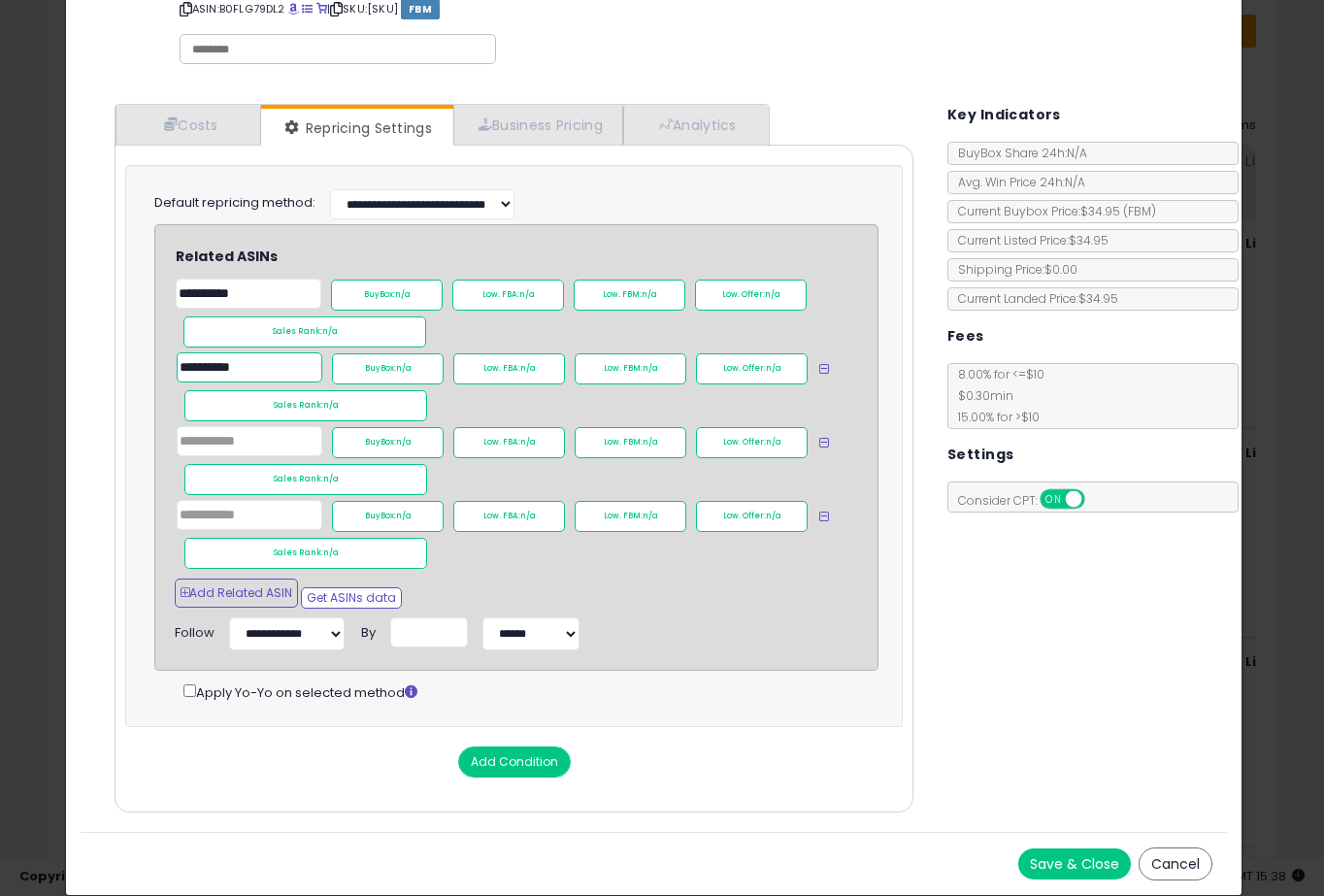 scroll, scrollTop: 125, scrollLeft: 0, axis: vertical 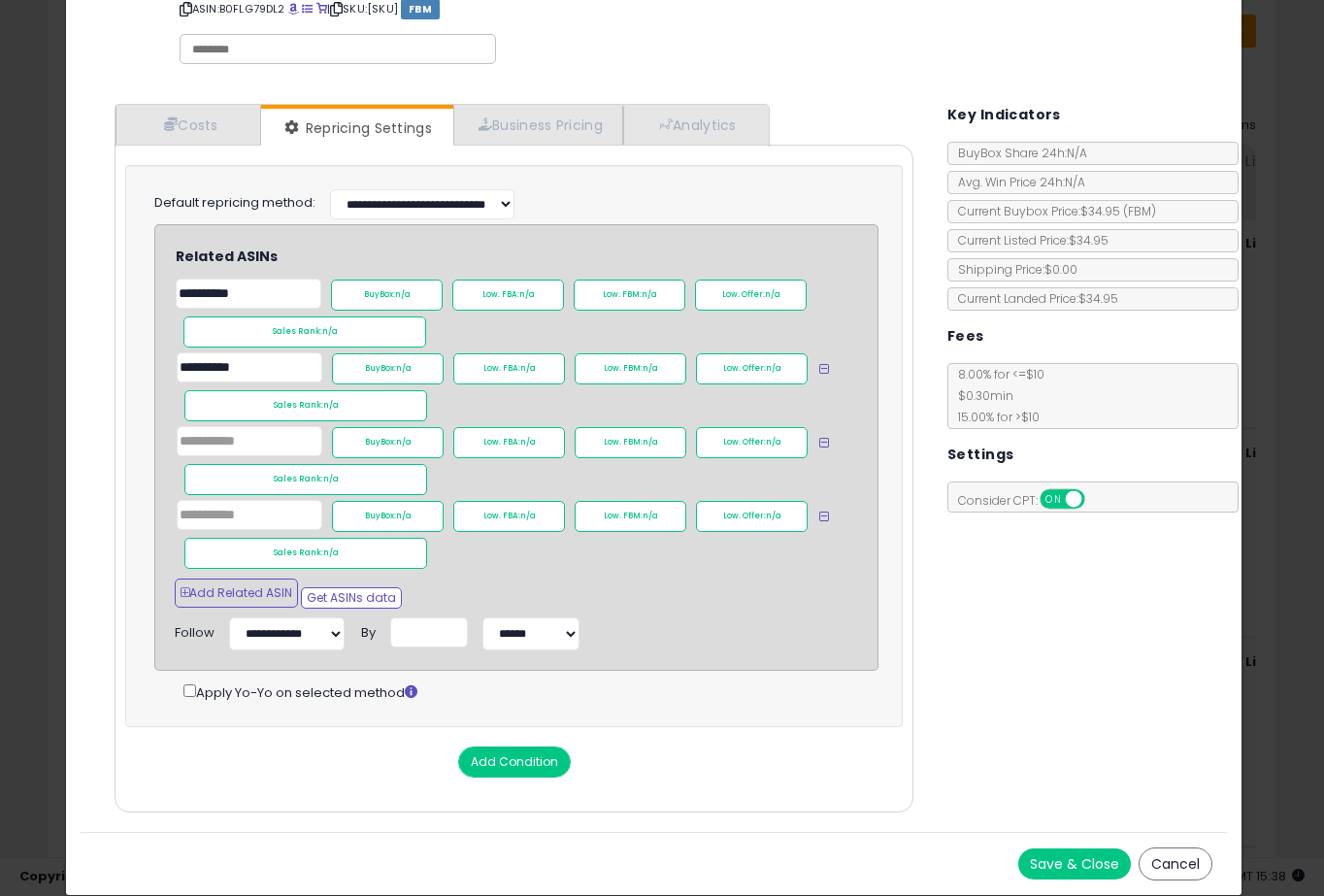 click on "Save & Close" at bounding box center (1075, 864) 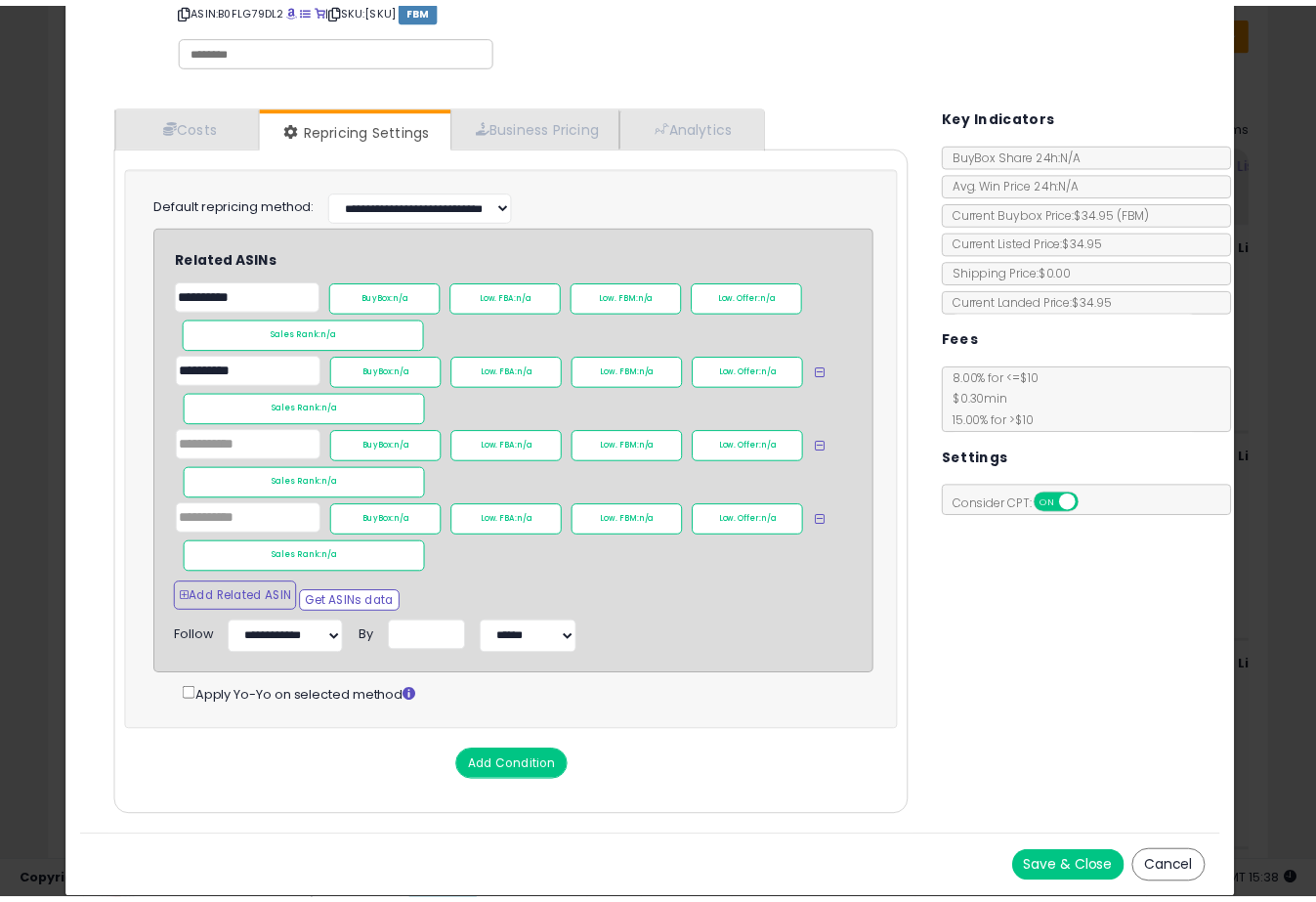scroll, scrollTop: 0, scrollLeft: 0, axis: both 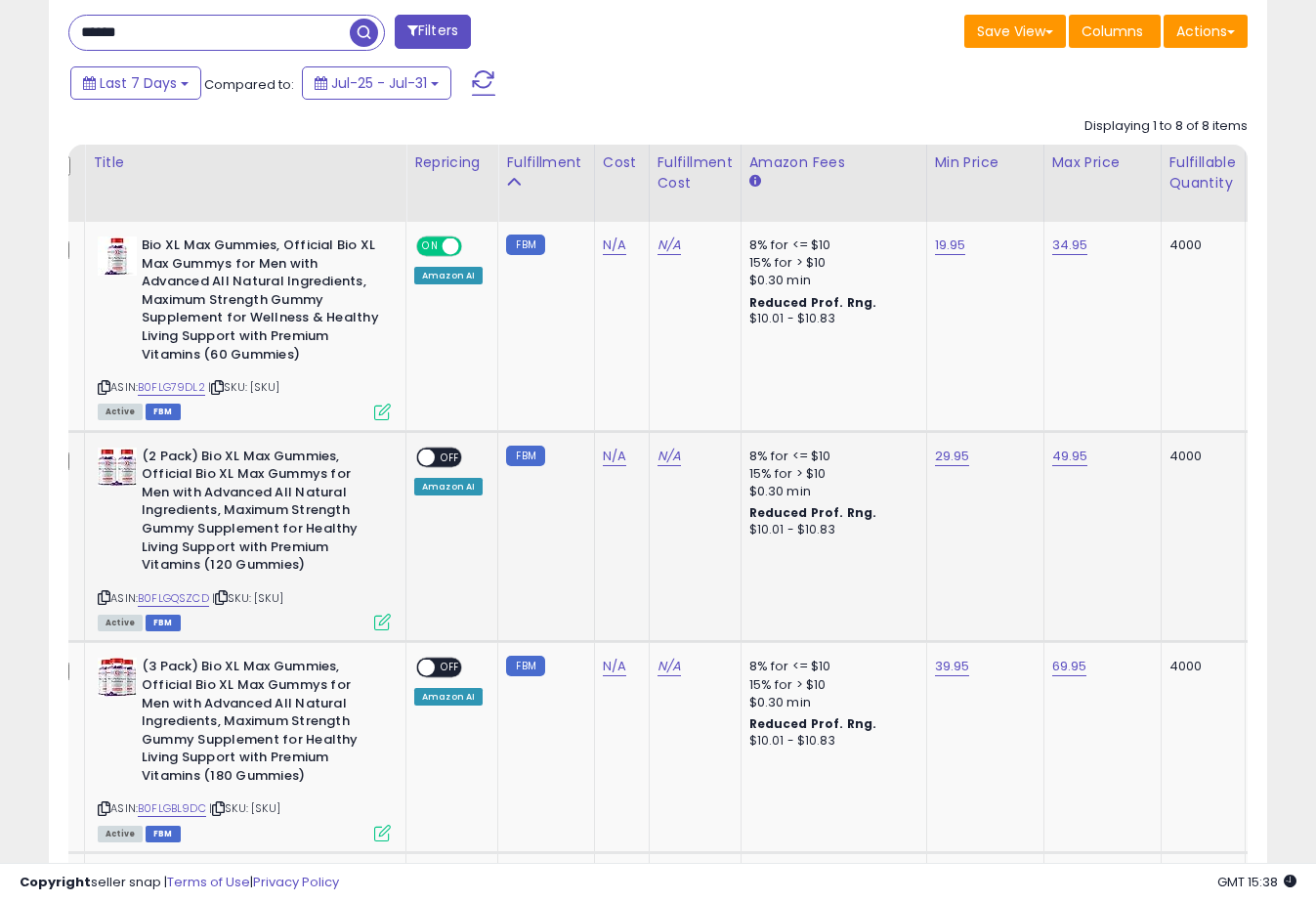 click on "Amazon AI" at bounding box center (448, 487) 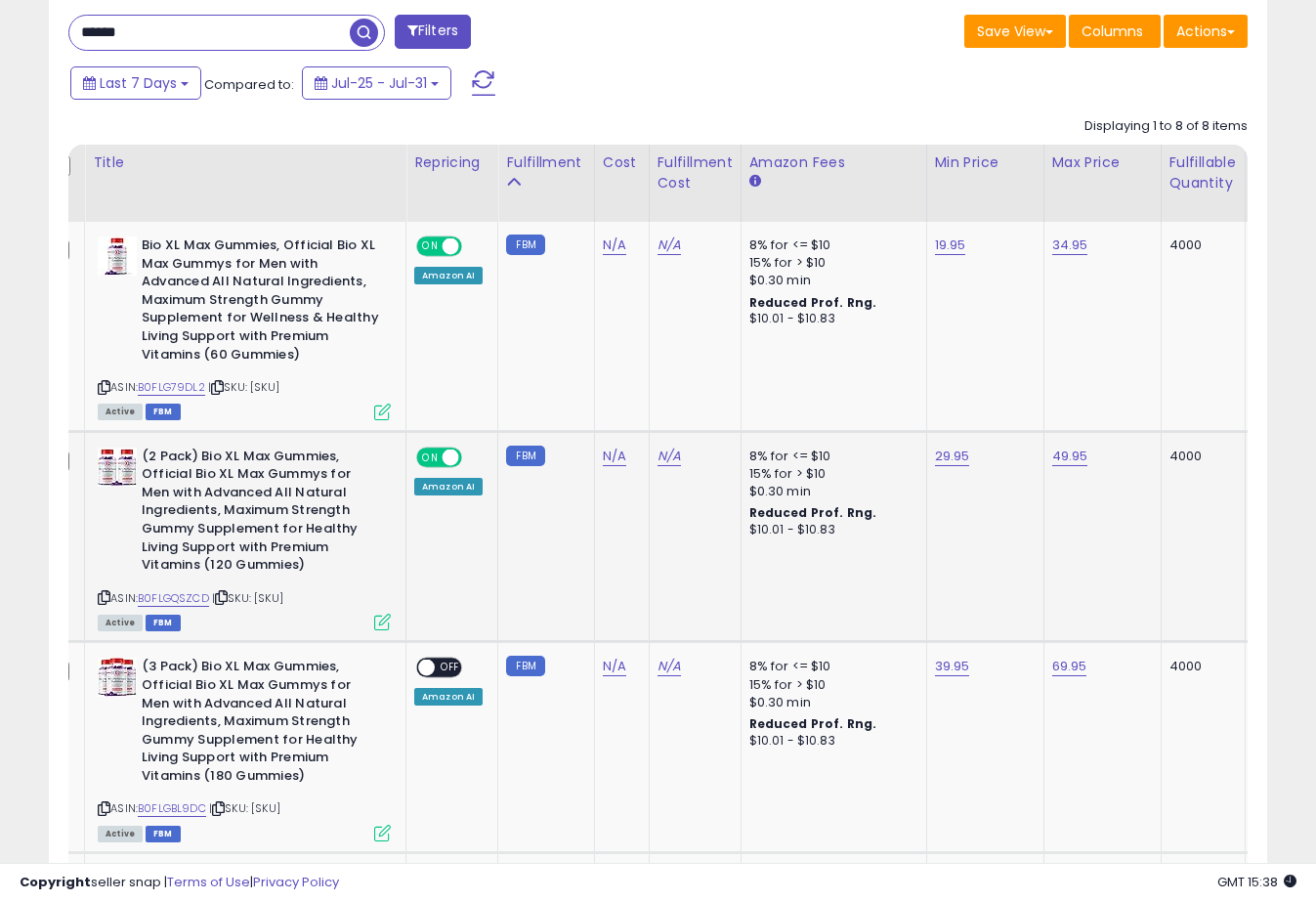 click at bounding box center (382, 622) 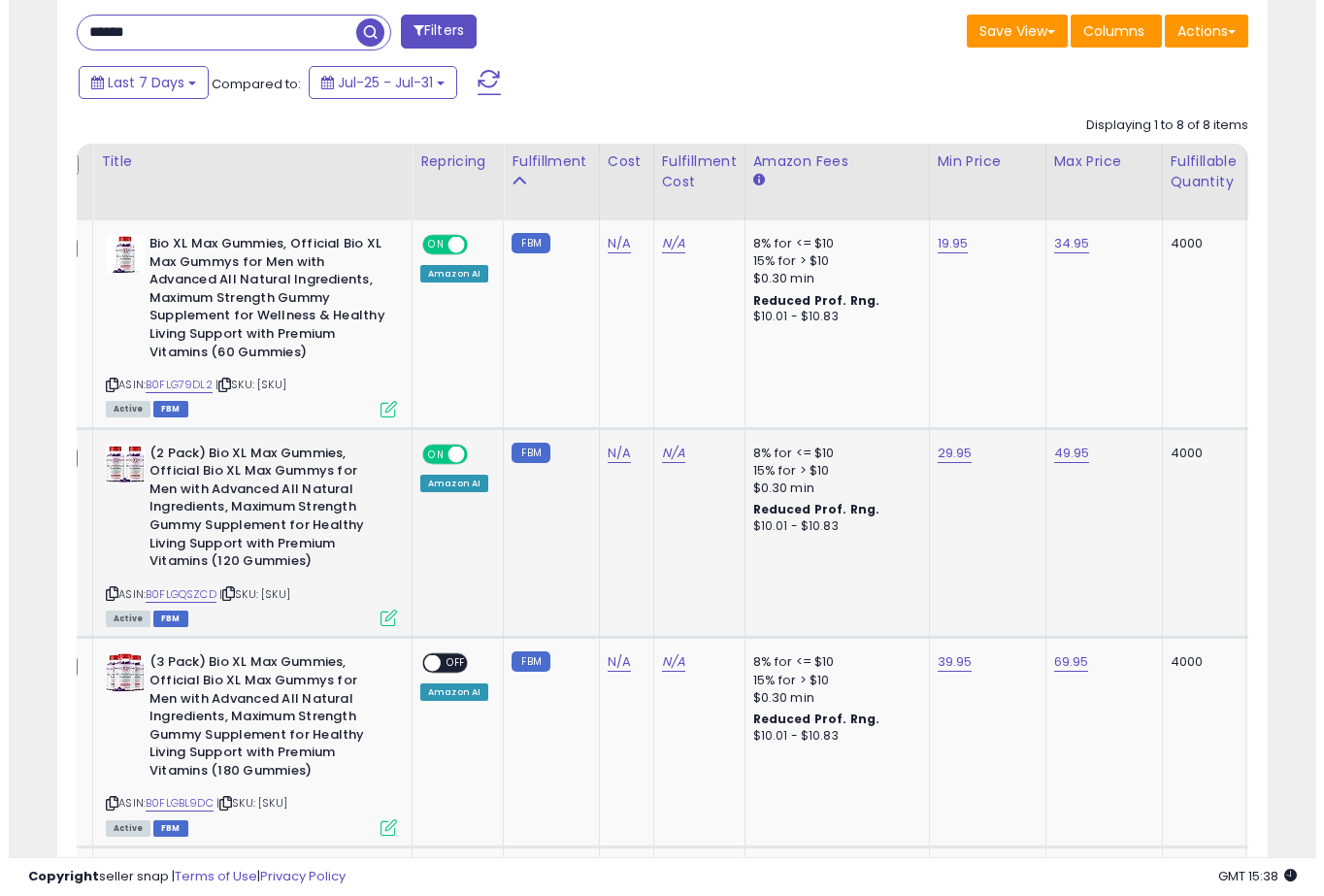 scroll, scrollTop: 970350, scrollLeft: 969964, axis: both 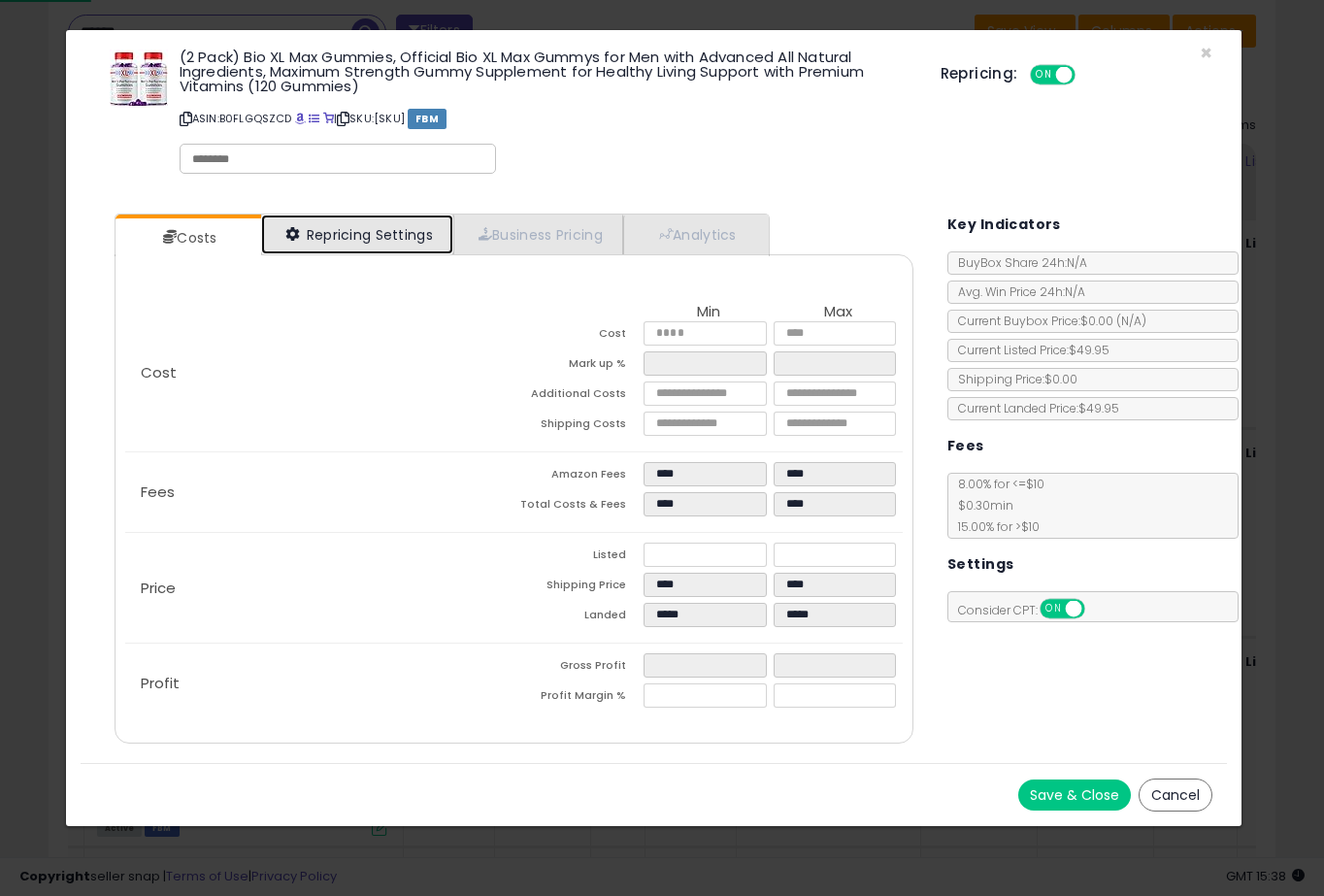 click on "Repricing Settings" at bounding box center [357, 234] 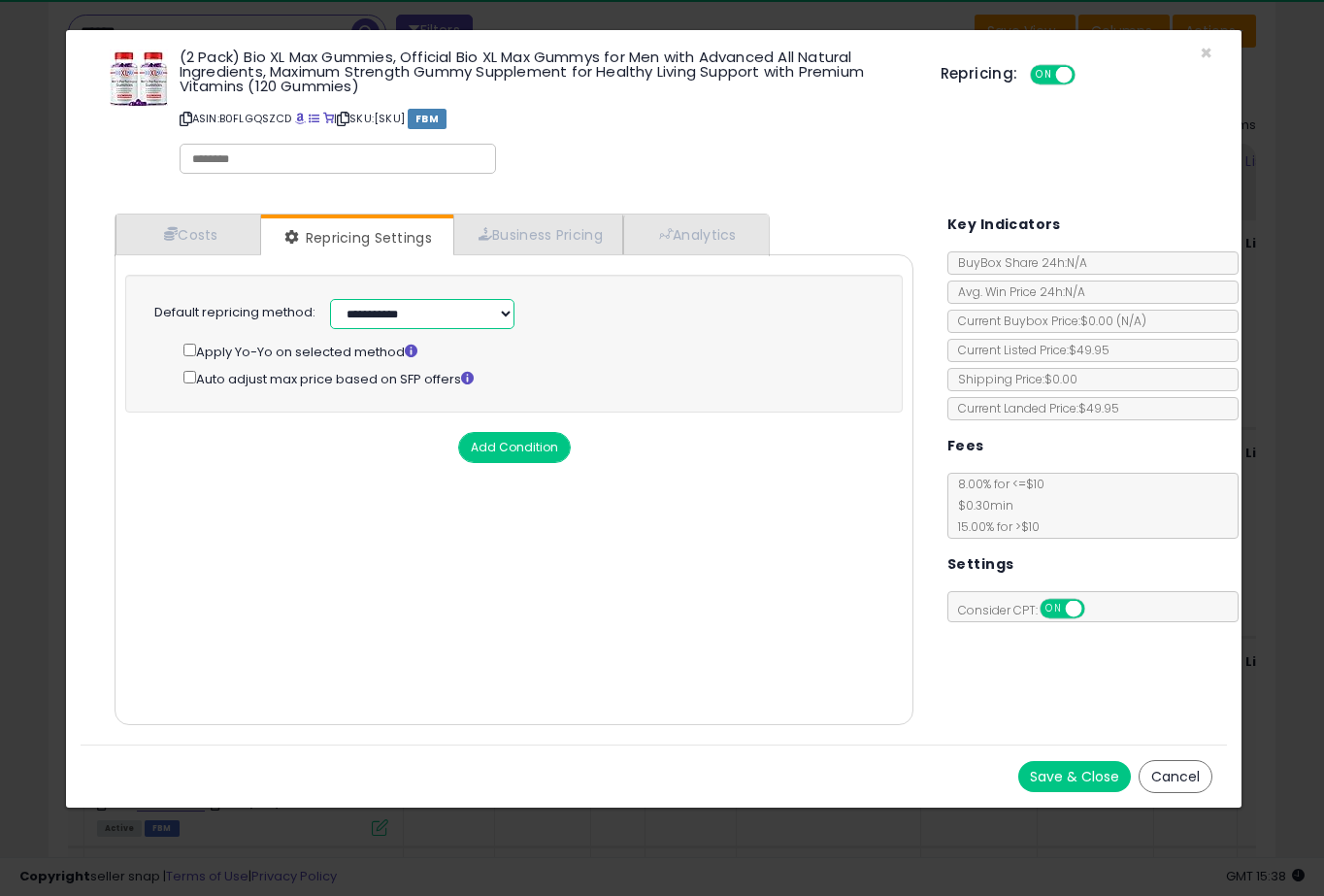 click on "**********" at bounding box center [422, 314] 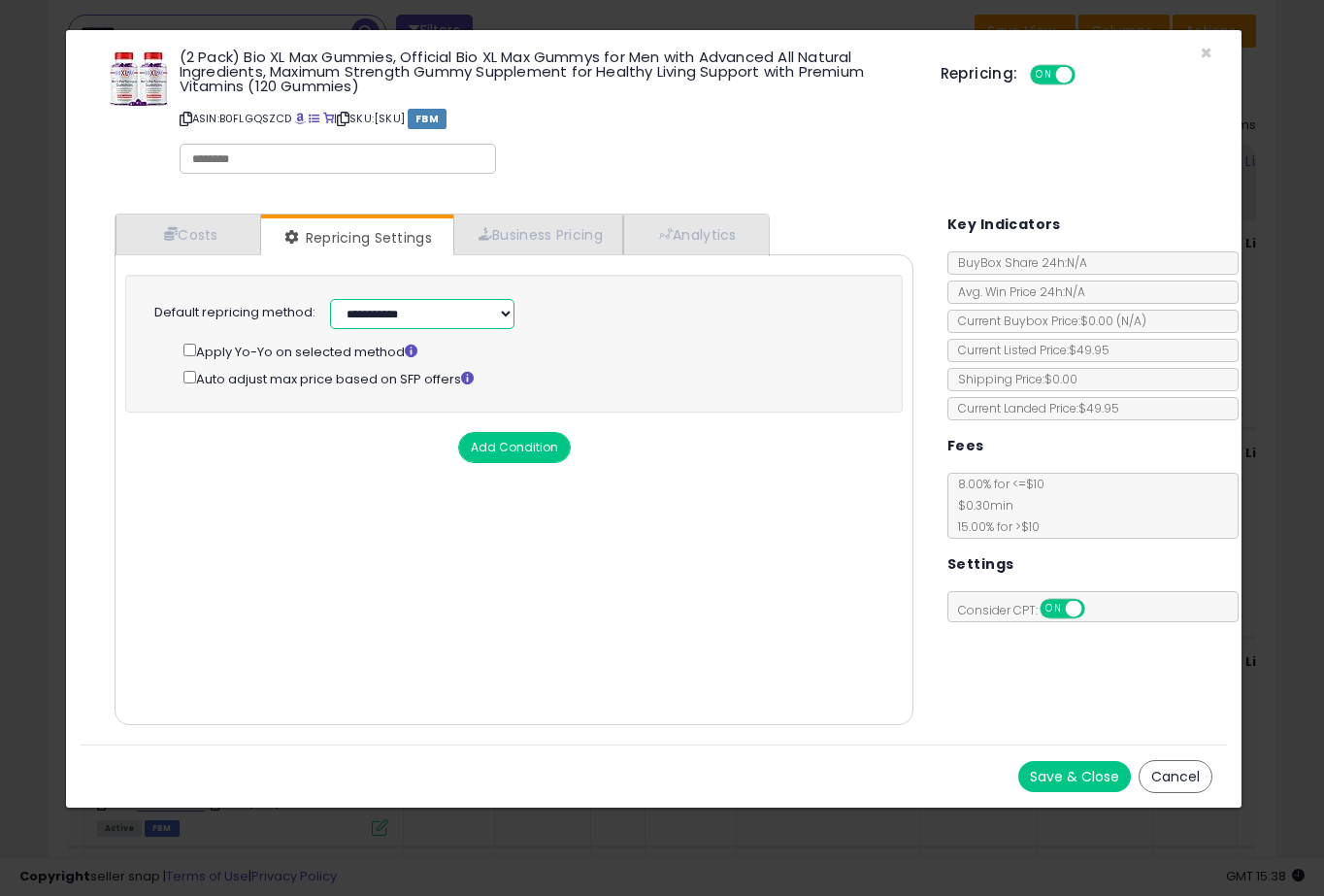 select on "**********" 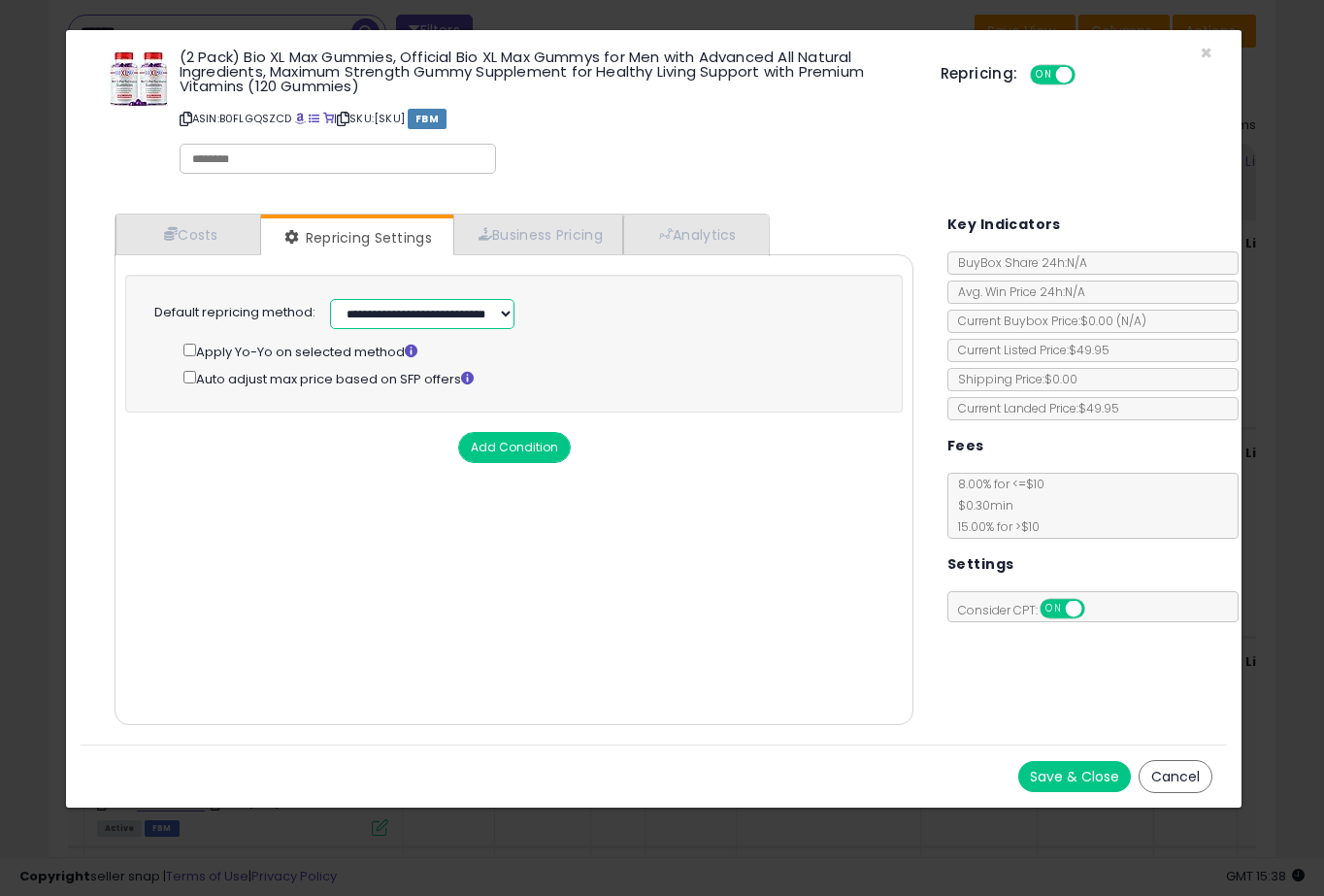 click on "**********" at bounding box center (422, 314) 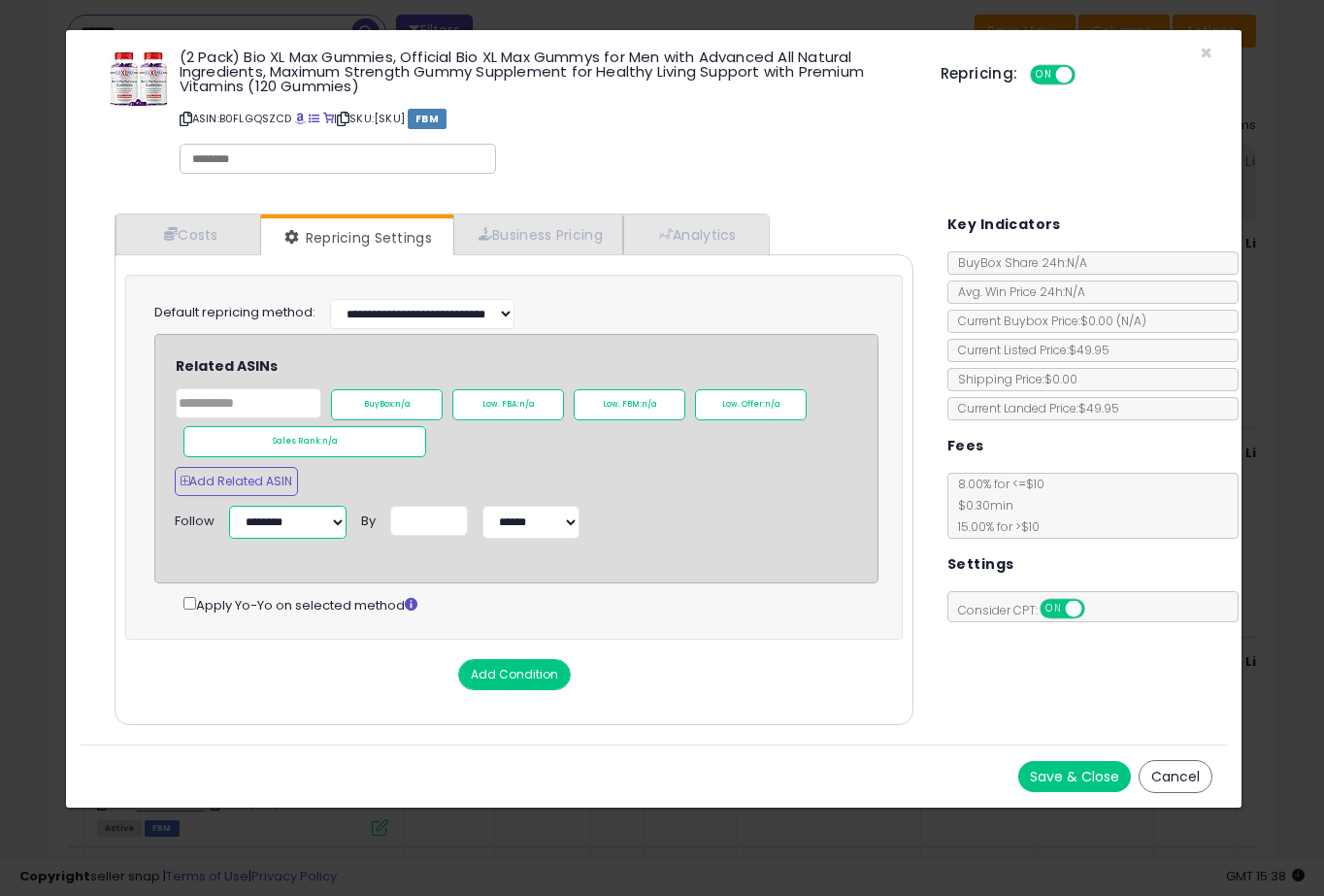 click on "**********" at bounding box center [287, 522] 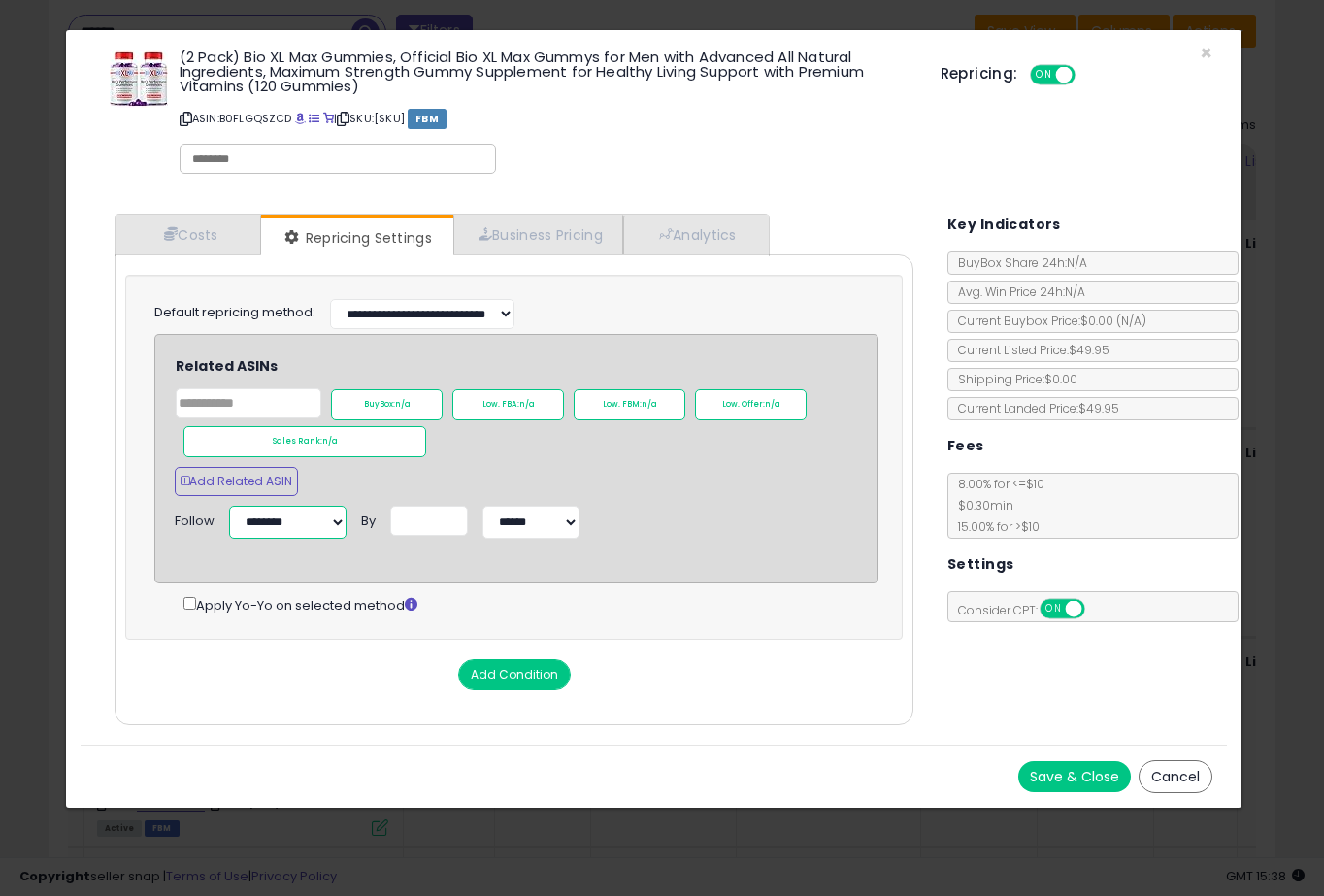select on "**********" 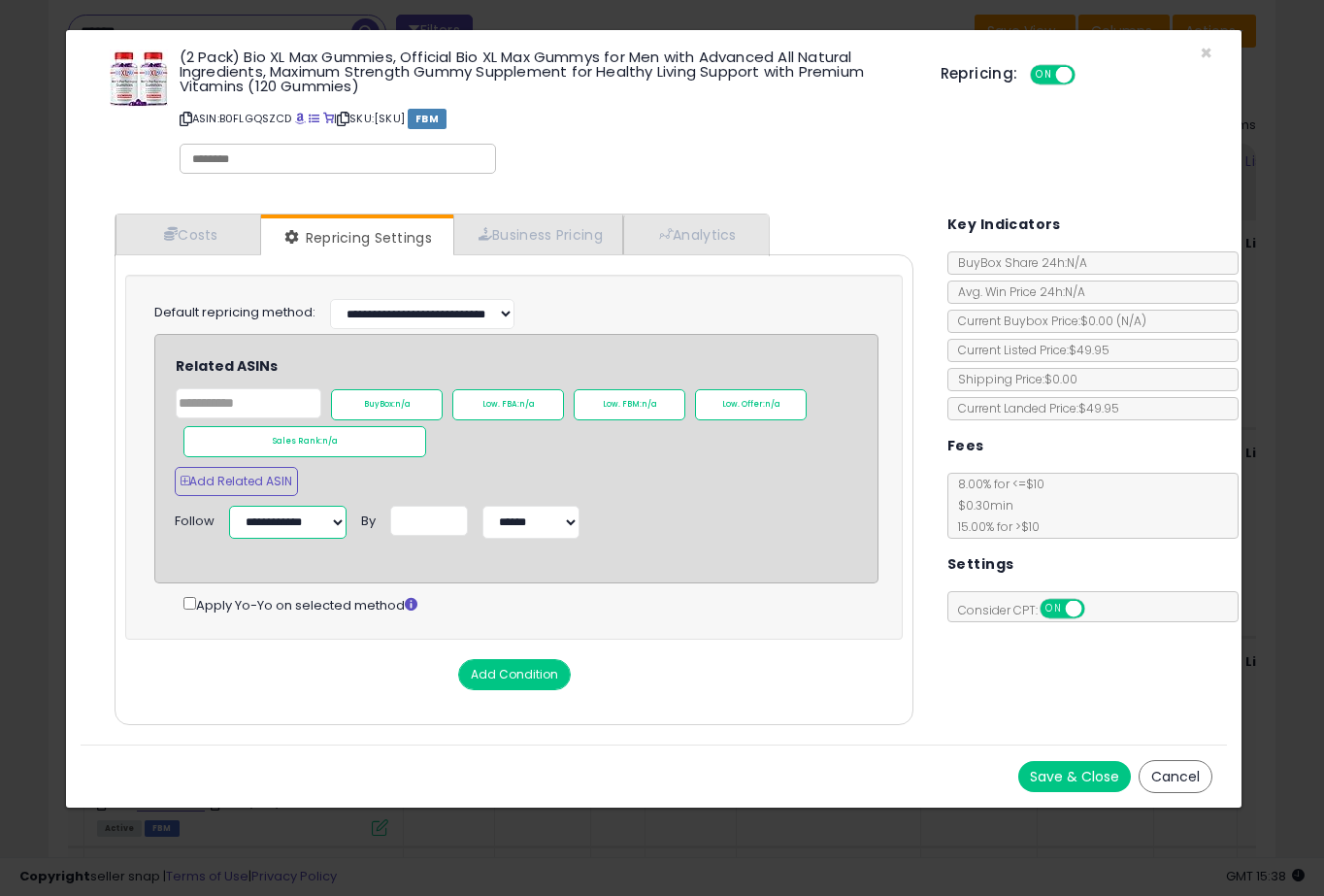 click on "**********" at bounding box center [287, 522] 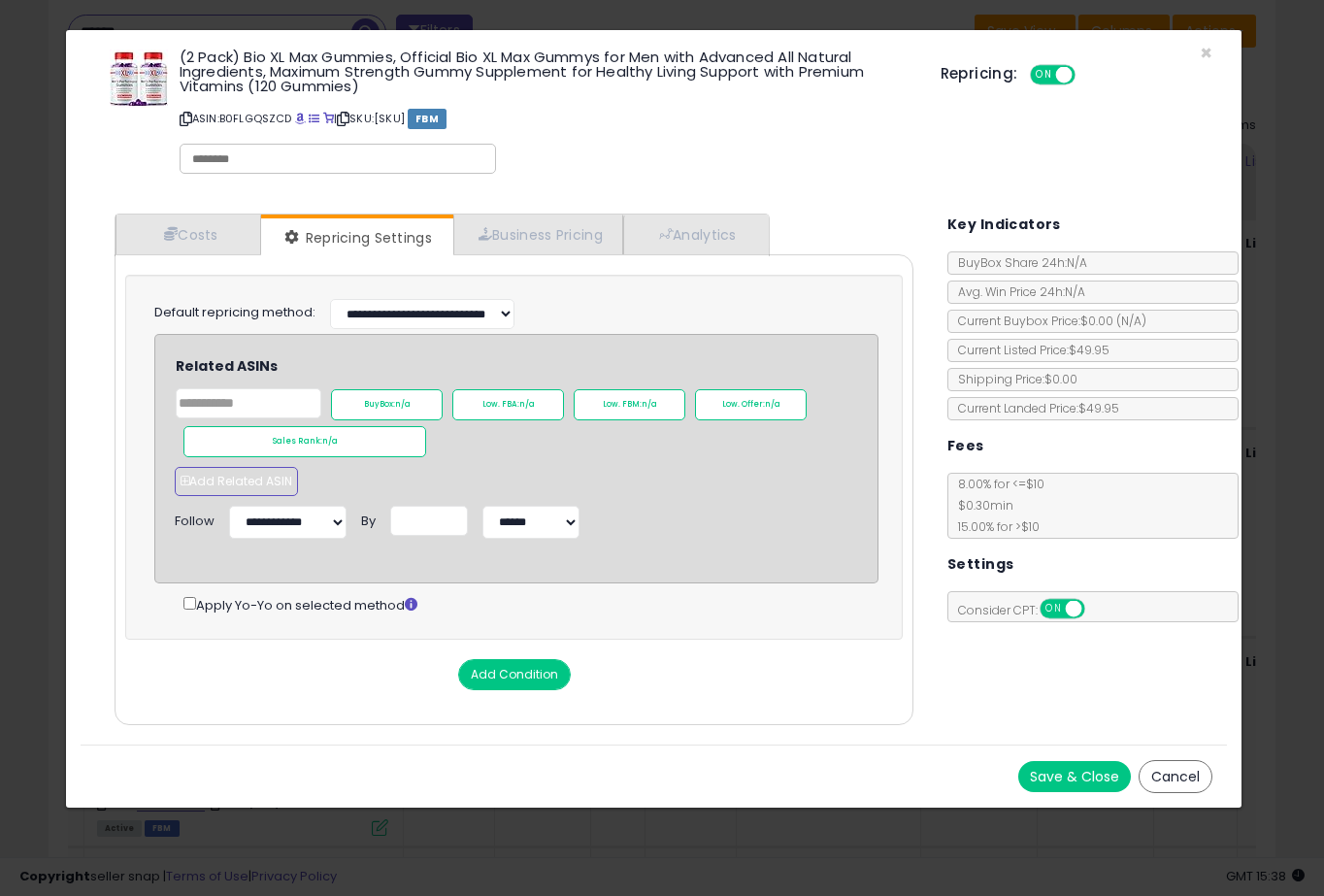 click on "Add Related ASIN" at bounding box center (236, 481) 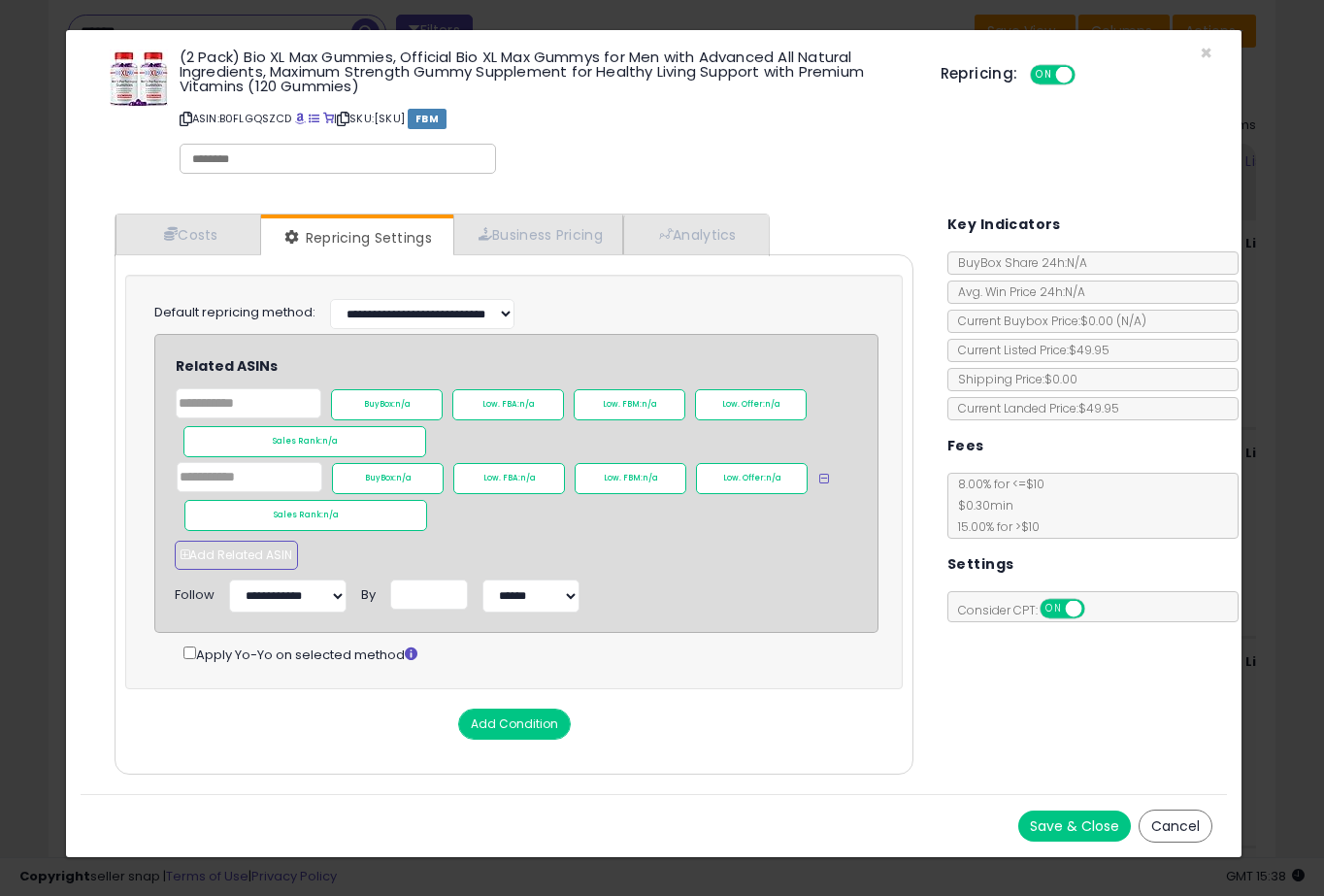 click on "Add Related ASIN" at bounding box center [236, 555] 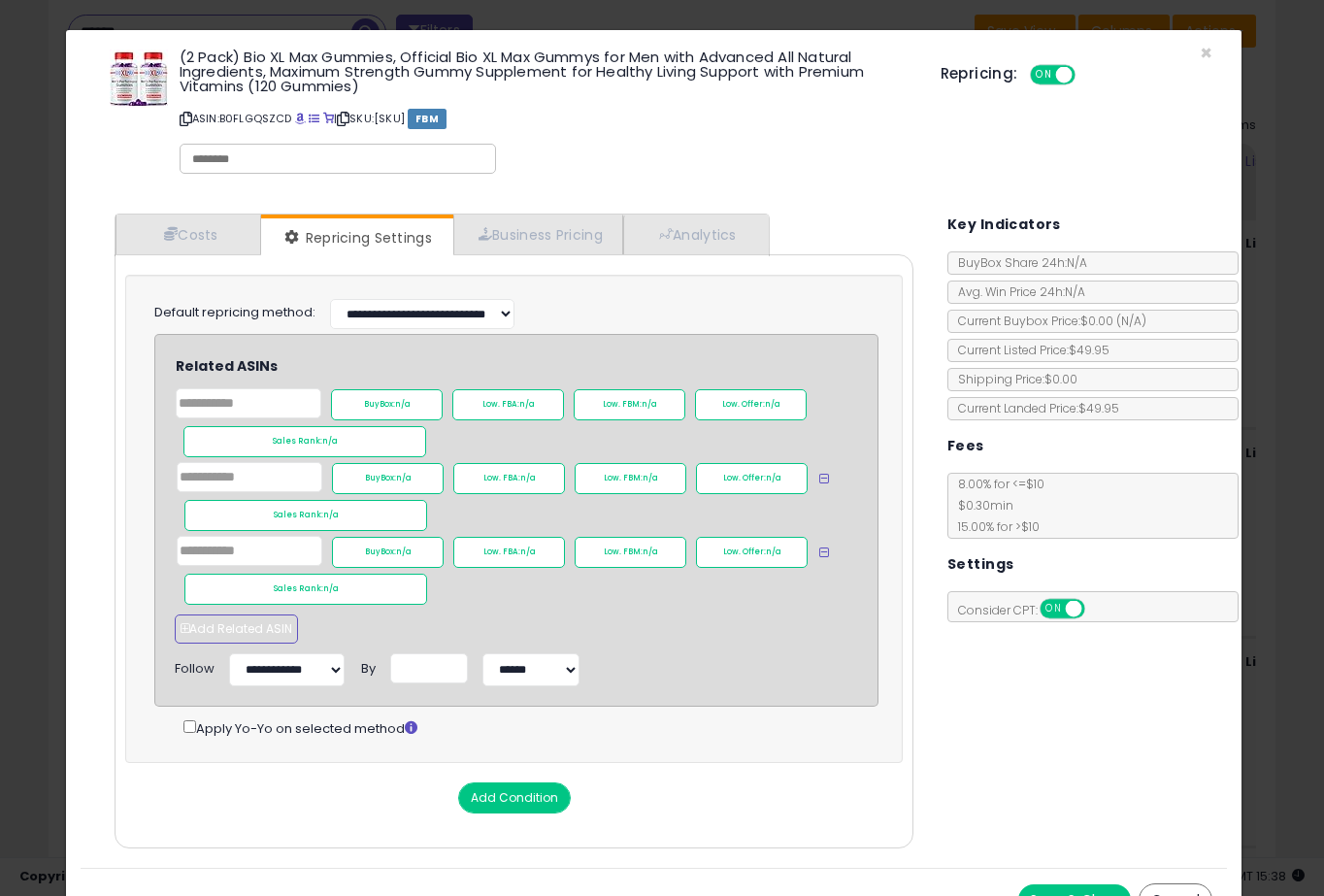 click on "Add Related ASIN" at bounding box center [236, 629] 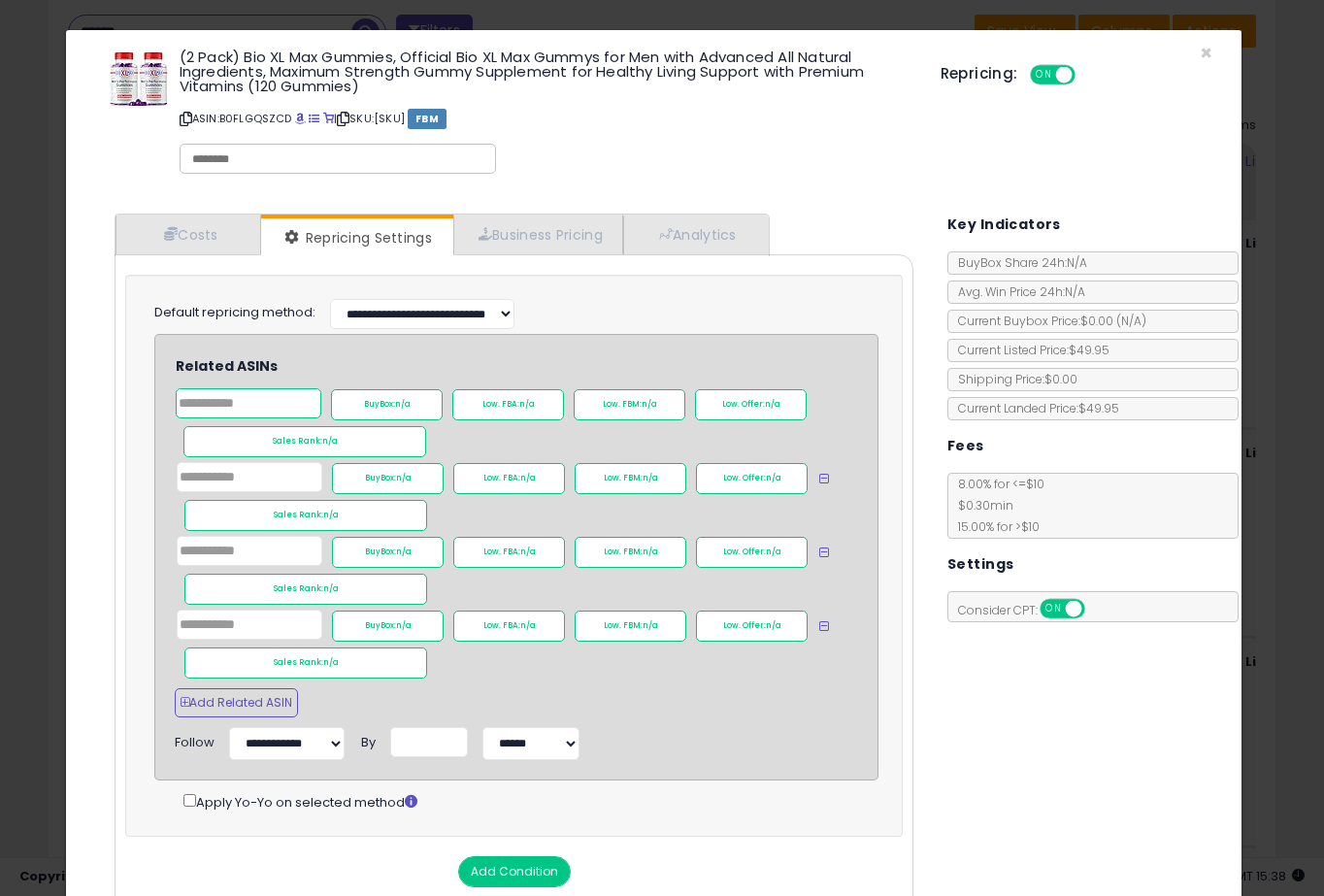 click 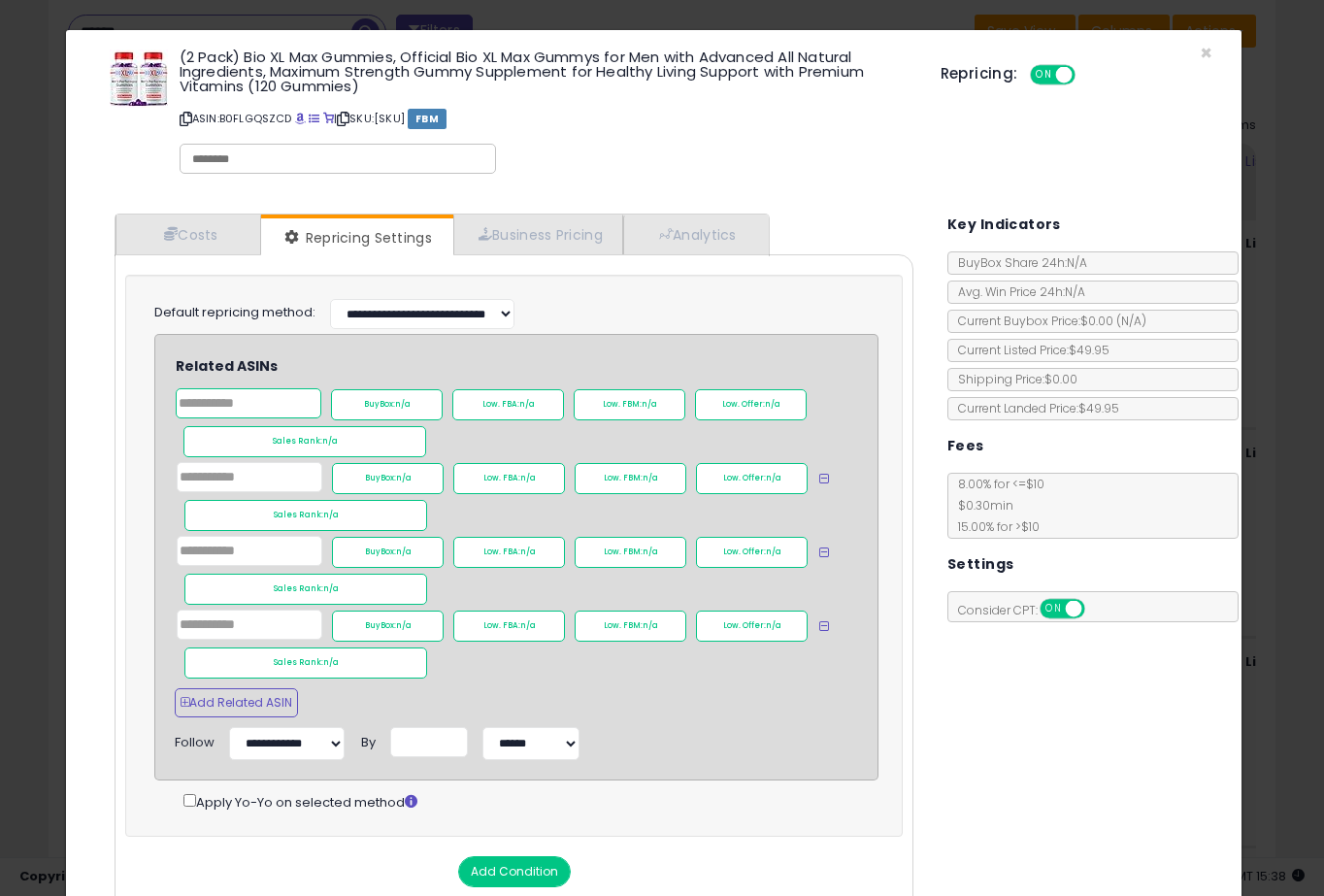 paste on "**********" 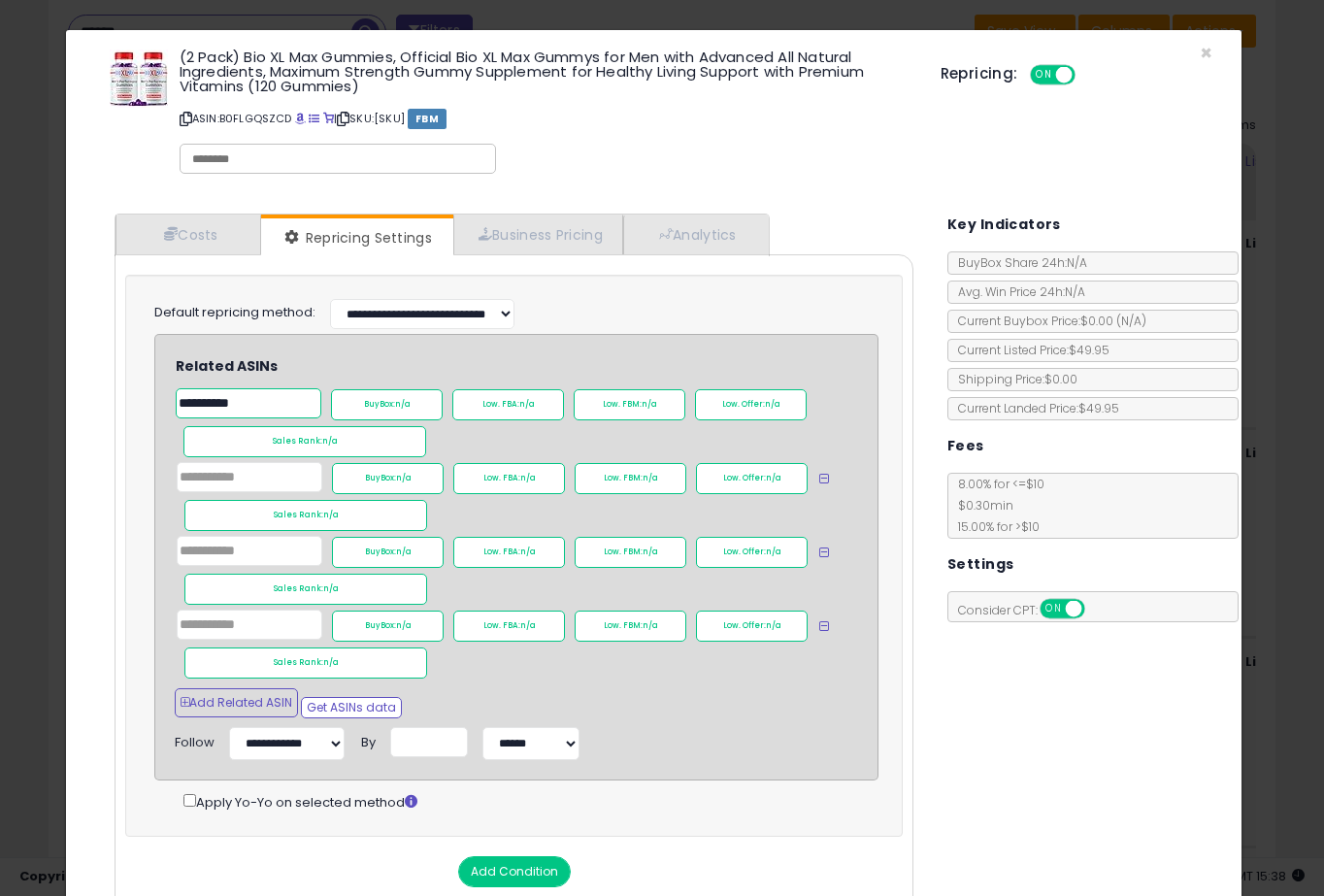 type on "**********" 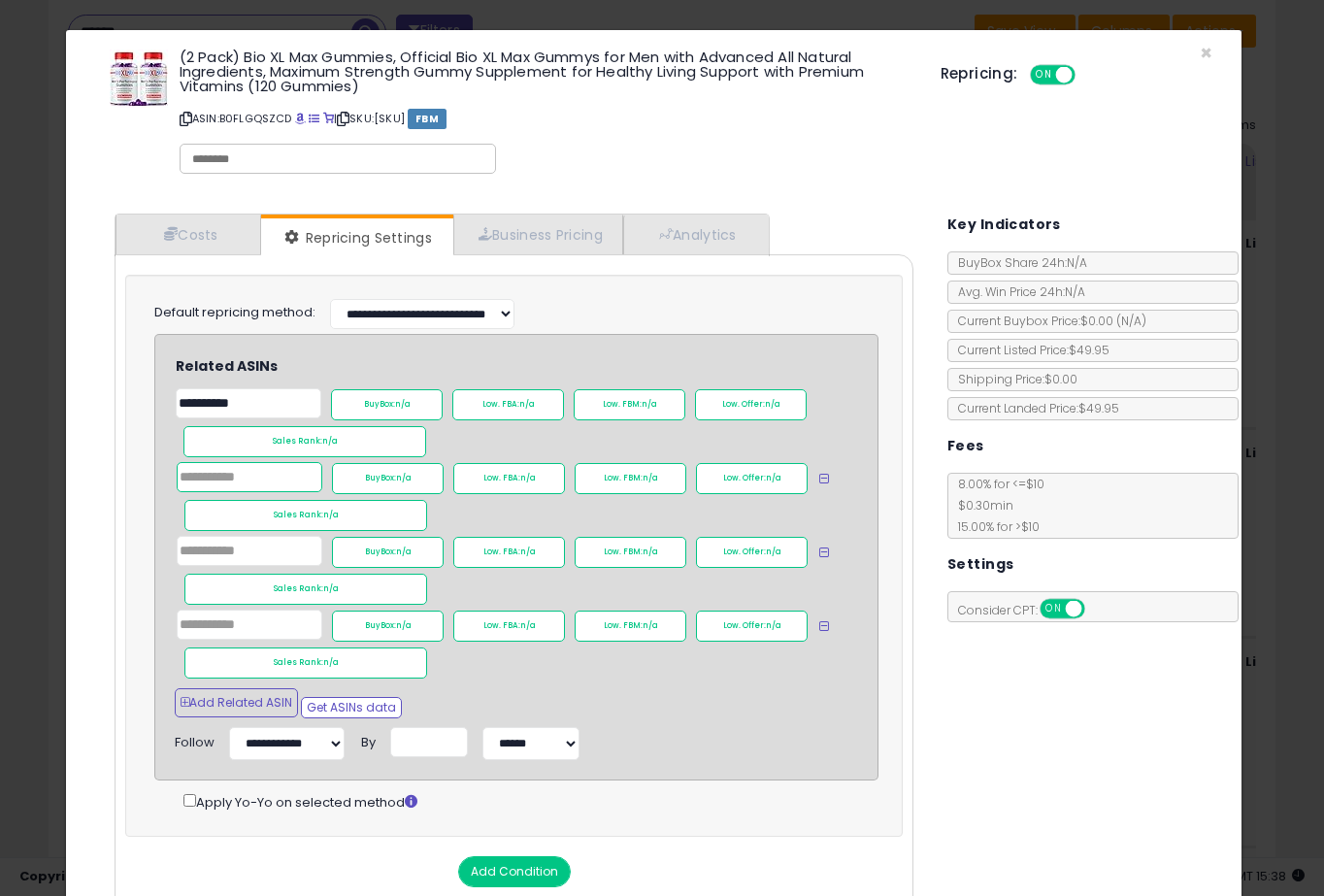 click 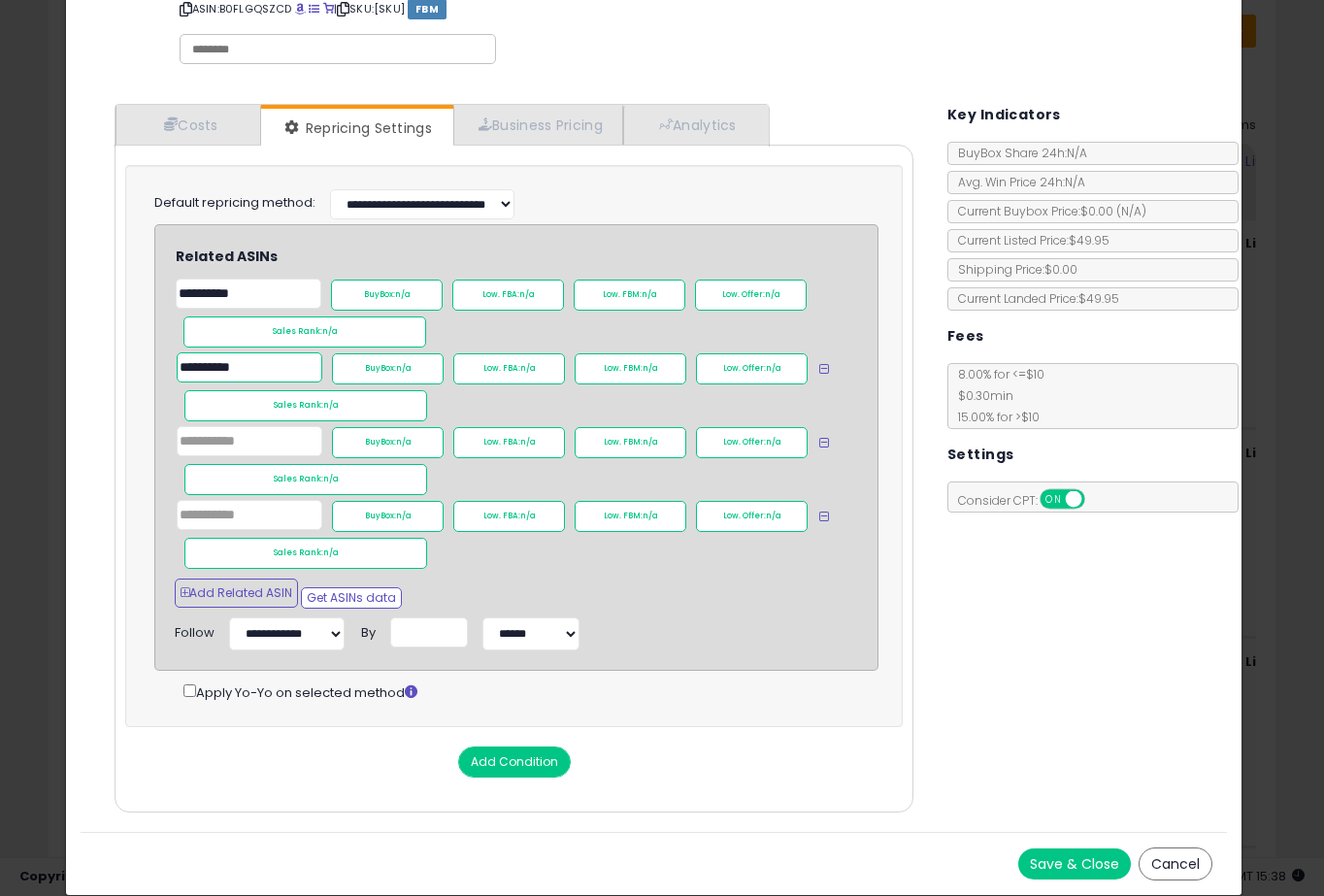 scroll, scrollTop: 125, scrollLeft: 0, axis: vertical 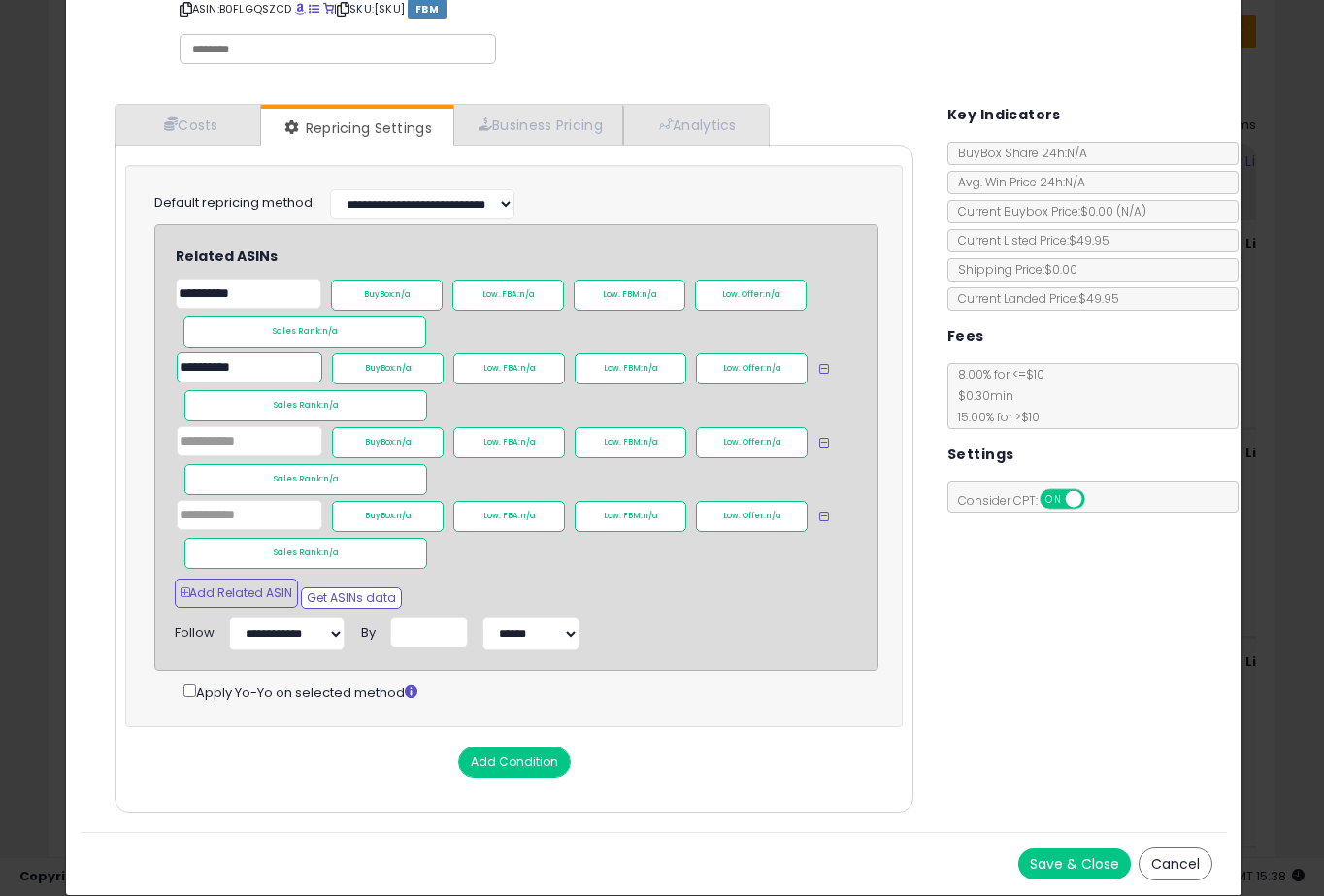 type on "**********" 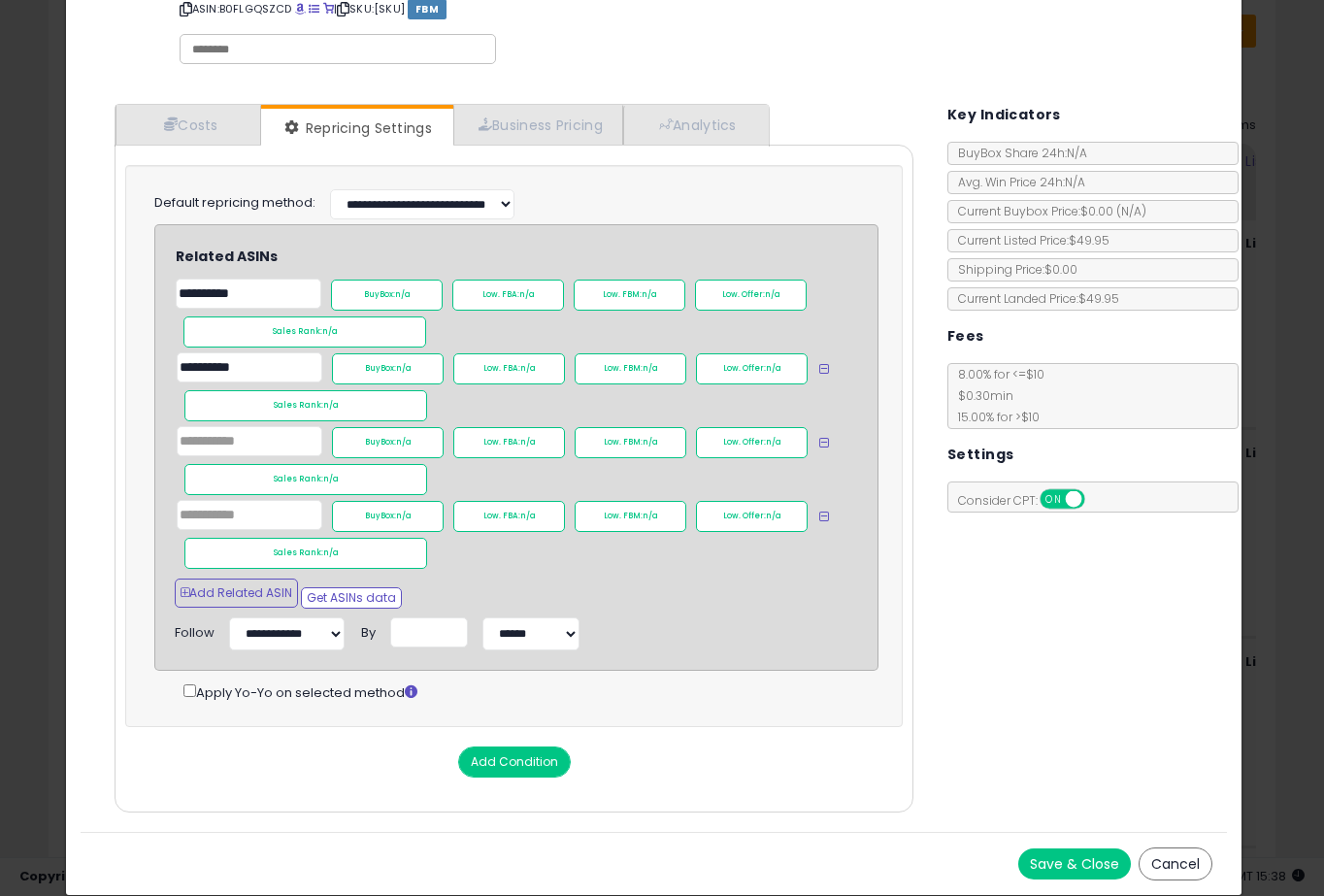 click on "Save & Close" at bounding box center (1075, 864) 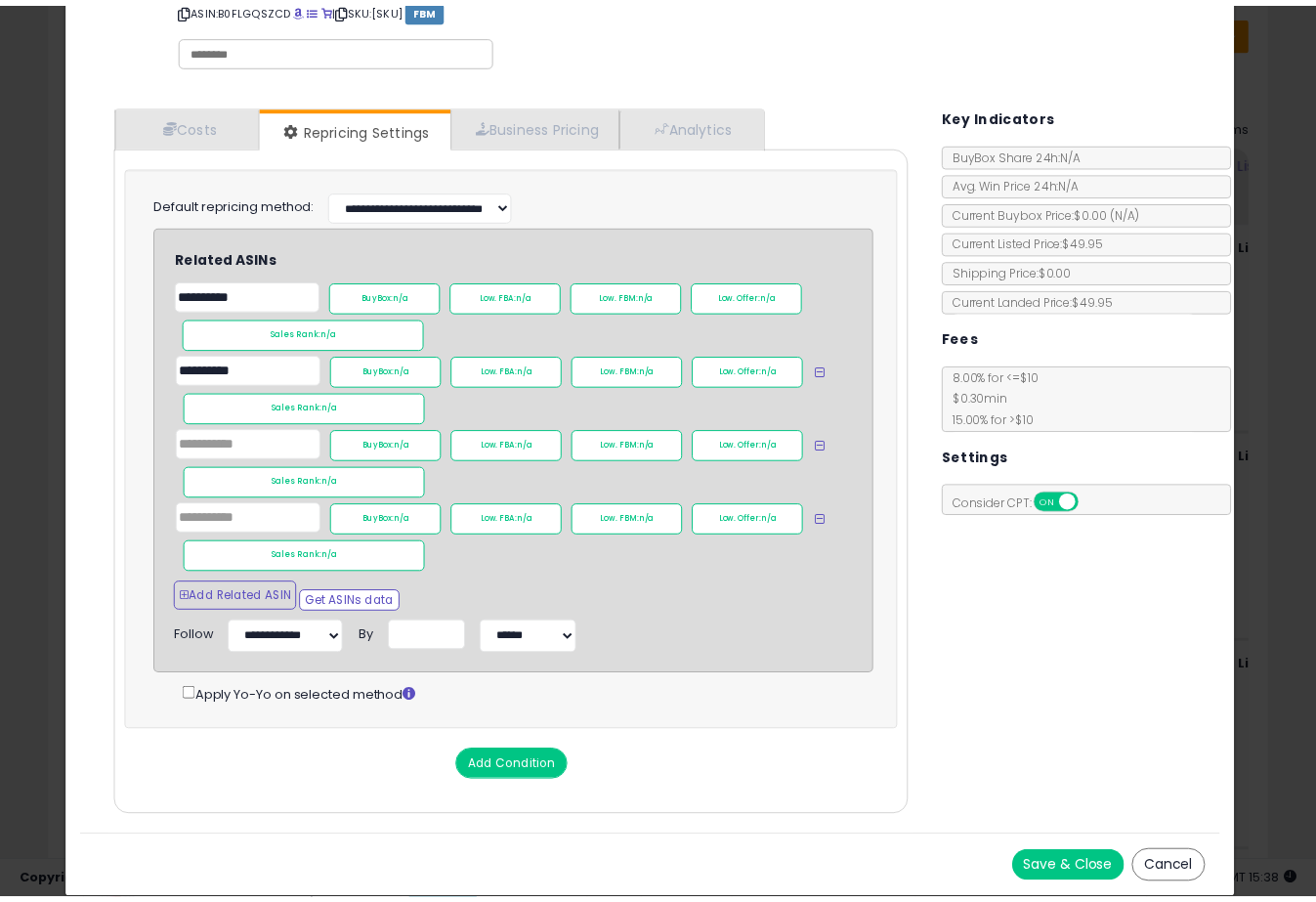 scroll, scrollTop: 0, scrollLeft: 0, axis: both 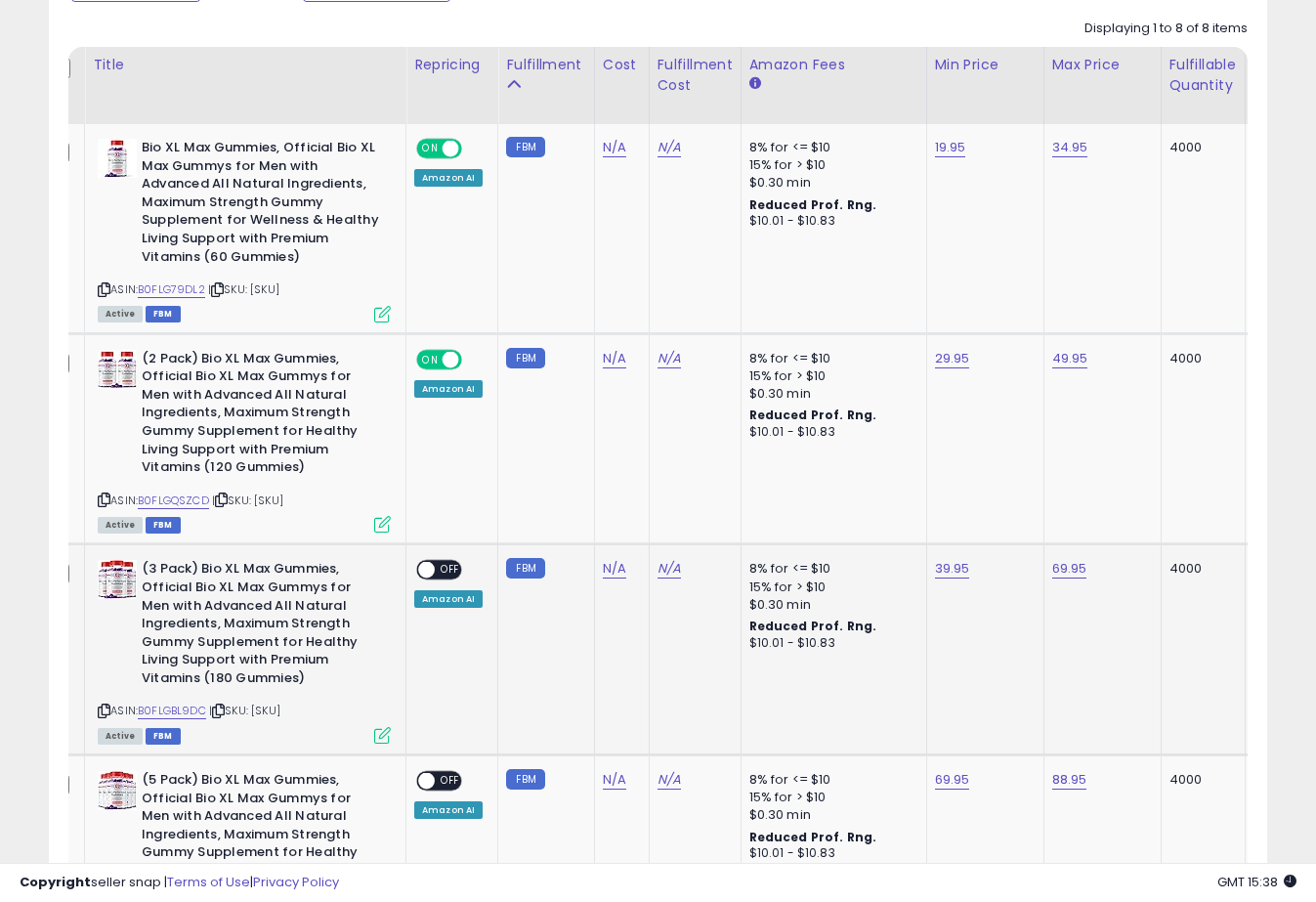 click on "OFF" at bounding box center [450, 570] 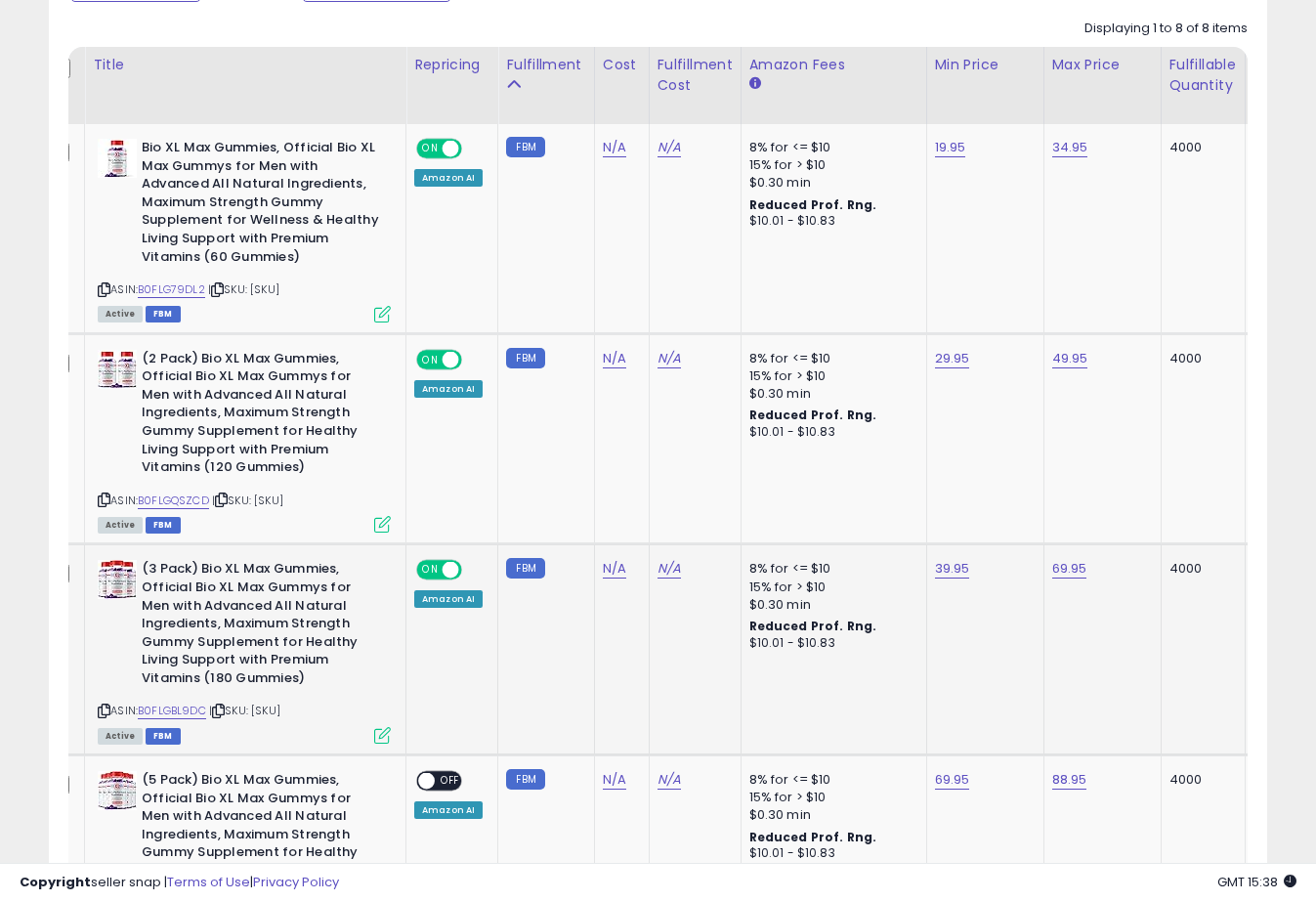 click on "(3 Pack) Bio XL Max Gummies, Official Bio XL Max Gummys for Men with Advanced All Natural Ingredients, Maximum Strength Gummy Supplement for Healthy Living Support with Premium Vitamins (180 Gummies)  ASIN:  [ASIN]    |   SKU: [SKU] Active FBM" 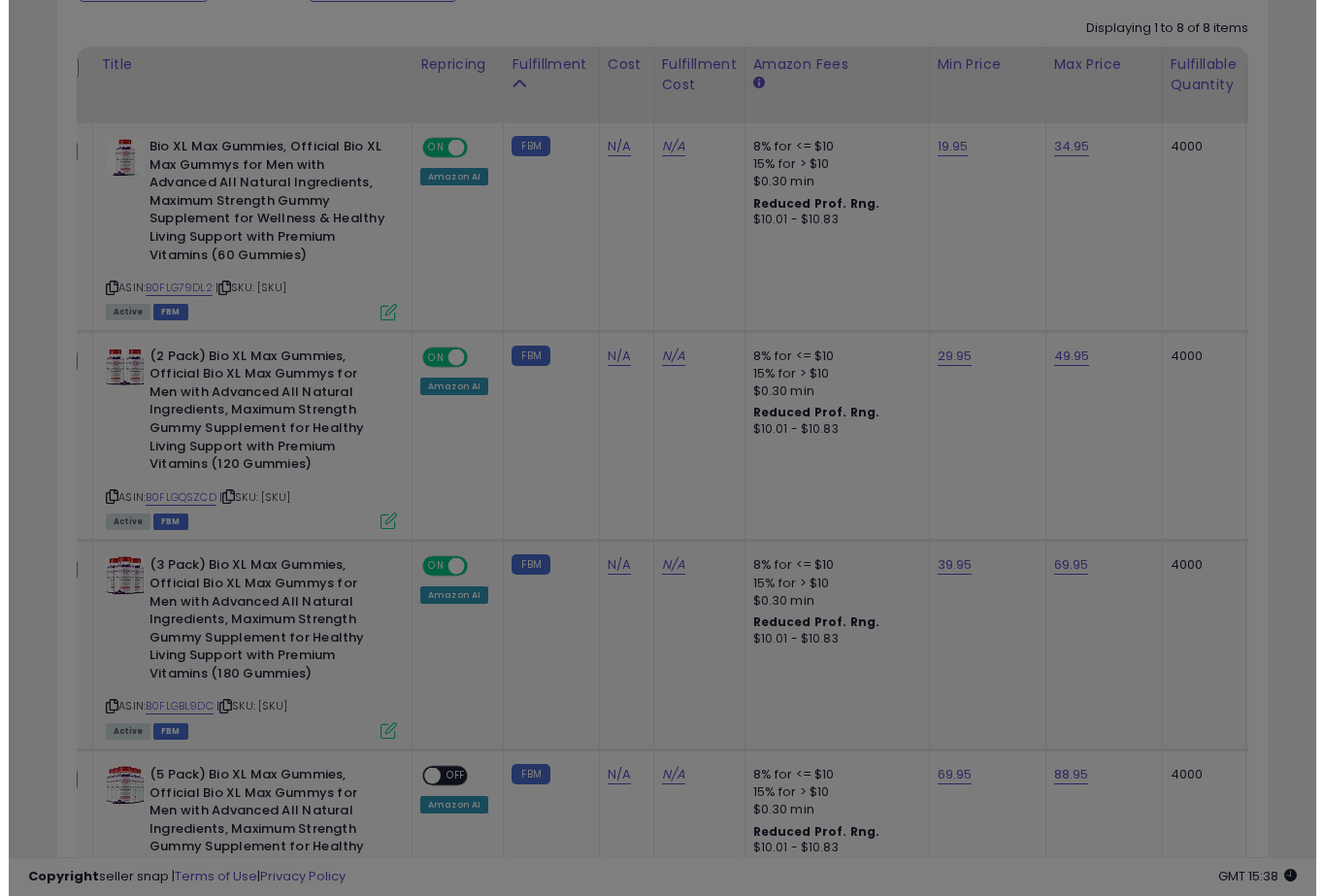 scroll, scrollTop: 970350, scrollLeft: 969964, axis: both 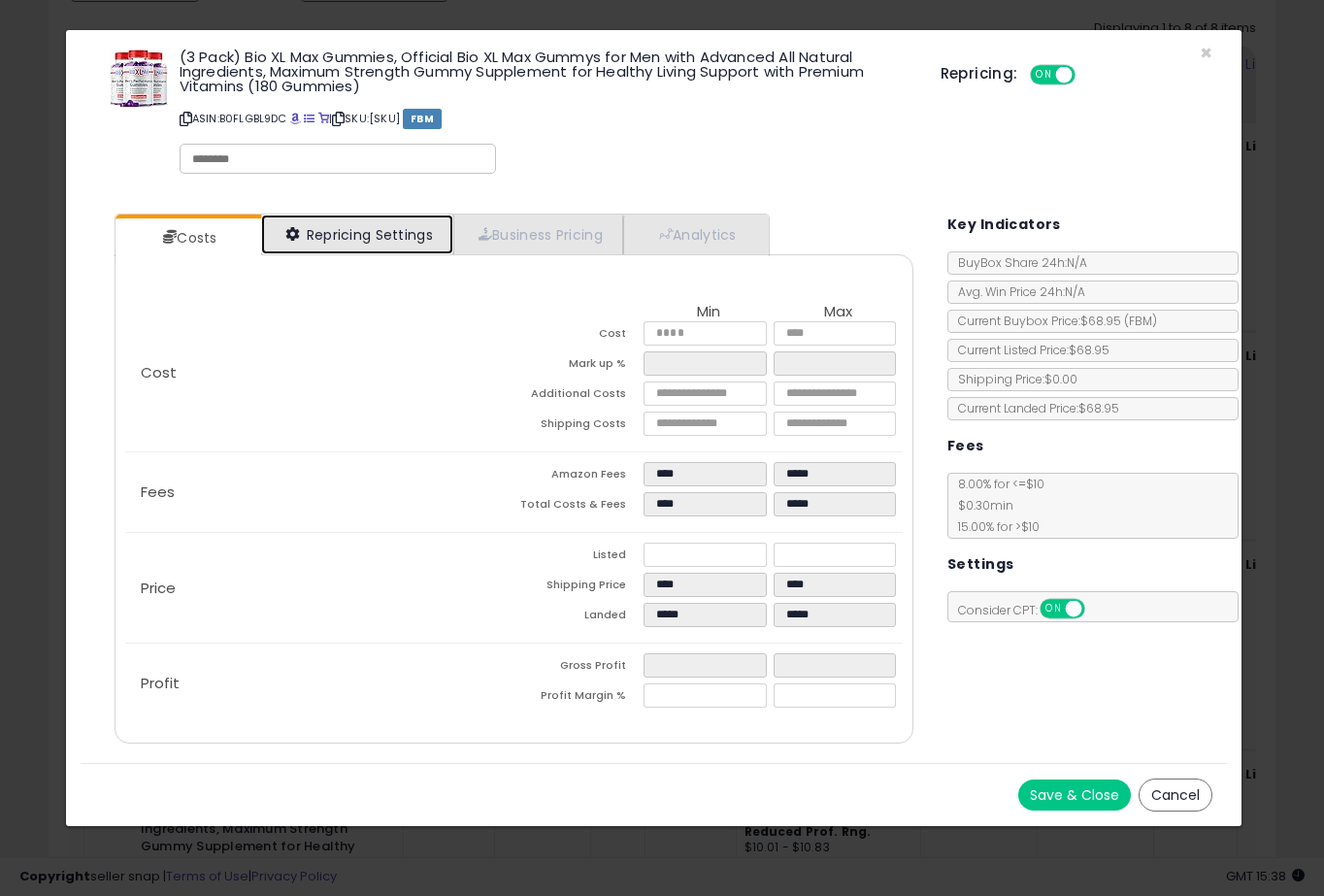 click on "Repricing Settings" at bounding box center [357, 234] 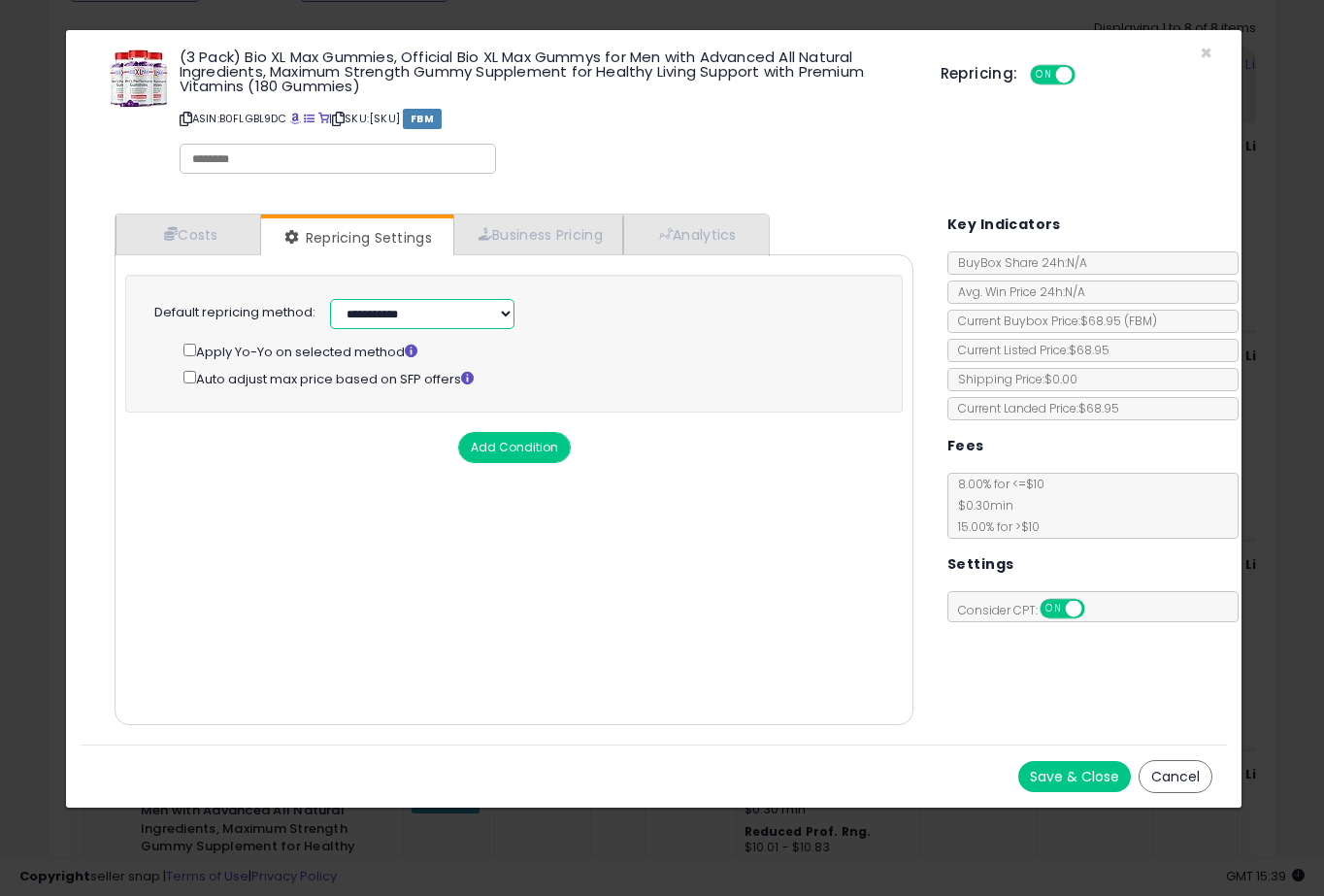 click on "**********" at bounding box center (422, 314) 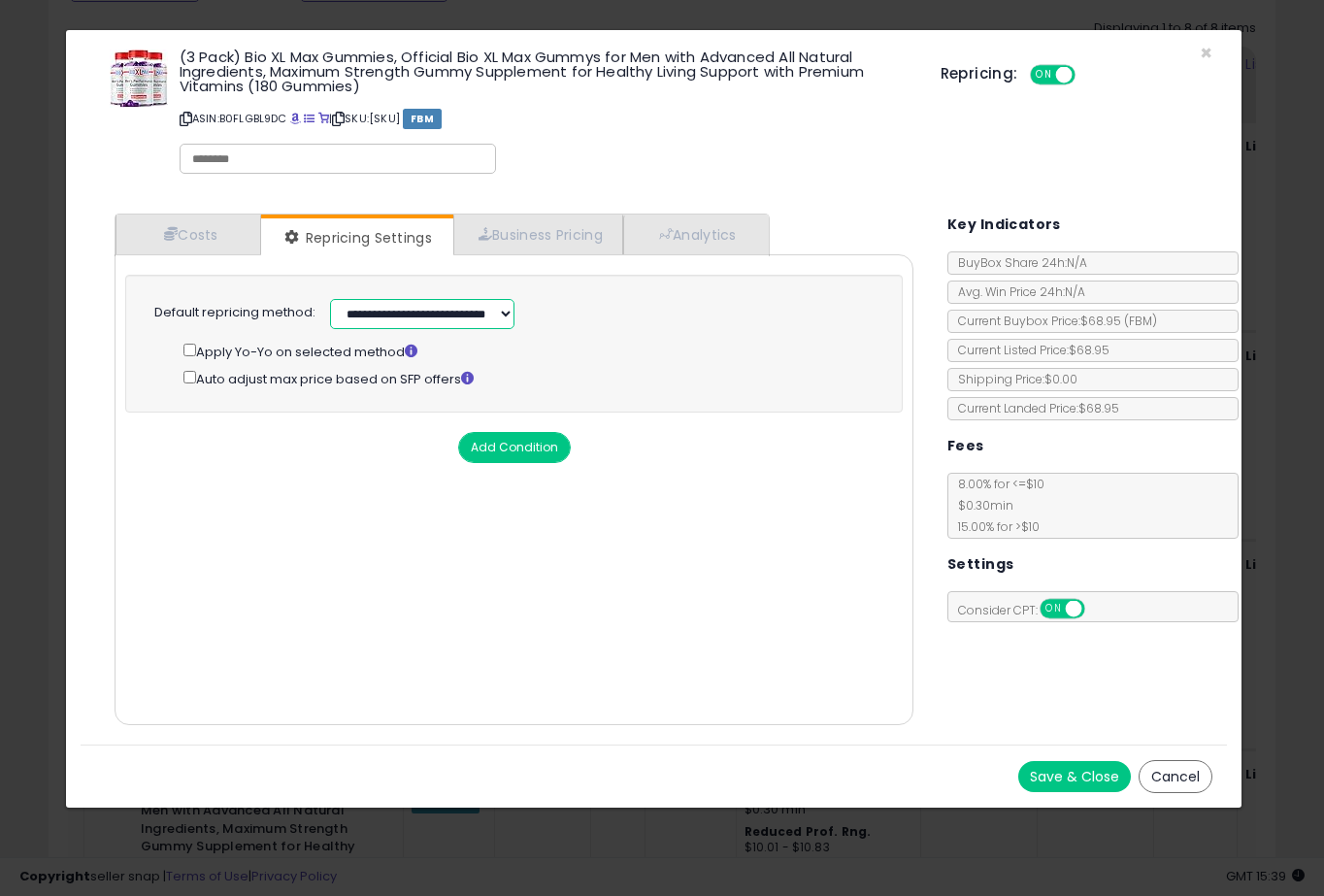 click on "**********" at bounding box center (422, 314) 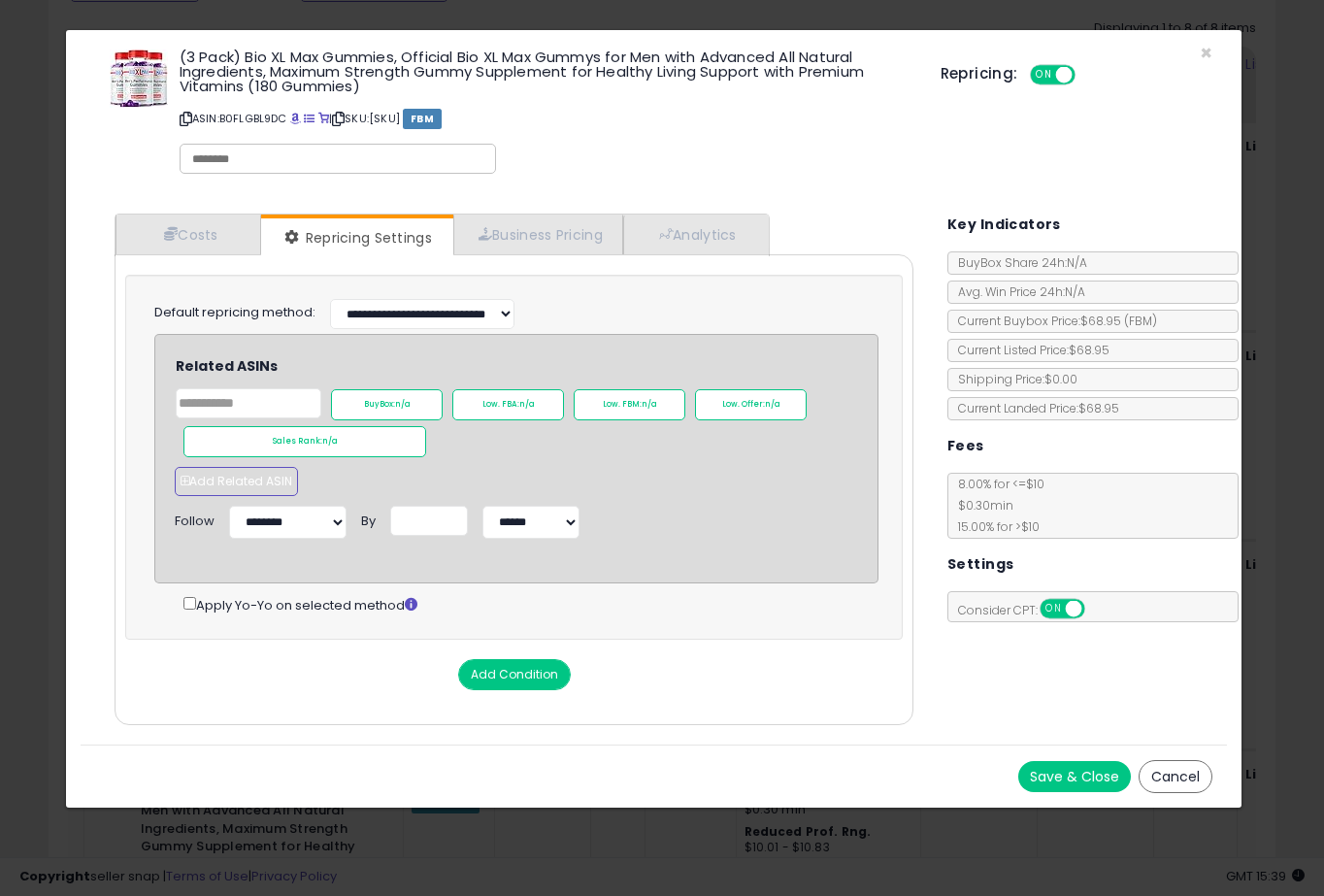 click on "Add Related ASIN" at bounding box center (236, 481) 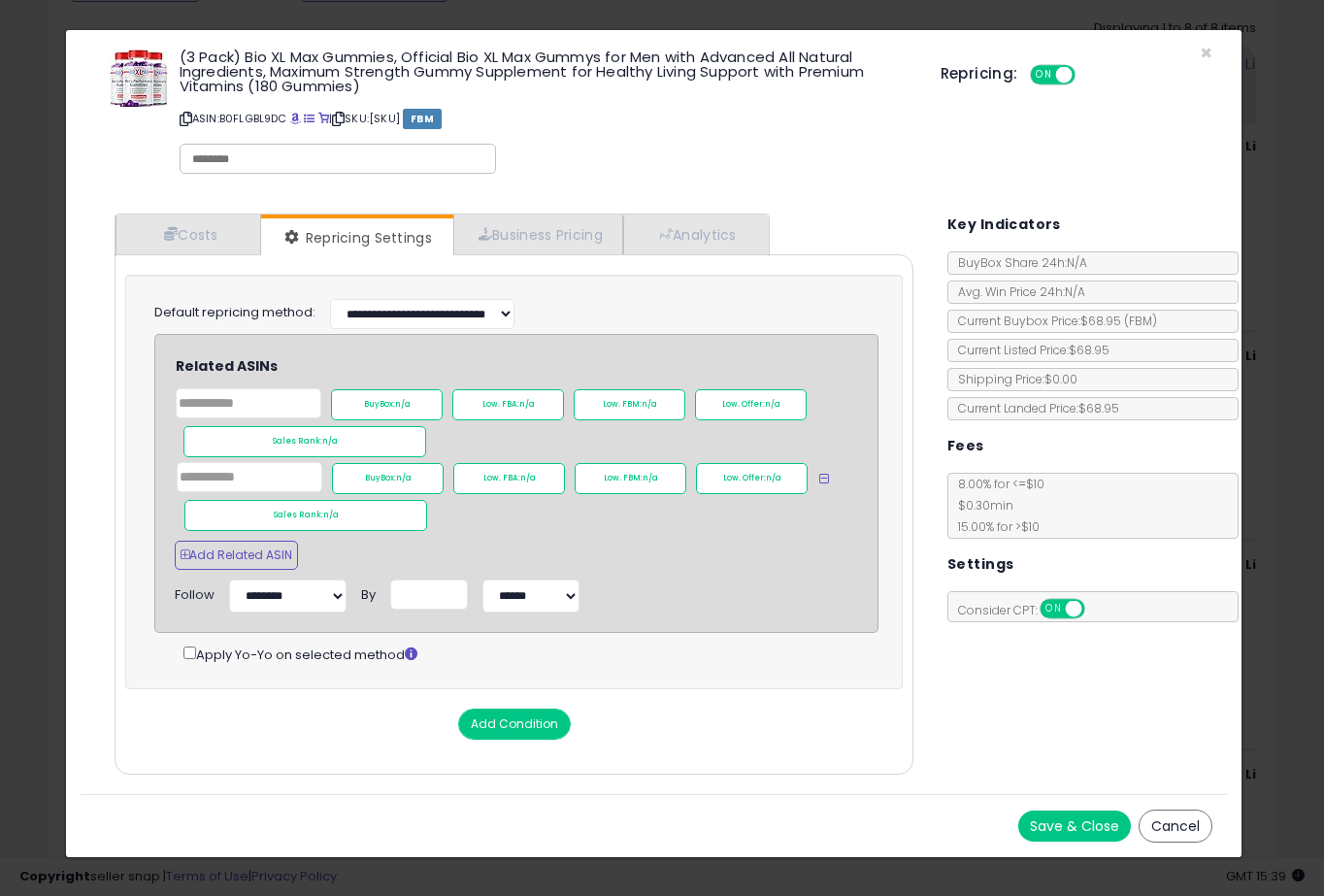 click on "Add Related ASIN" at bounding box center (516, 560) 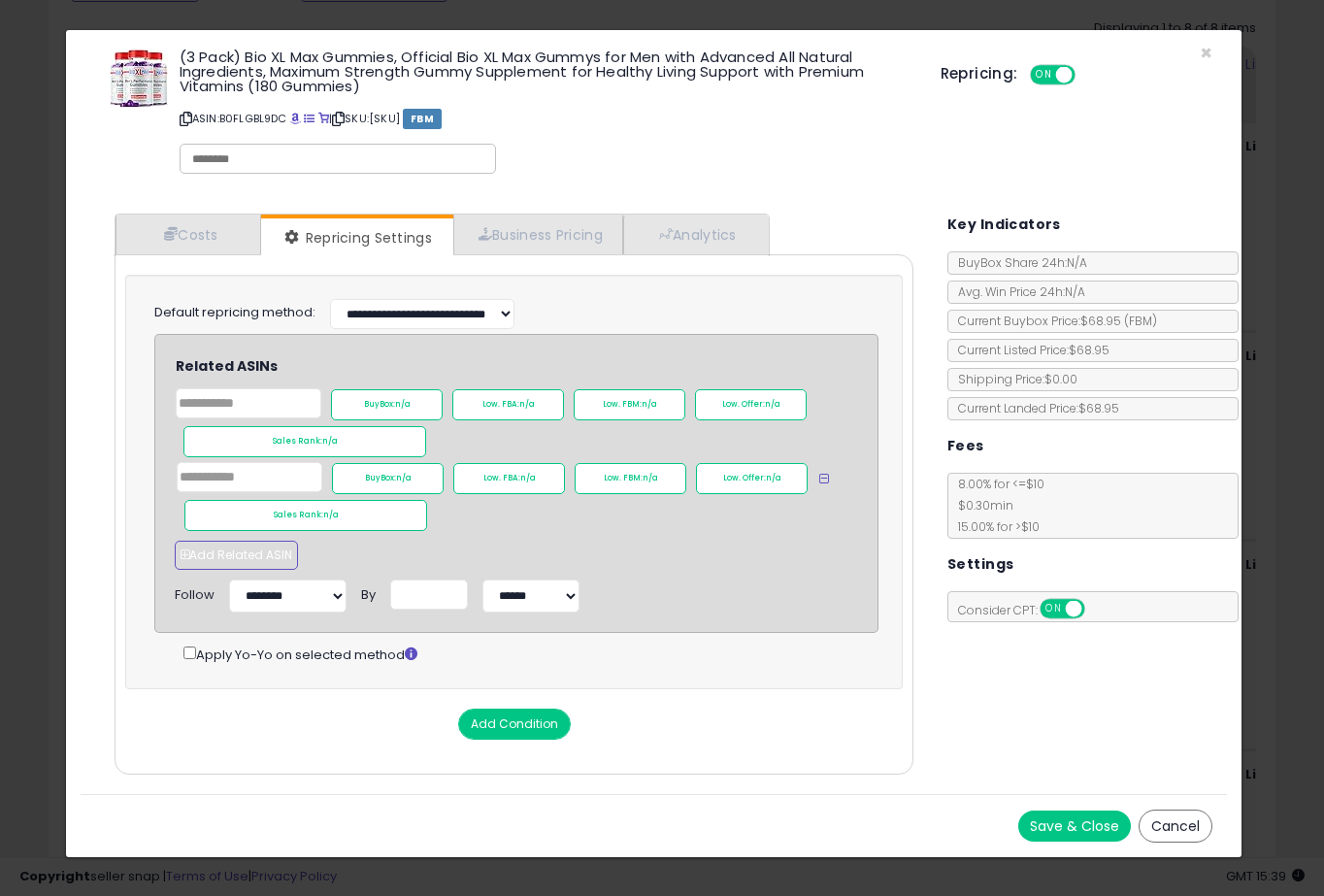 click on "Add Related ASIN" at bounding box center (236, 555) 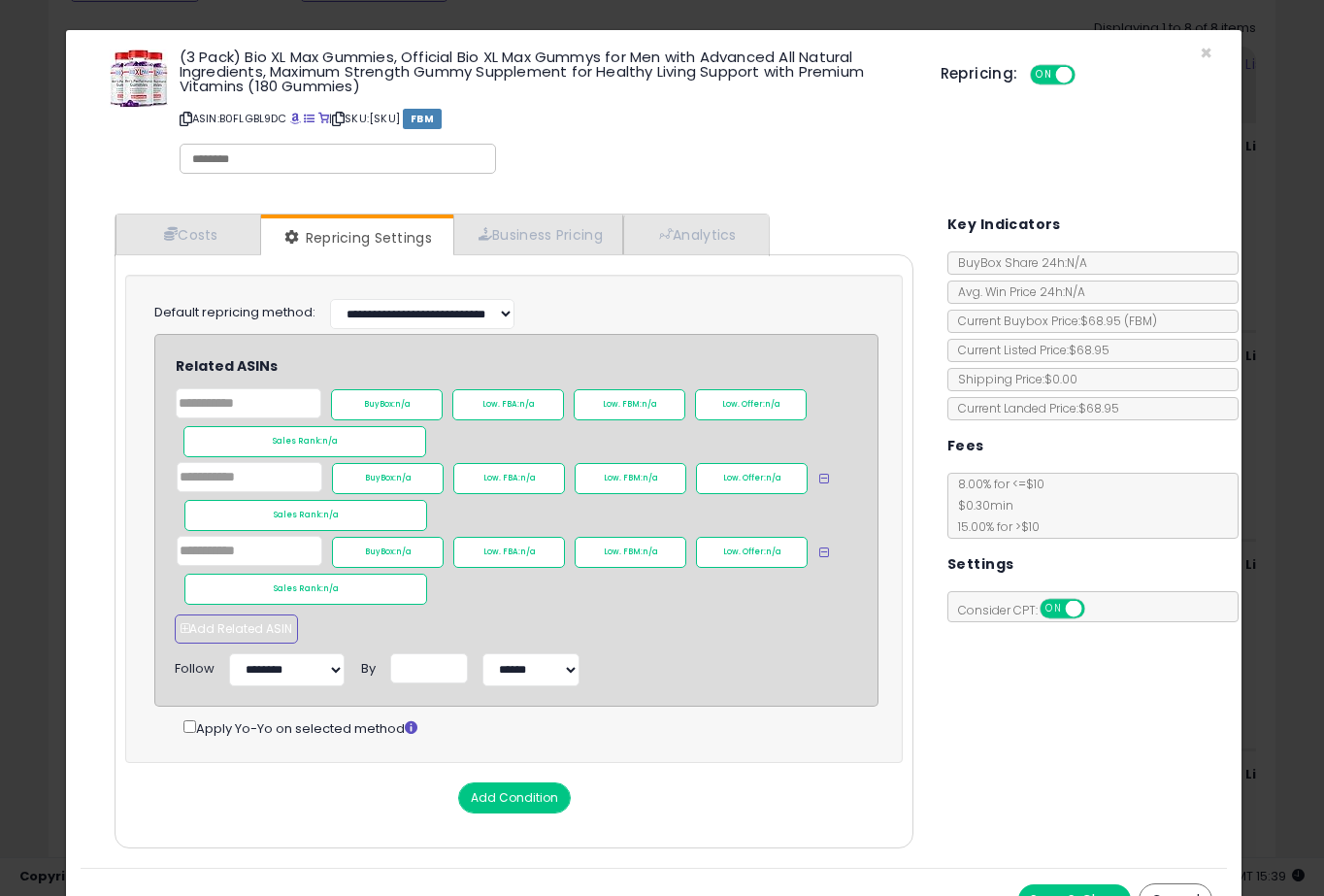 click on "Add Related ASIN" at bounding box center (236, 629) 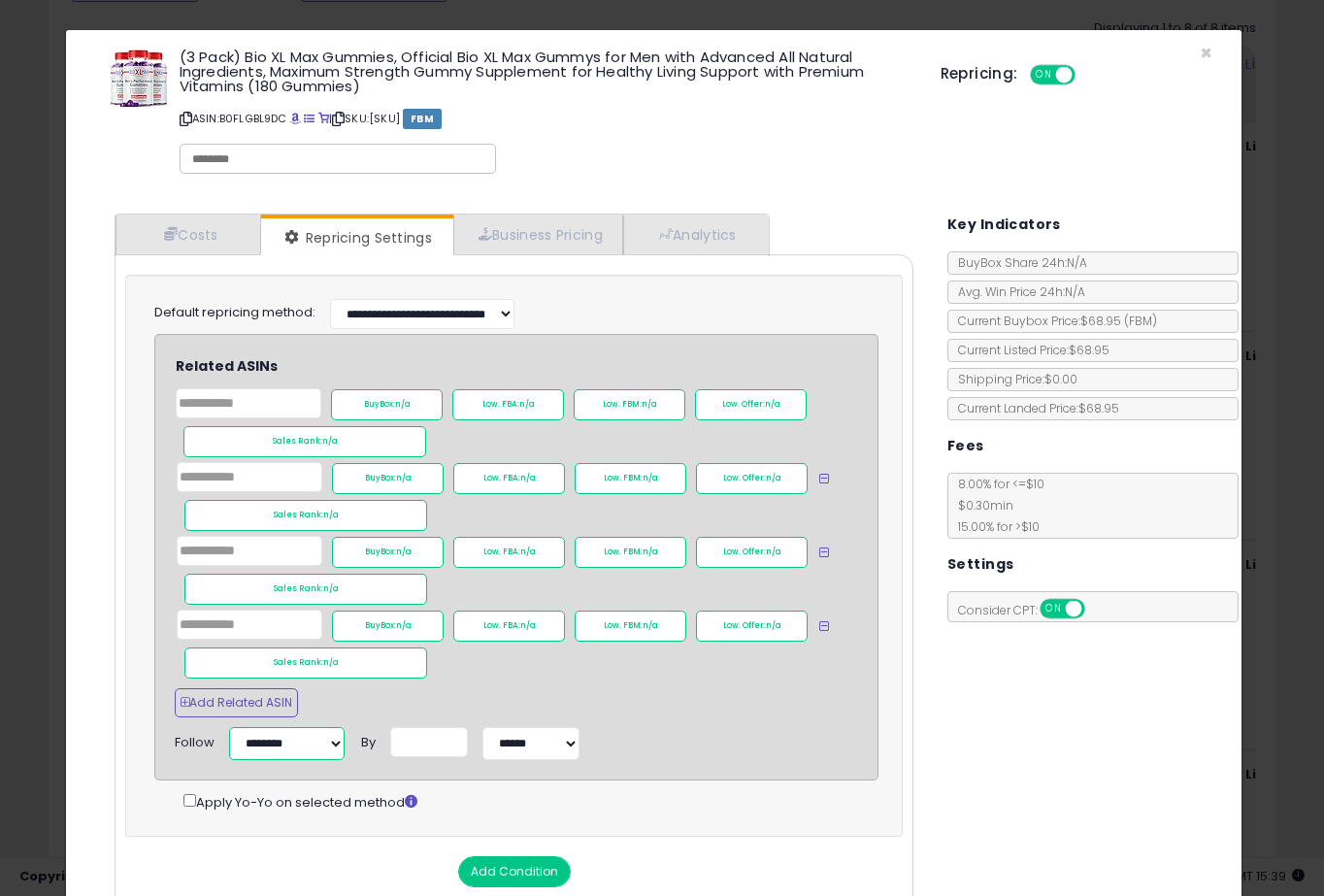 click on "**********" at bounding box center [286, 744] 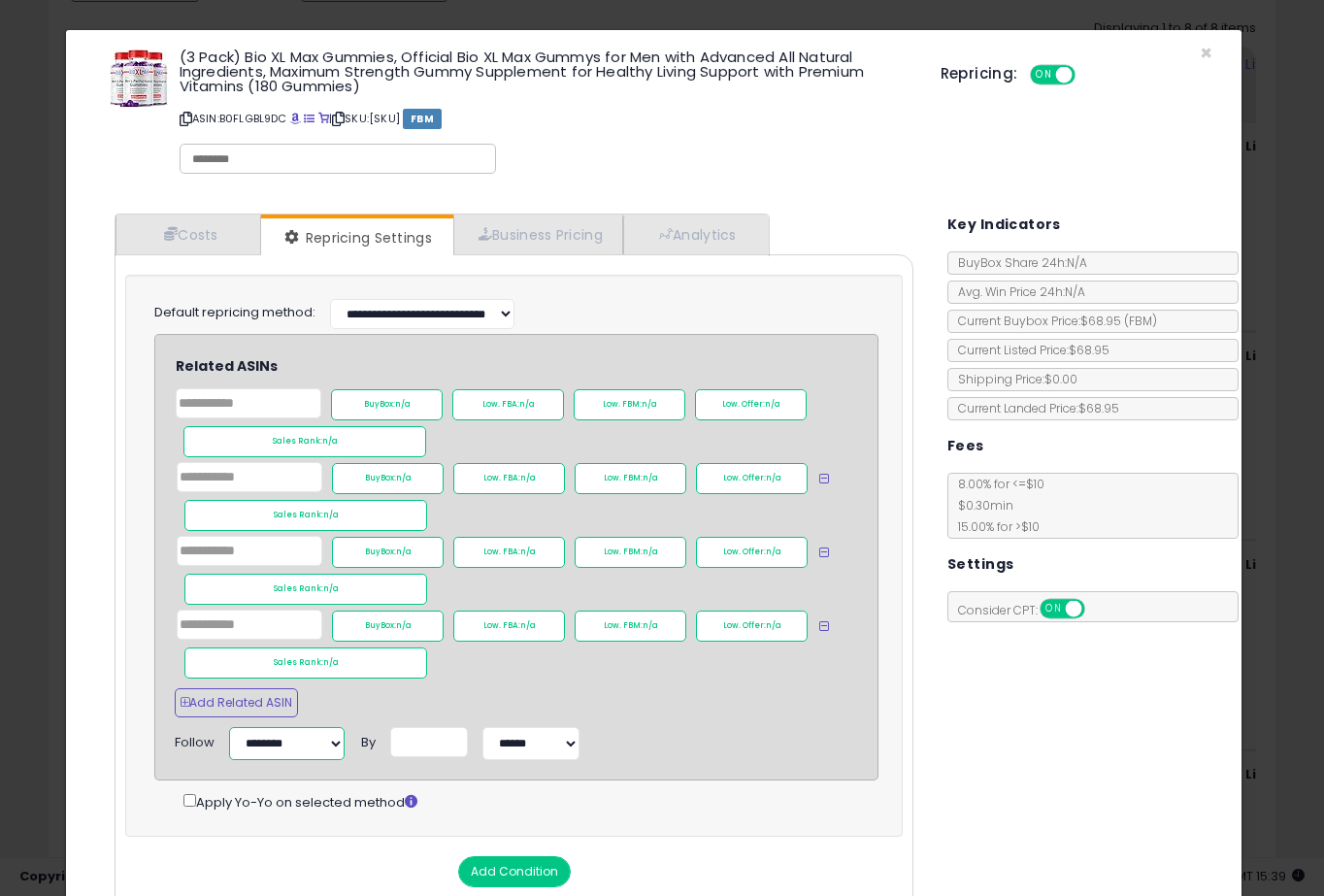 select on "**********" 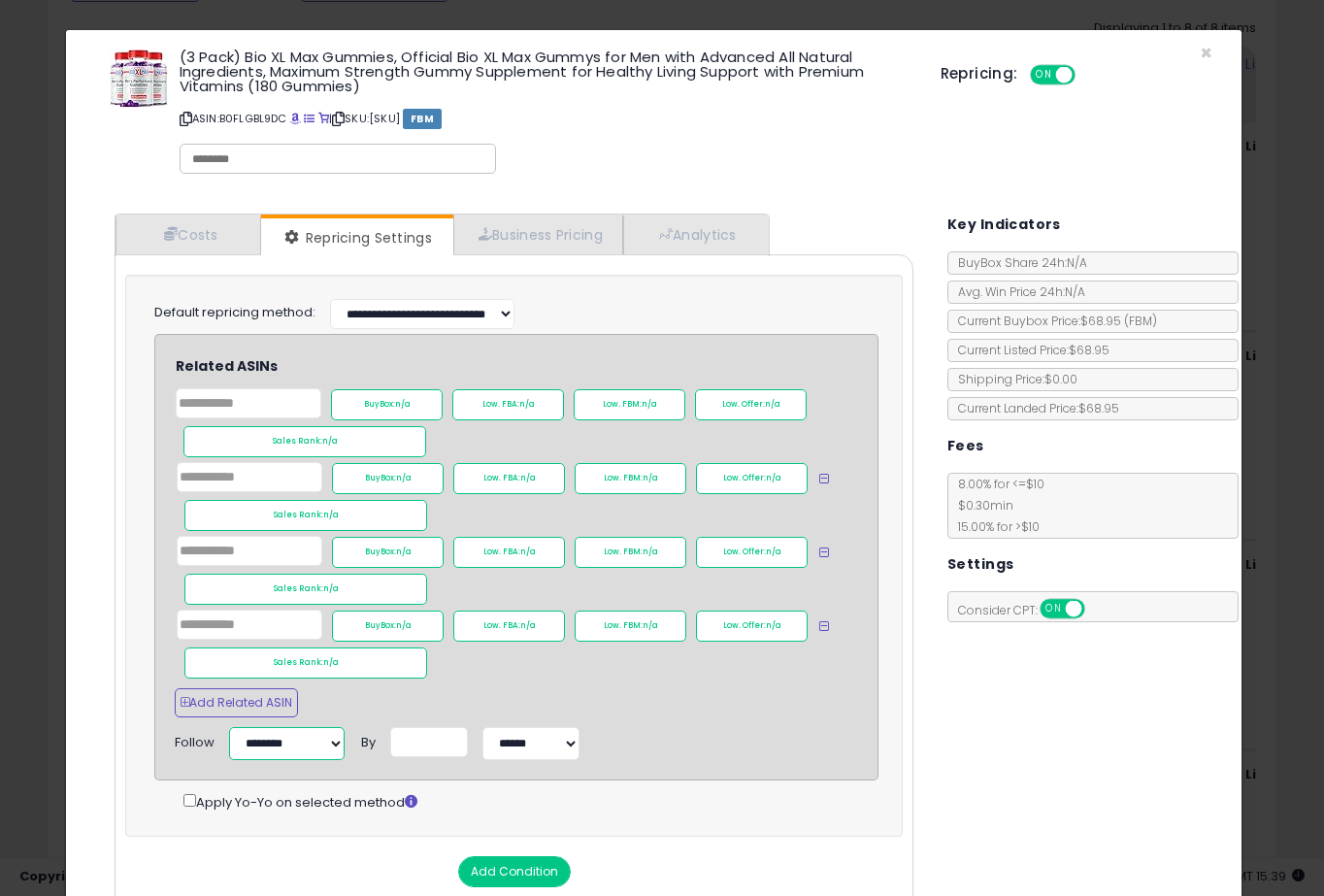 click on "**********" at bounding box center (286, 744) 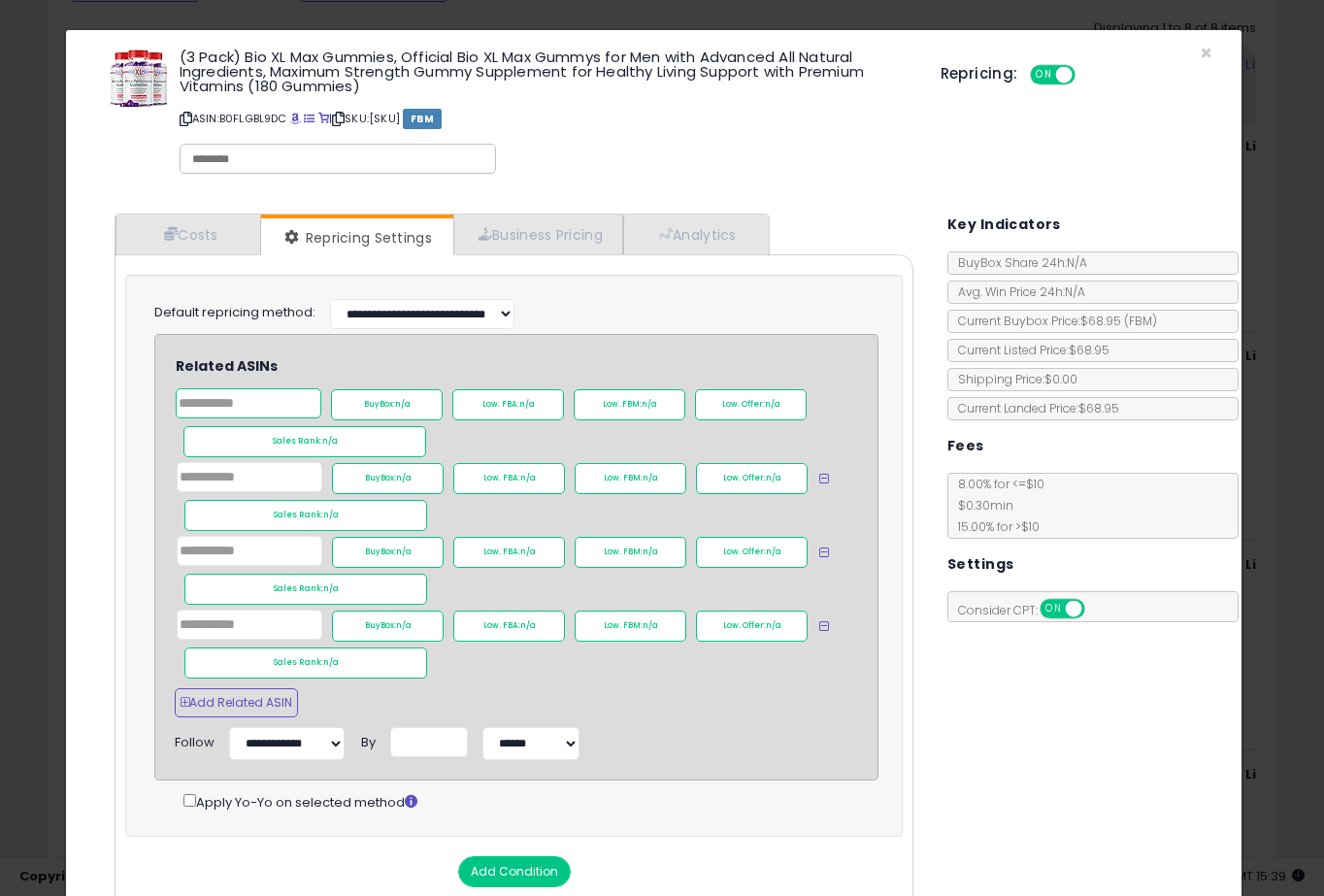 click 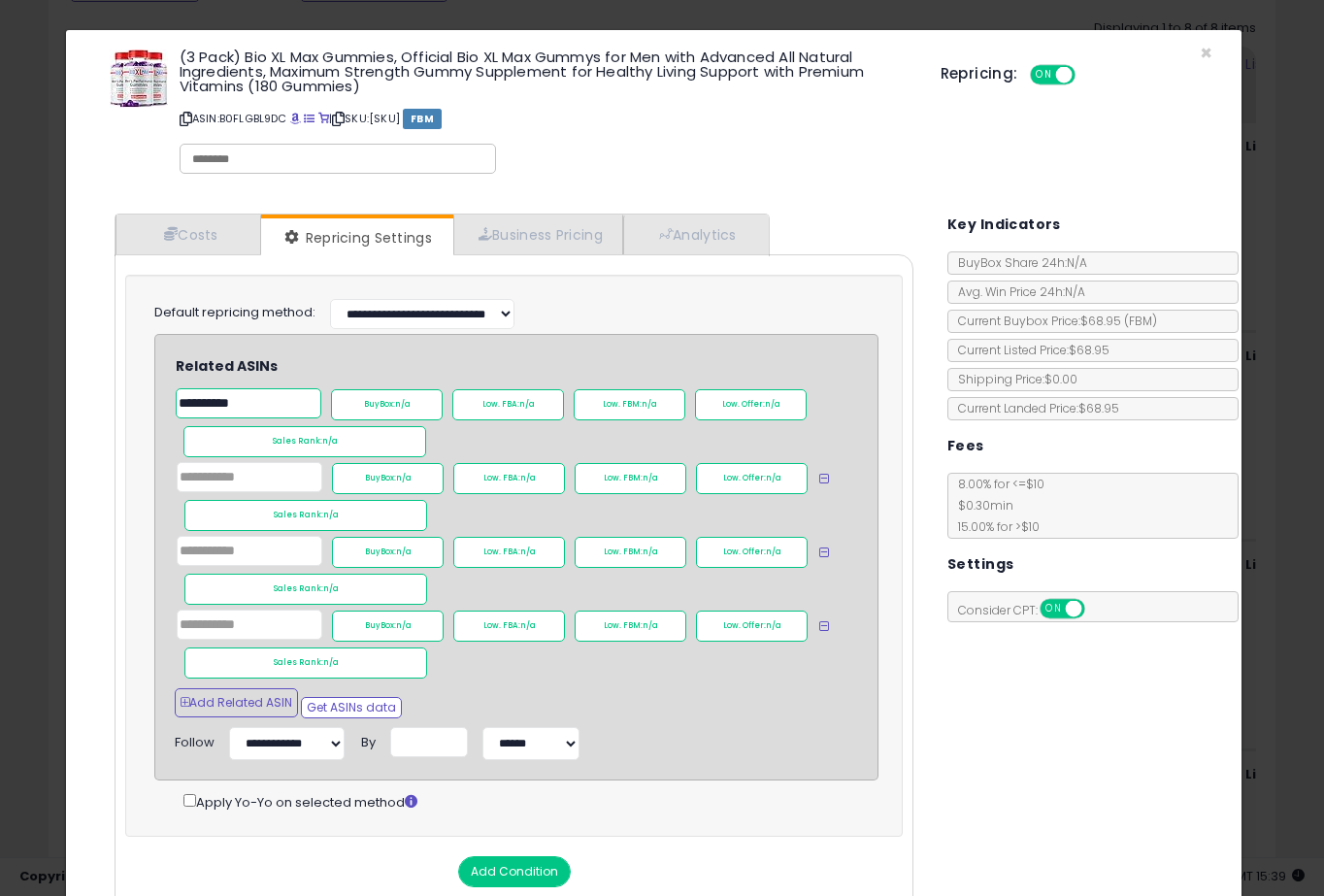 type on "**********" 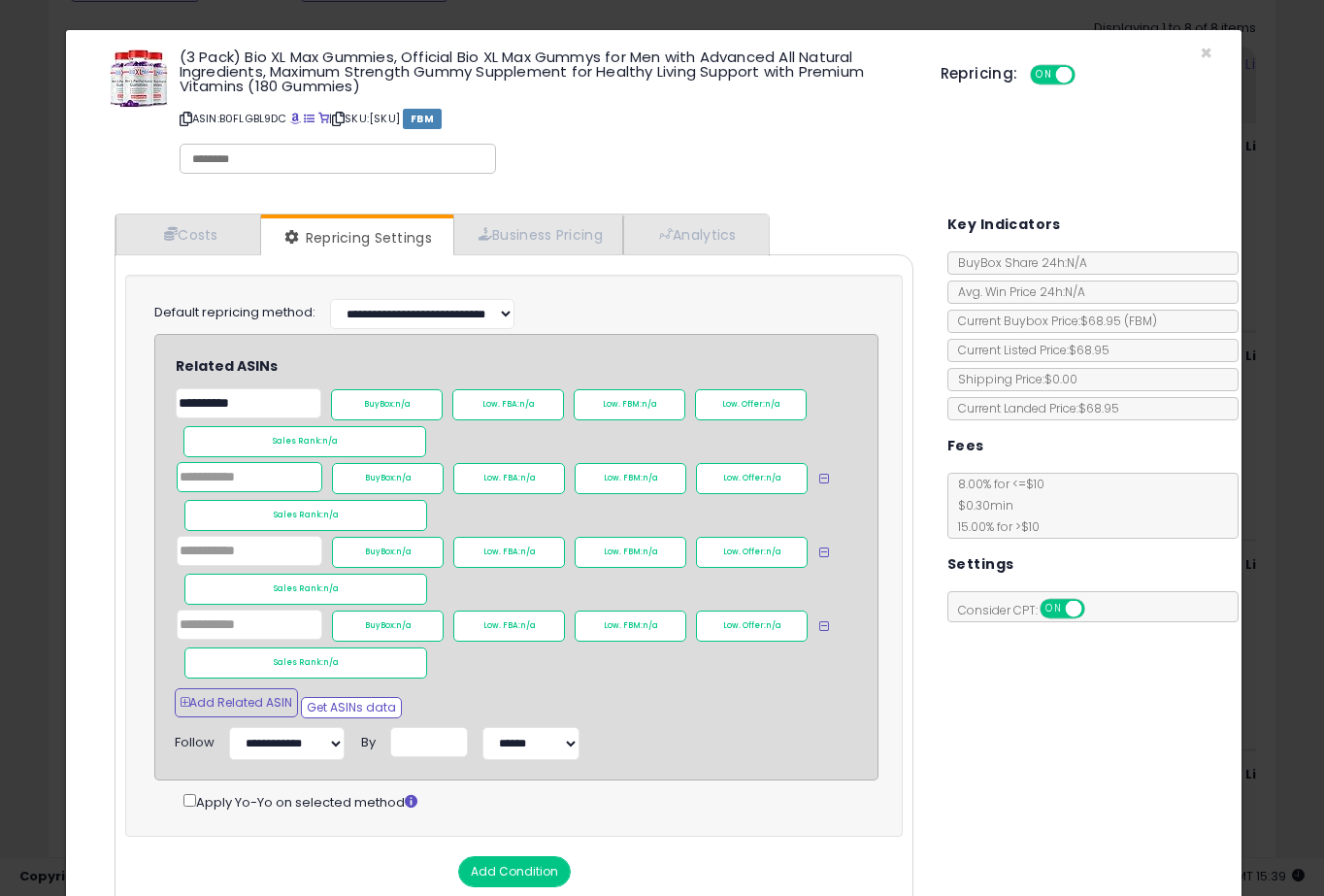 click 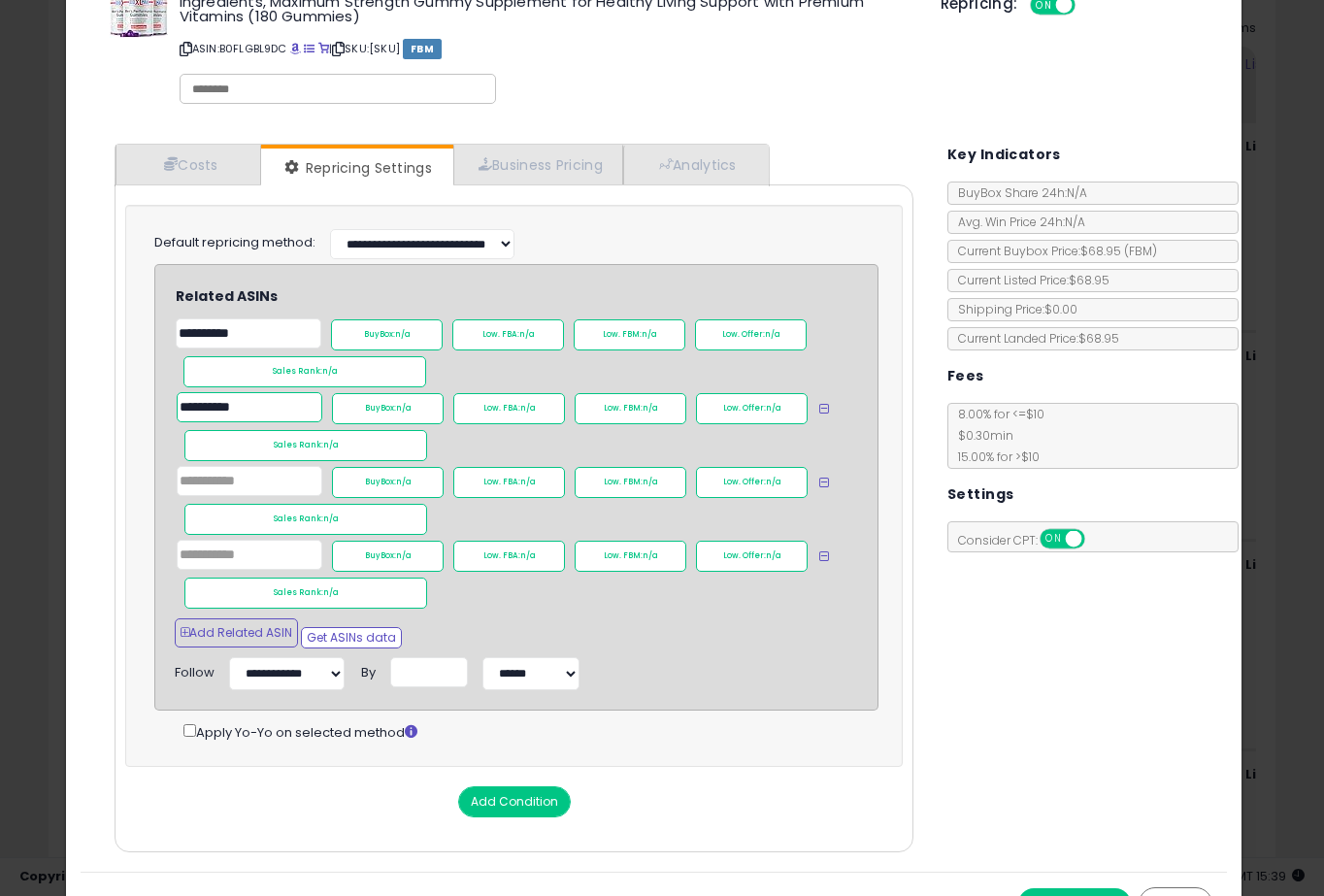 scroll, scrollTop: 125, scrollLeft: 0, axis: vertical 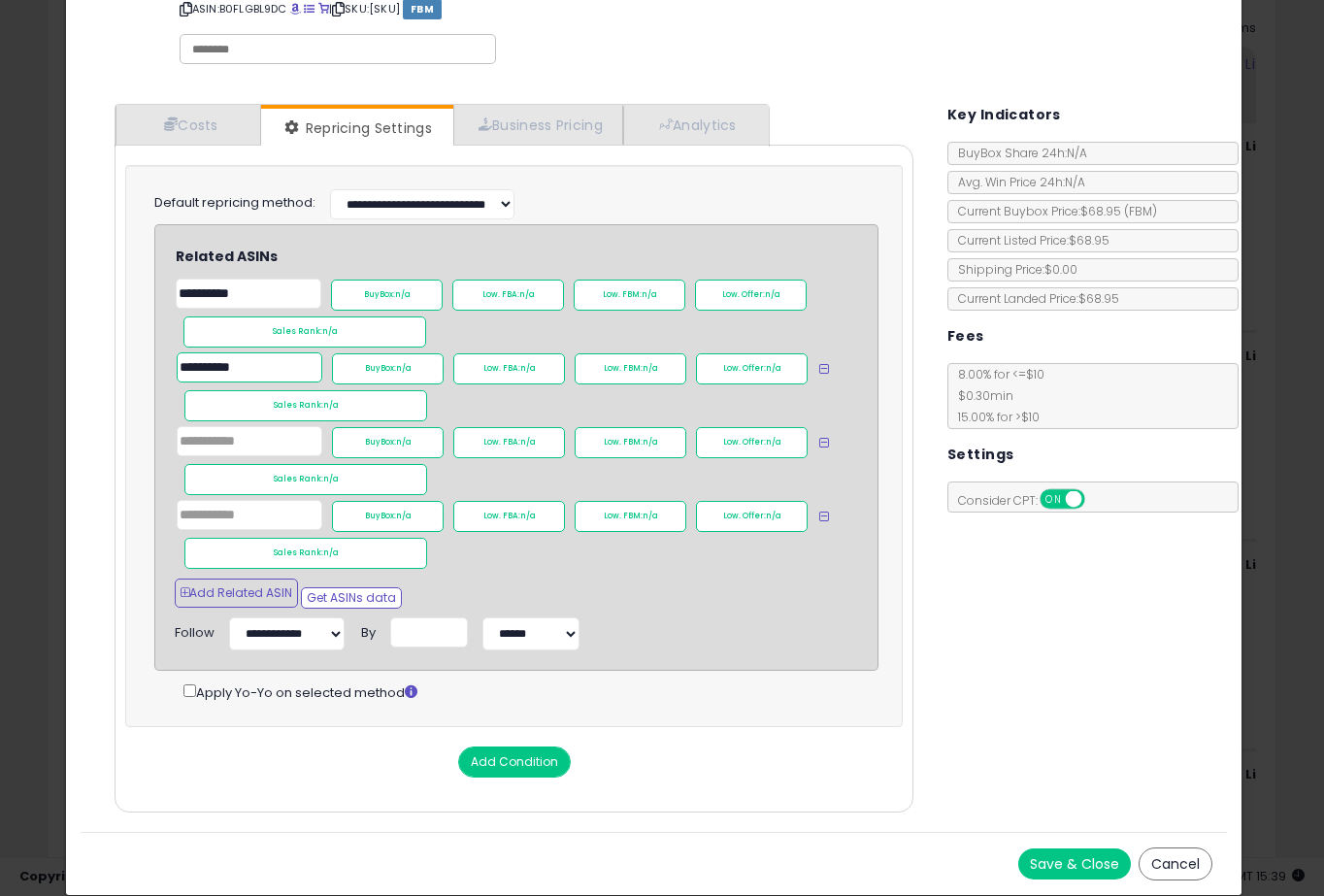 type on "**********" 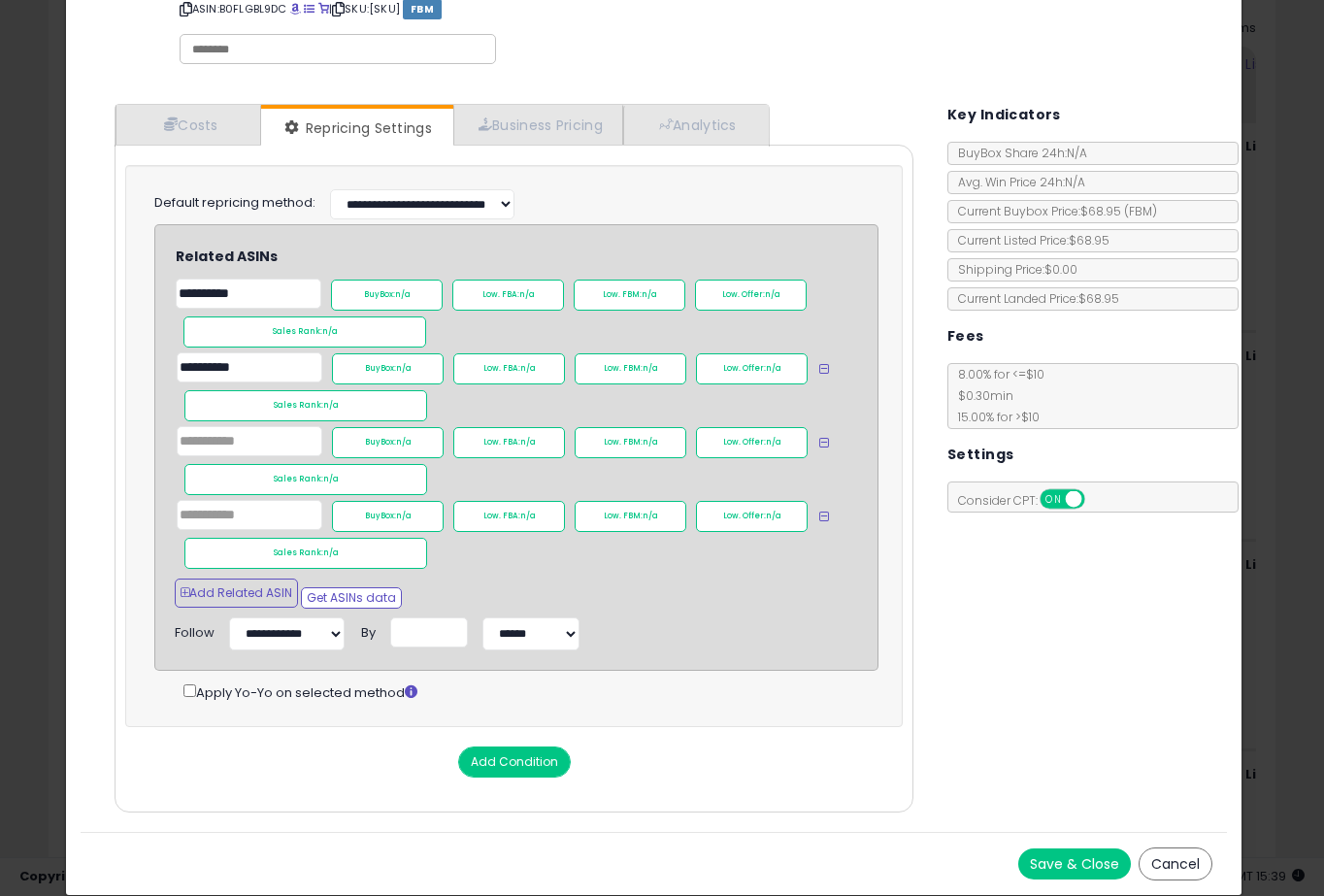 click on "Save & Close" at bounding box center (1075, 864) 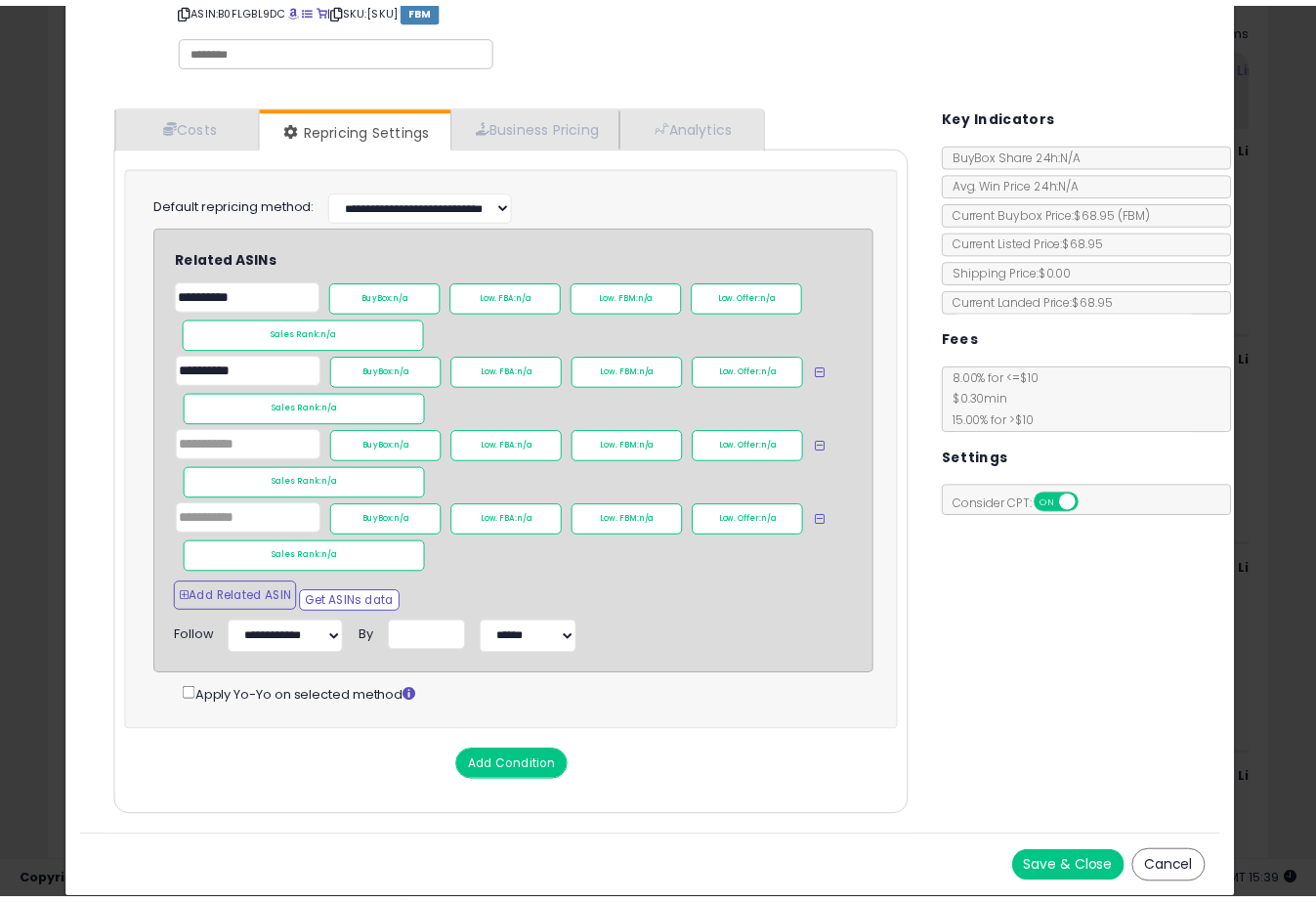 scroll, scrollTop: 0, scrollLeft: 0, axis: both 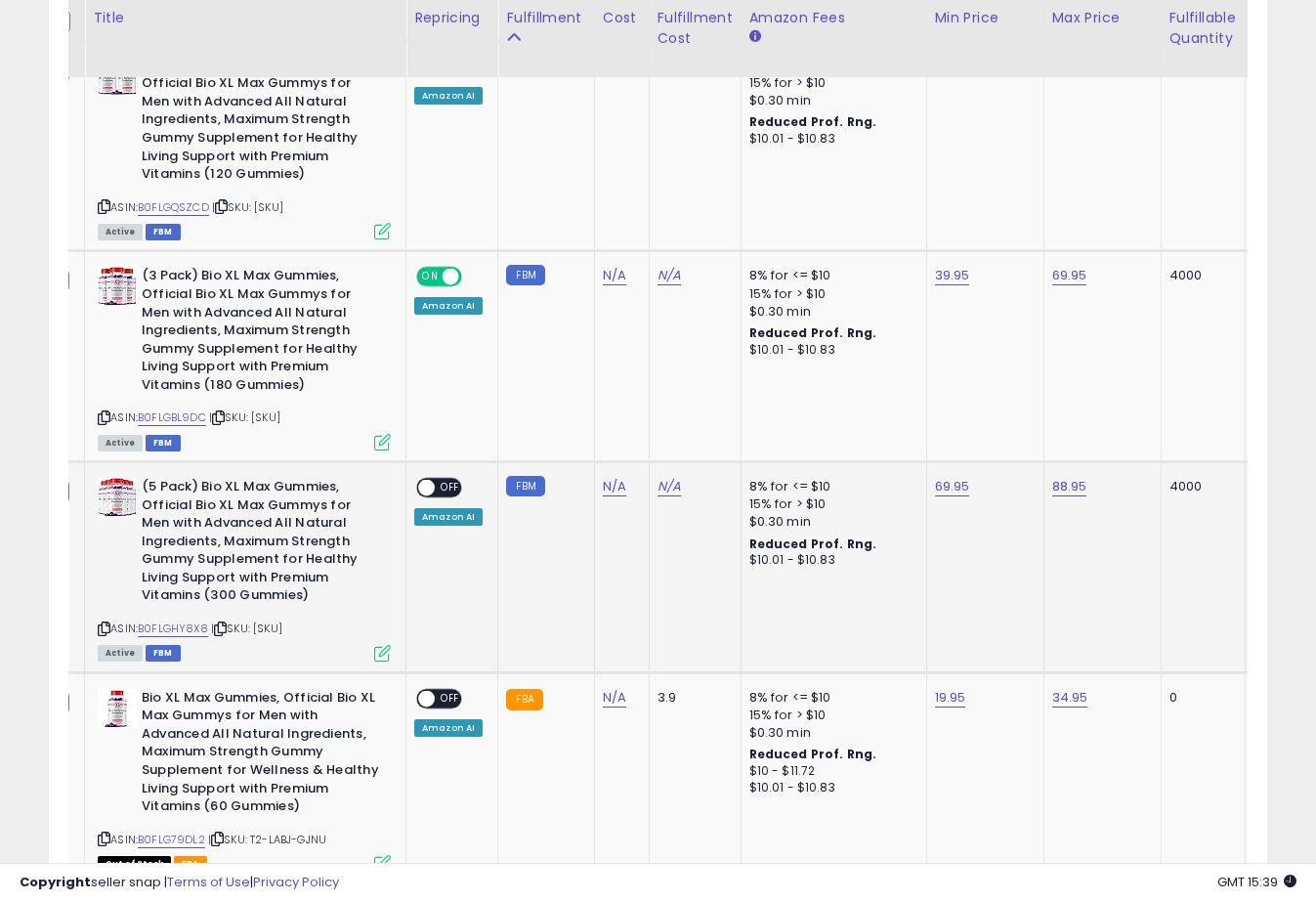 click at bounding box center [426, 488] 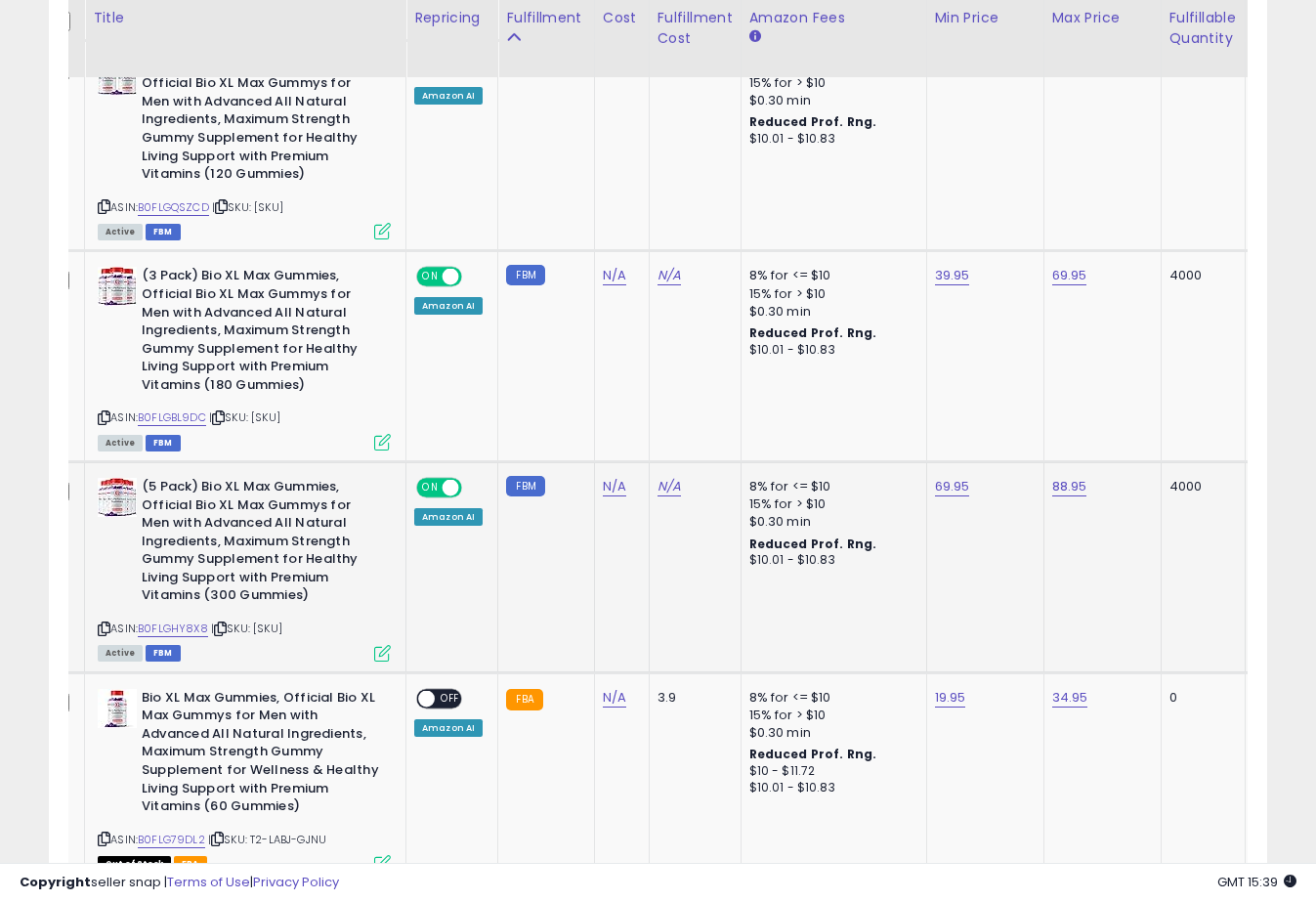 click at bounding box center [382, 653] 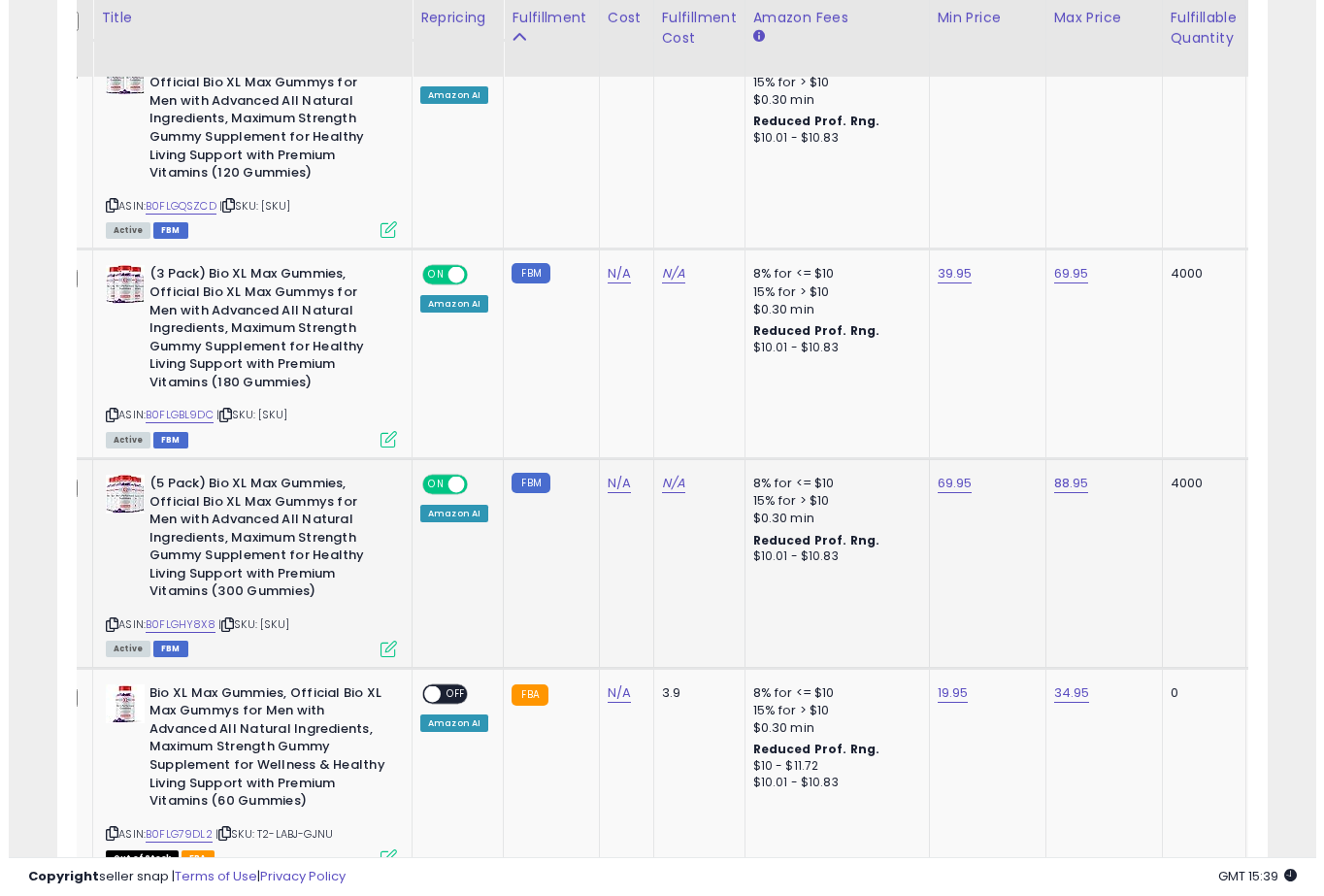 scroll, scrollTop: 970350, scrollLeft: 969964, axis: both 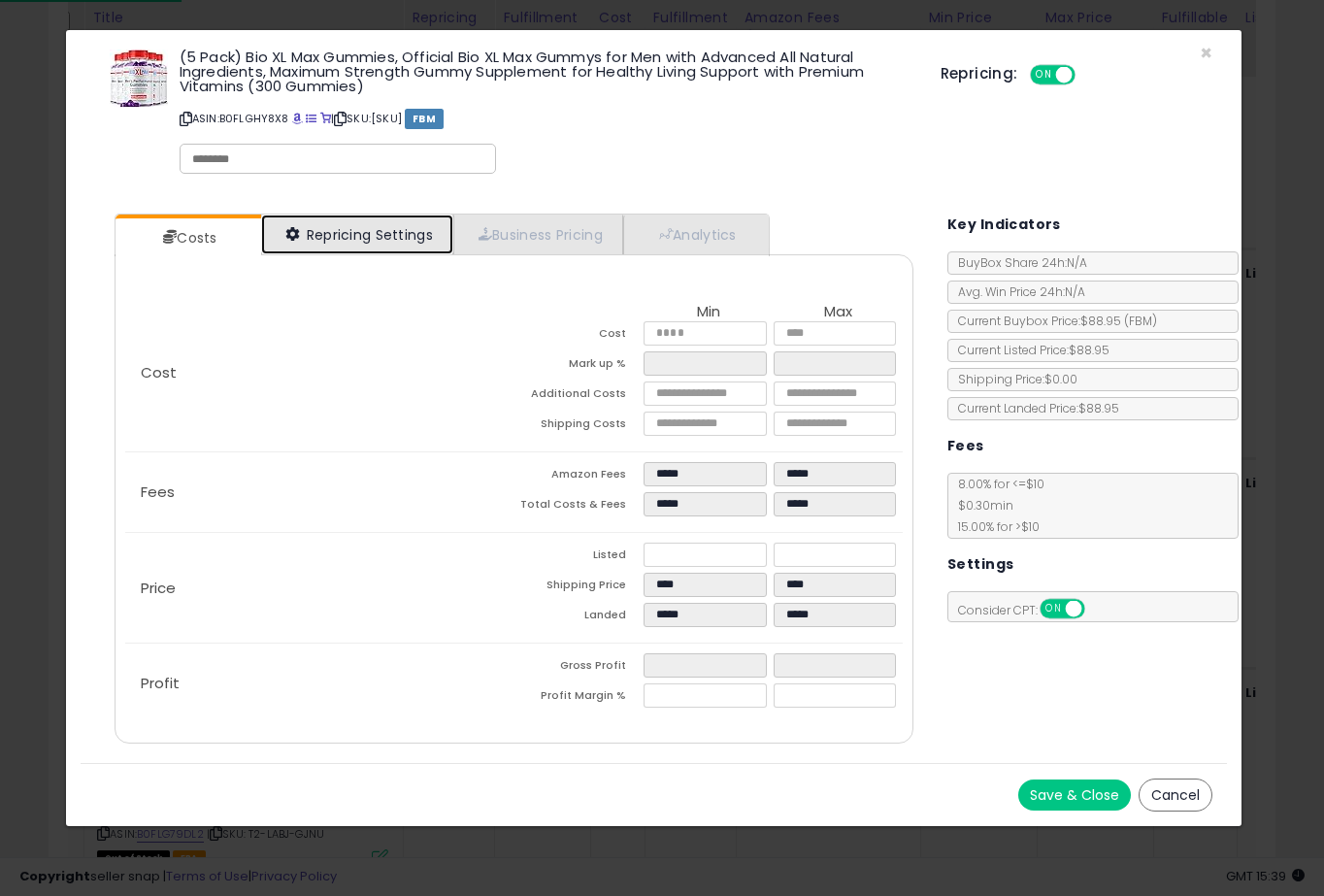 click on "Repricing Settings" at bounding box center [357, 234] 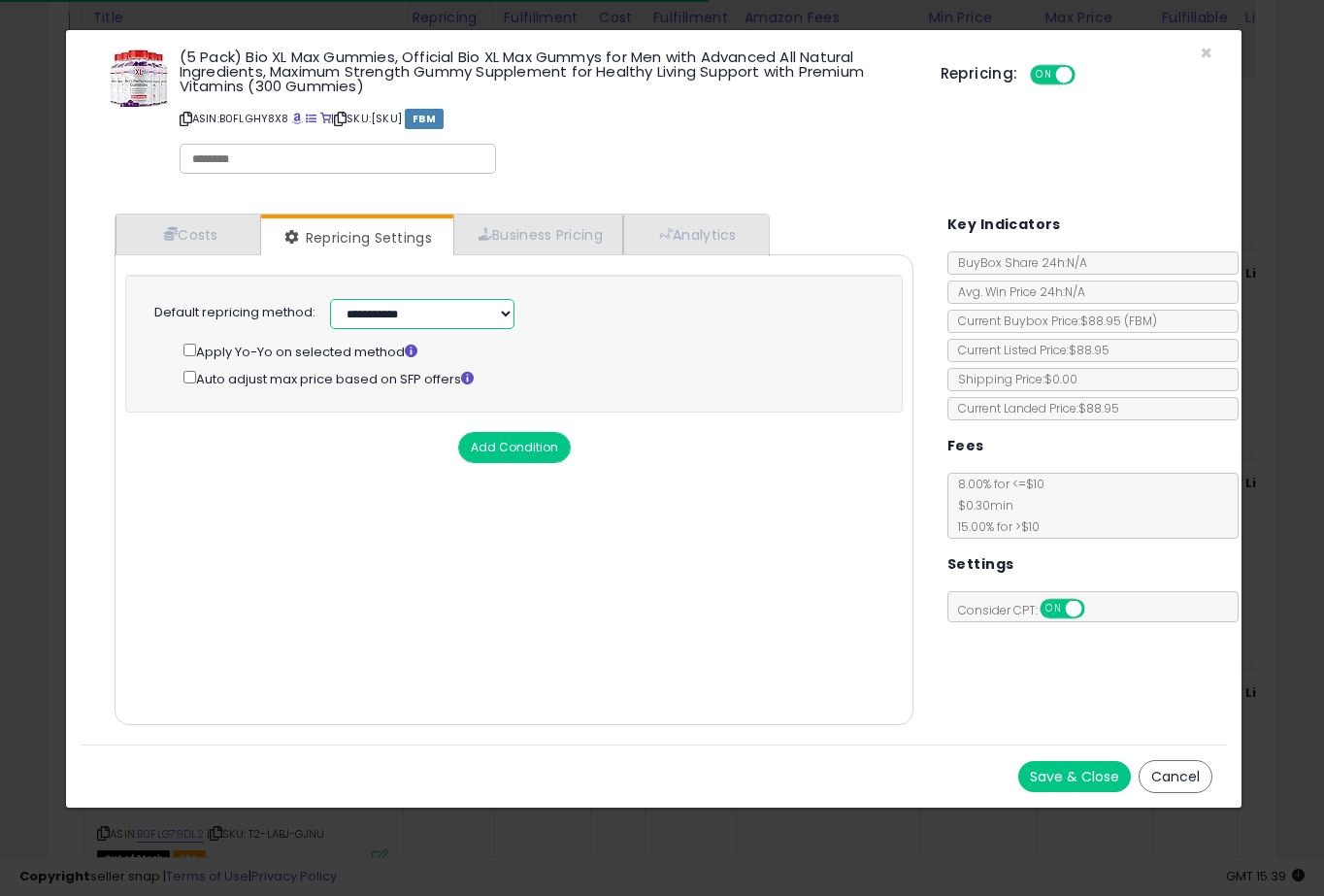 click on "**********" at bounding box center (422, 314) 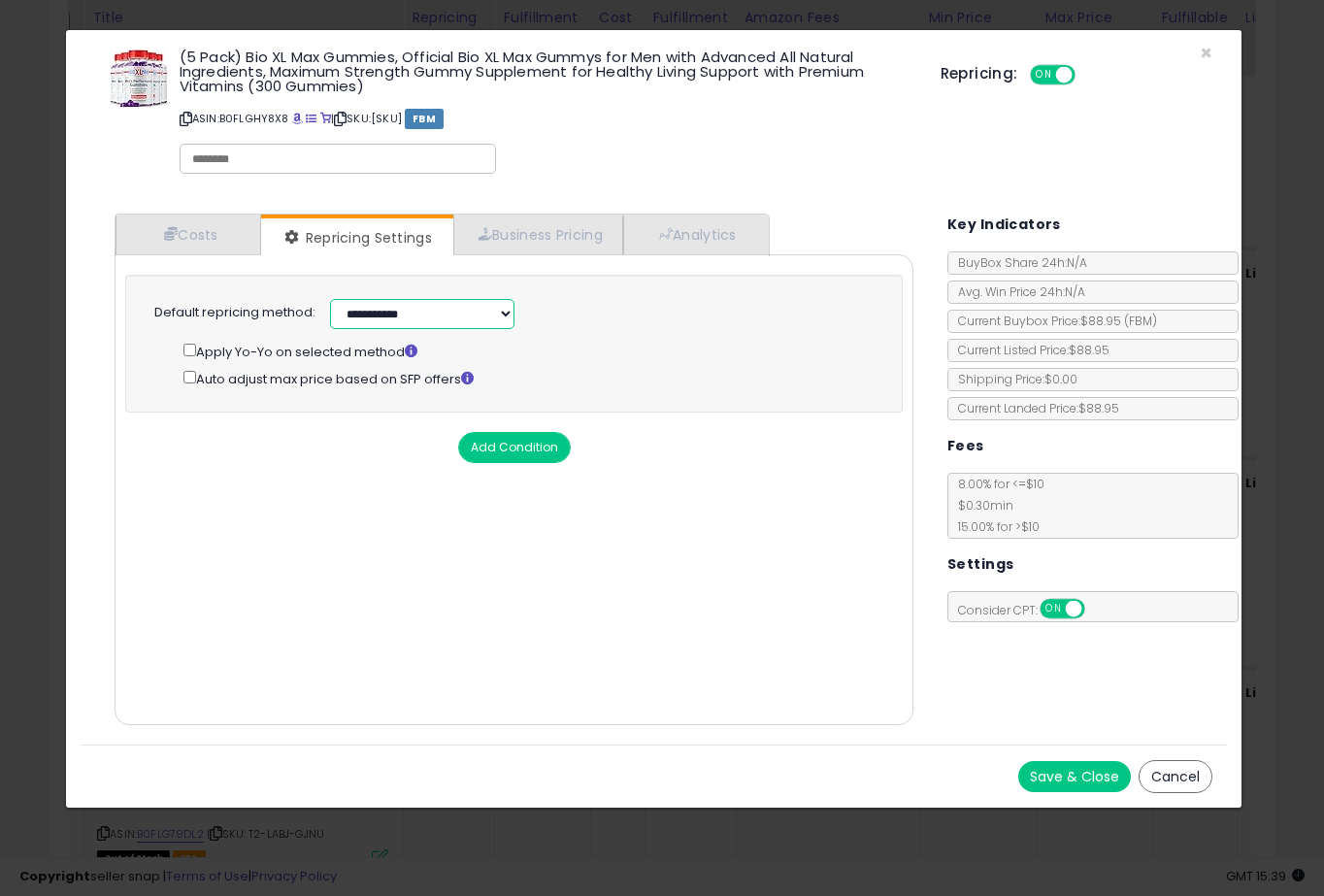 select on "**********" 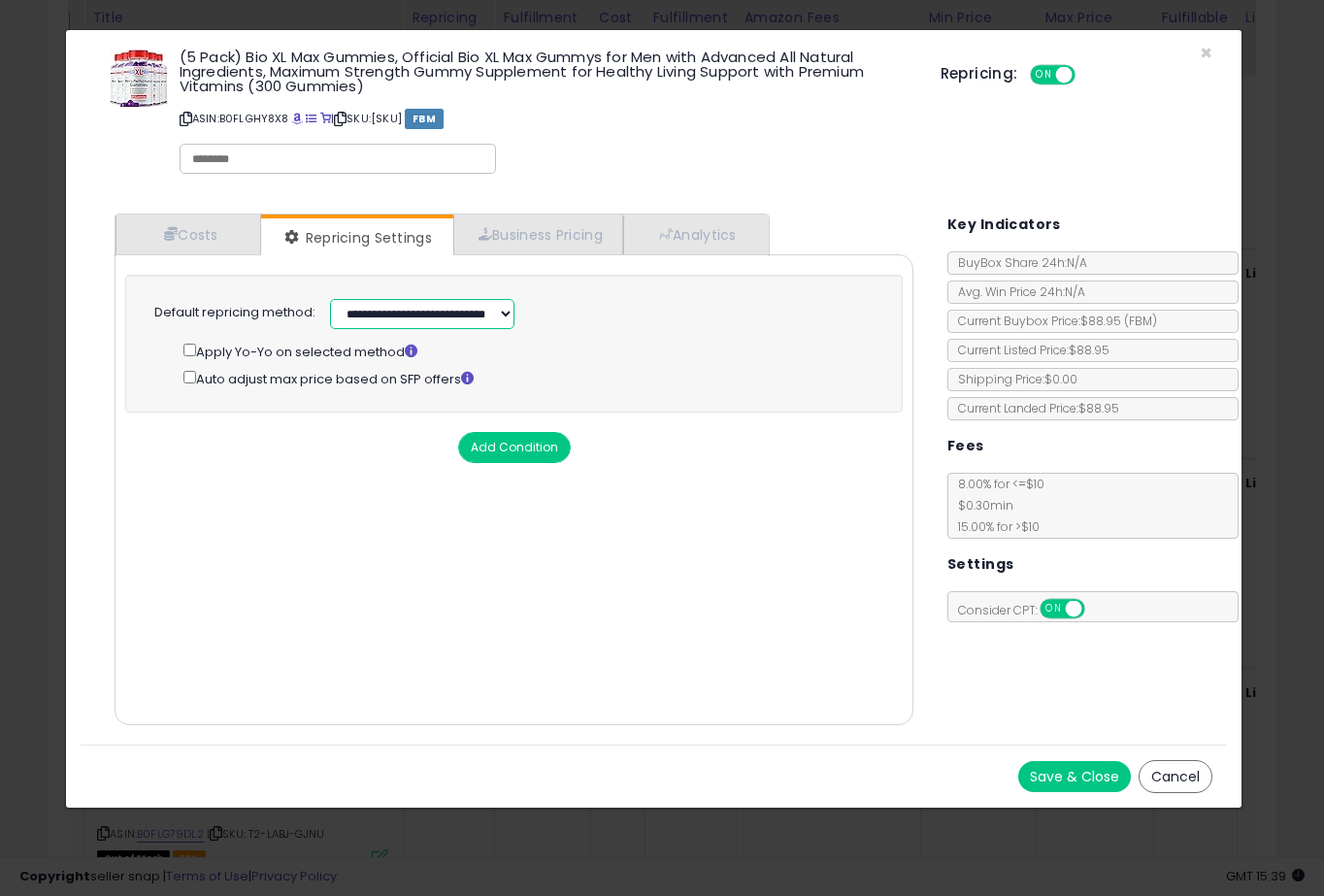 click on "**********" at bounding box center (422, 314) 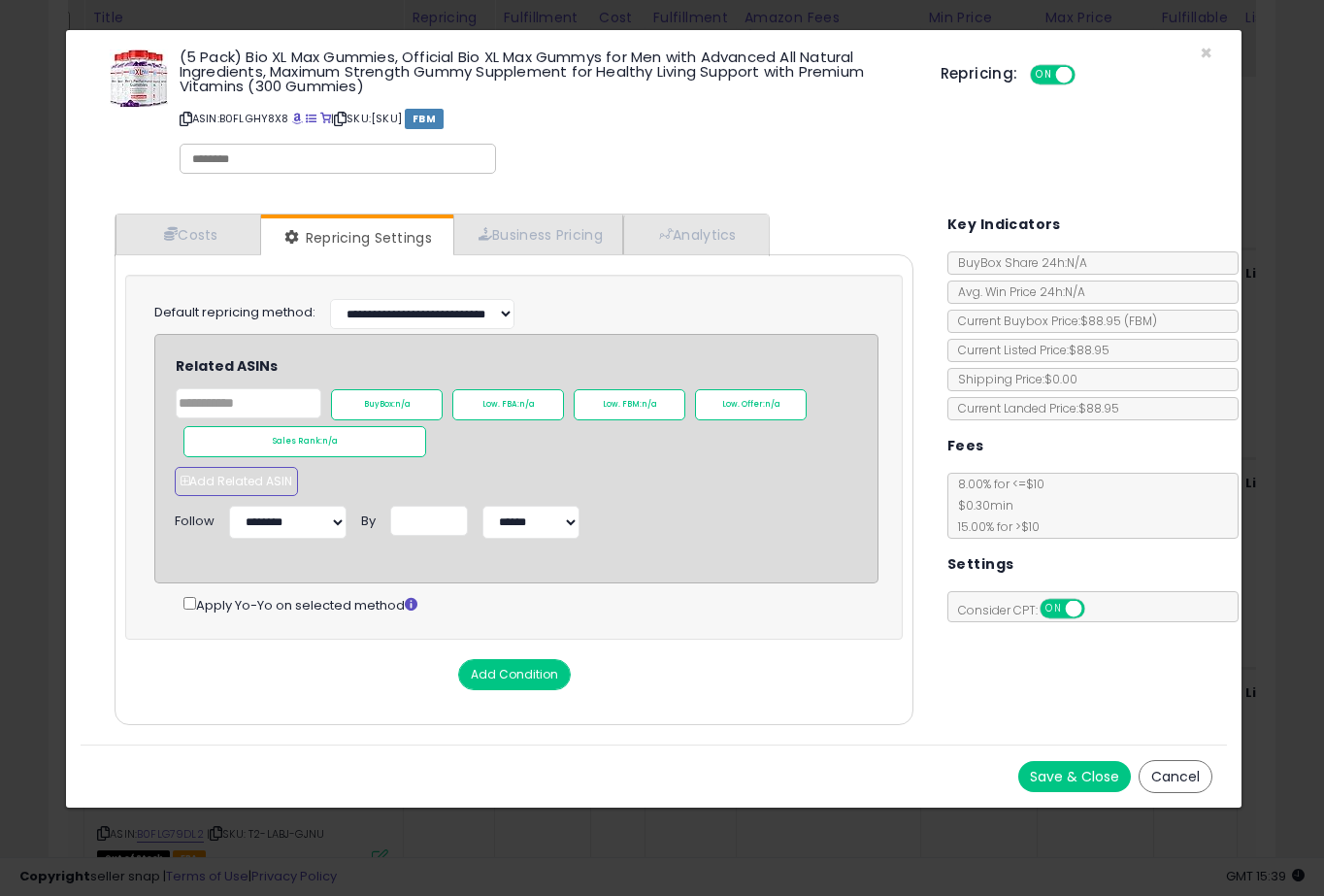 click on "Add Related ASIN" at bounding box center (236, 481) 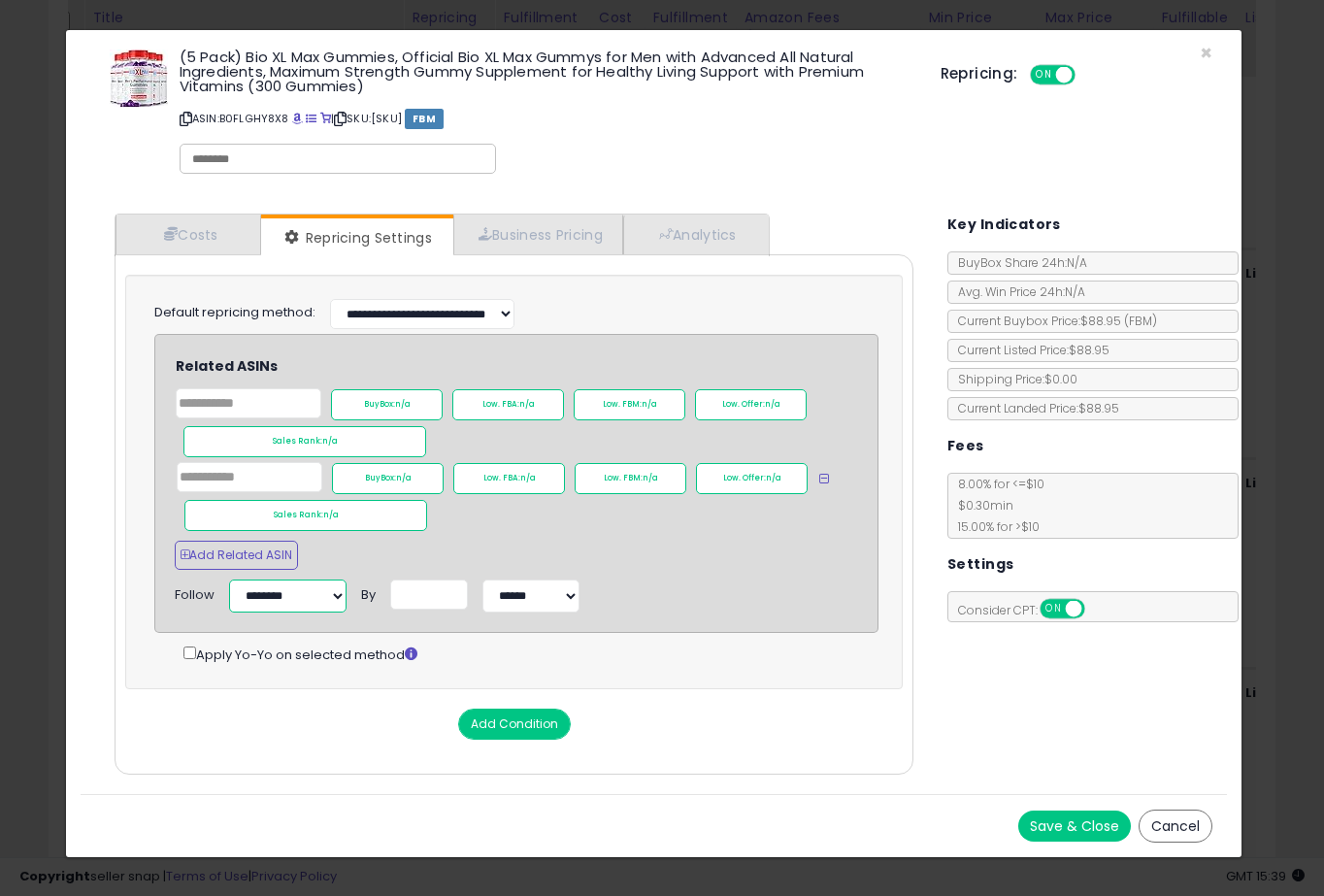 click on "**********" at bounding box center (287, 596) 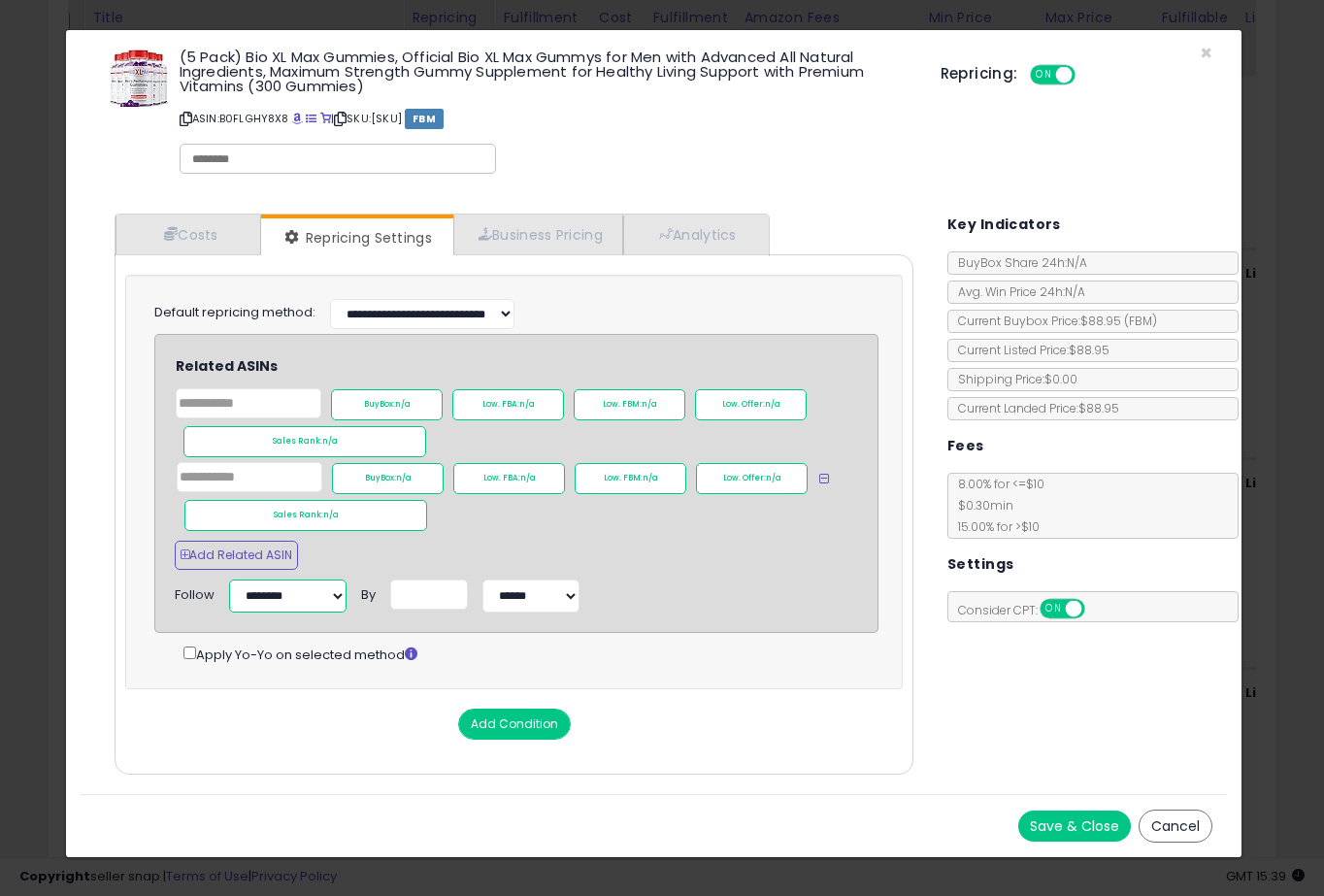click on "**********" at bounding box center [287, 596] 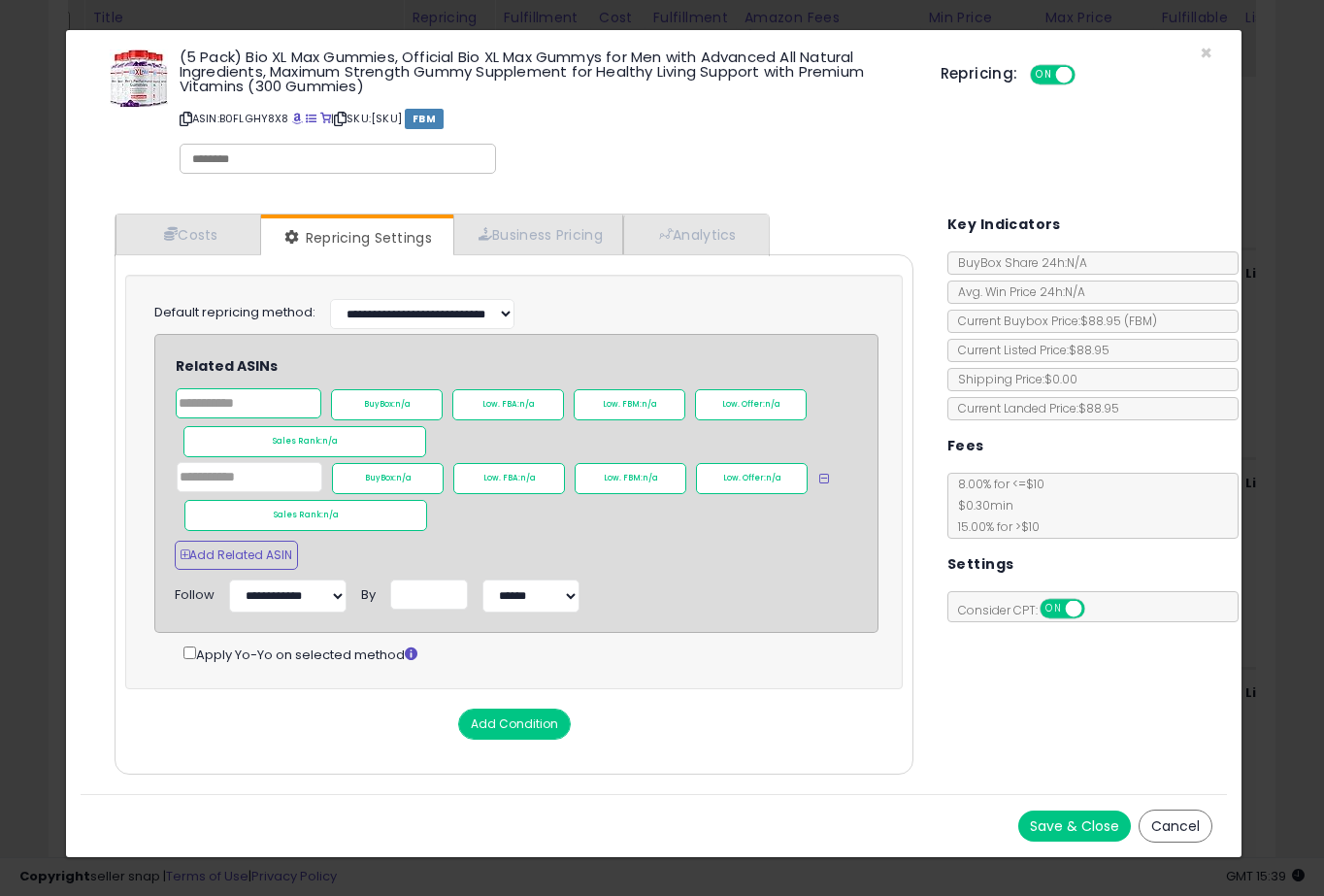 click 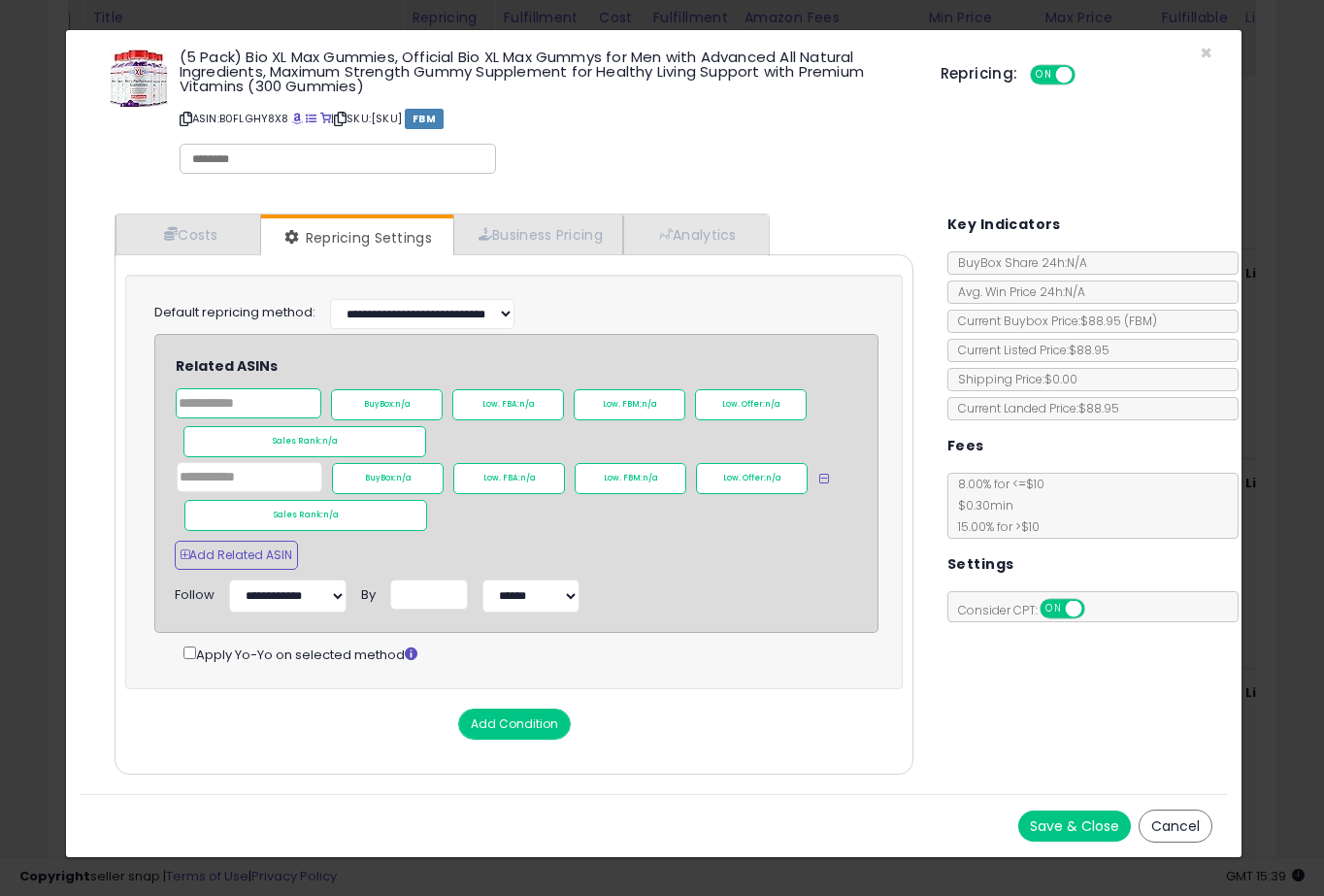 paste on "**********" 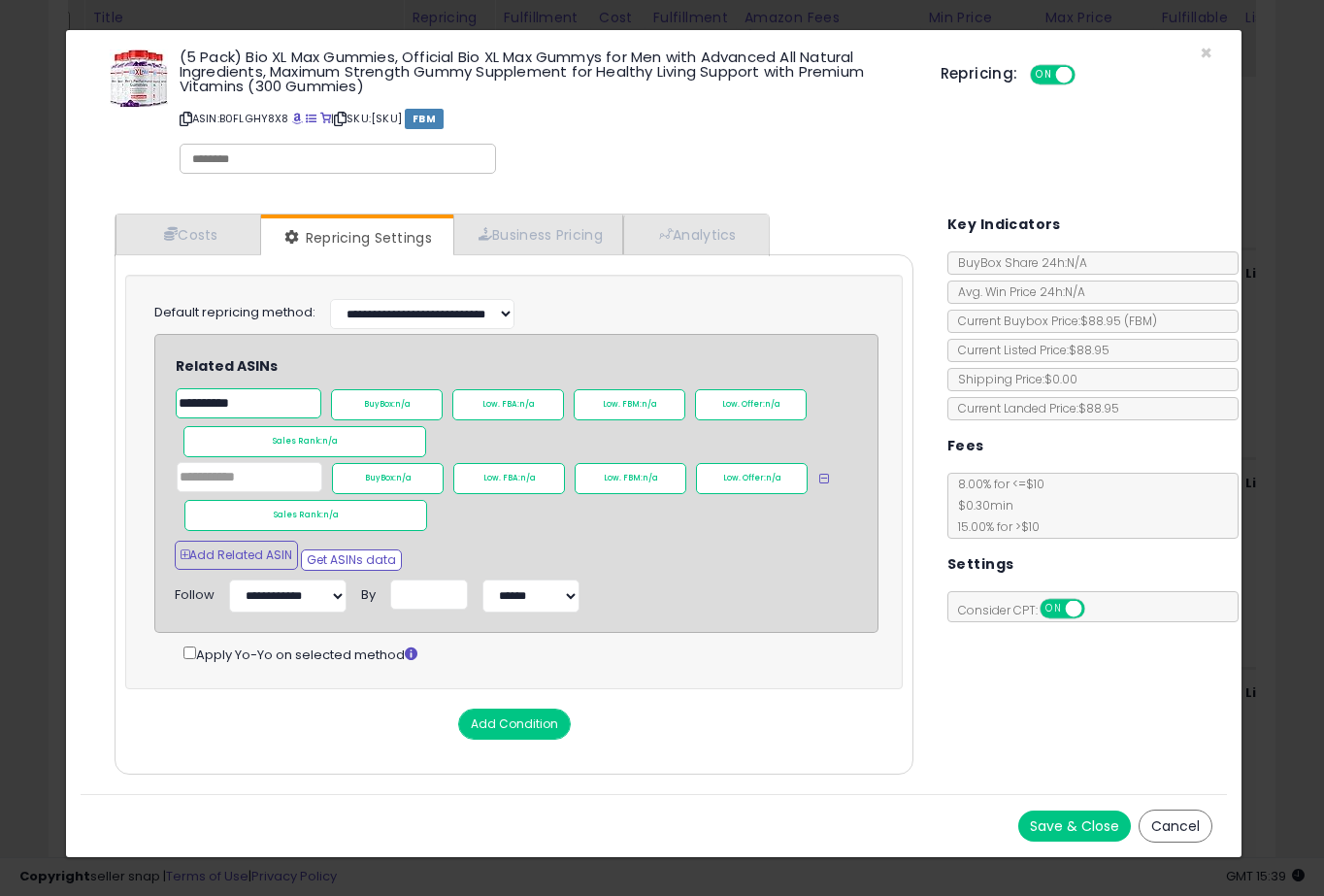 type on "**********" 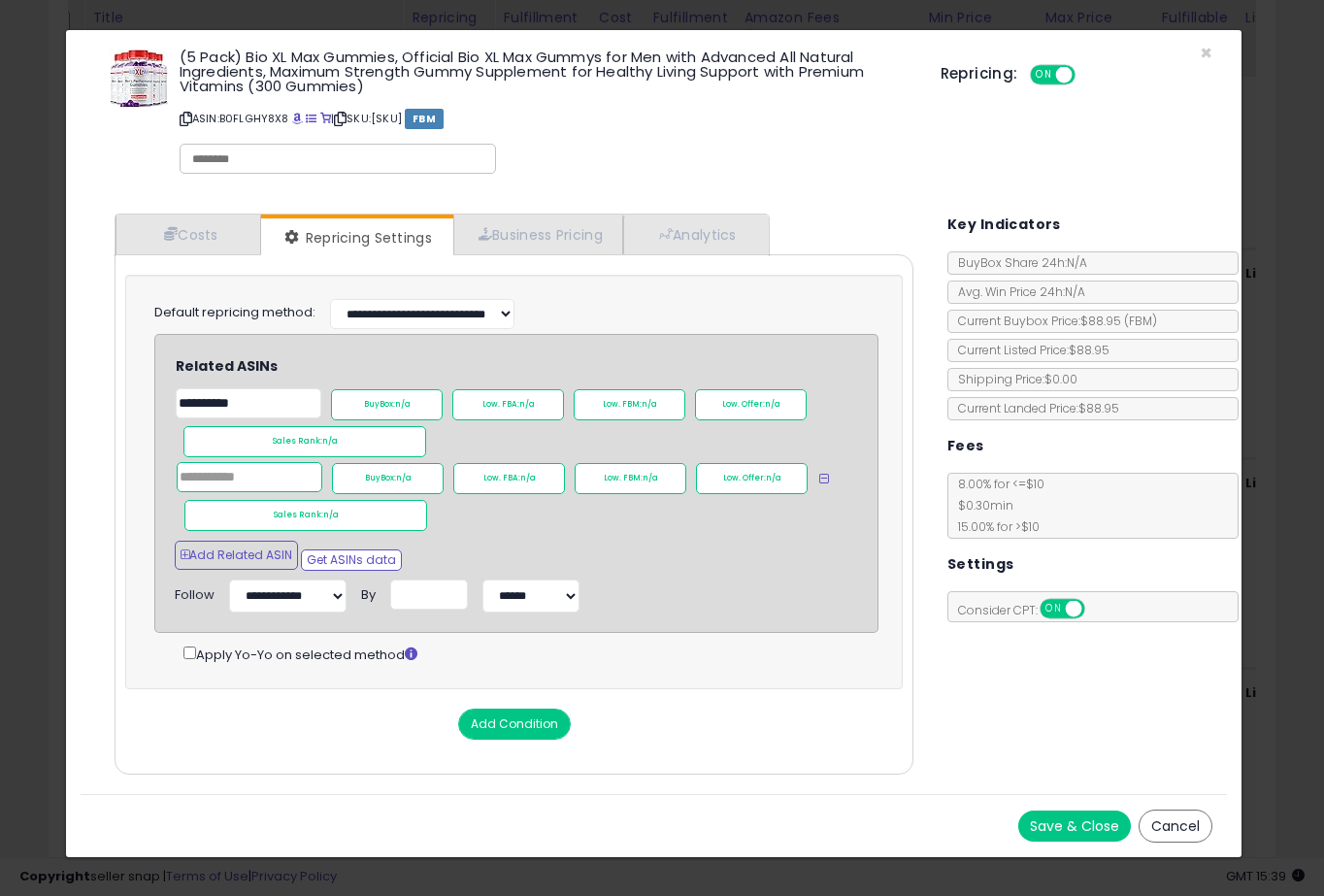 click 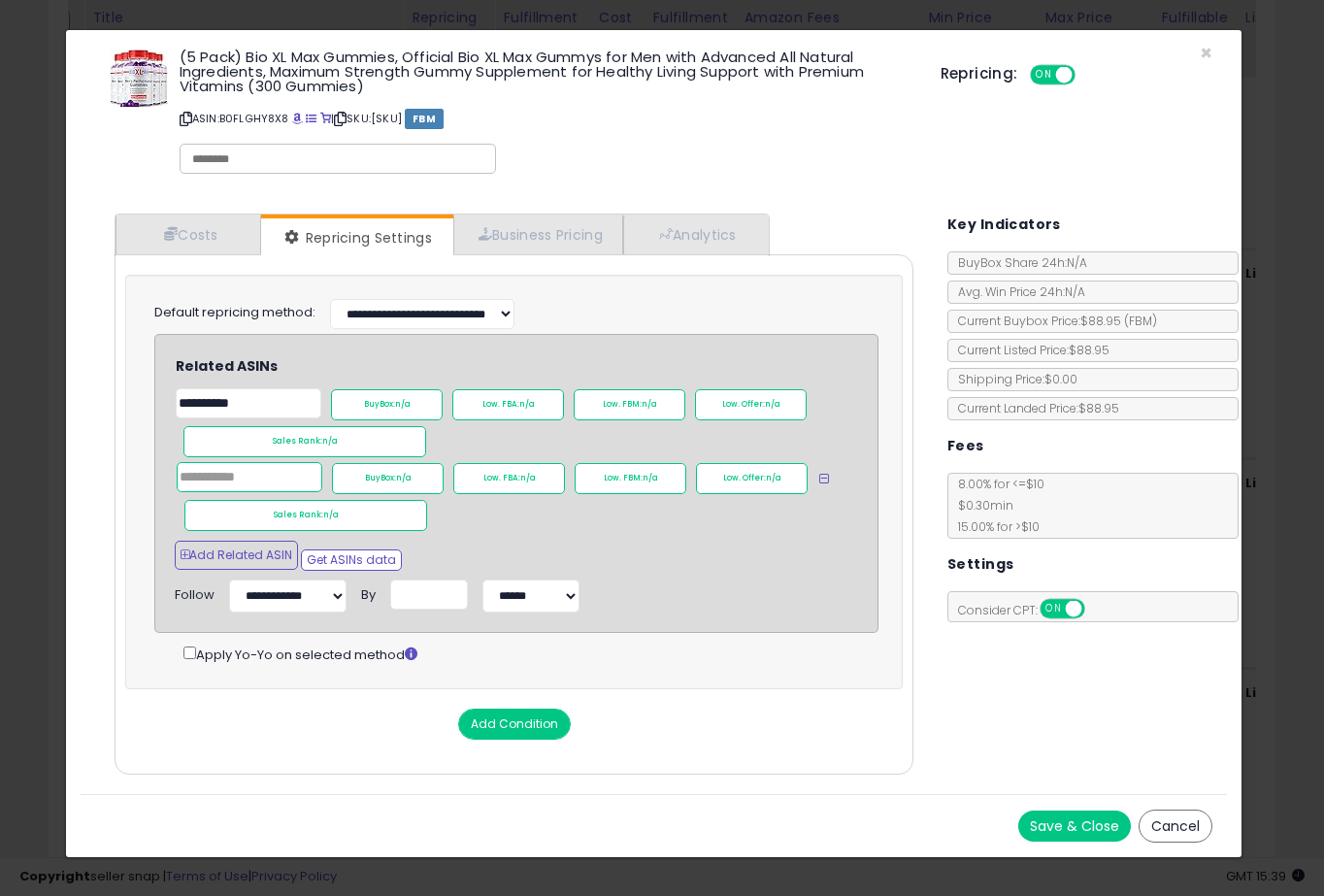 paste on "**********" 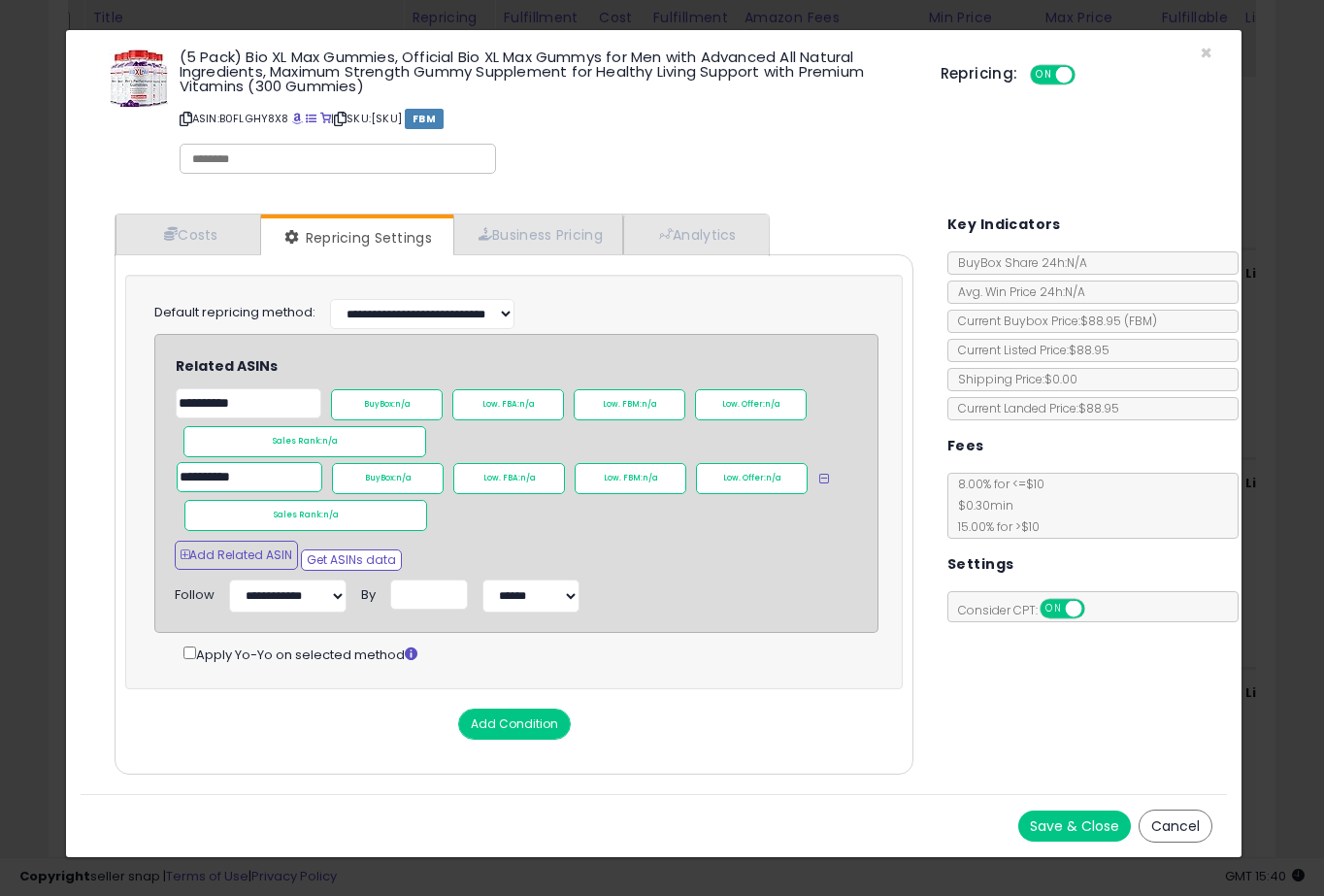 type on "**********" 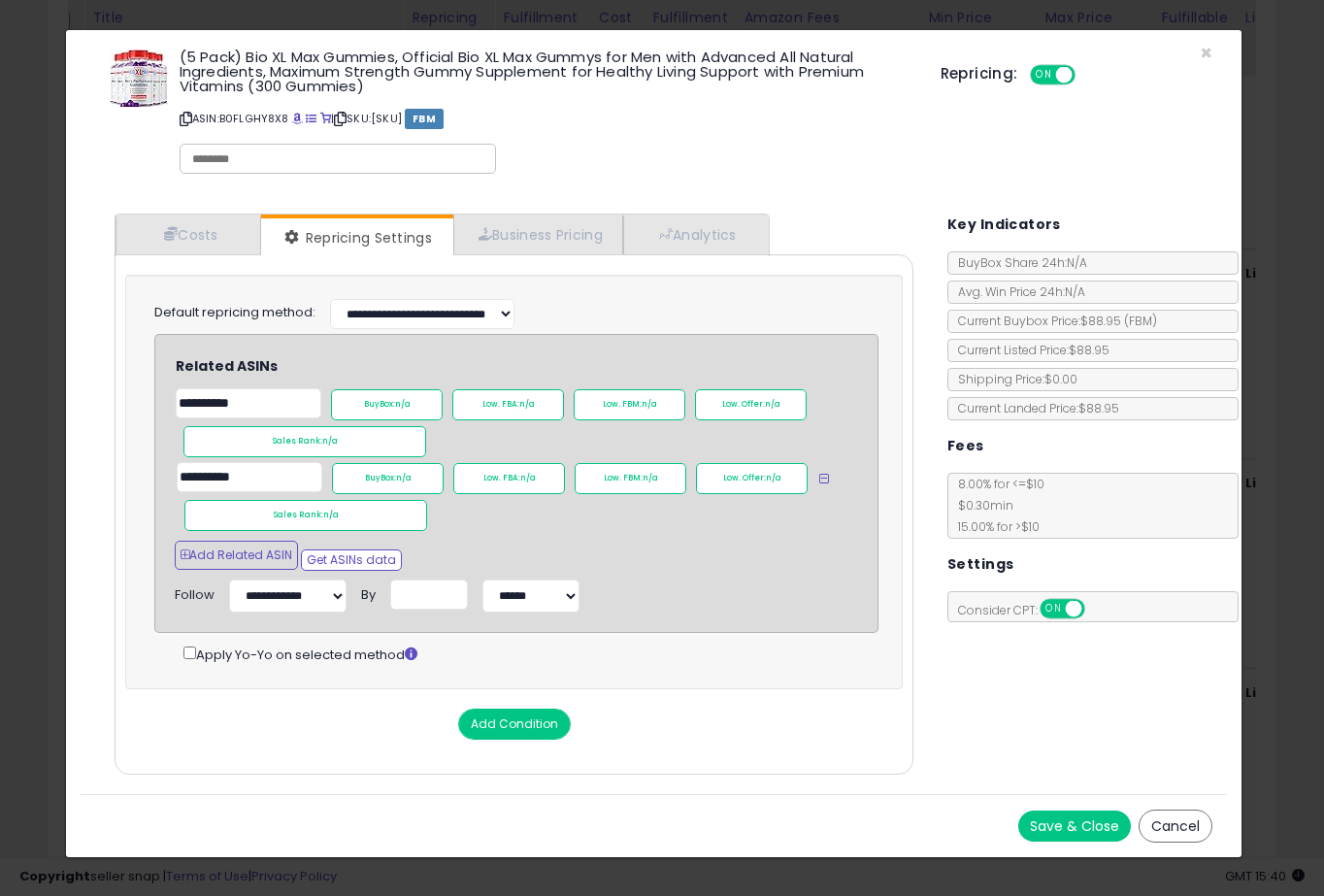 click on "Save & Close" at bounding box center [1075, 826] 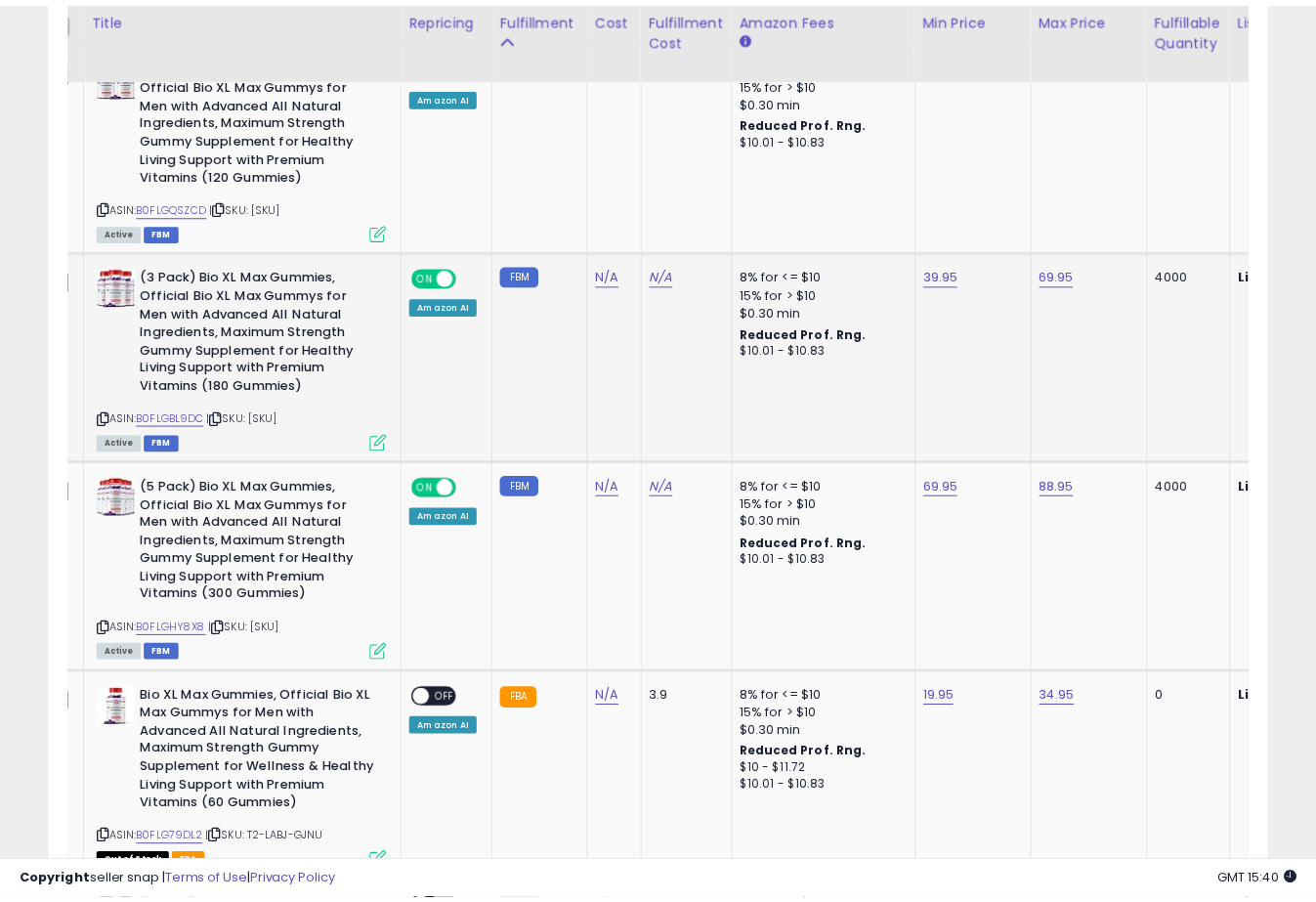 scroll, scrollTop: 1249, scrollLeft: 0, axis: vertical 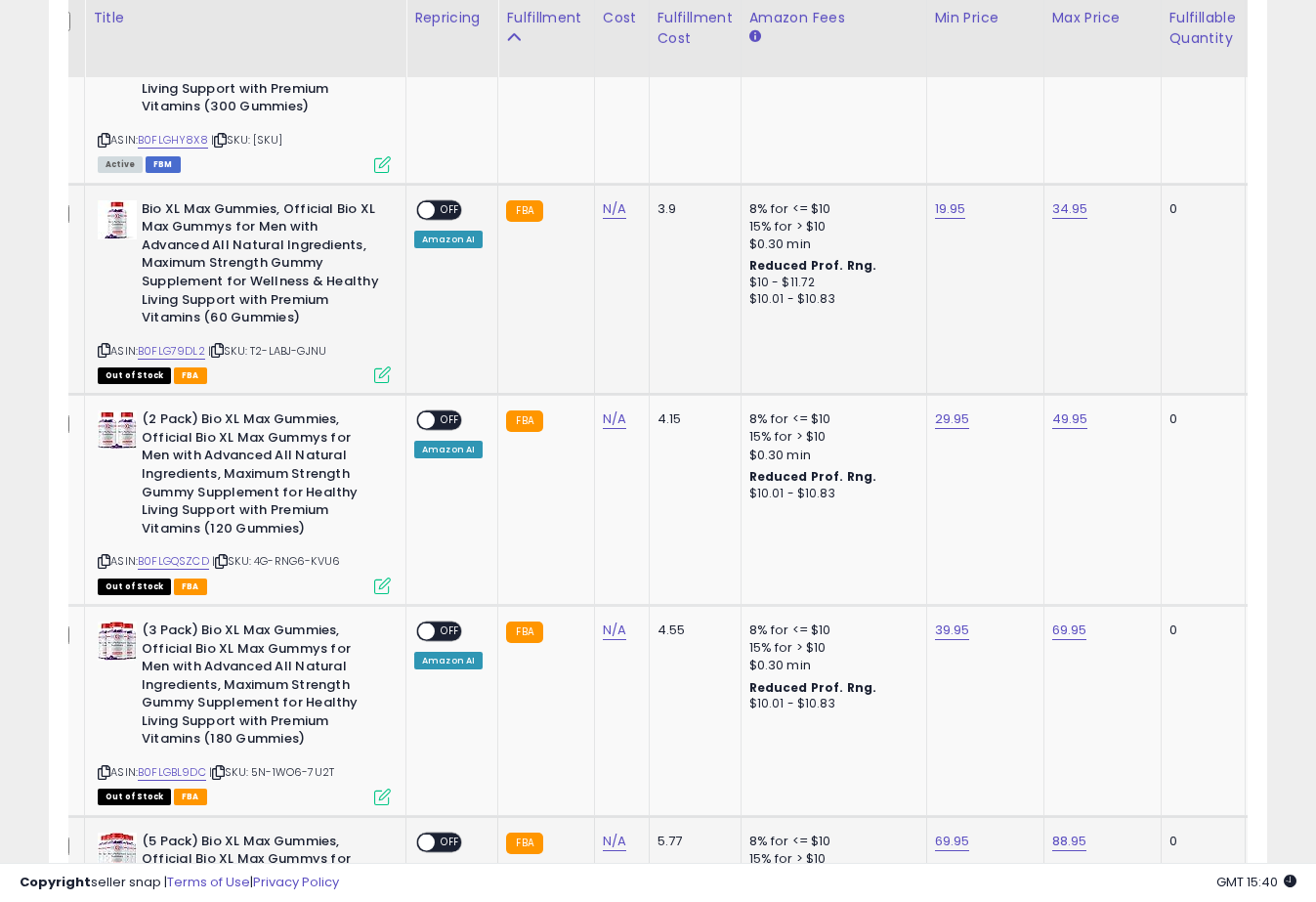 click on "OFF" at bounding box center (450, 209) 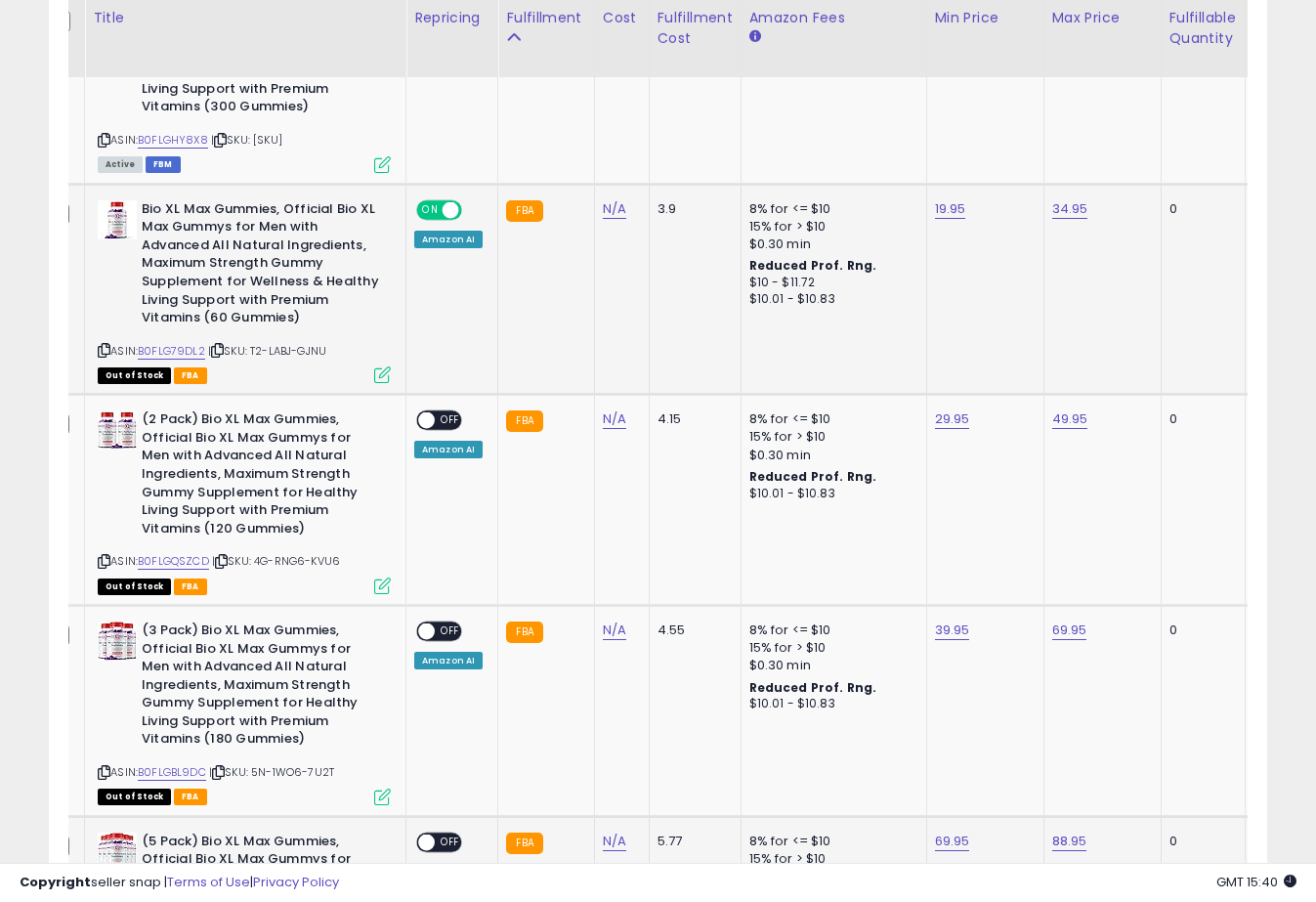 click at bounding box center [382, 374] 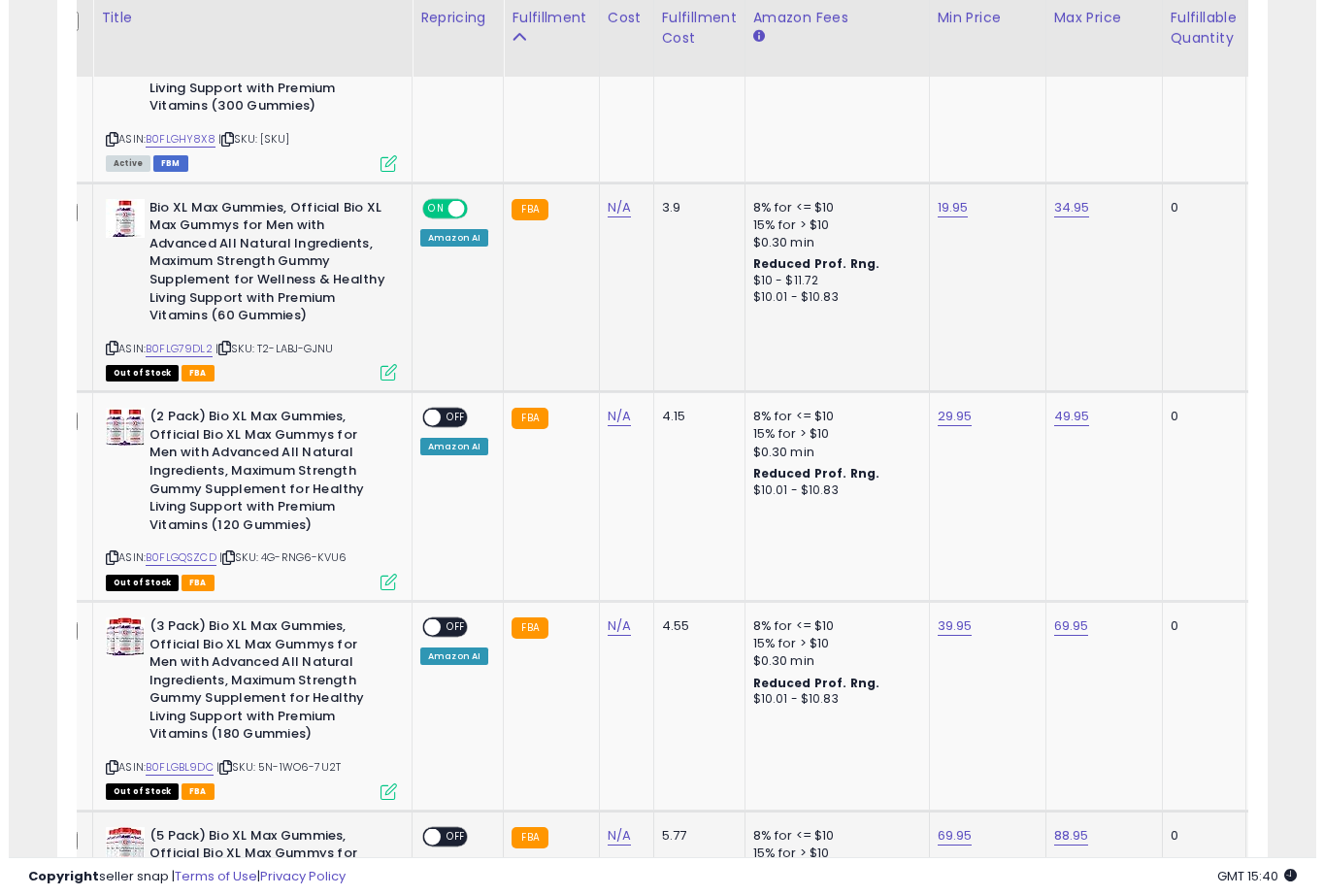 scroll, scrollTop: 970350, scrollLeft: 969964, axis: both 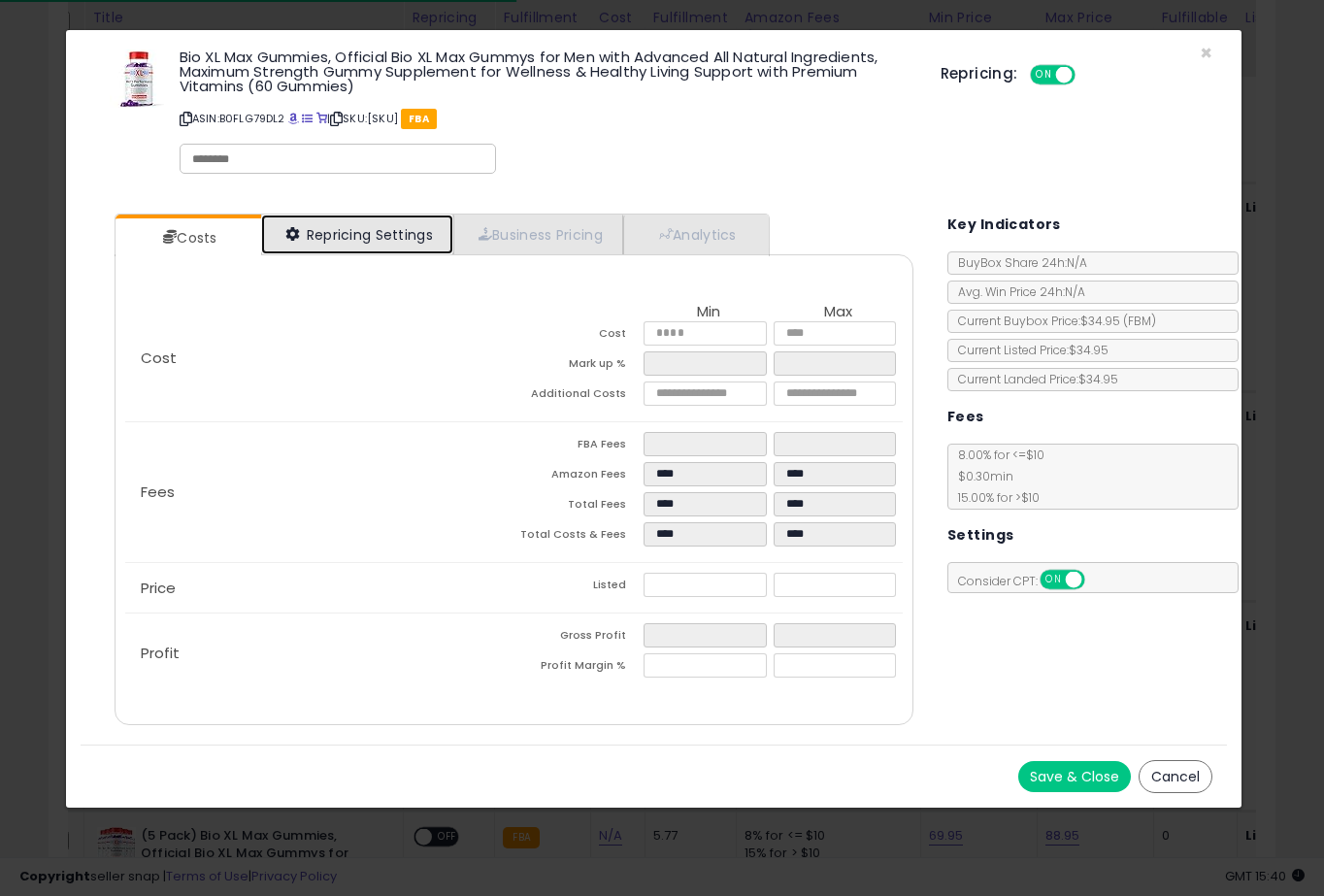 click on "Repricing Settings" at bounding box center [357, 234] 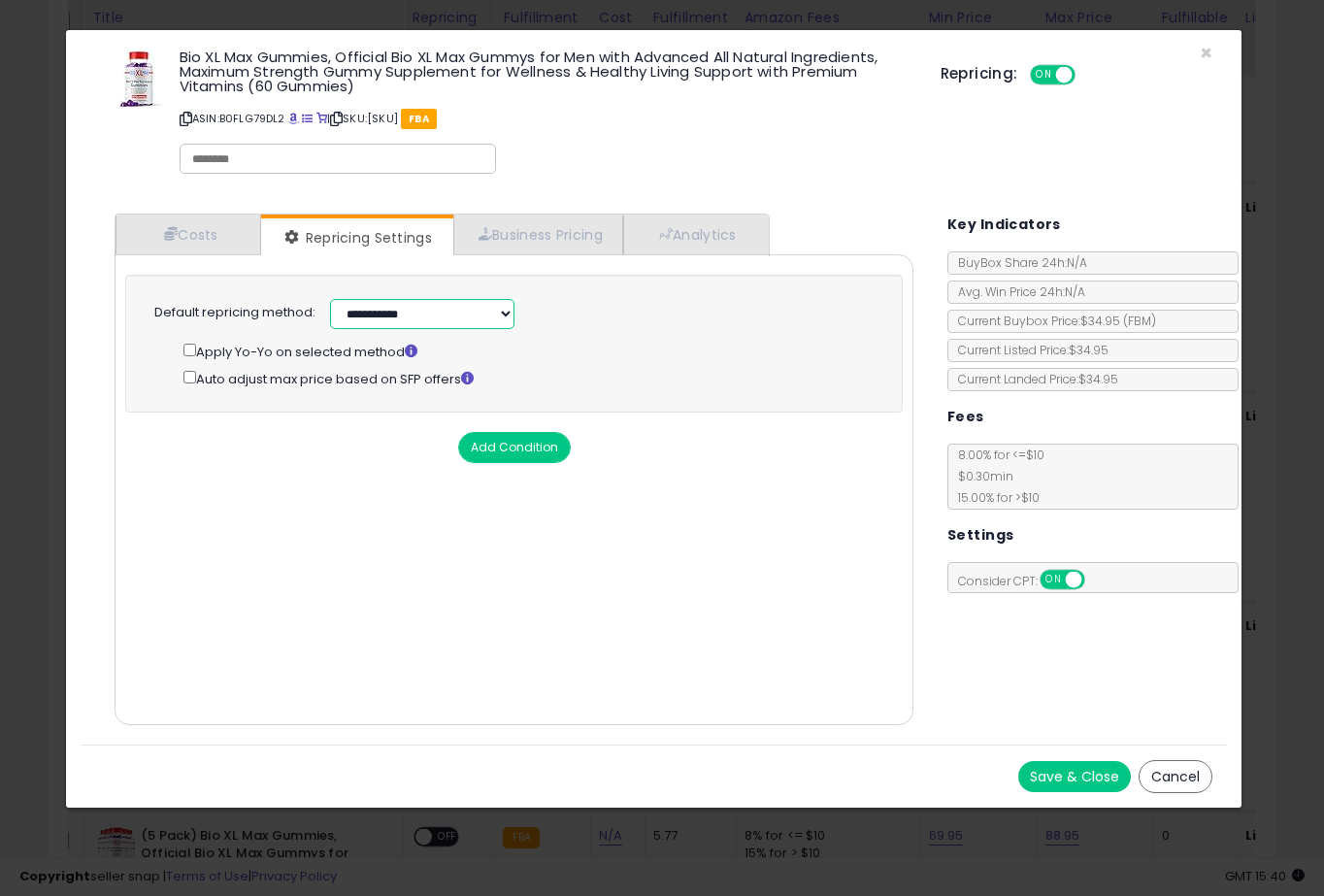 click on "**********" at bounding box center [422, 314] 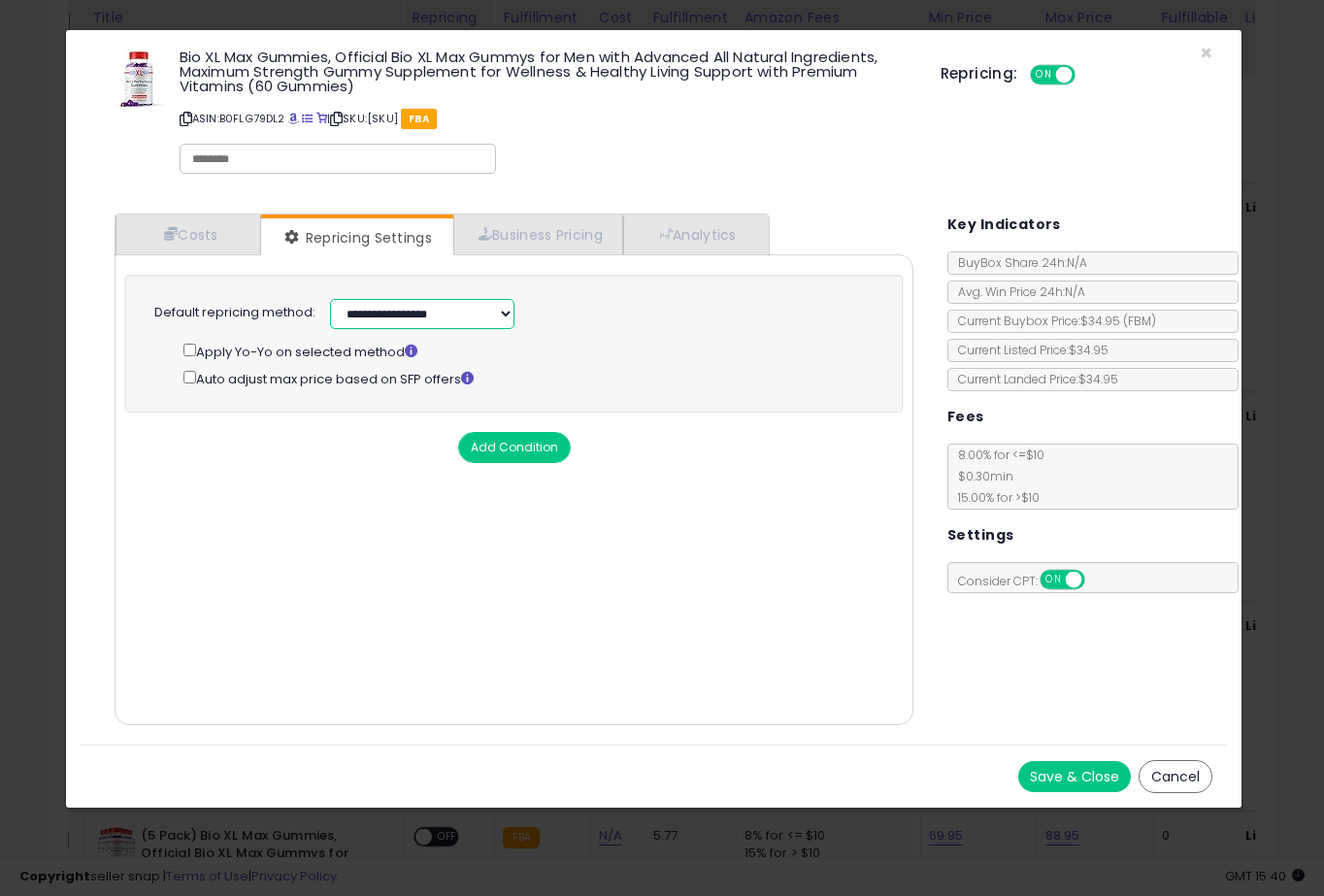 click on "**********" at bounding box center (422, 314) 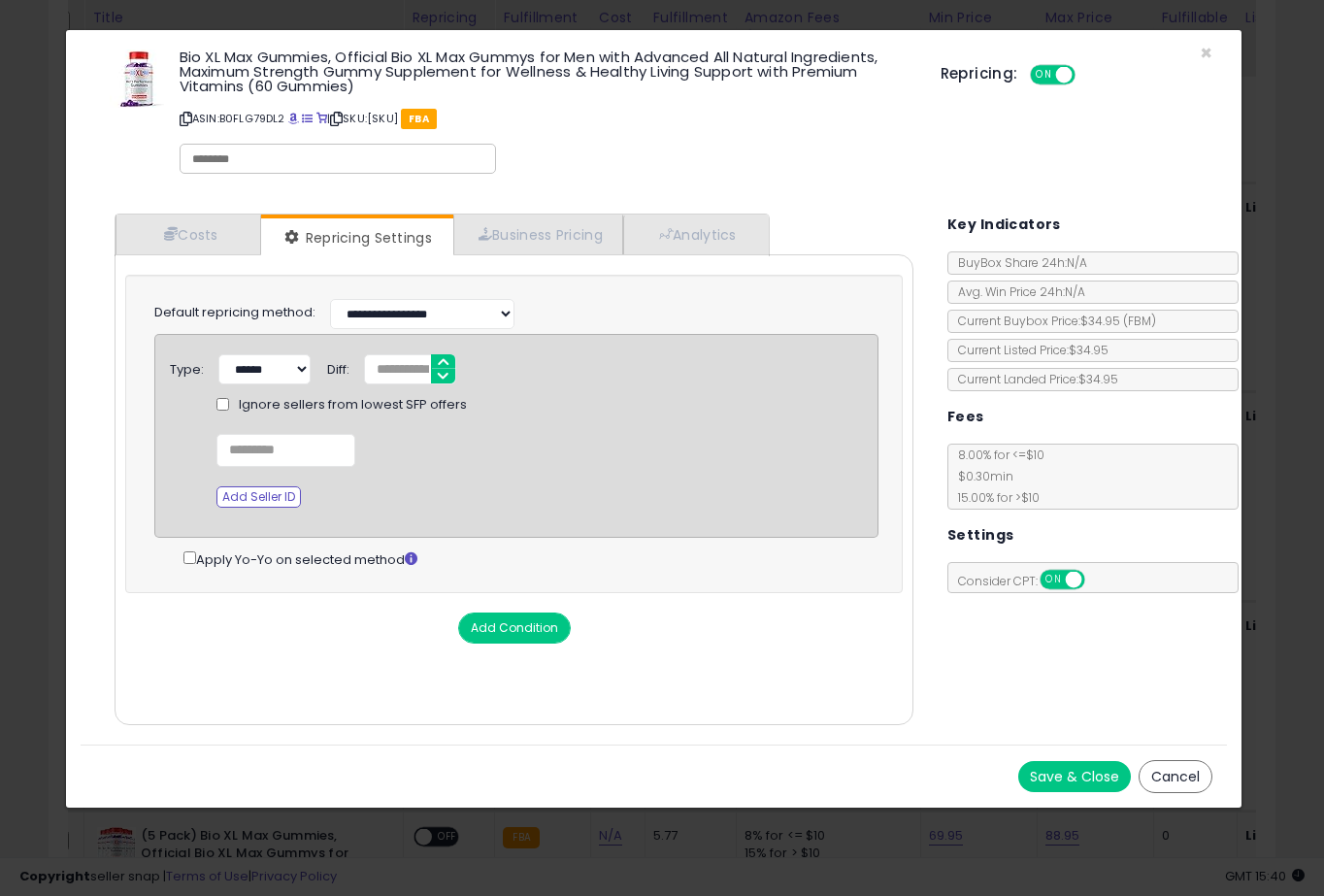 click on "Save & Close" at bounding box center (1075, 777) 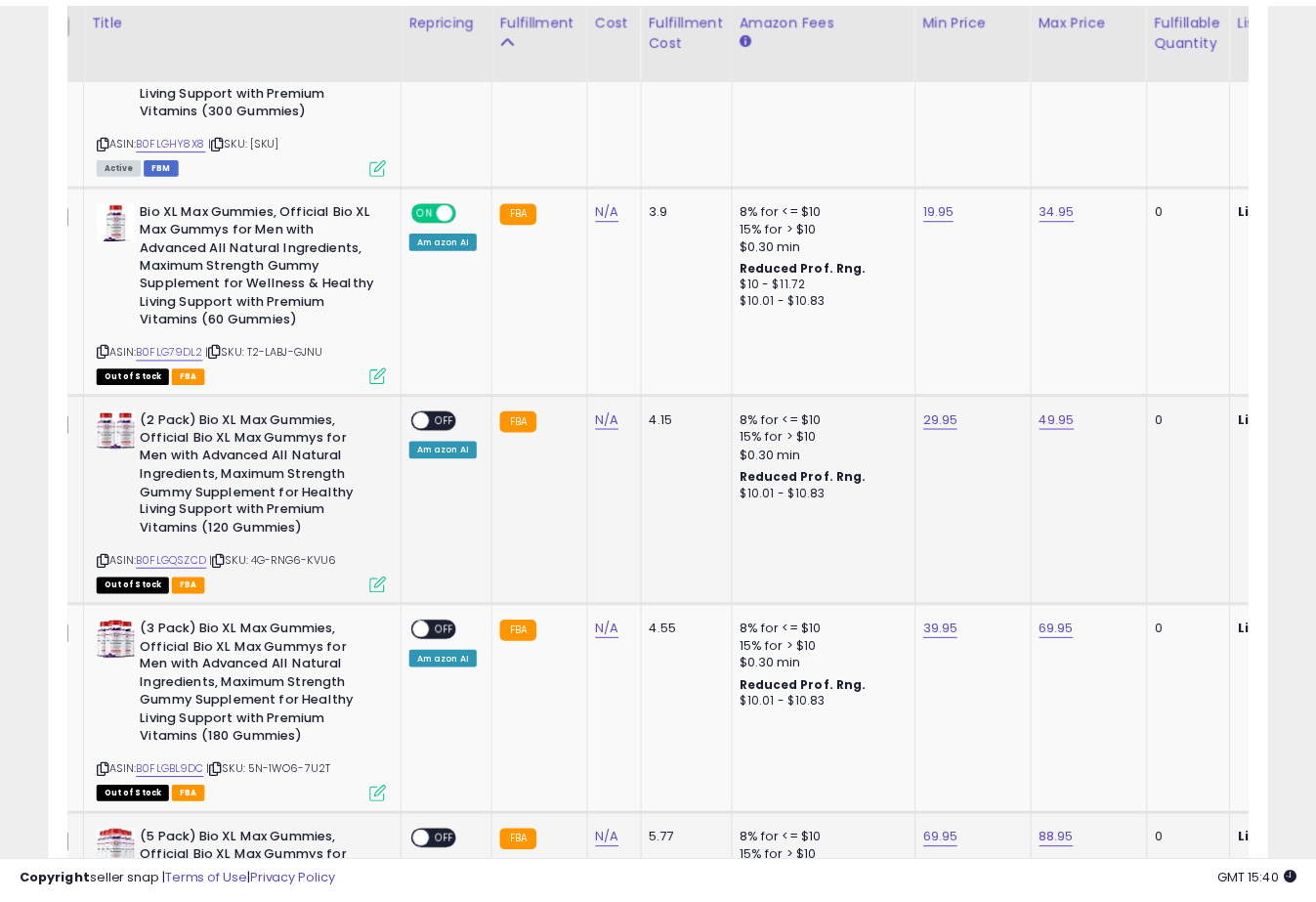 scroll, scrollTop: 401, scrollLeft: 704, axis: both 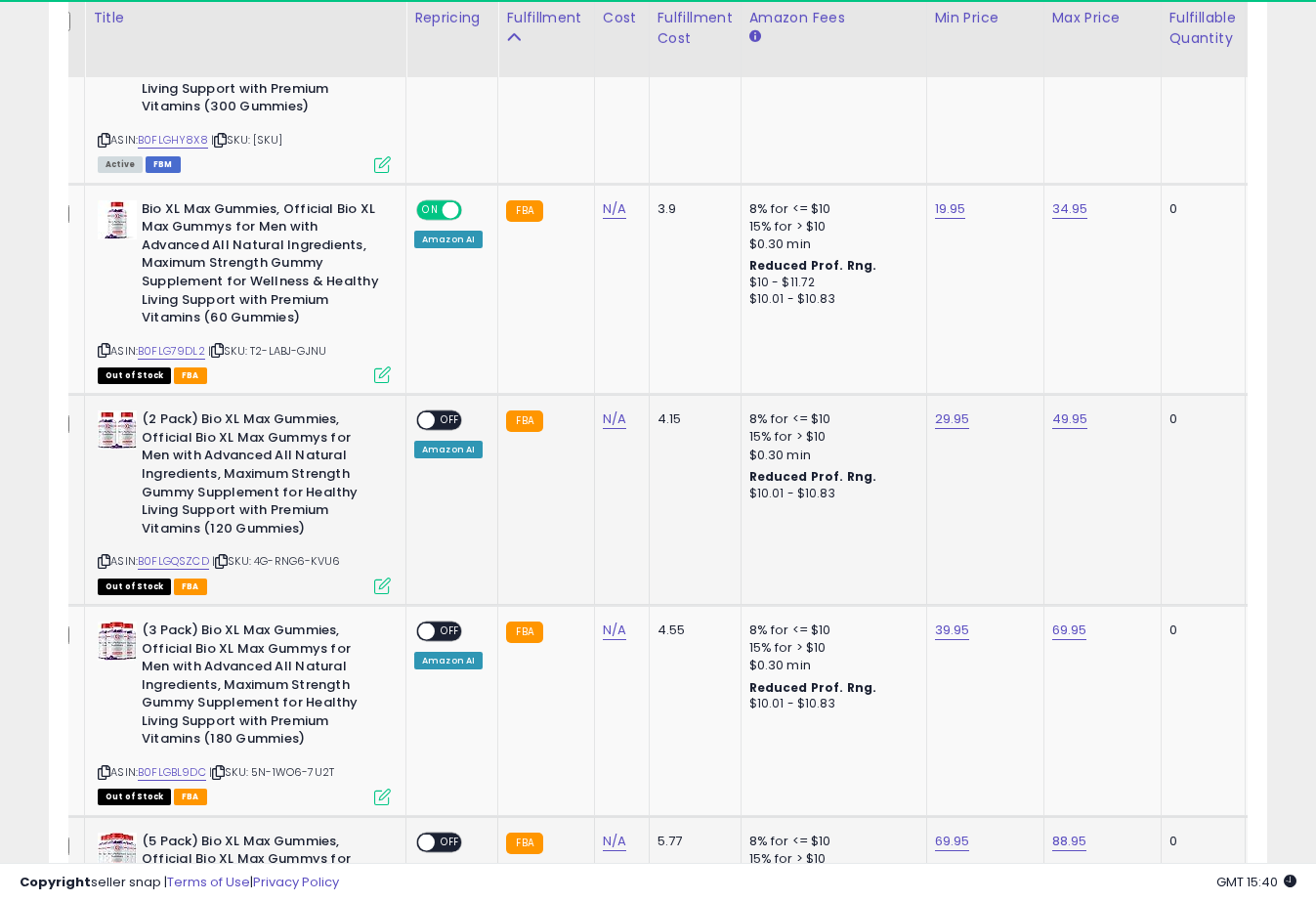 click on "ON   OFF Amazon AI" at bounding box center (448, 434) 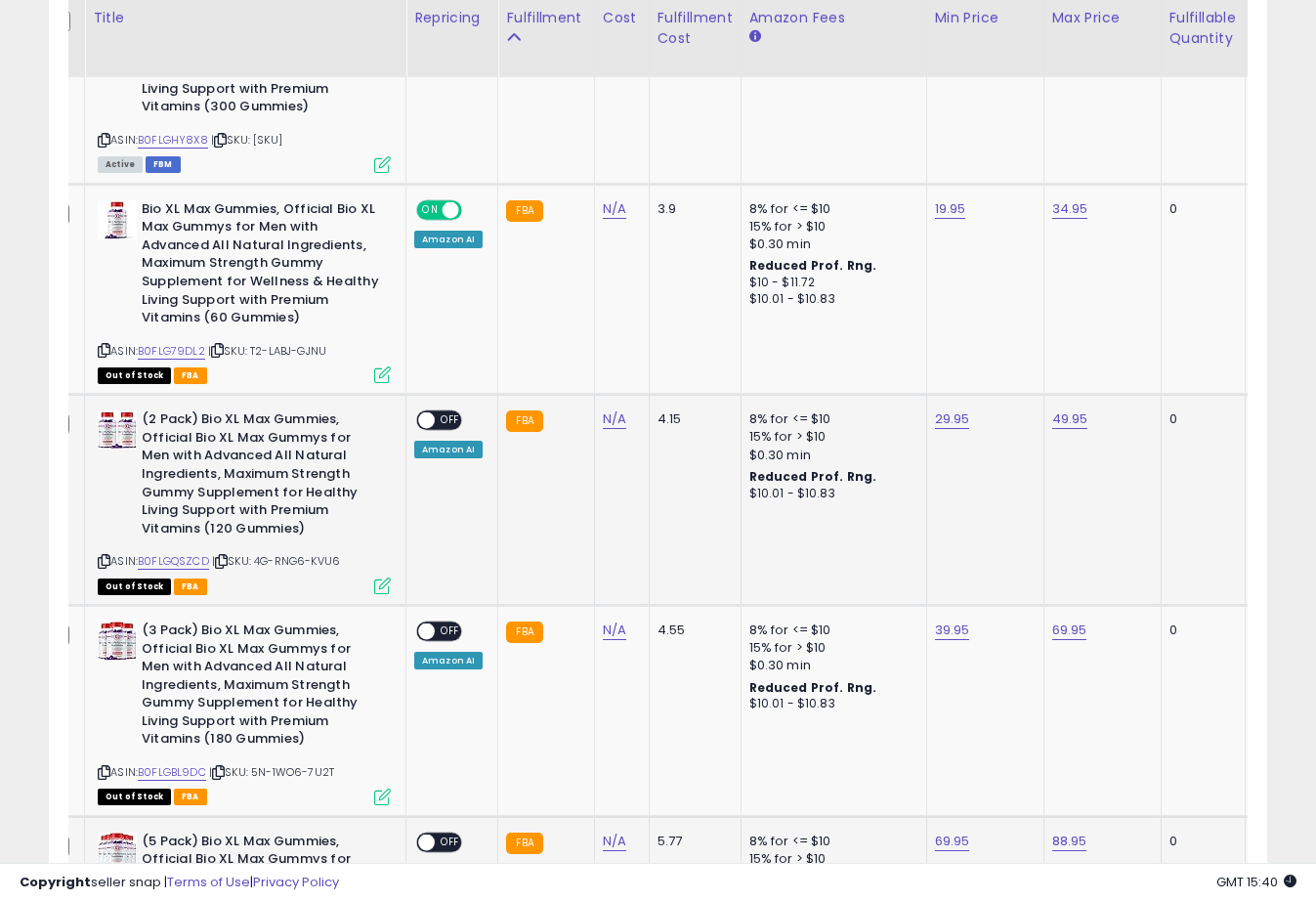 click at bounding box center [426, 420] 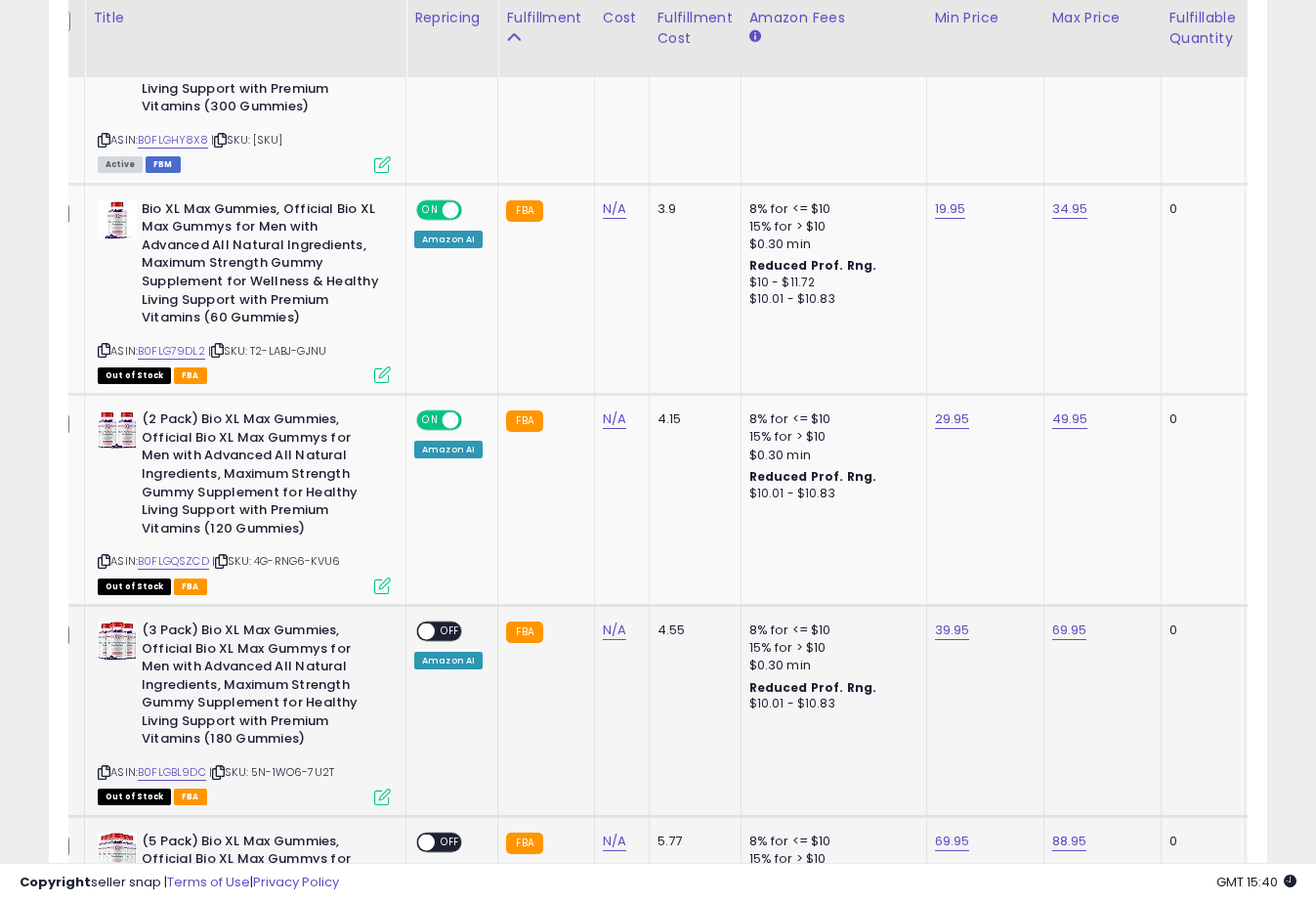 click at bounding box center [426, 631] 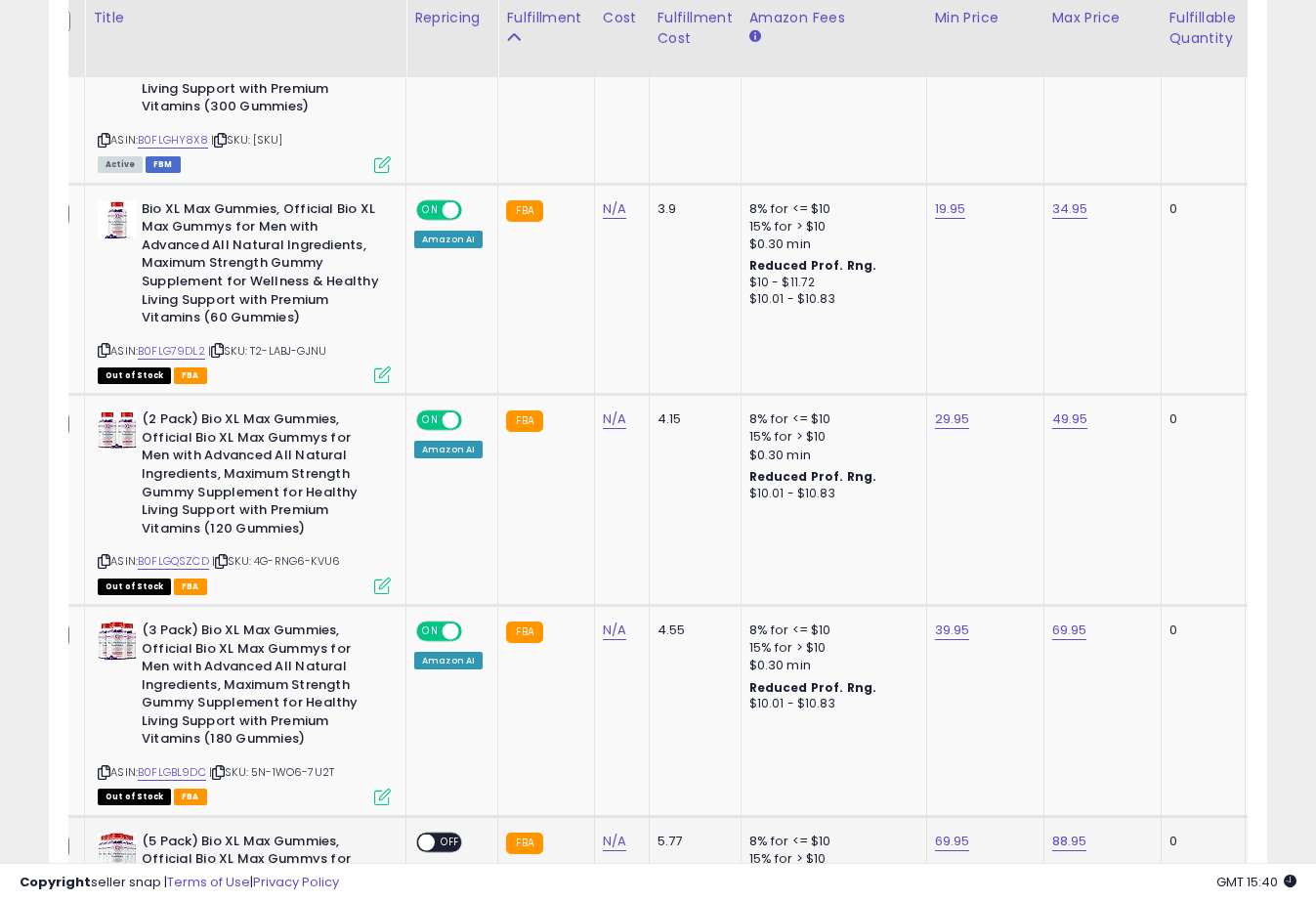click on "ON   OFF" at bounding box center (417, 841) 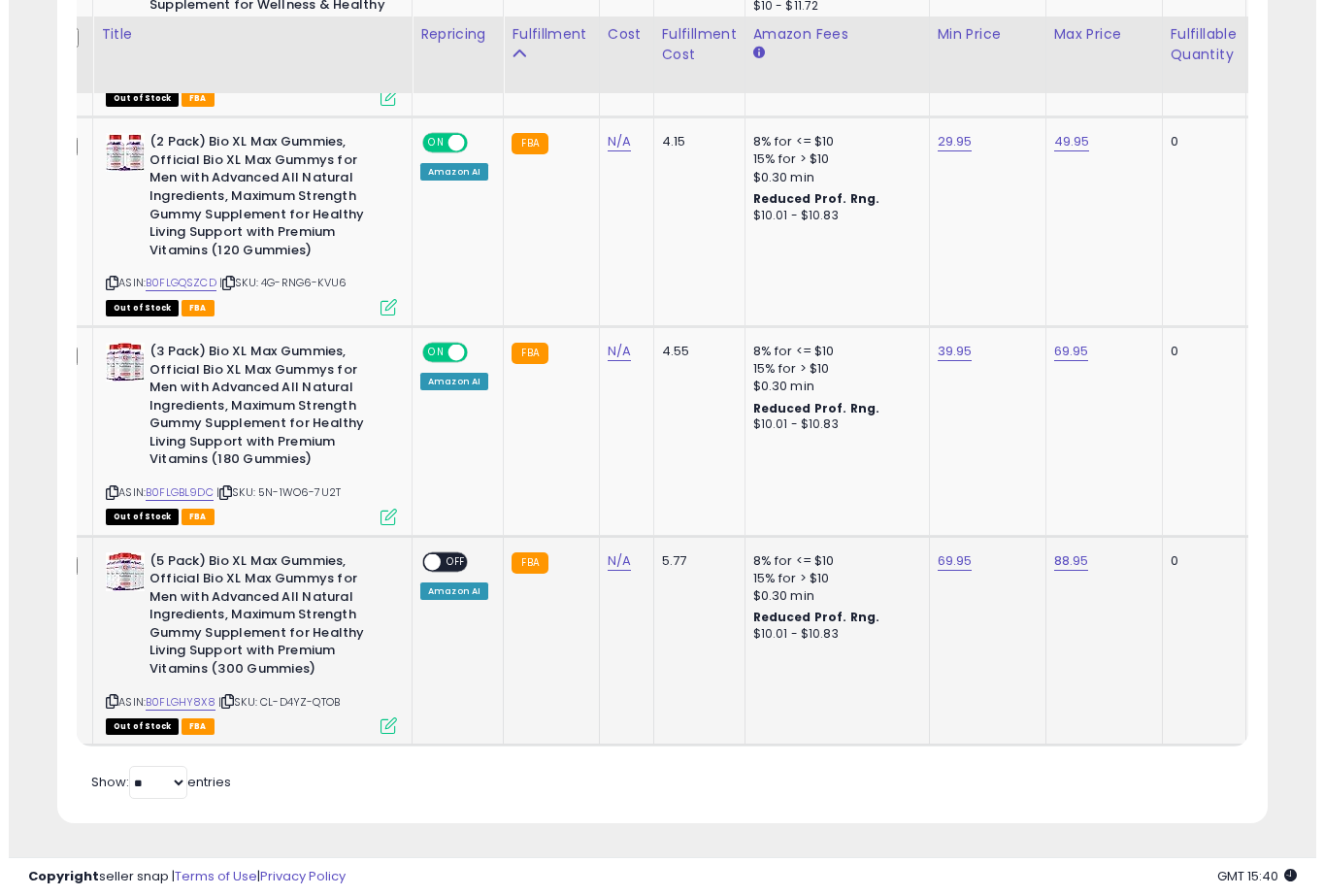 scroll, scrollTop: 1964, scrollLeft: 0, axis: vertical 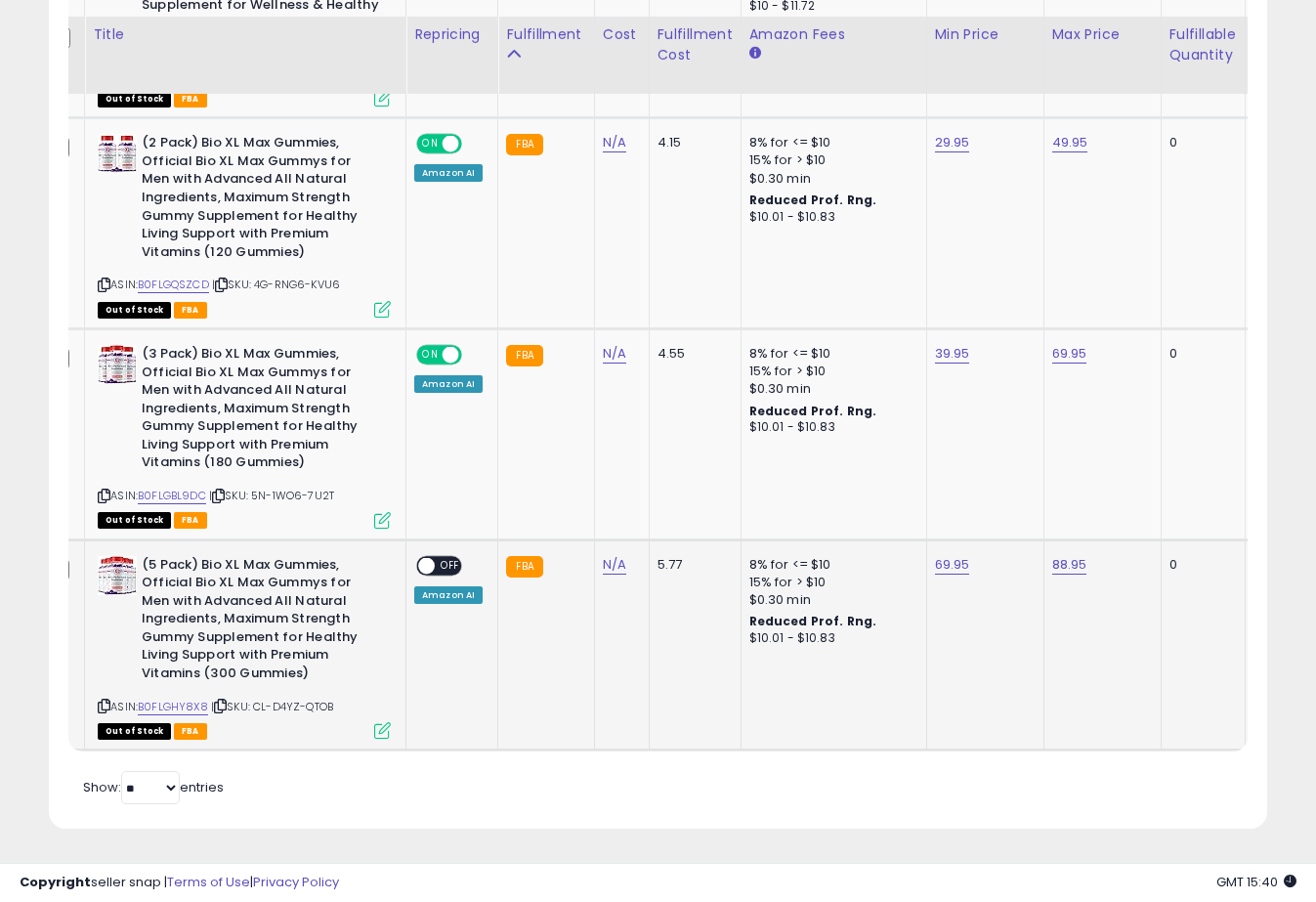 click on "OFF" at bounding box center [450, 565] 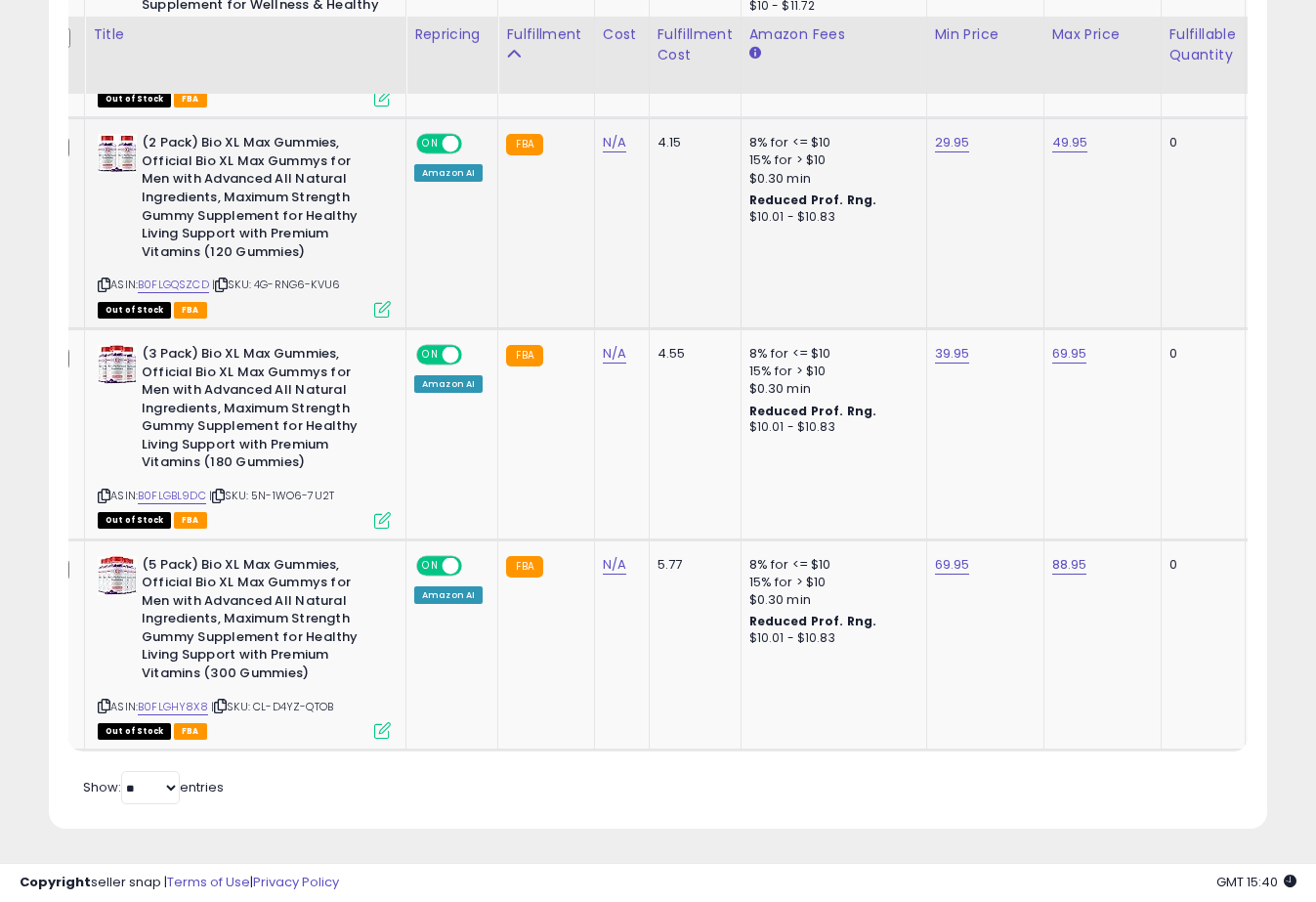 click at bounding box center [382, 309] 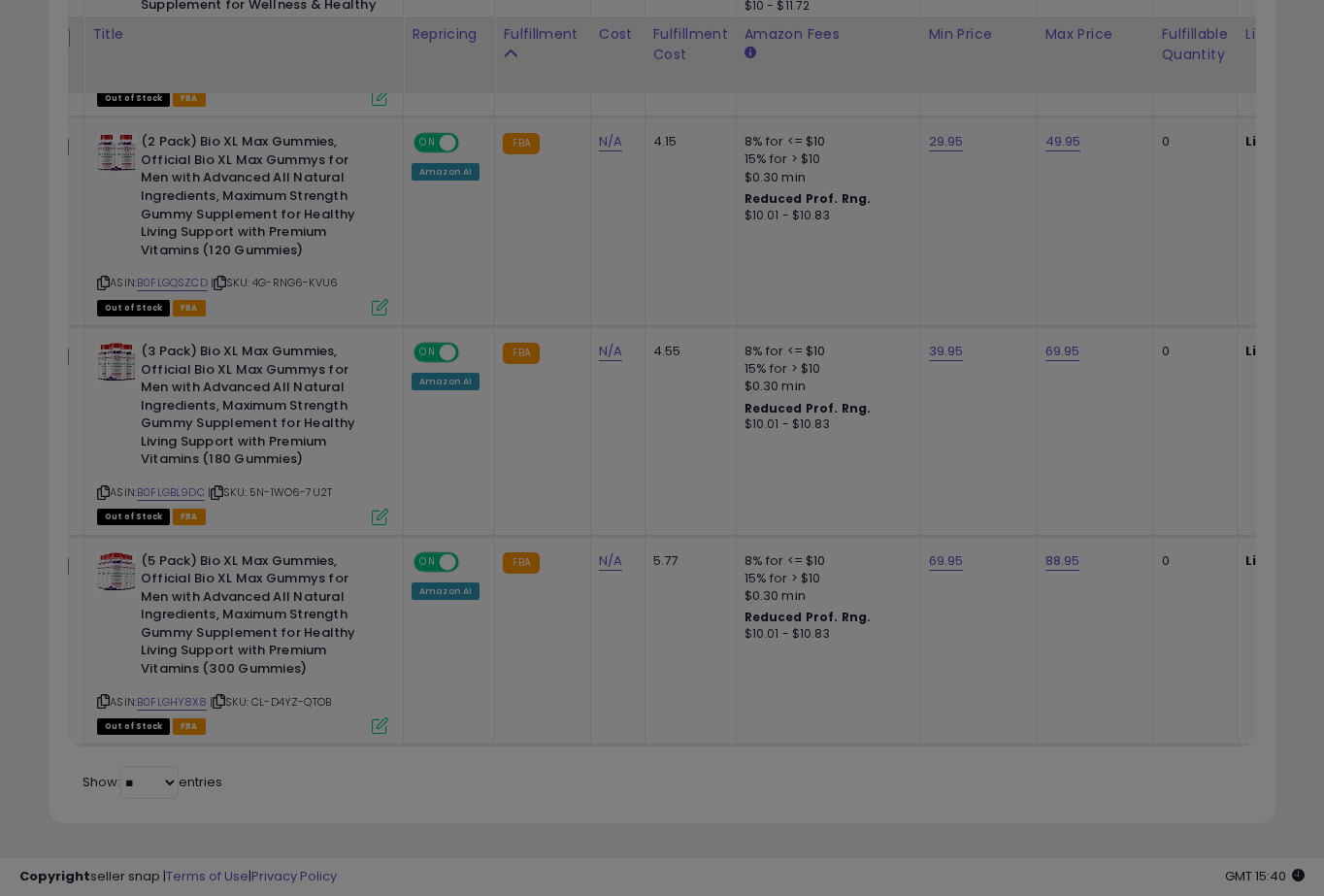 scroll, scrollTop: 970350, scrollLeft: 969964, axis: both 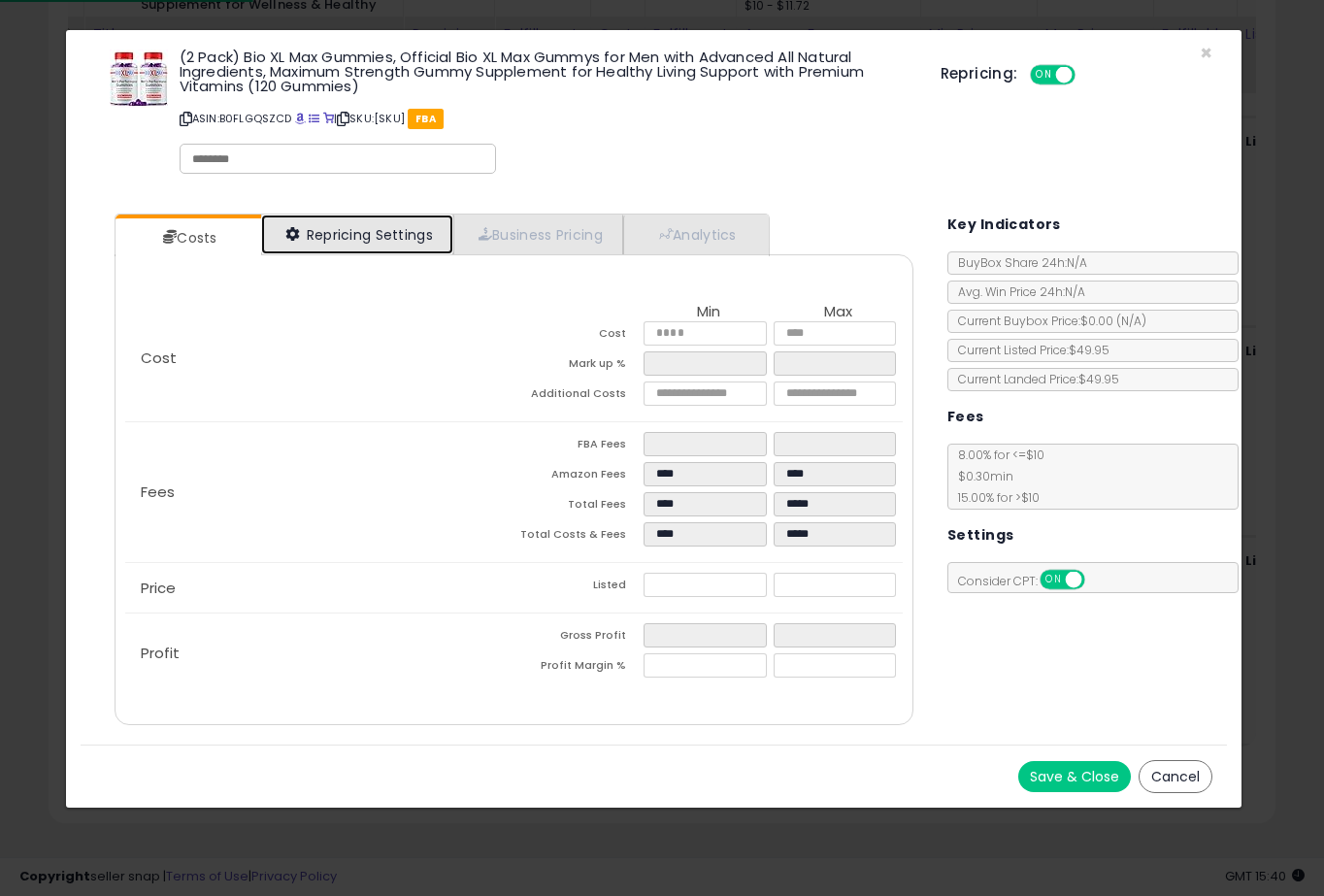 click on "Repricing Settings" at bounding box center [357, 234] 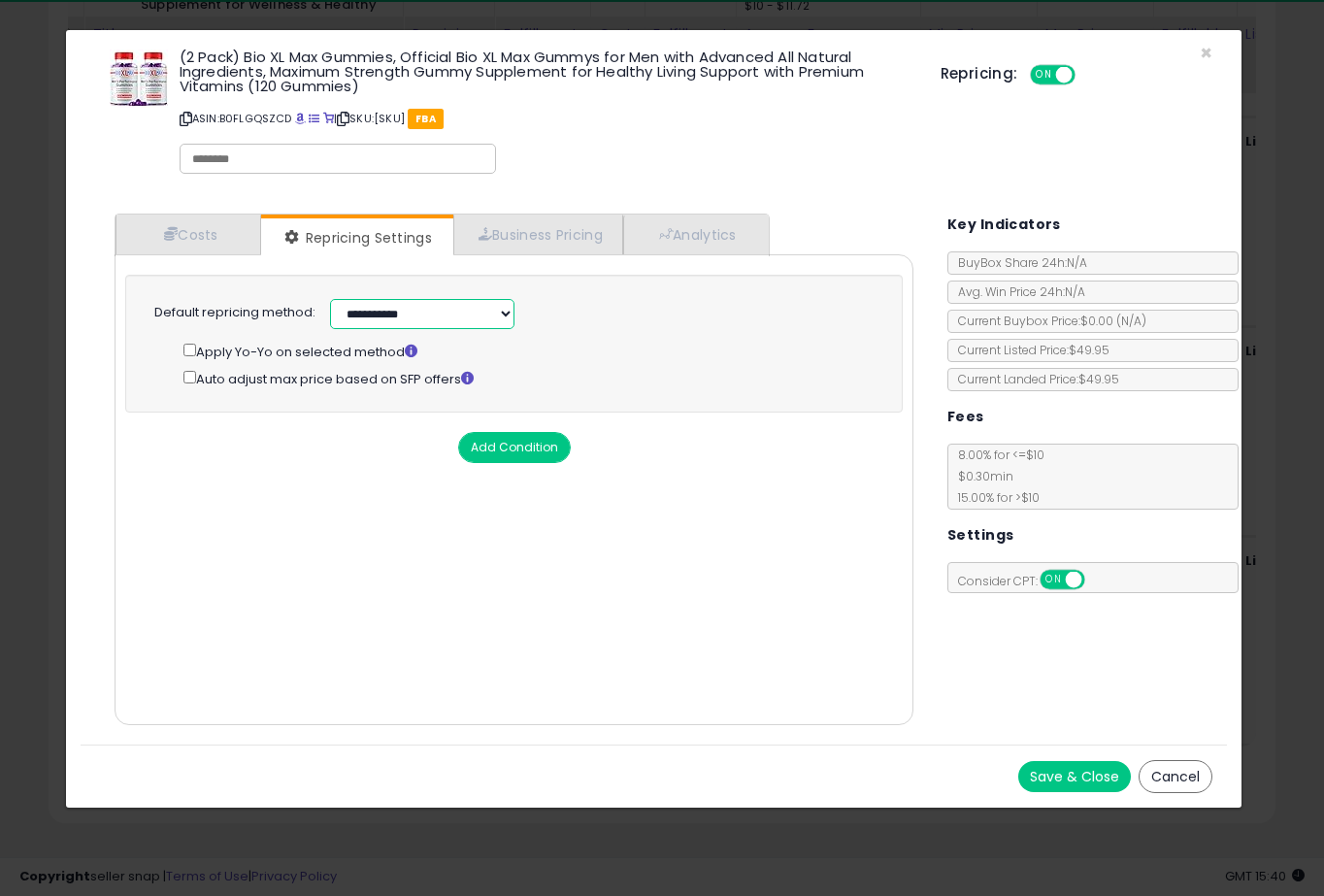 click on "**********" at bounding box center [422, 314] 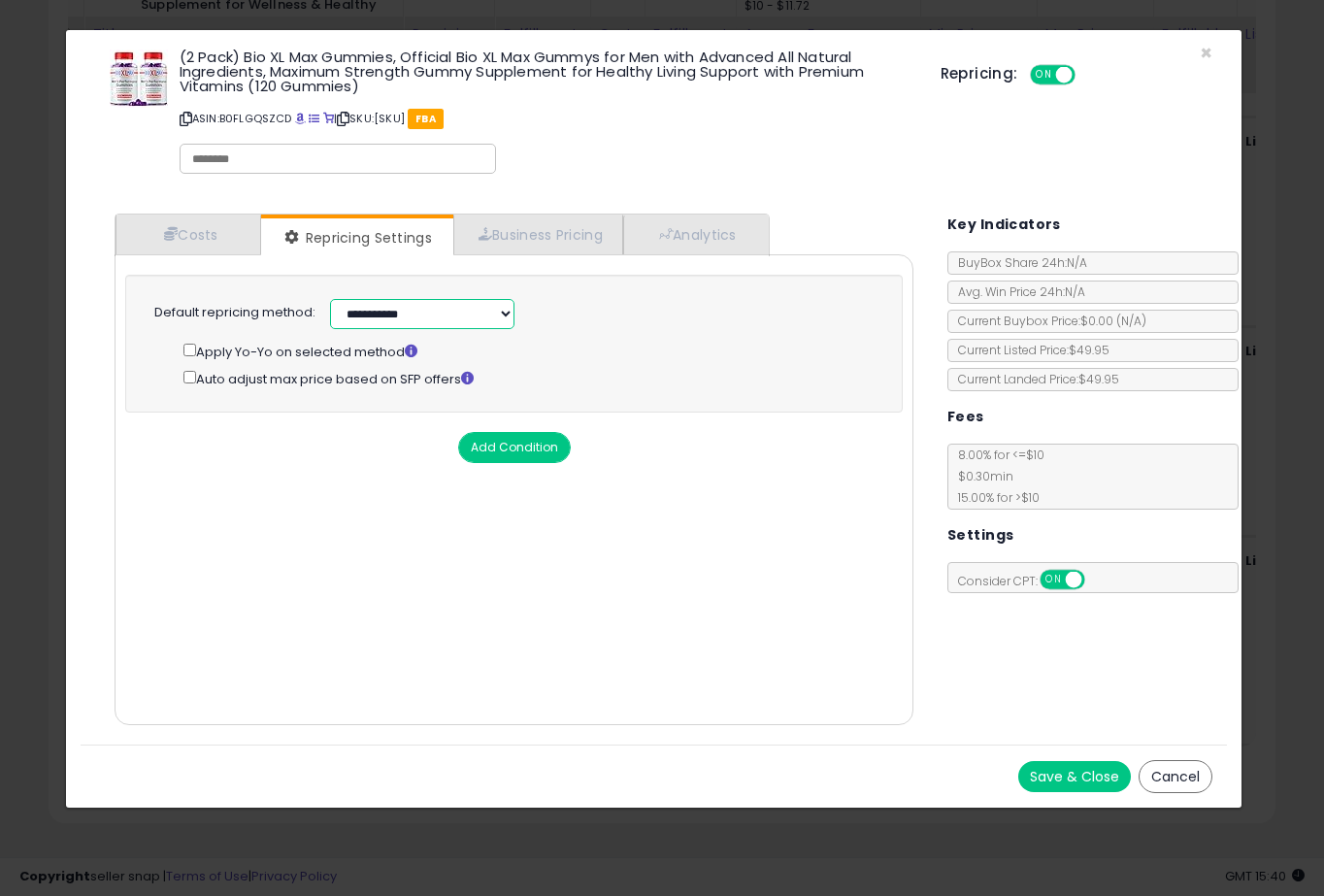 select on "**********" 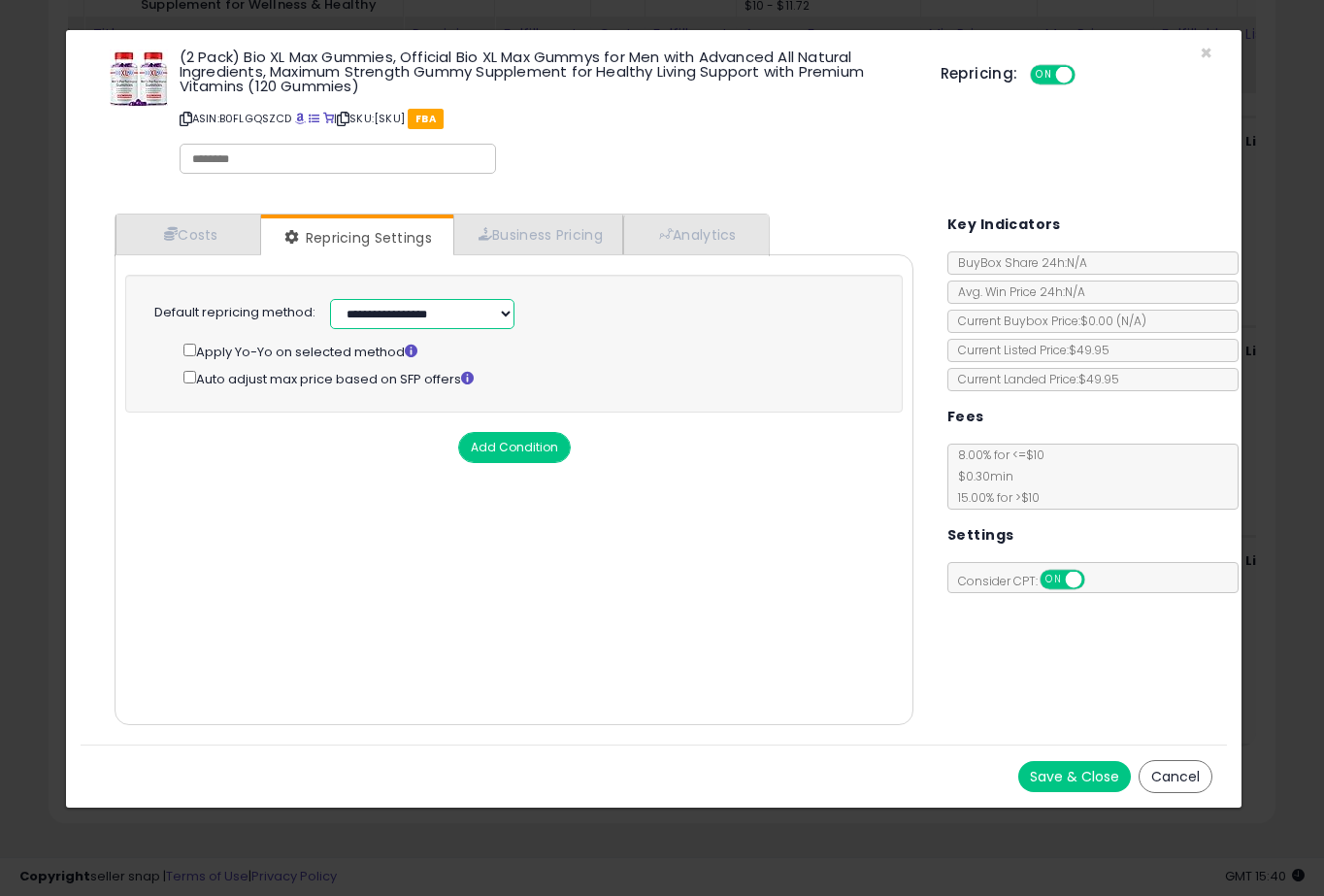 click on "**********" at bounding box center [422, 314] 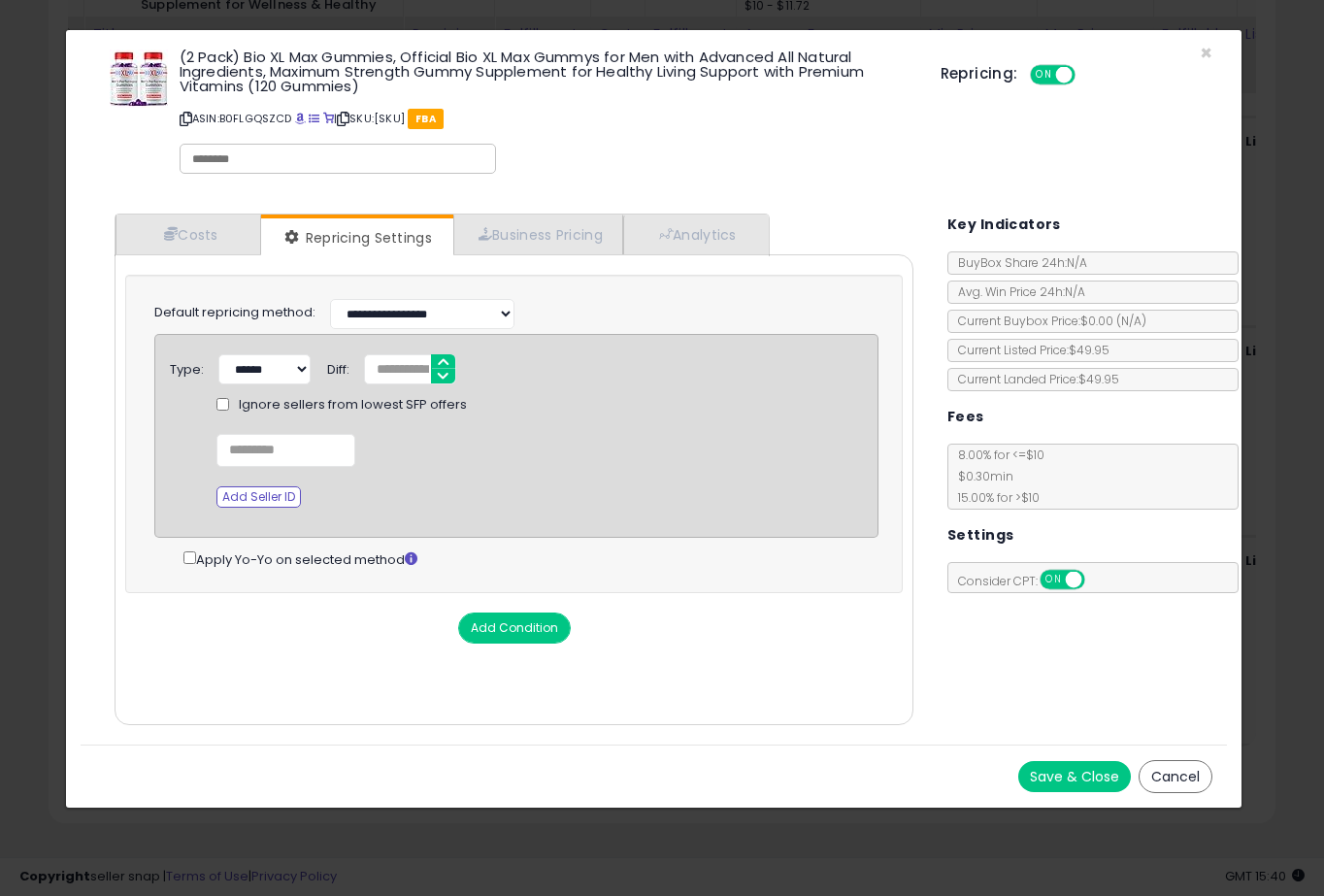 click on "Save & Close" at bounding box center [1075, 777] 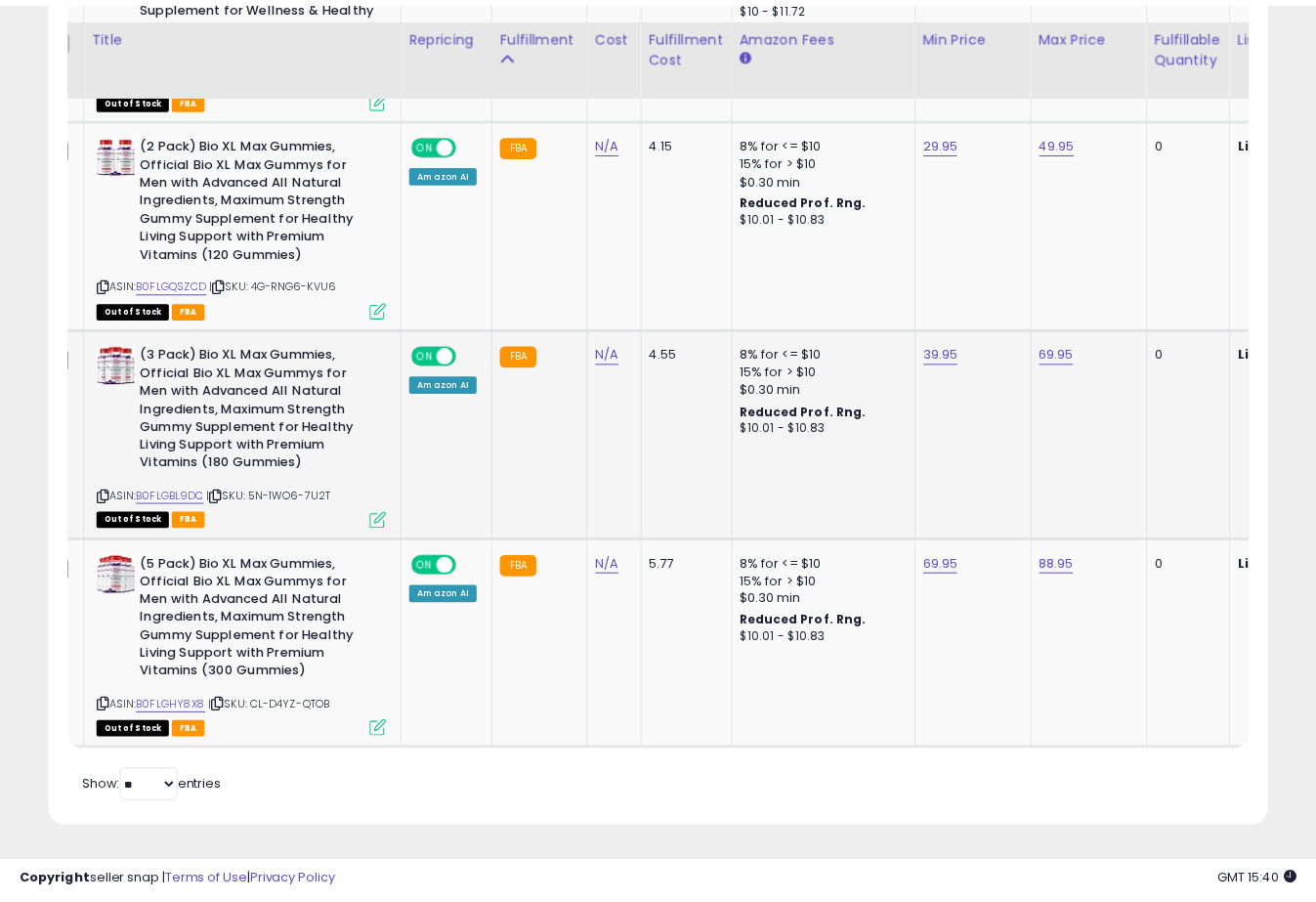 scroll, scrollTop: 401, scrollLeft: 704, axis: both 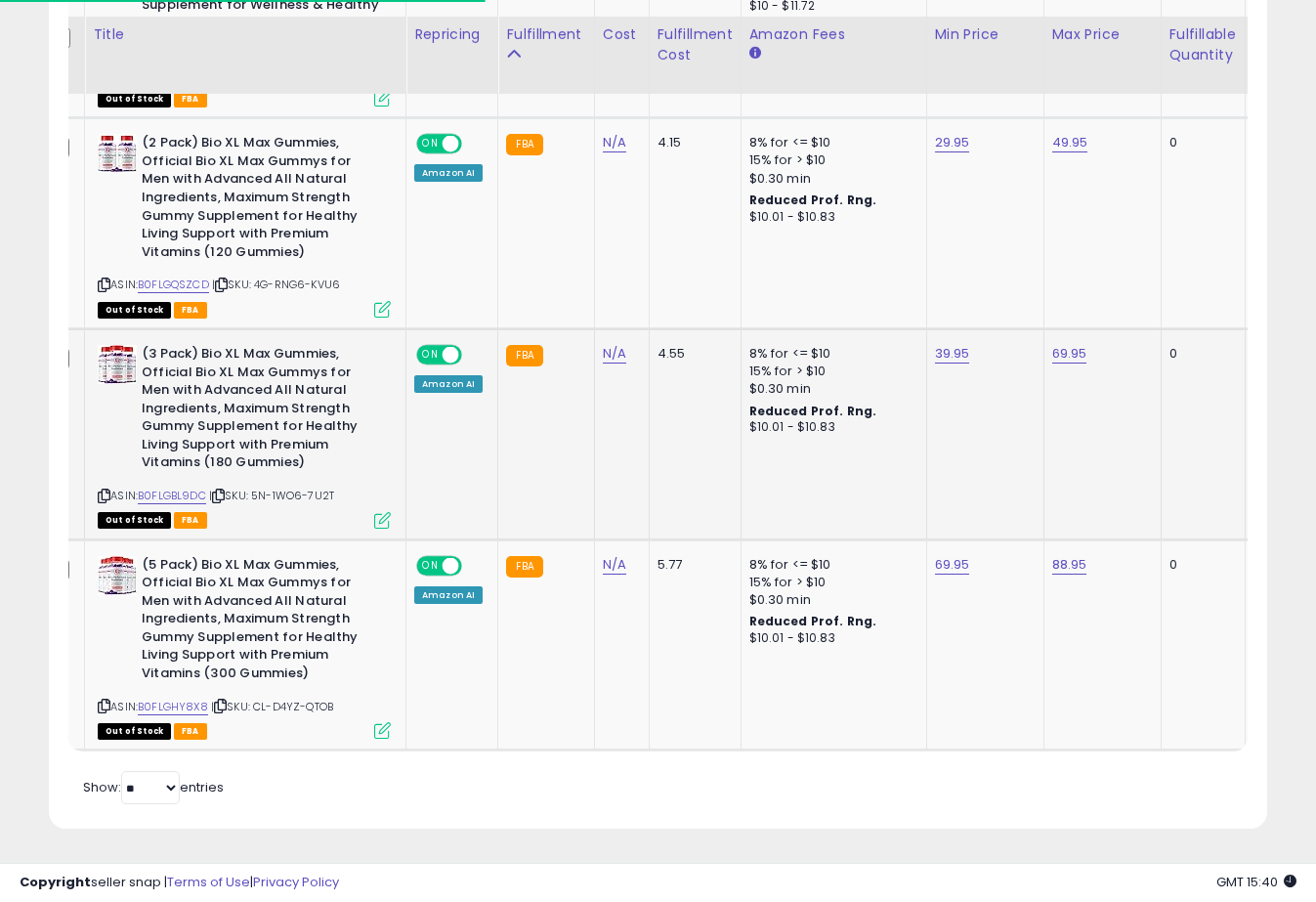 click at bounding box center [382, 520] 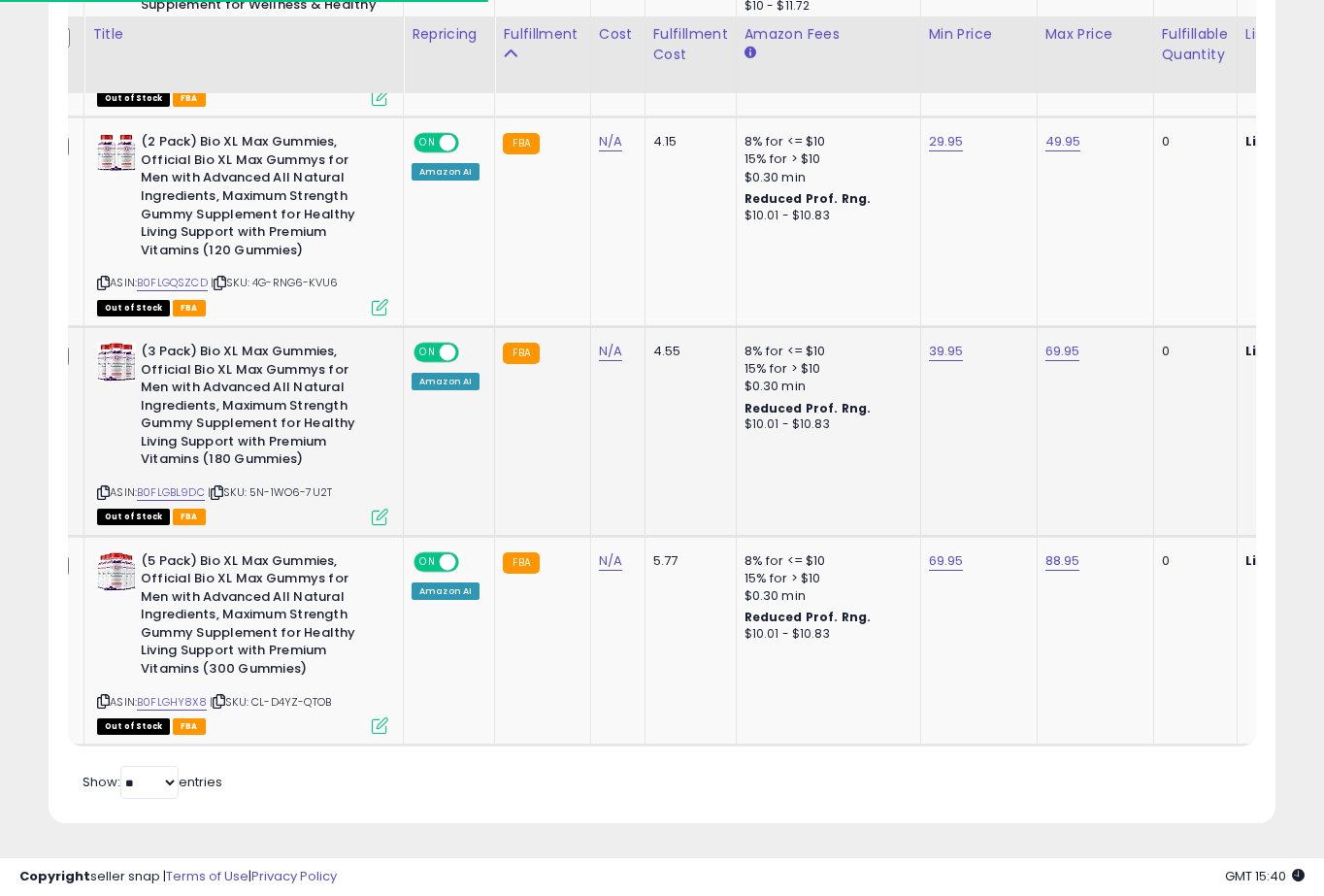scroll, scrollTop: 970350, scrollLeft: 969964, axis: both 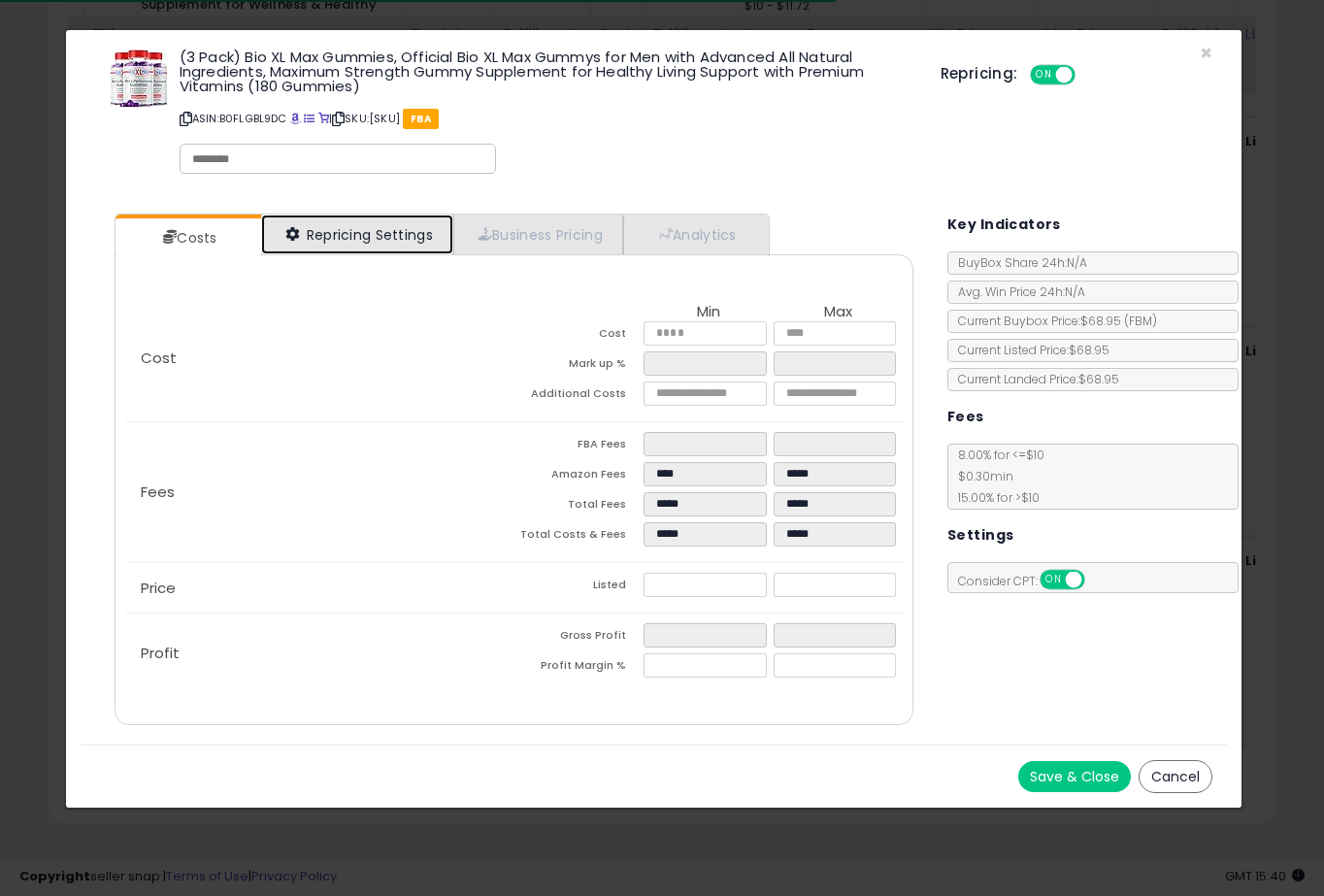 click on "Repricing Settings" at bounding box center (357, 234) 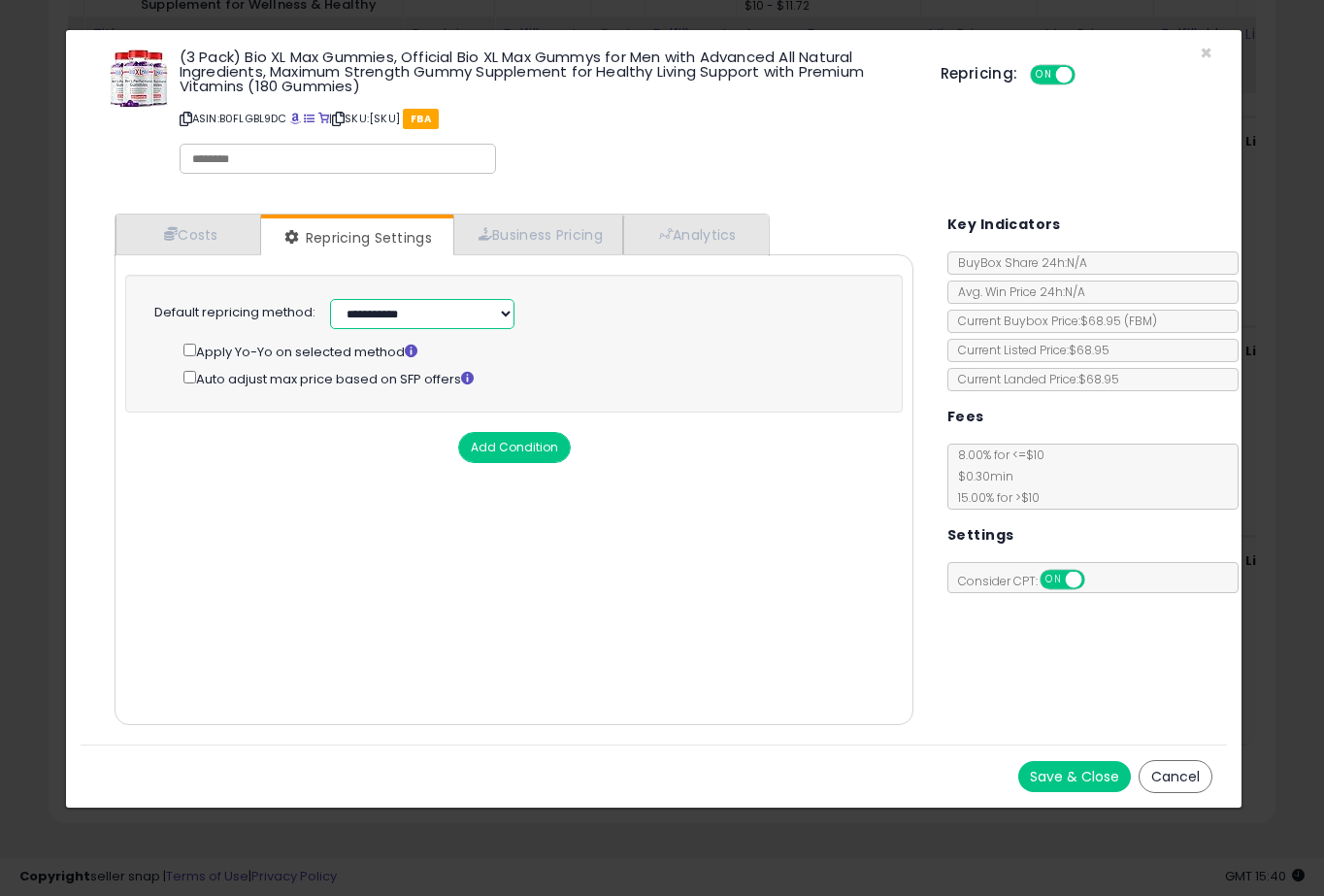 click on "**********" at bounding box center [422, 314] 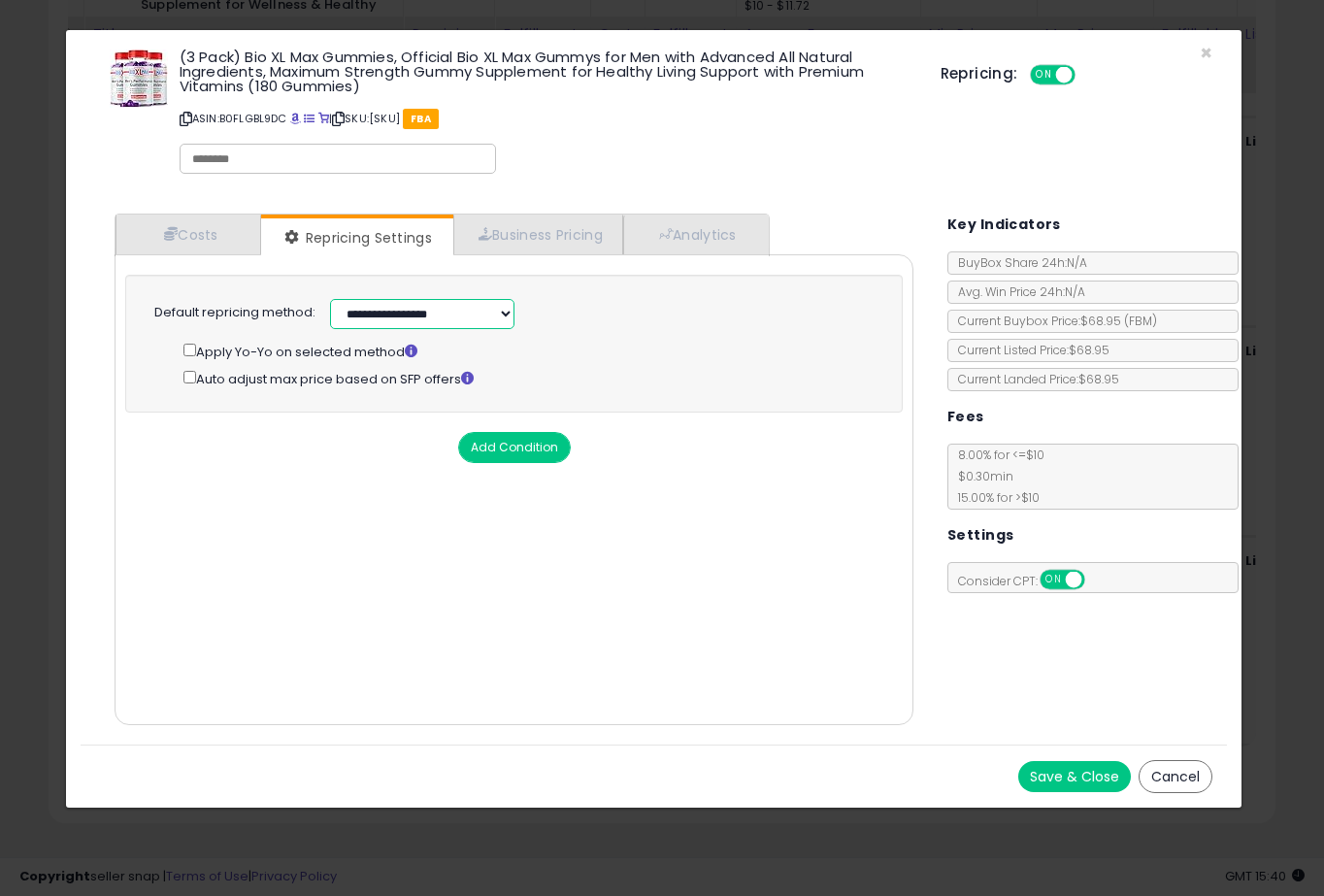 click on "**********" at bounding box center (422, 314) 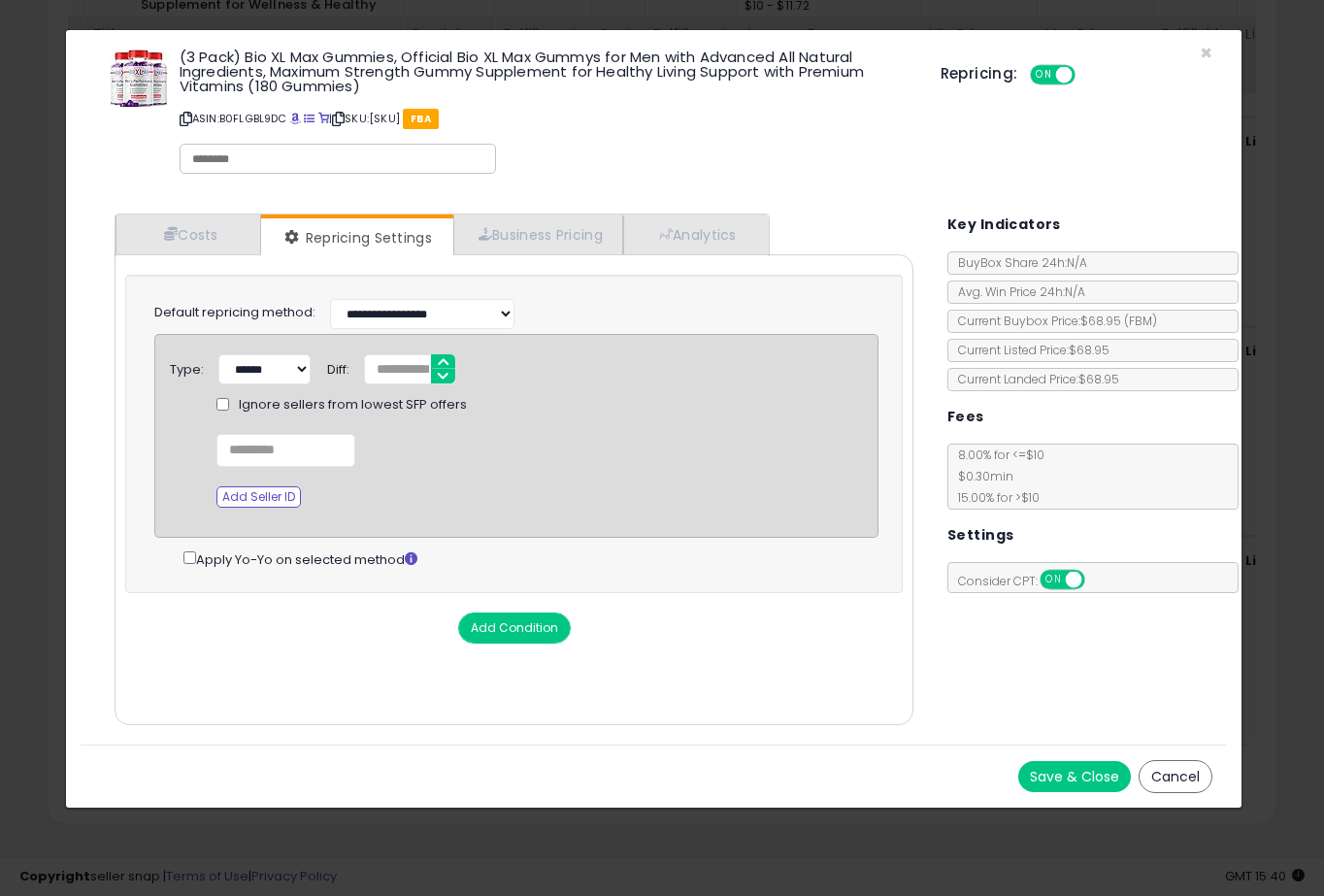 click on "Save & Close" at bounding box center (1075, 777) 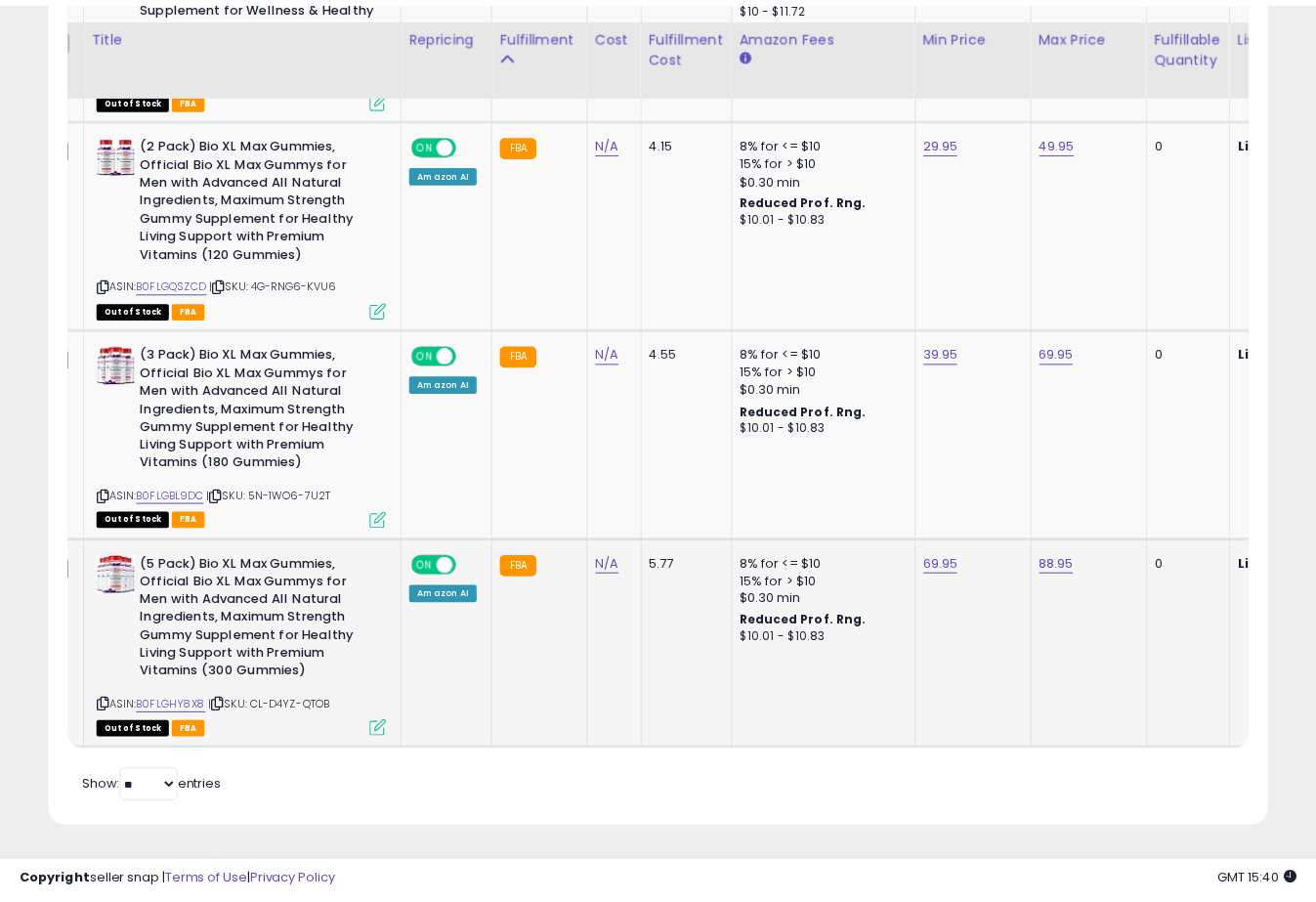 scroll, scrollTop: 401, scrollLeft: 704, axis: both 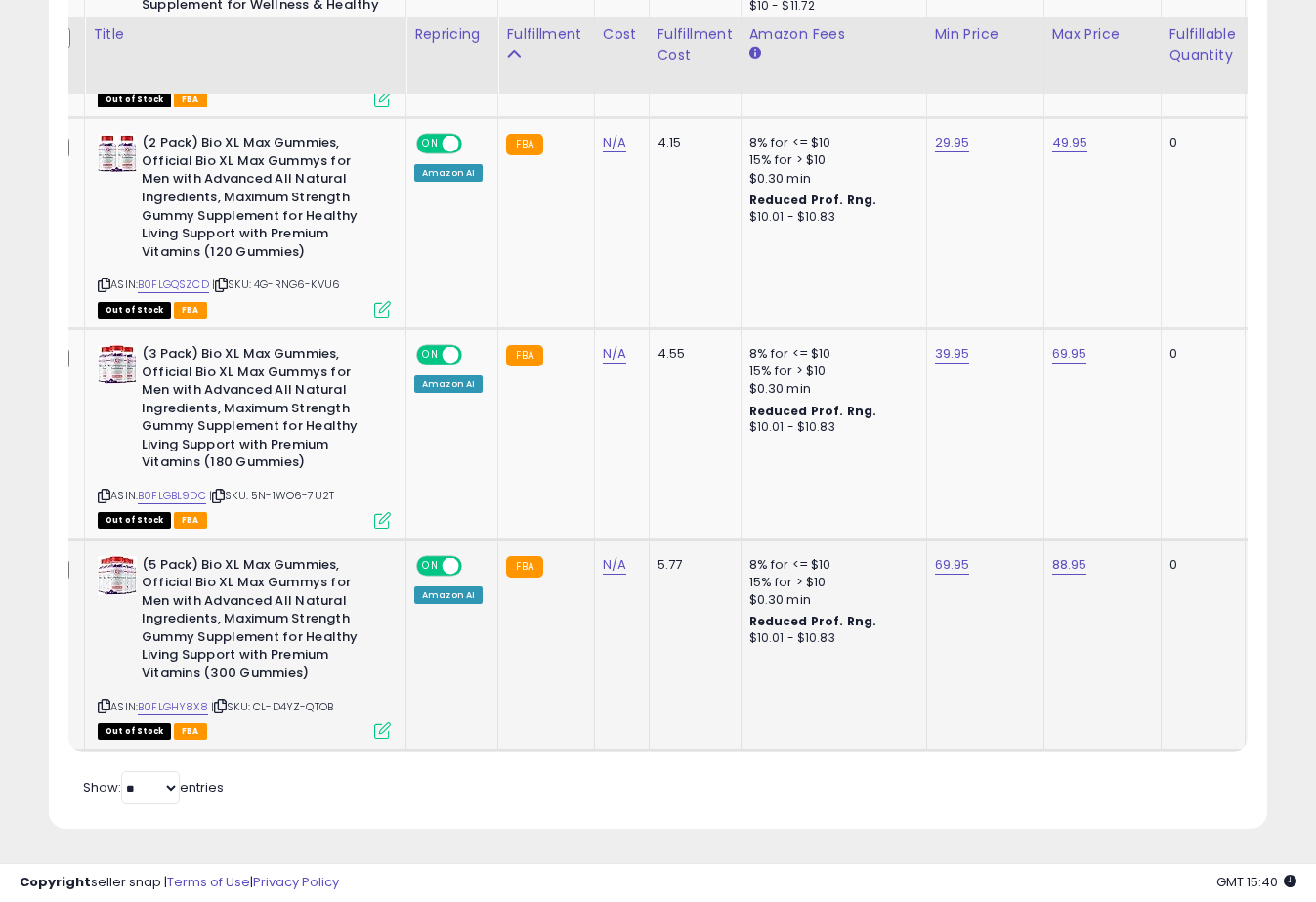 click at bounding box center [382, 730] 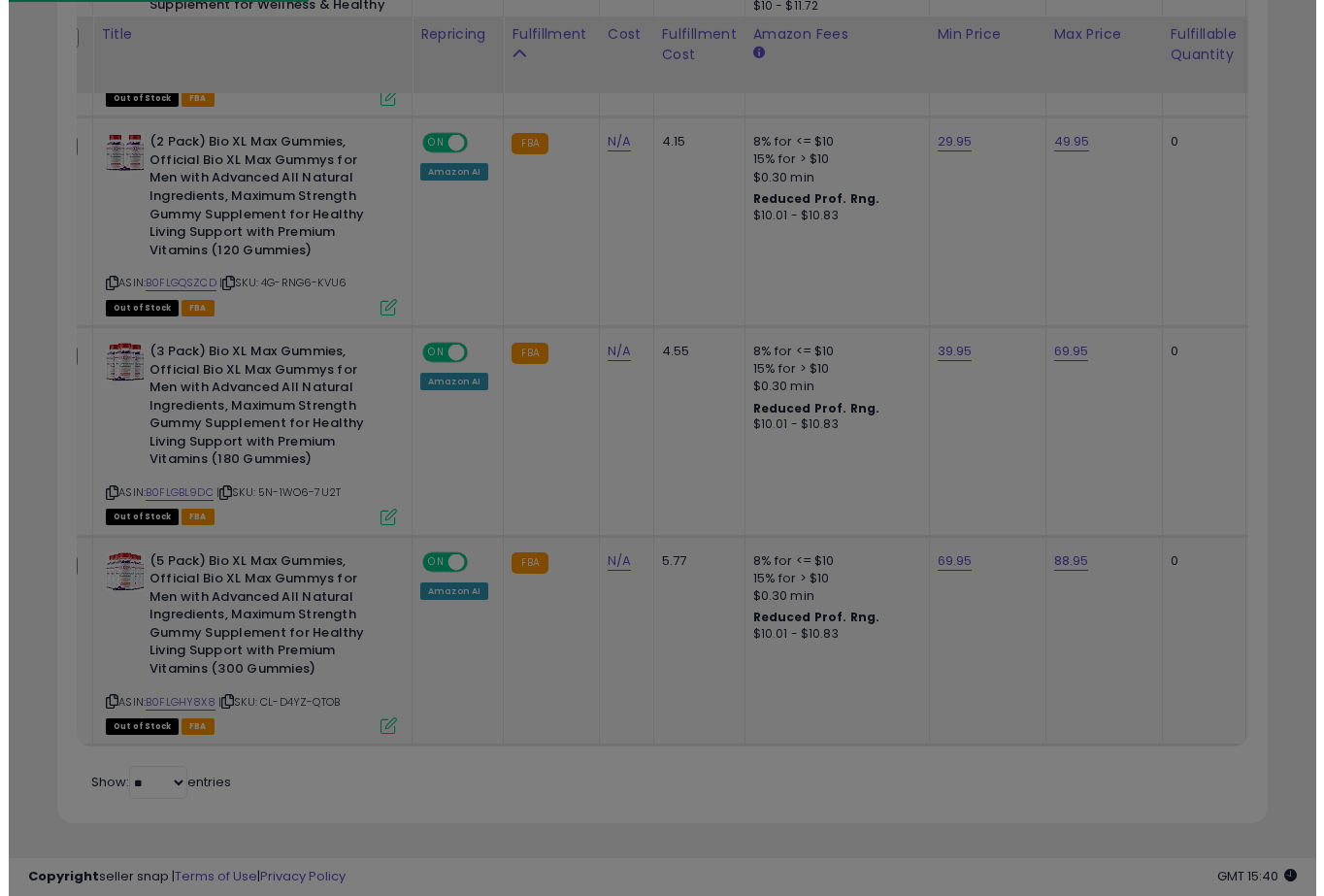 scroll, scrollTop: 970350, scrollLeft: 969964, axis: both 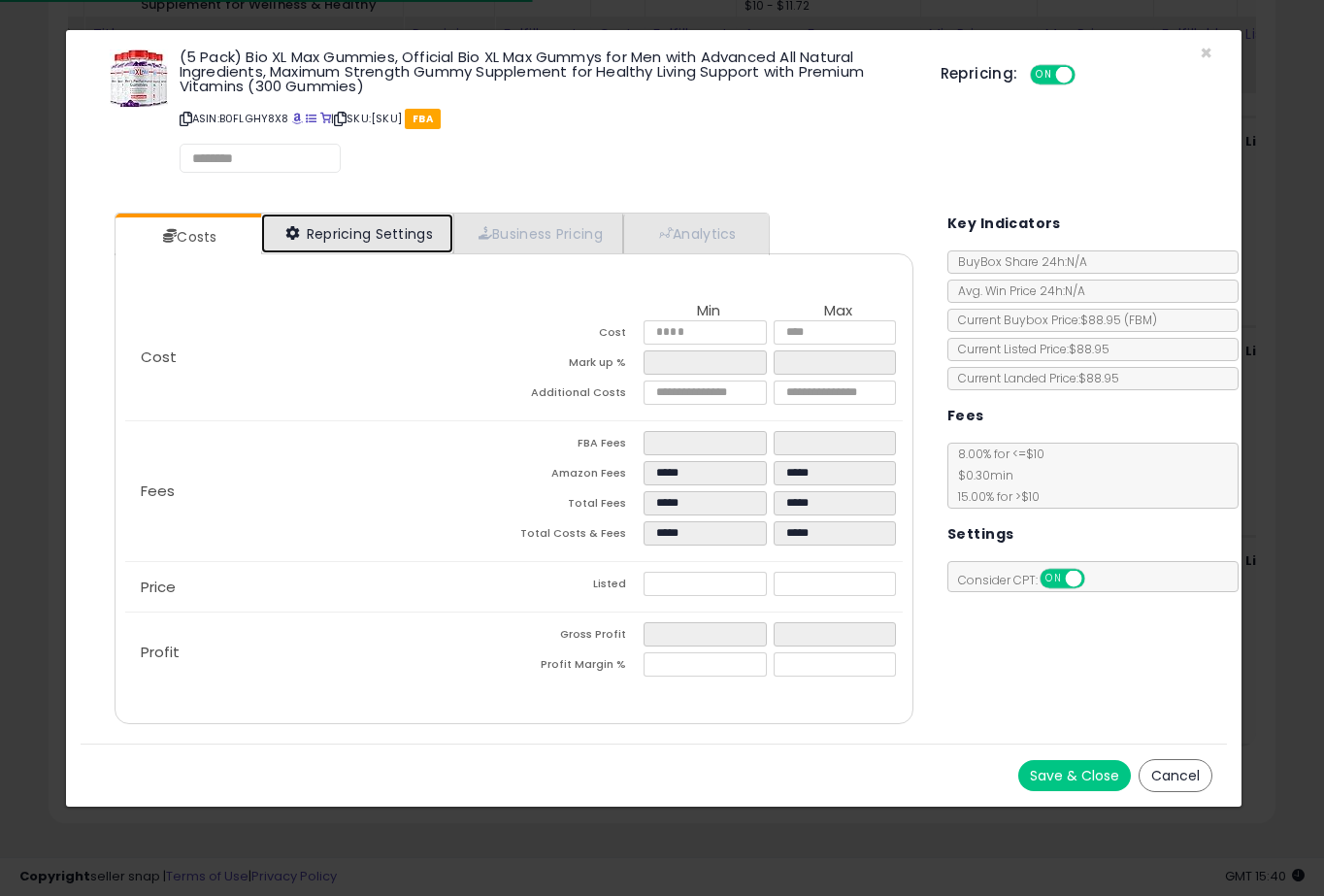click on "Repricing Settings" at bounding box center (357, 233) 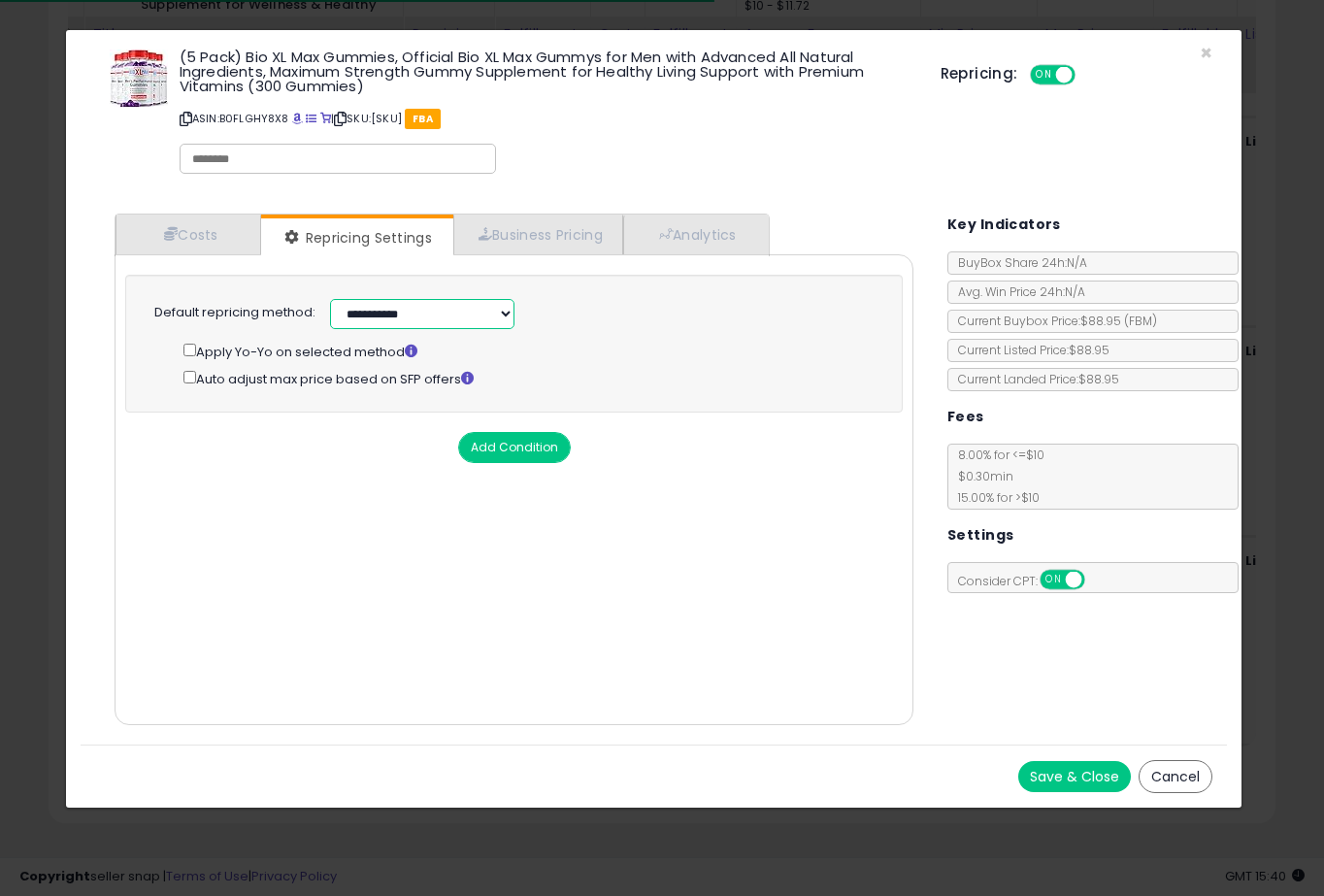 click on "**********" at bounding box center [422, 314] 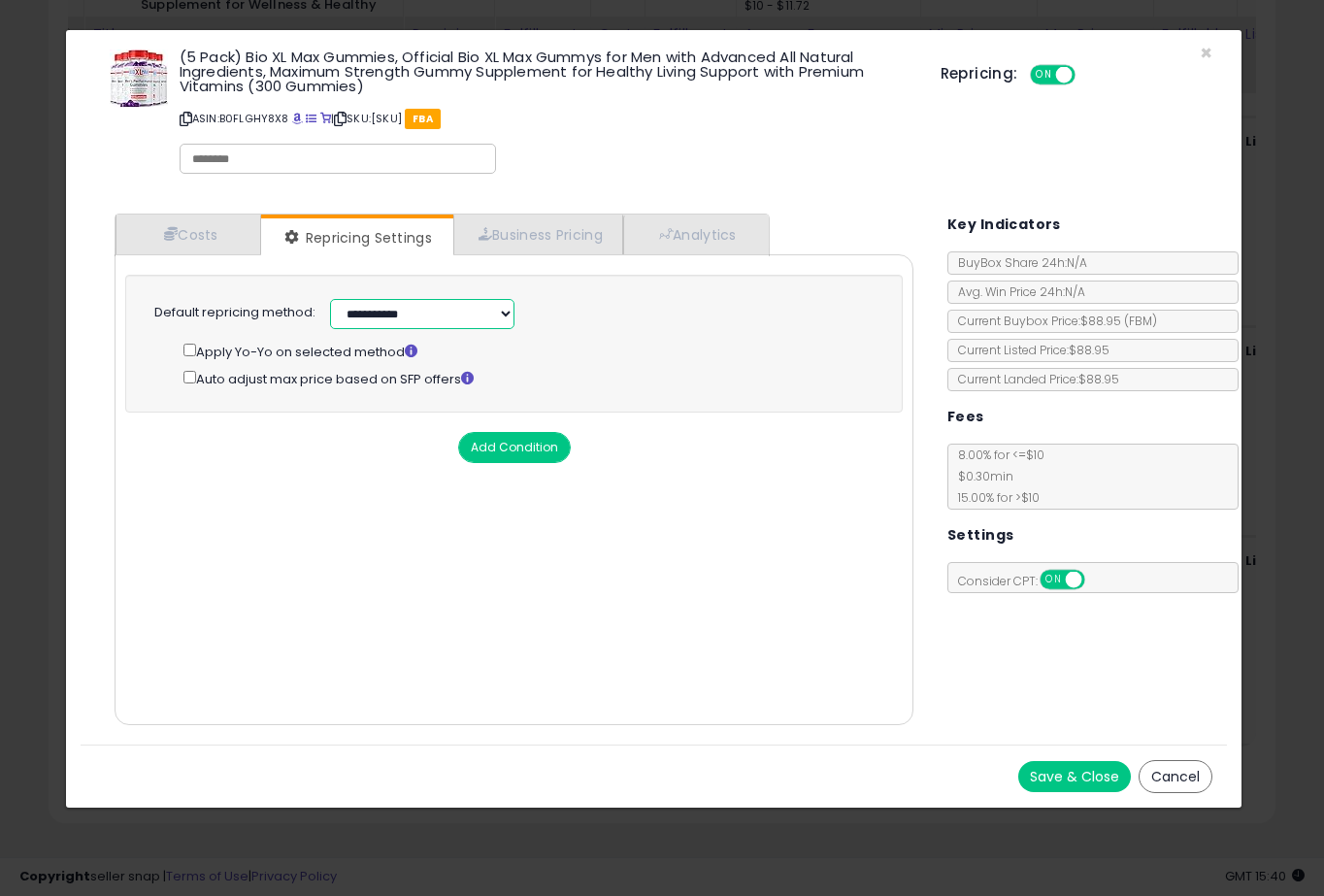 select on "**********" 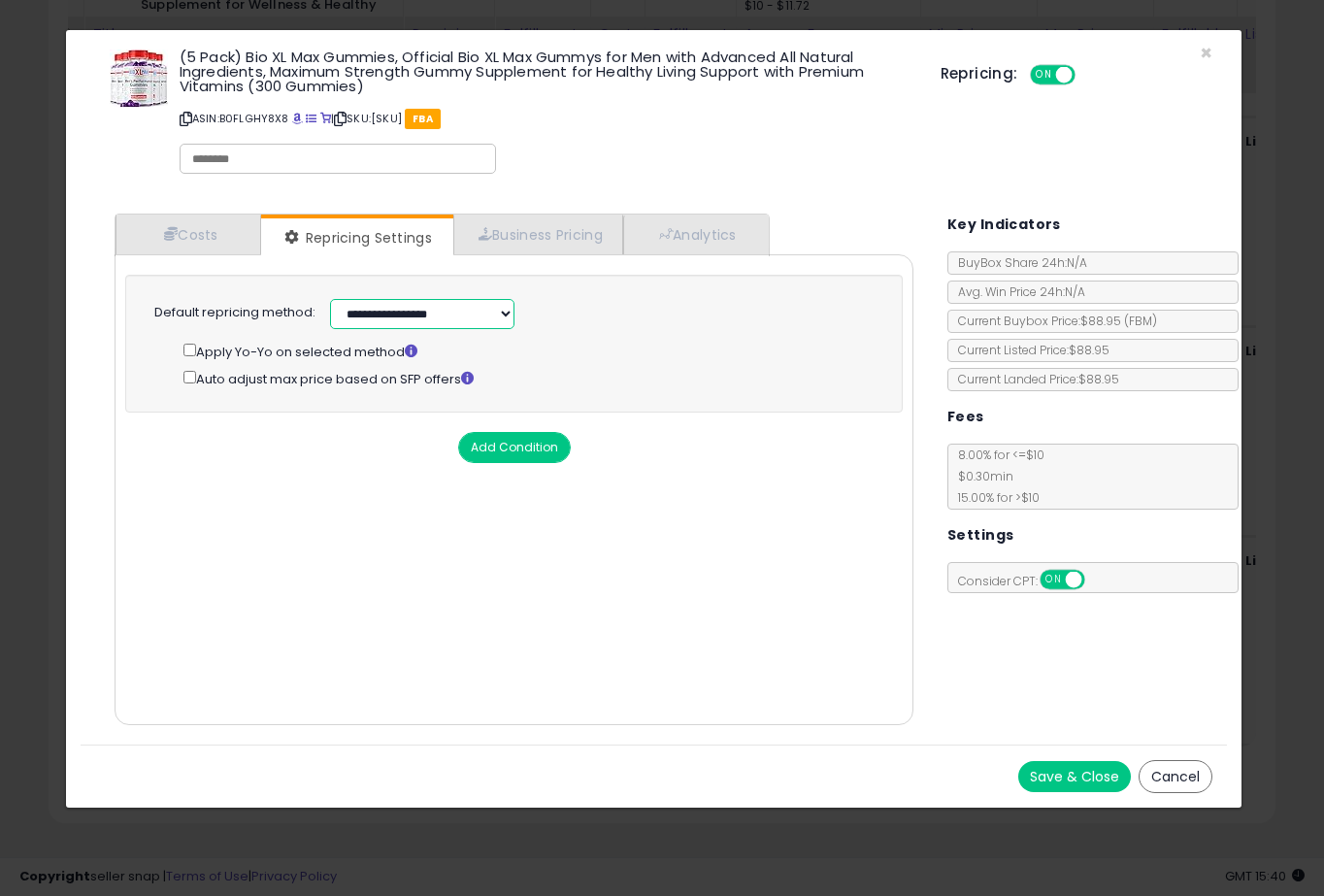 click on "**********" at bounding box center [422, 314] 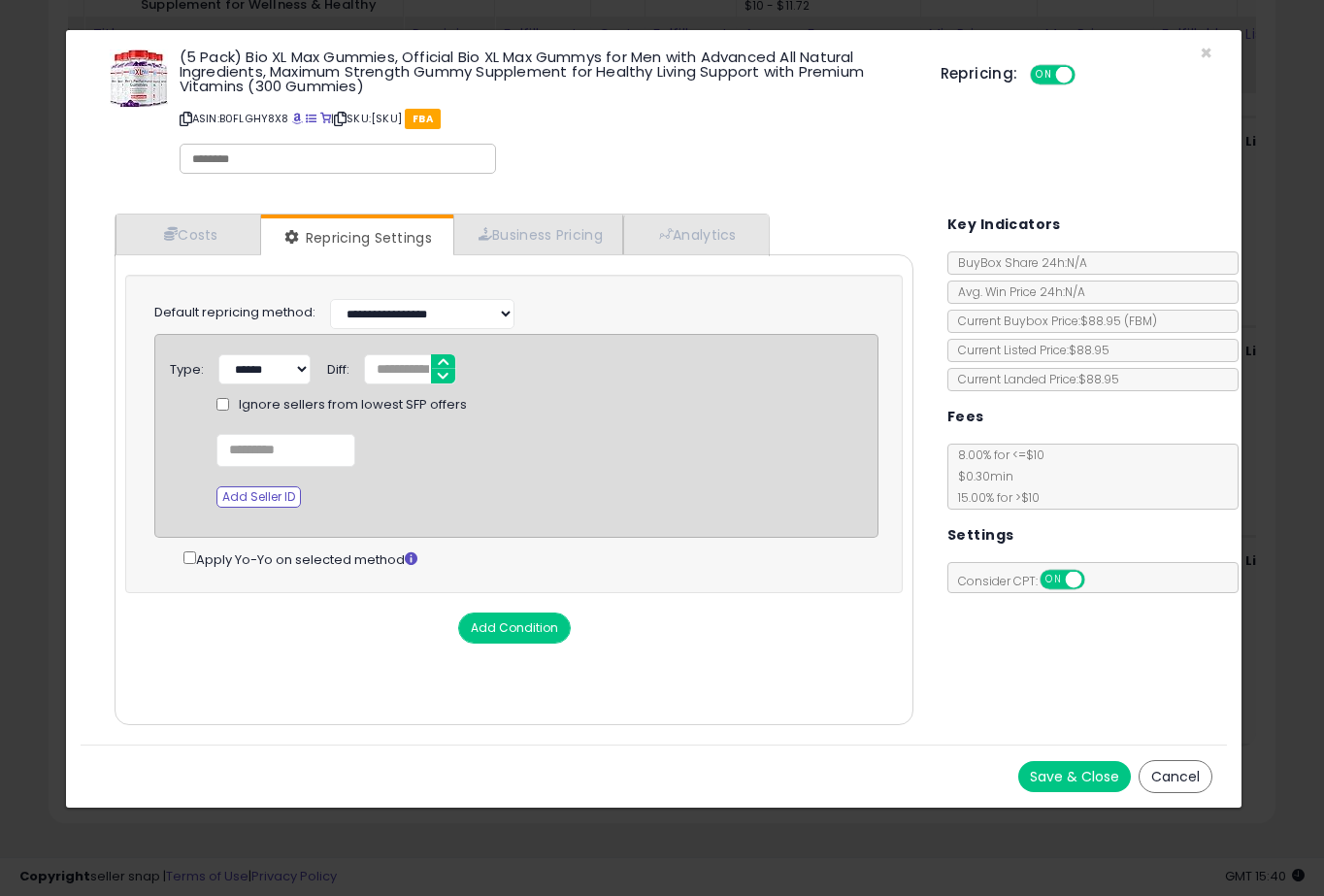 click on "Save & Close" at bounding box center [1075, 777] 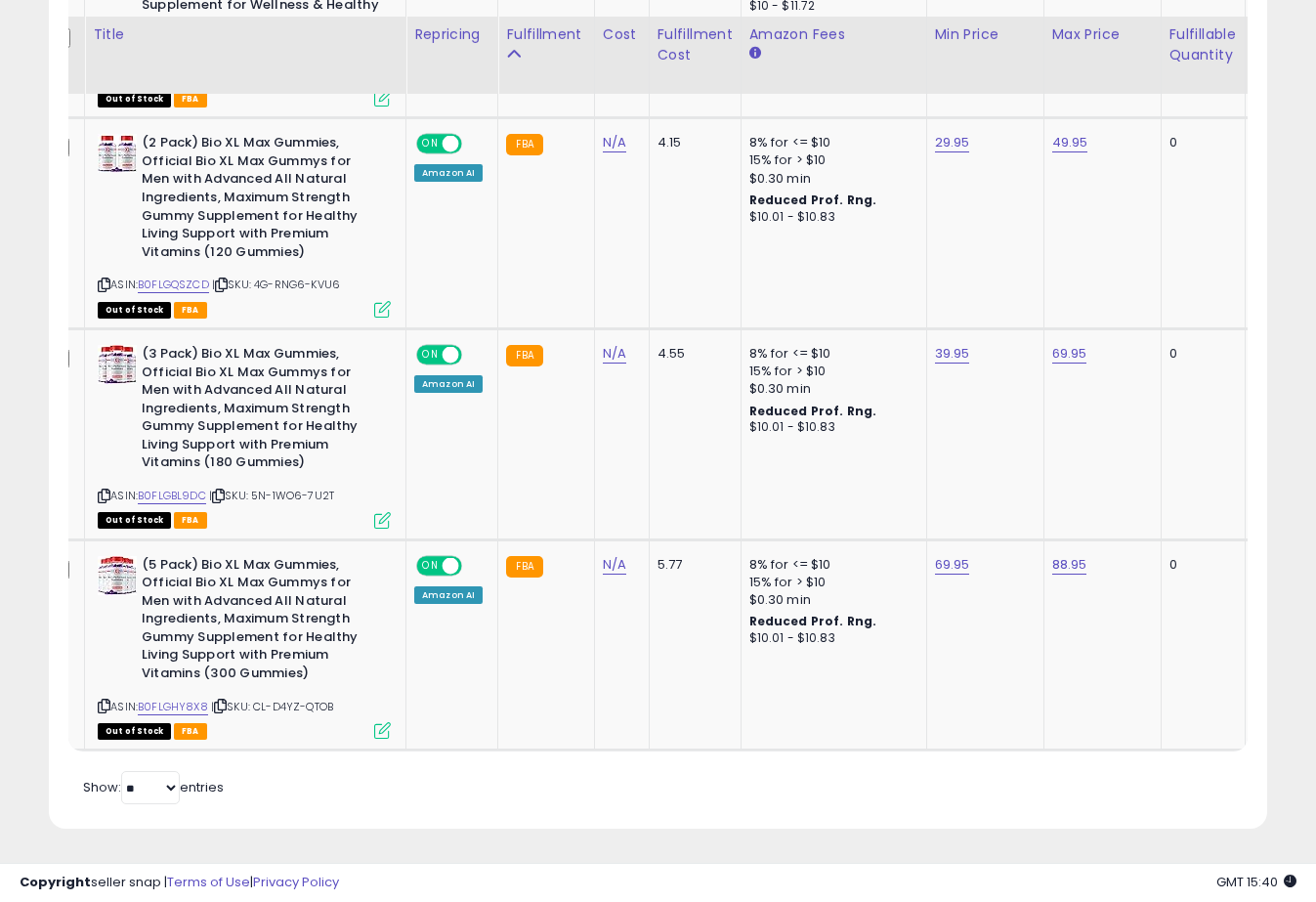 scroll, scrollTop: 401, scrollLeft: 704, axis: both 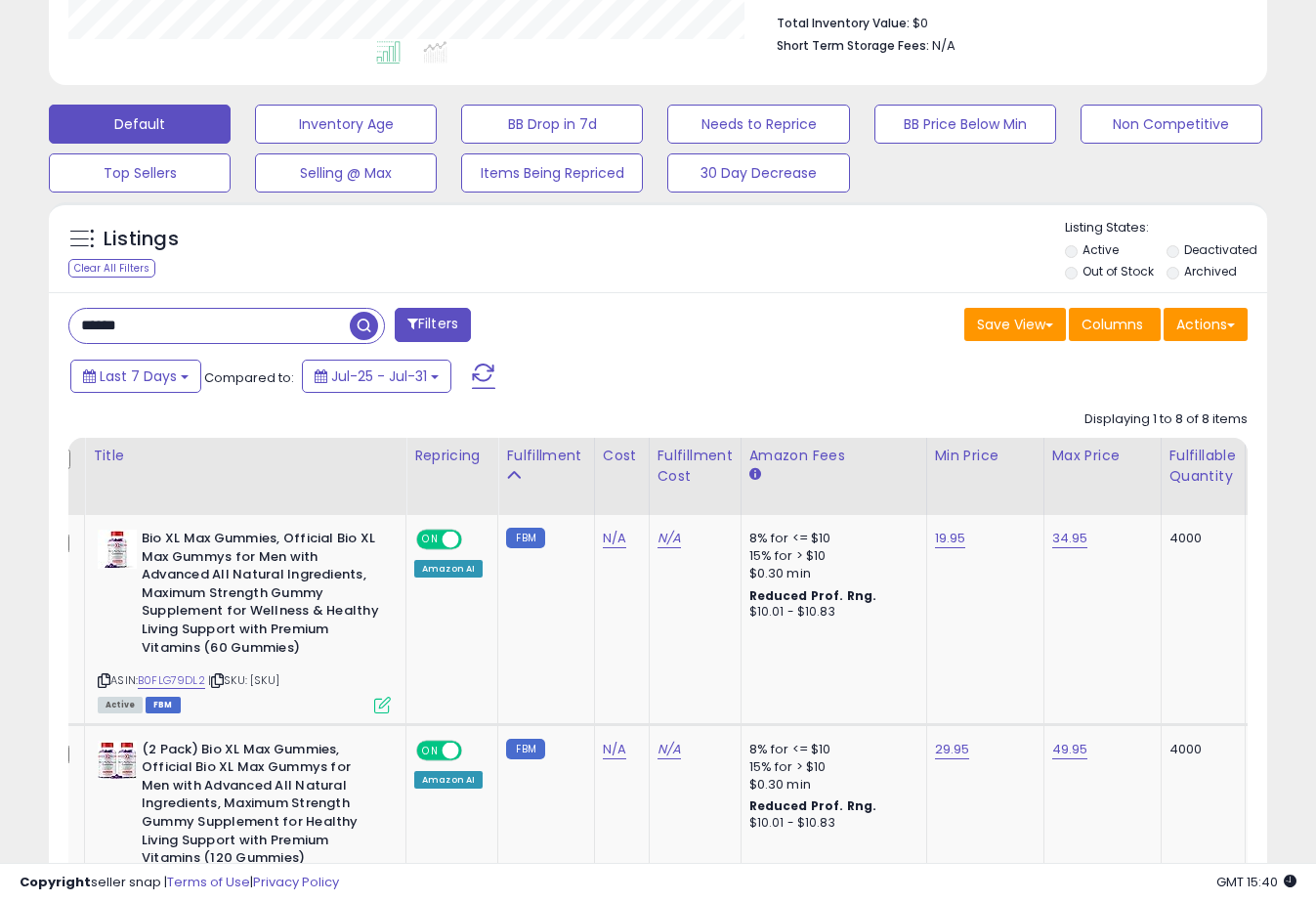 drag, startPoint x: 170, startPoint y: 318, endPoint x: -254, endPoint y: 291, distance: 424.8588 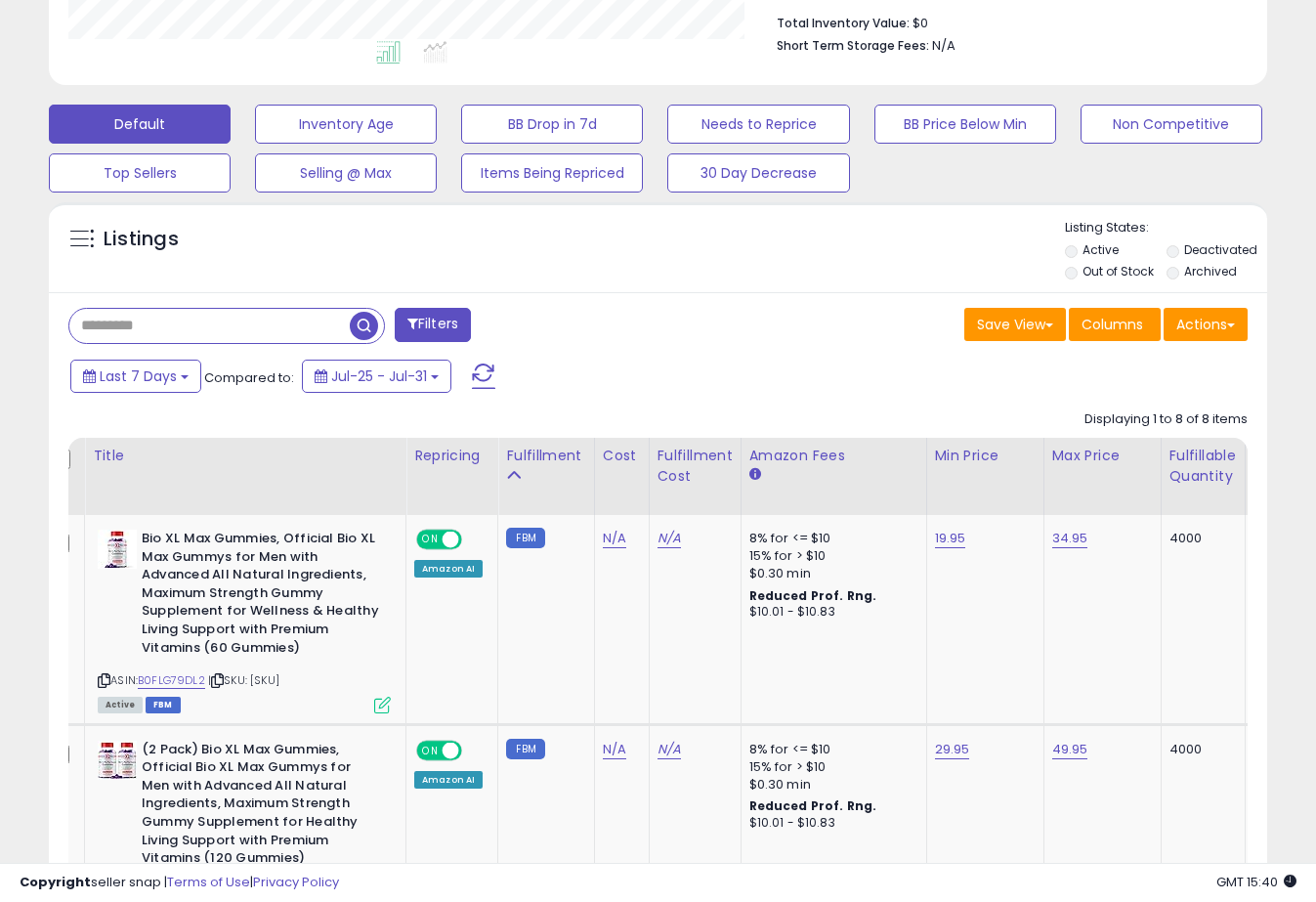 type 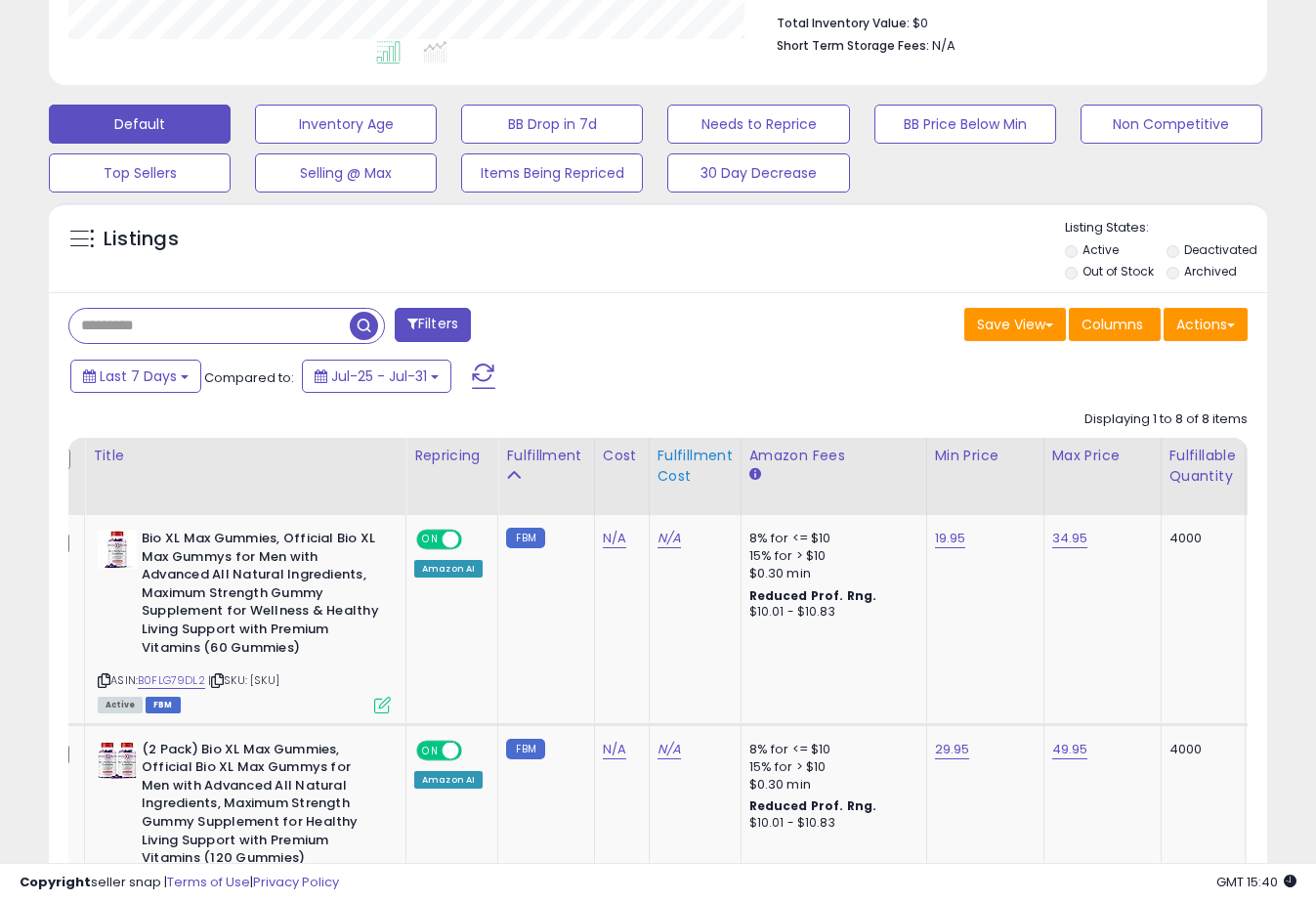scroll, scrollTop: 0, scrollLeft: 0, axis: both 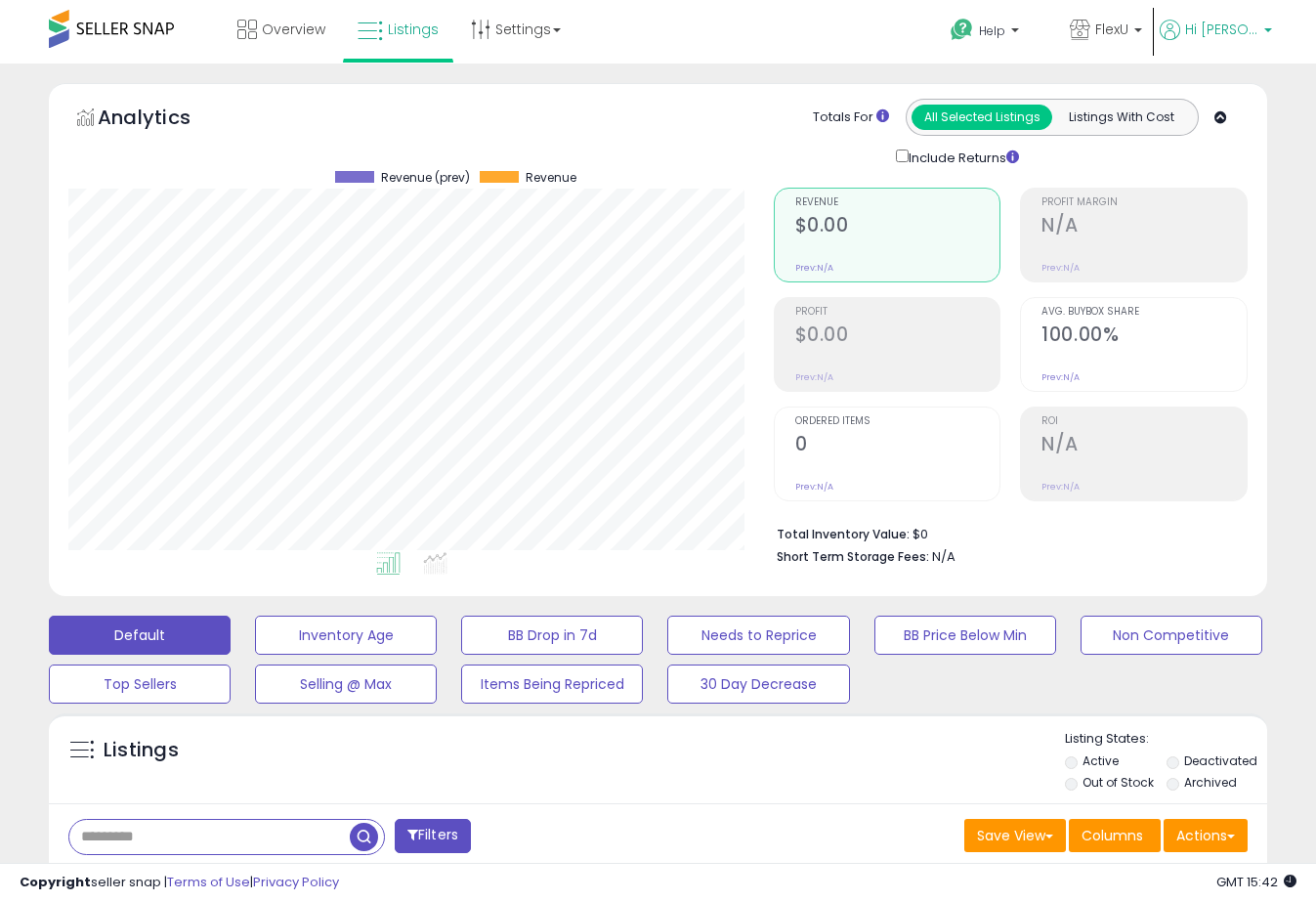 click on "Hi [PERSON]" at bounding box center [1221, 29] 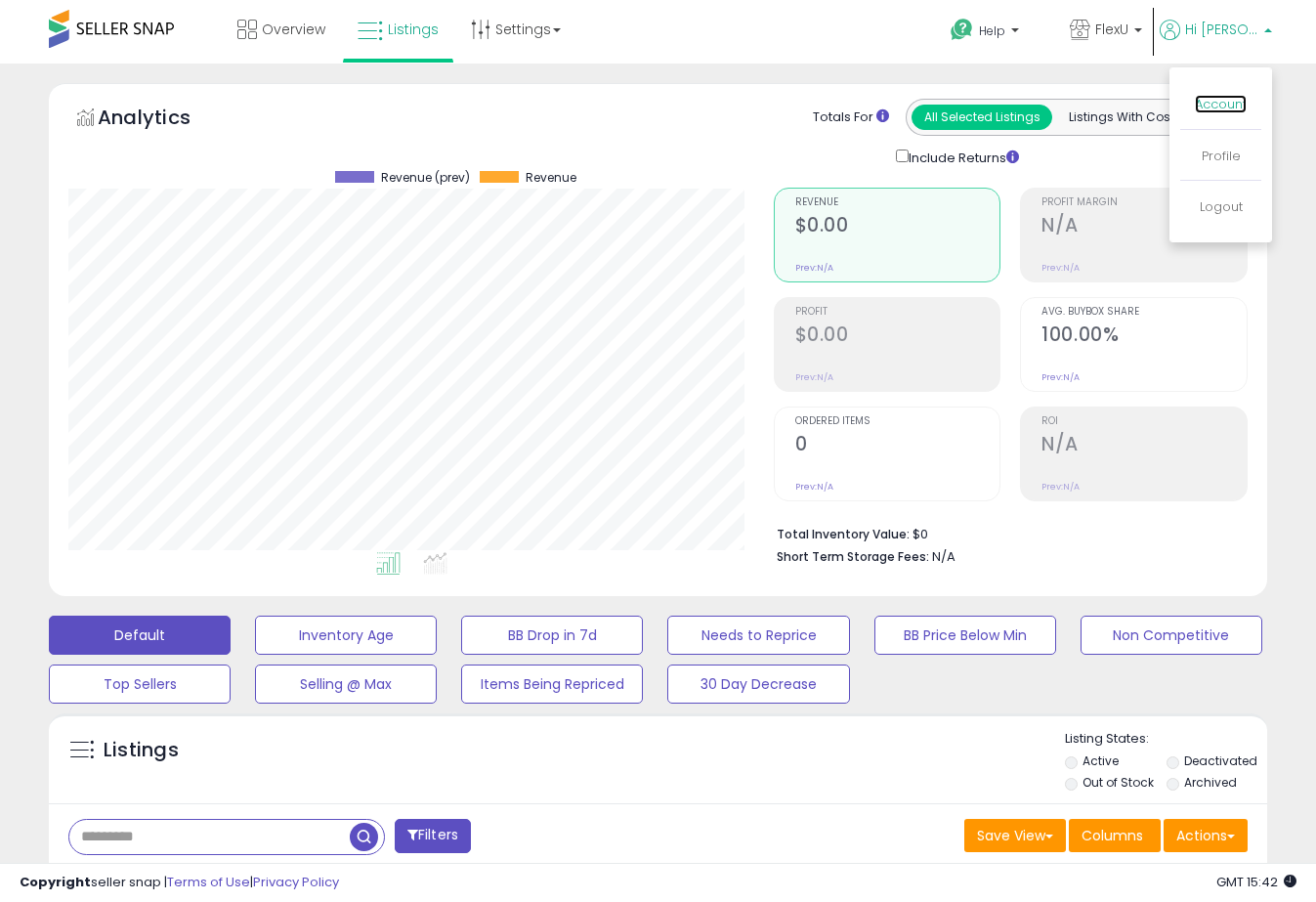 click on "Account" at bounding box center [1220, 104] 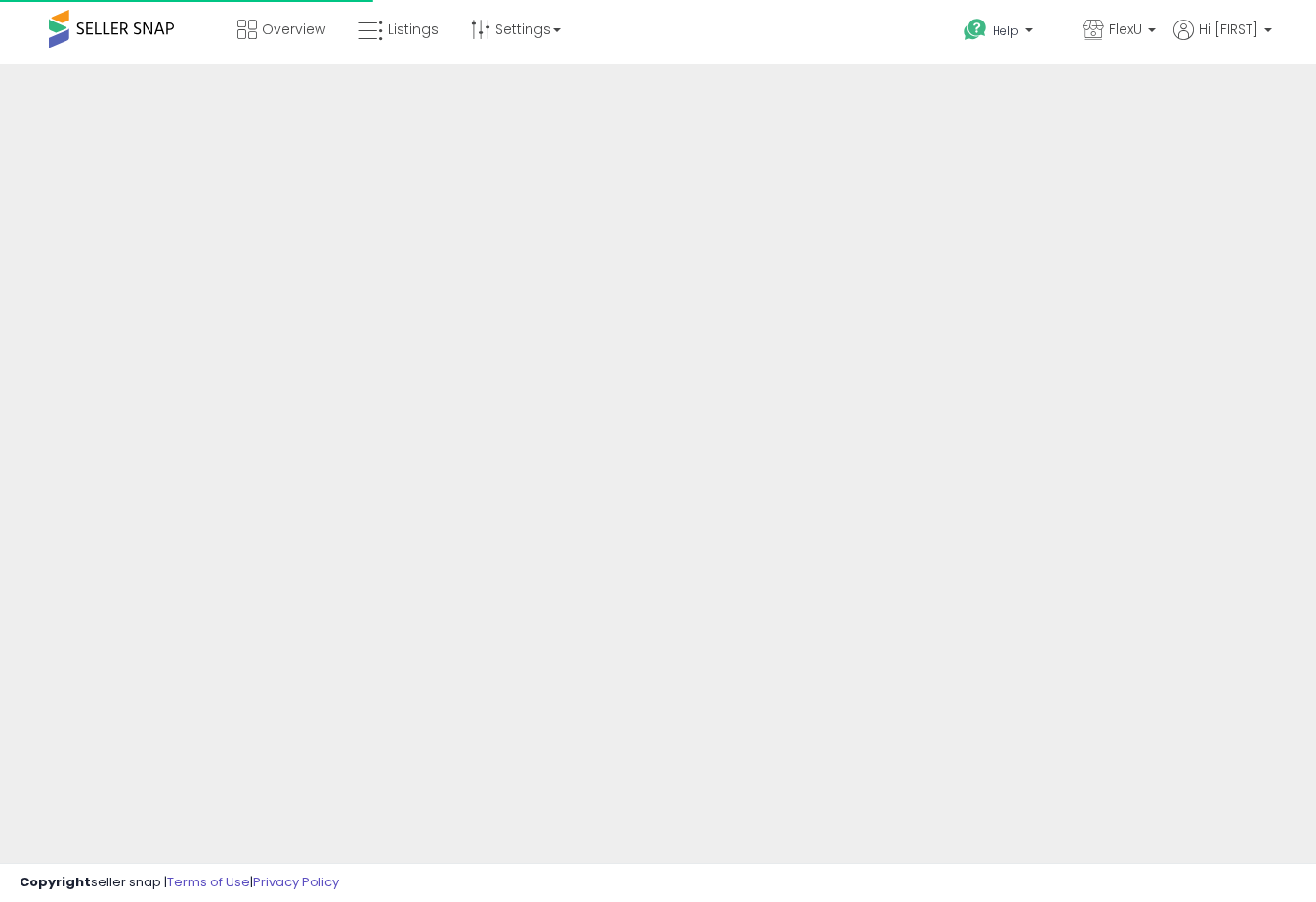 scroll, scrollTop: 0, scrollLeft: 0, axis: both 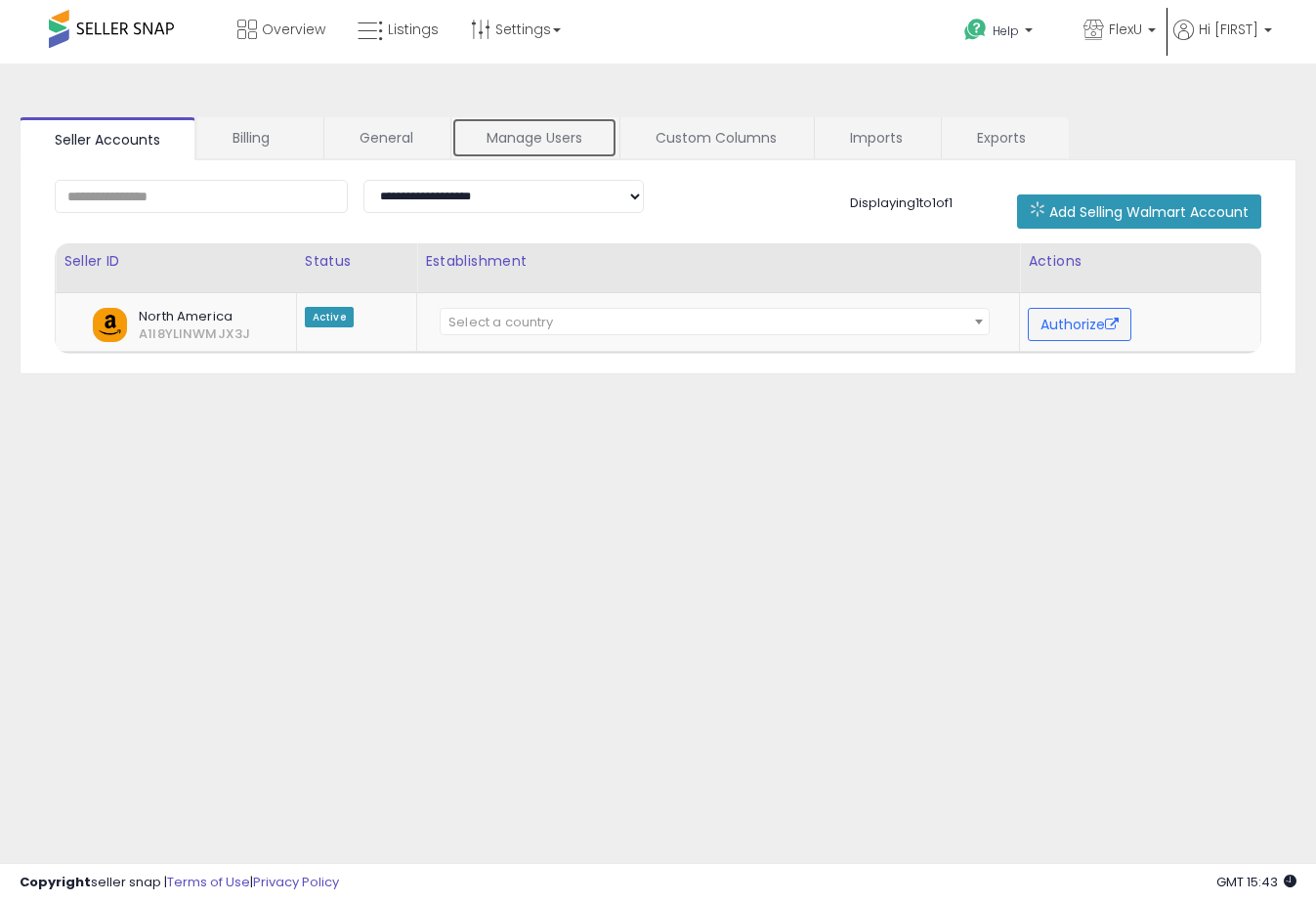 click on "Manage Users" at bounding box center [534, 138] 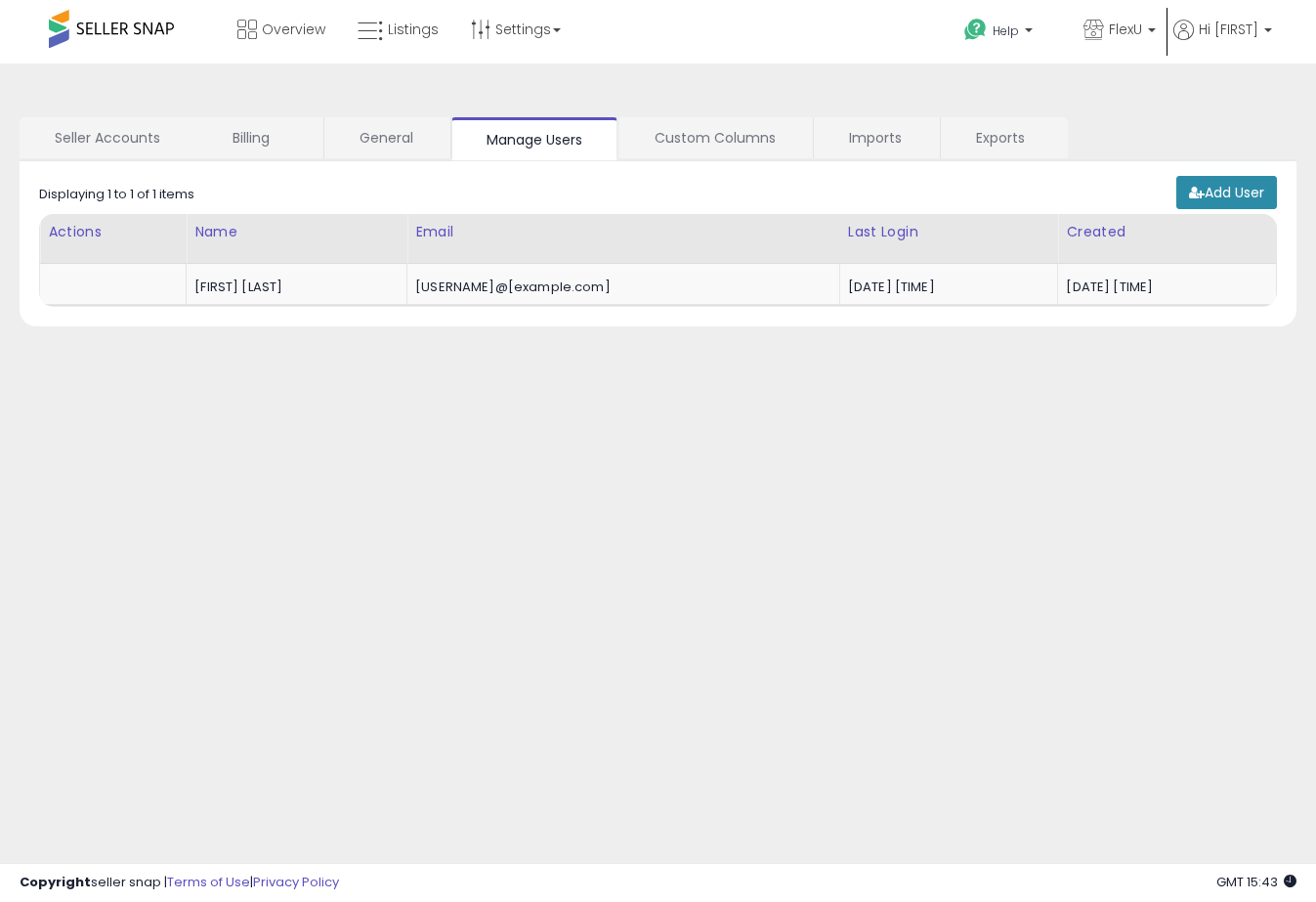 click at bounding box center (1197, 193) 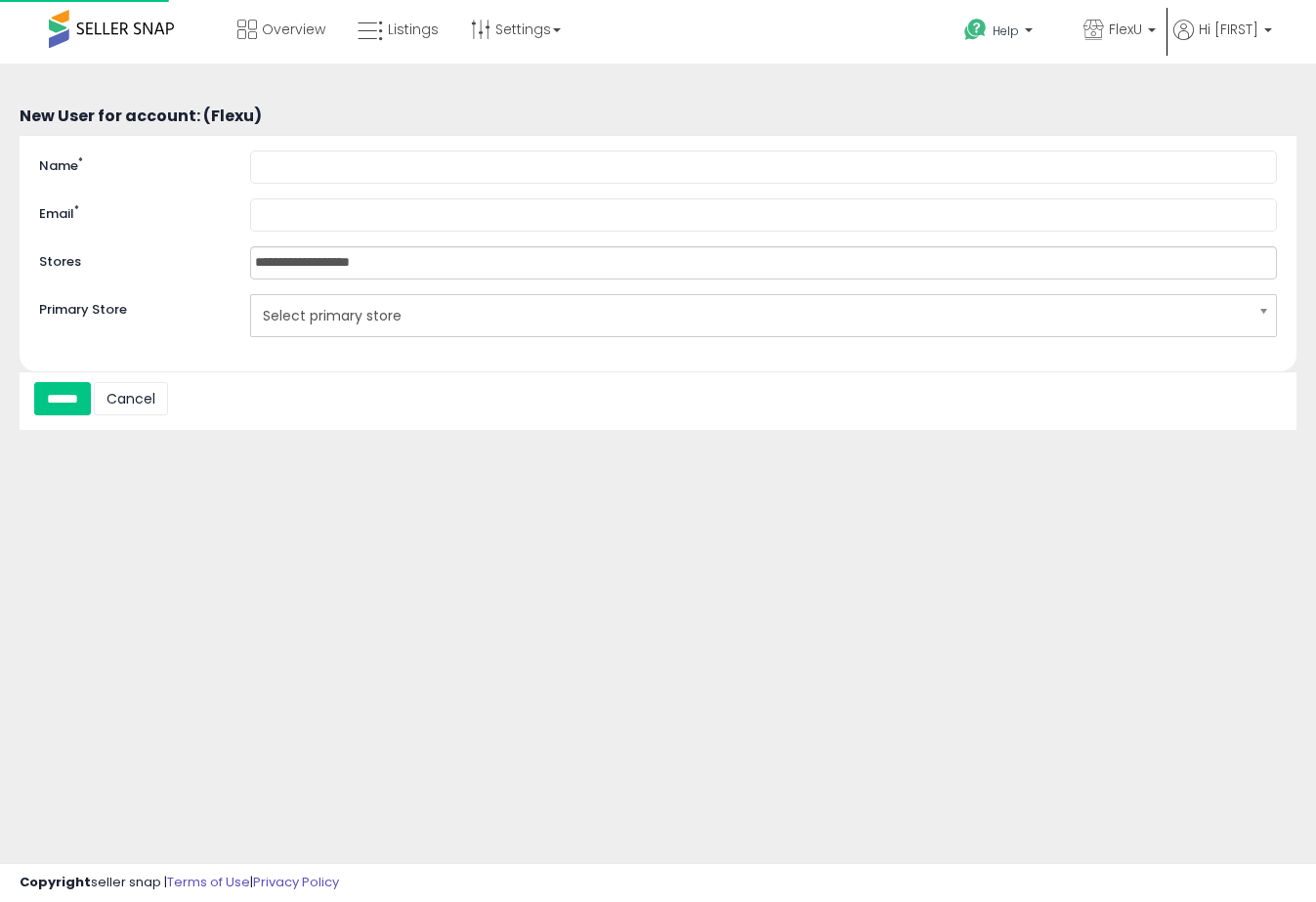 scroll, scrollTop: 0, scrollLeft: 0, axis: both 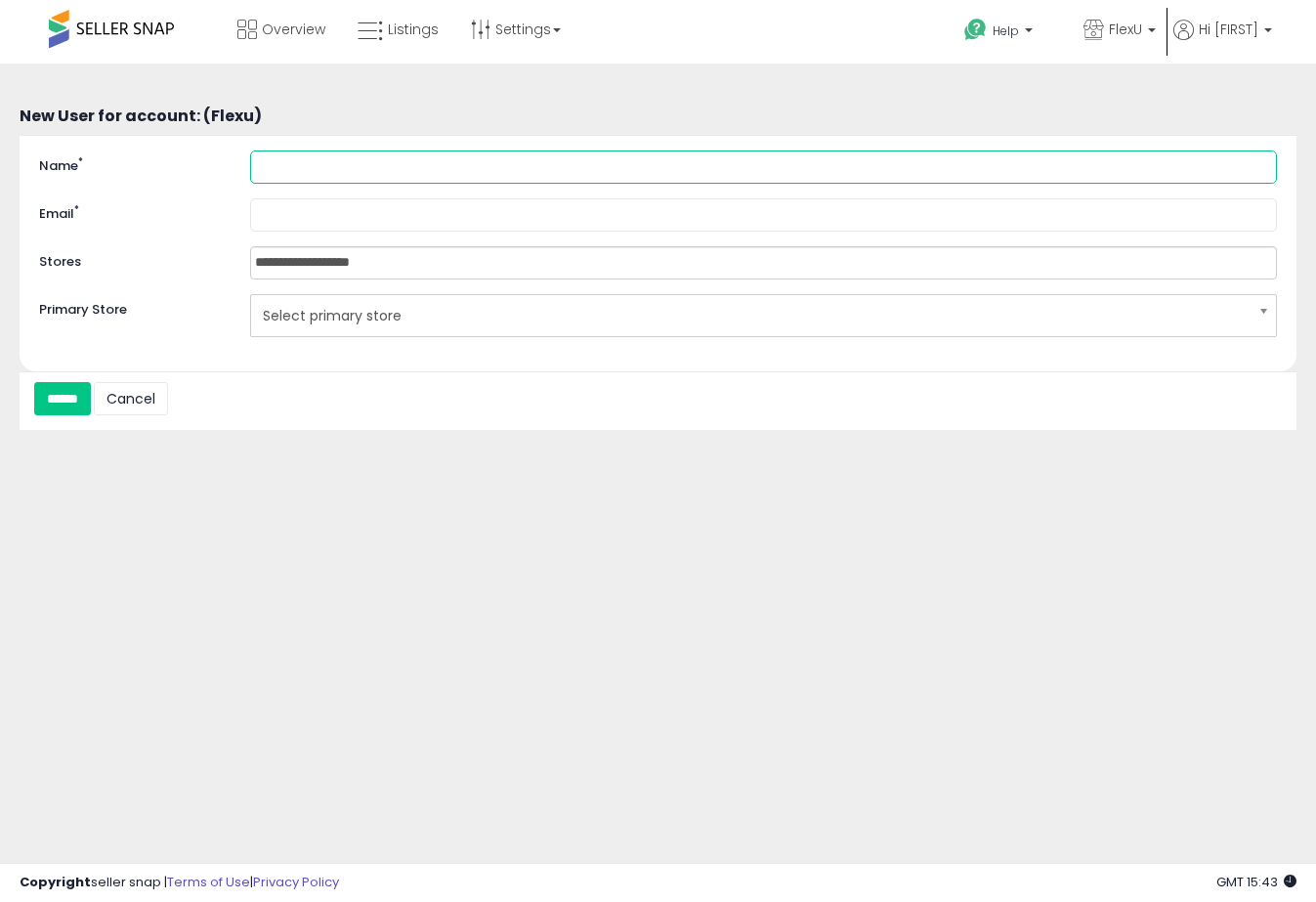 click on "Name *" at bounding box center [763, 167] 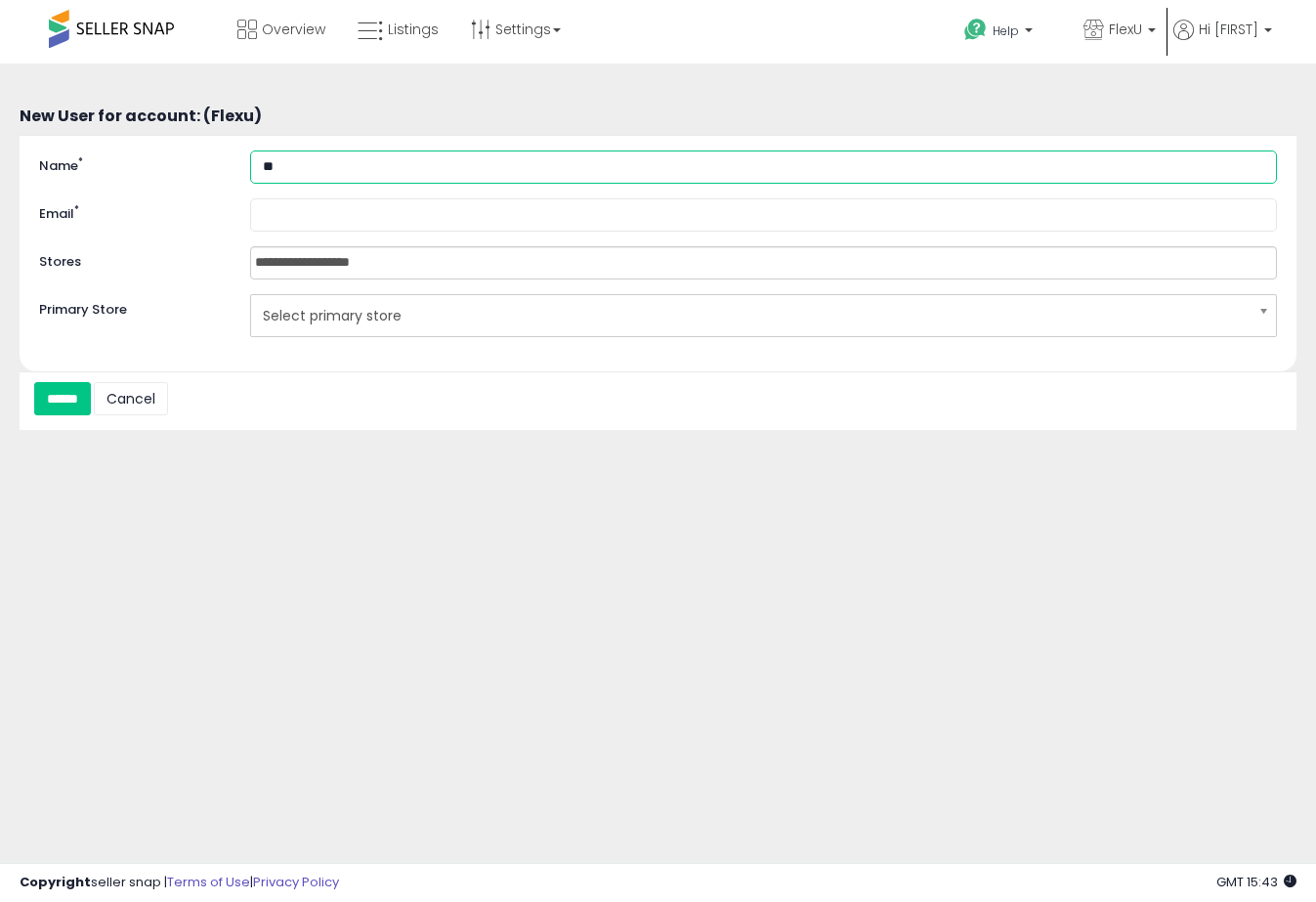 type on "*" 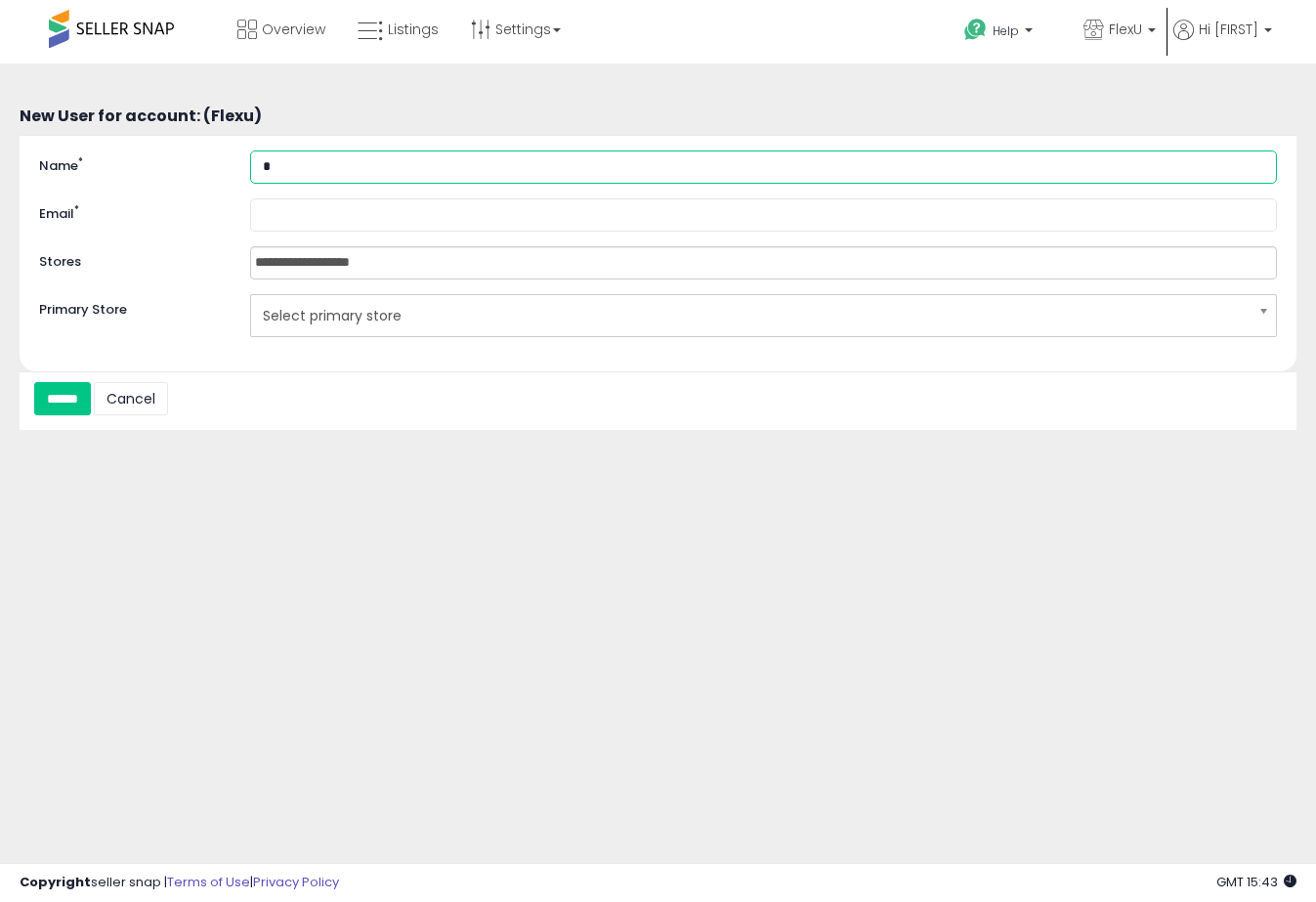 type 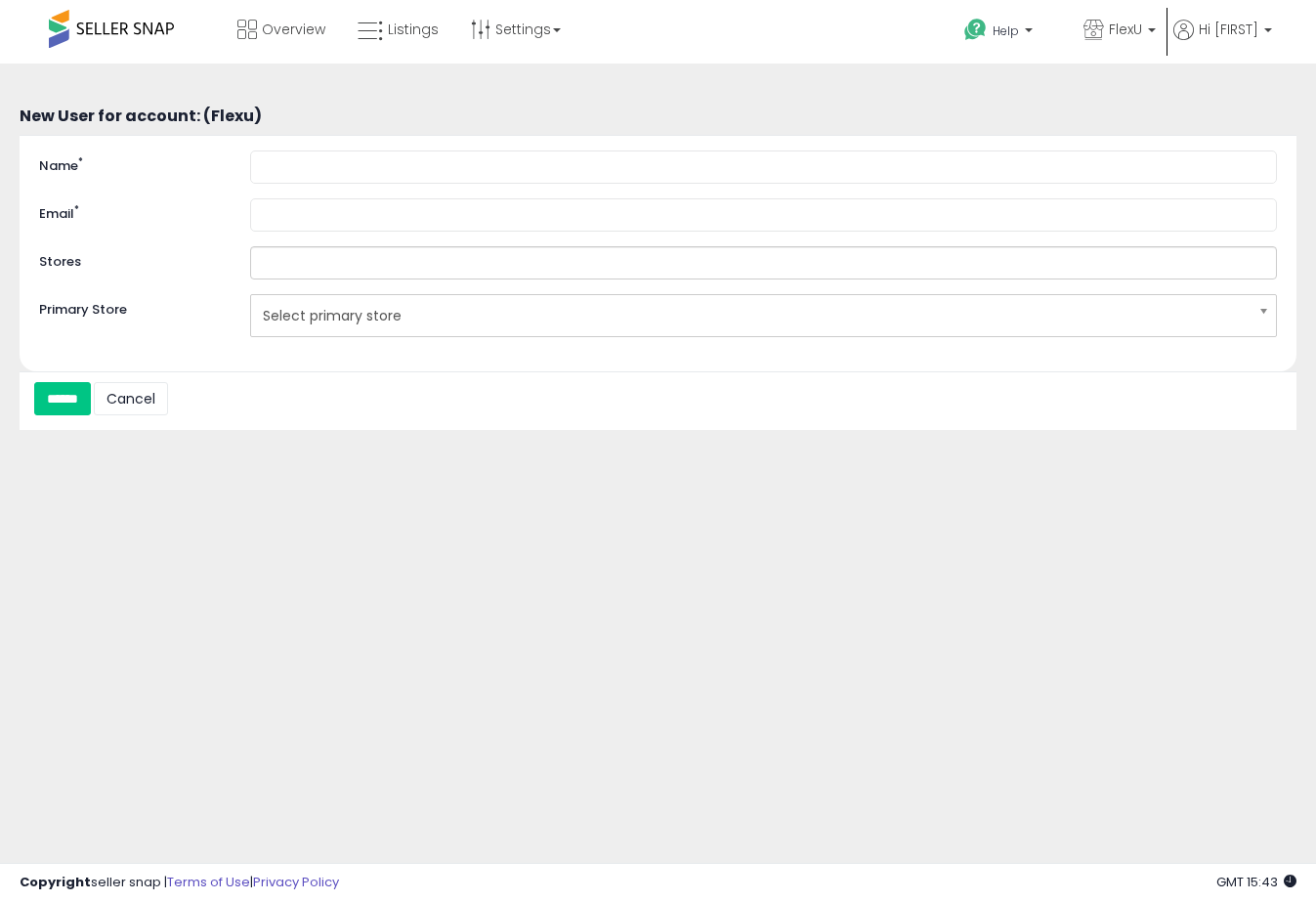 click at bounding box center [338, 263] 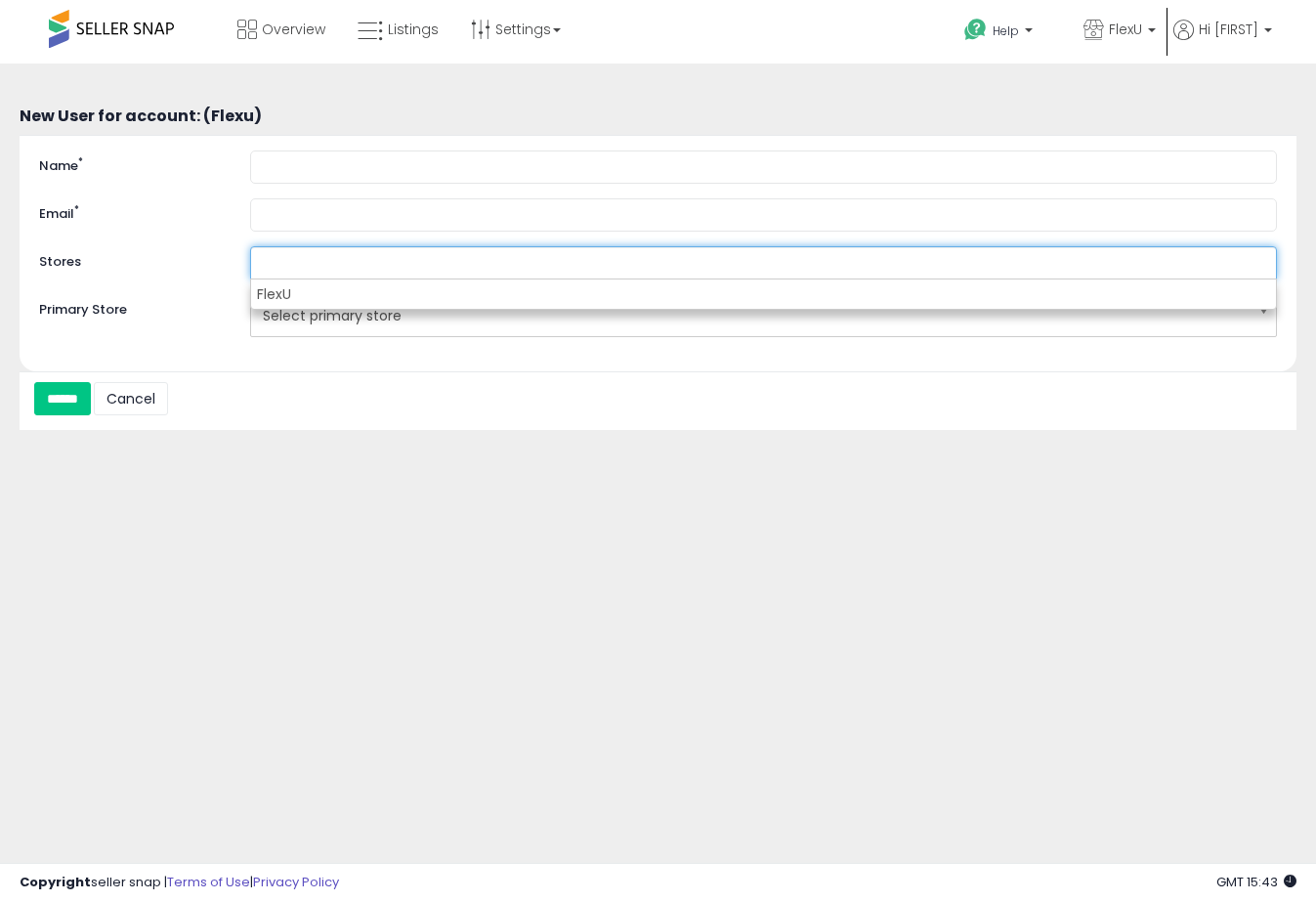 click on "******
Cancel" at bounding box center (658, 401) 